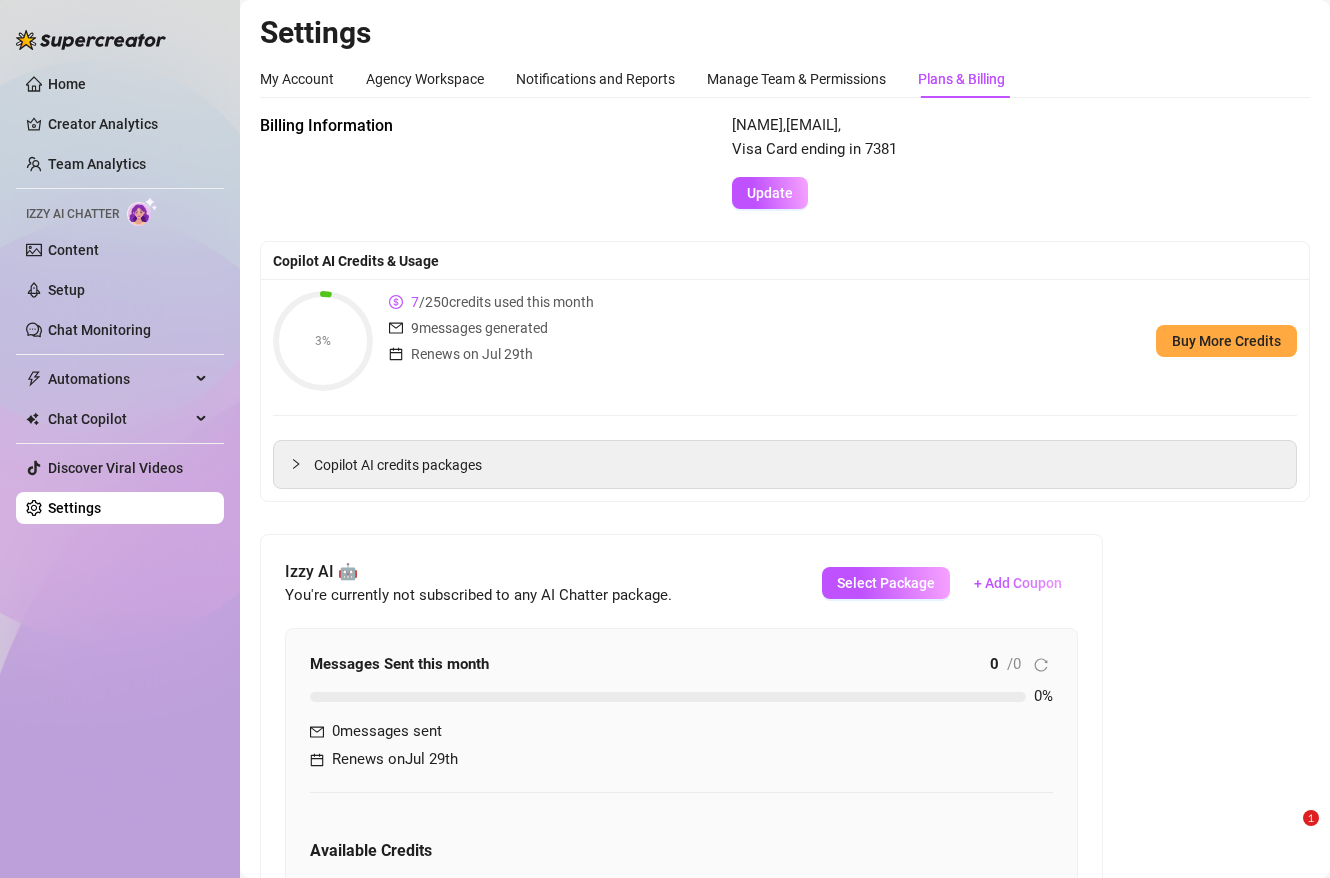 scroll, scrollTop: 0, scrollLeft: 0, axis: both 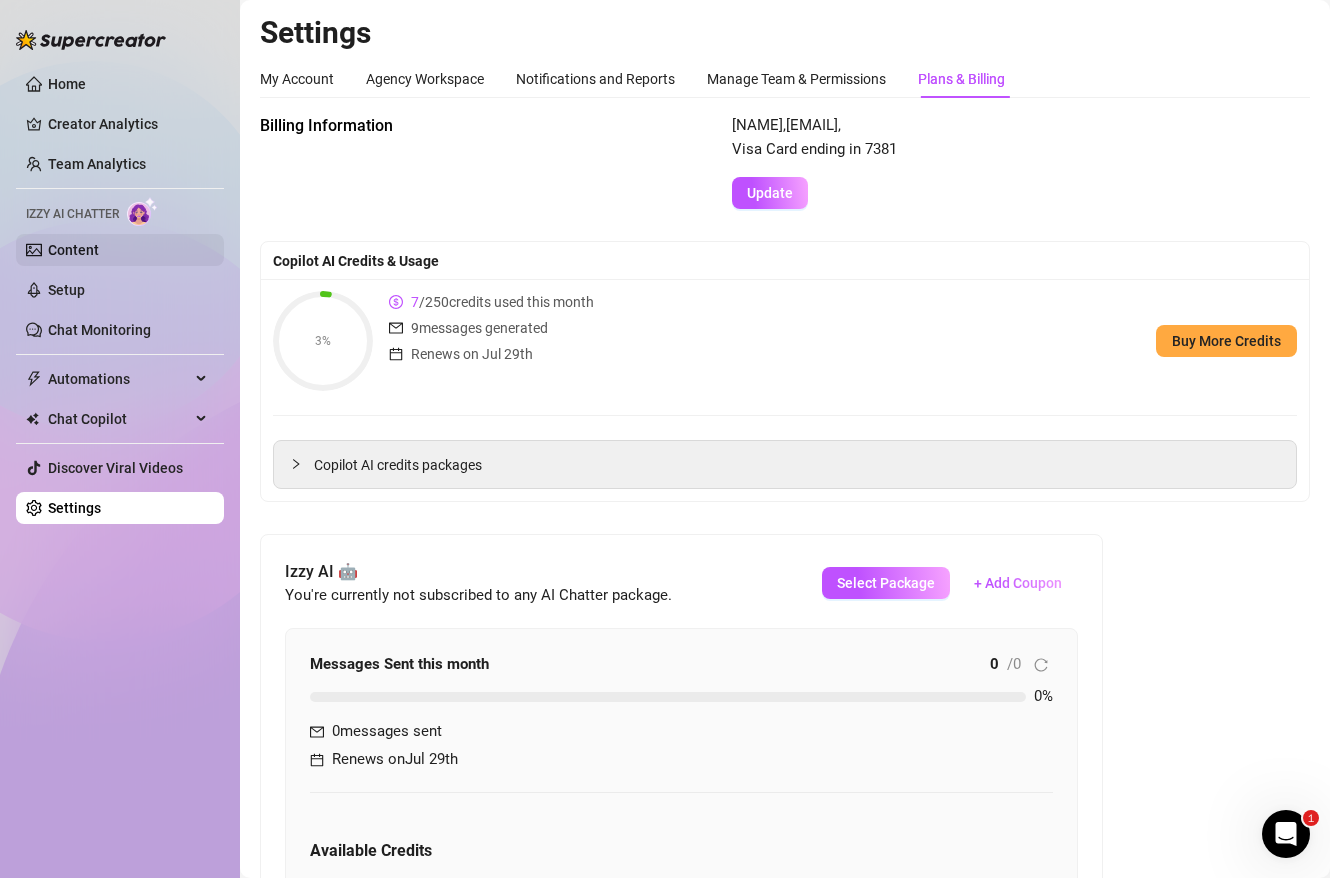 click on "Content" at bounding box center [73, 250] 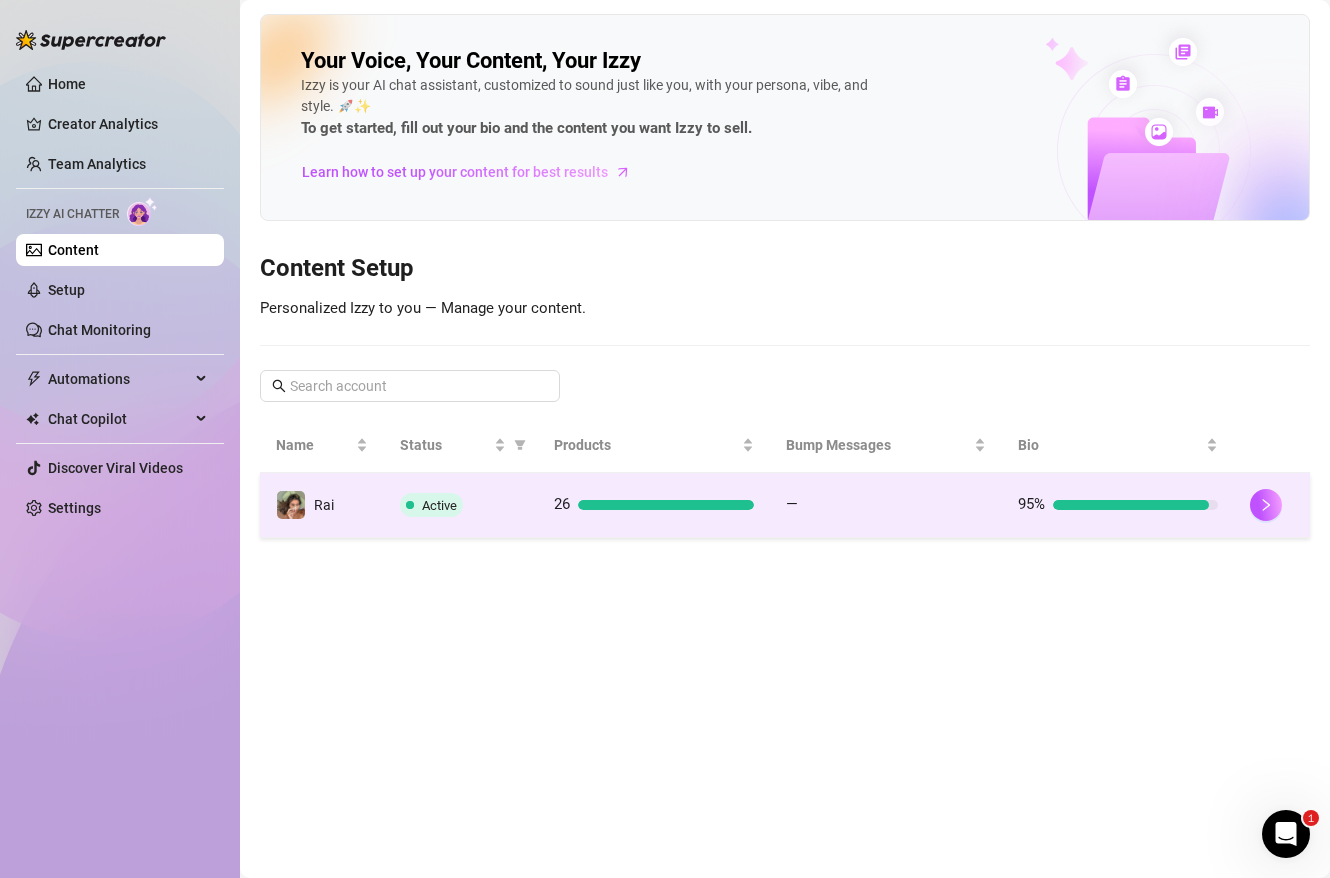 click on "Active" at bounding box center [461, 505] 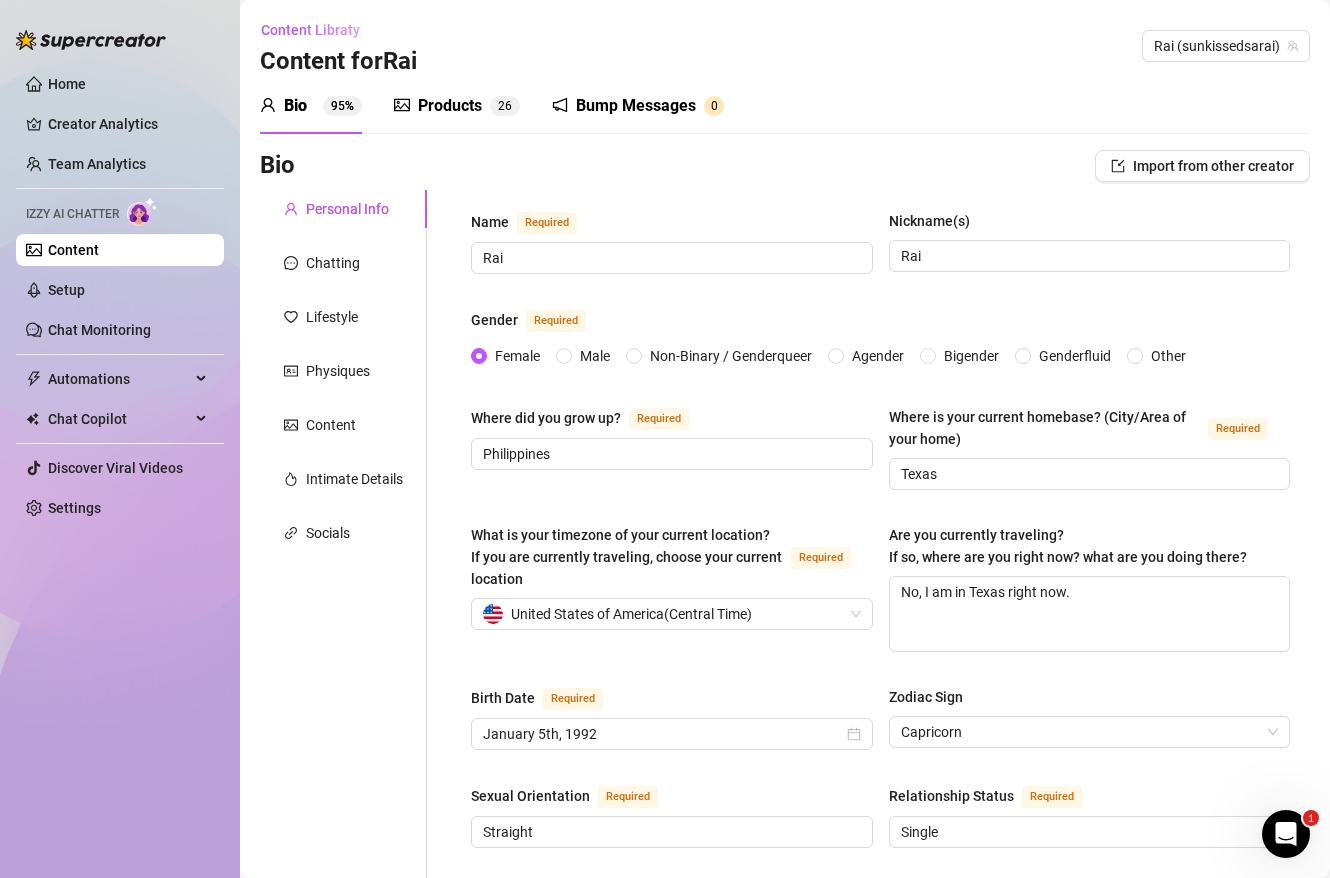 click on "Products 2 6" at bounding box center [457, 106] 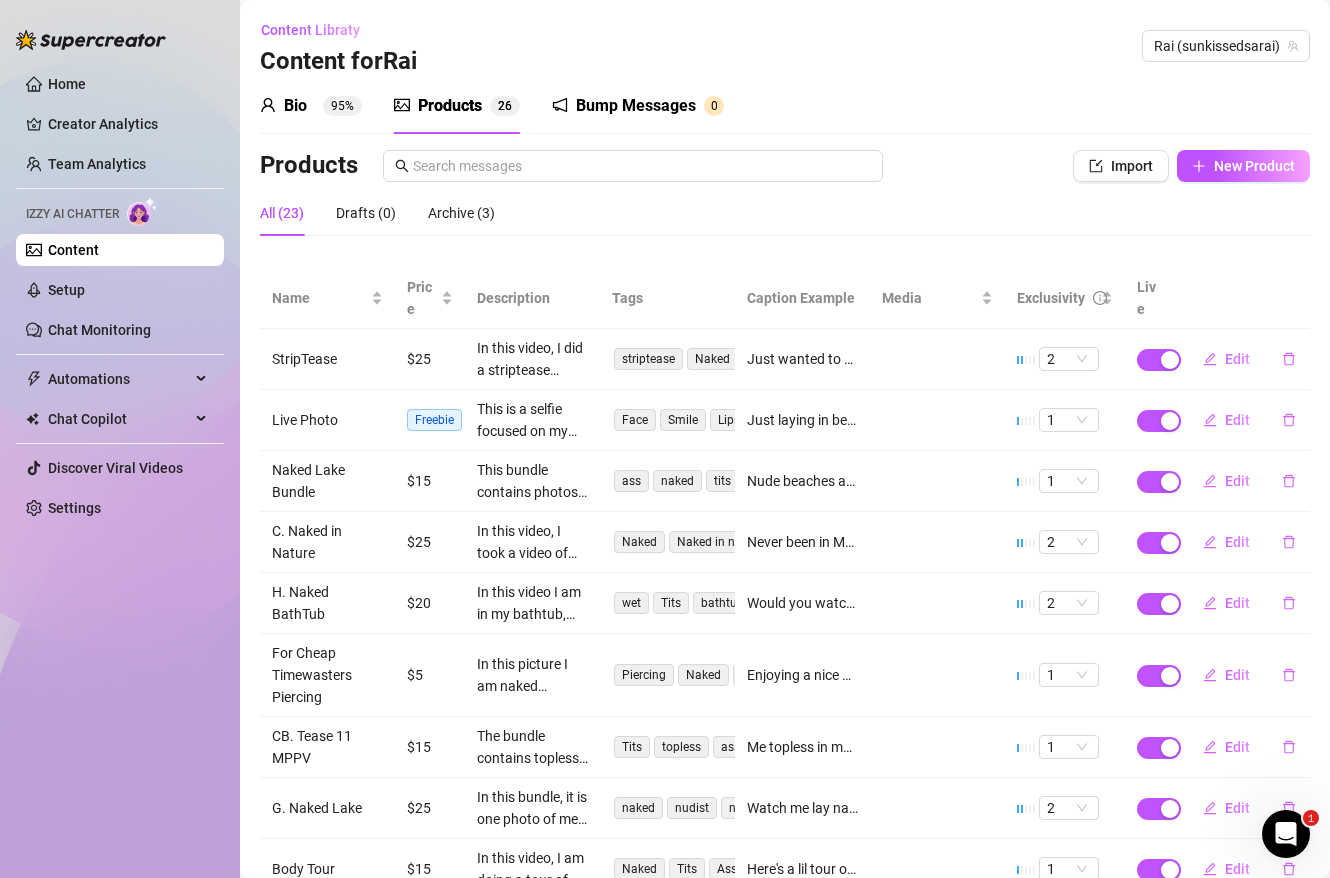 click on "Products" at bounding box center [450, 106] 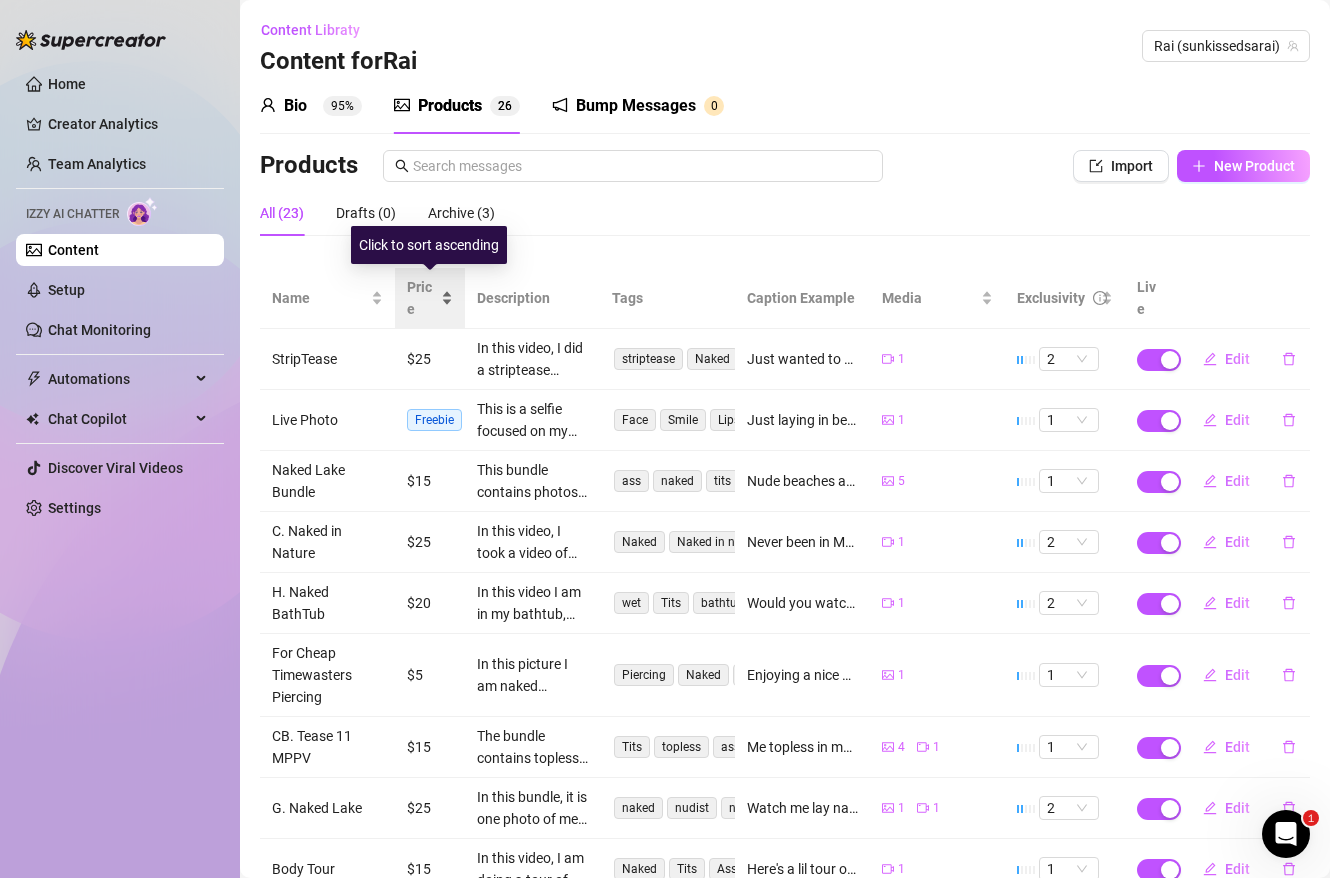 click on "Price" at bounding box center [422, 298] 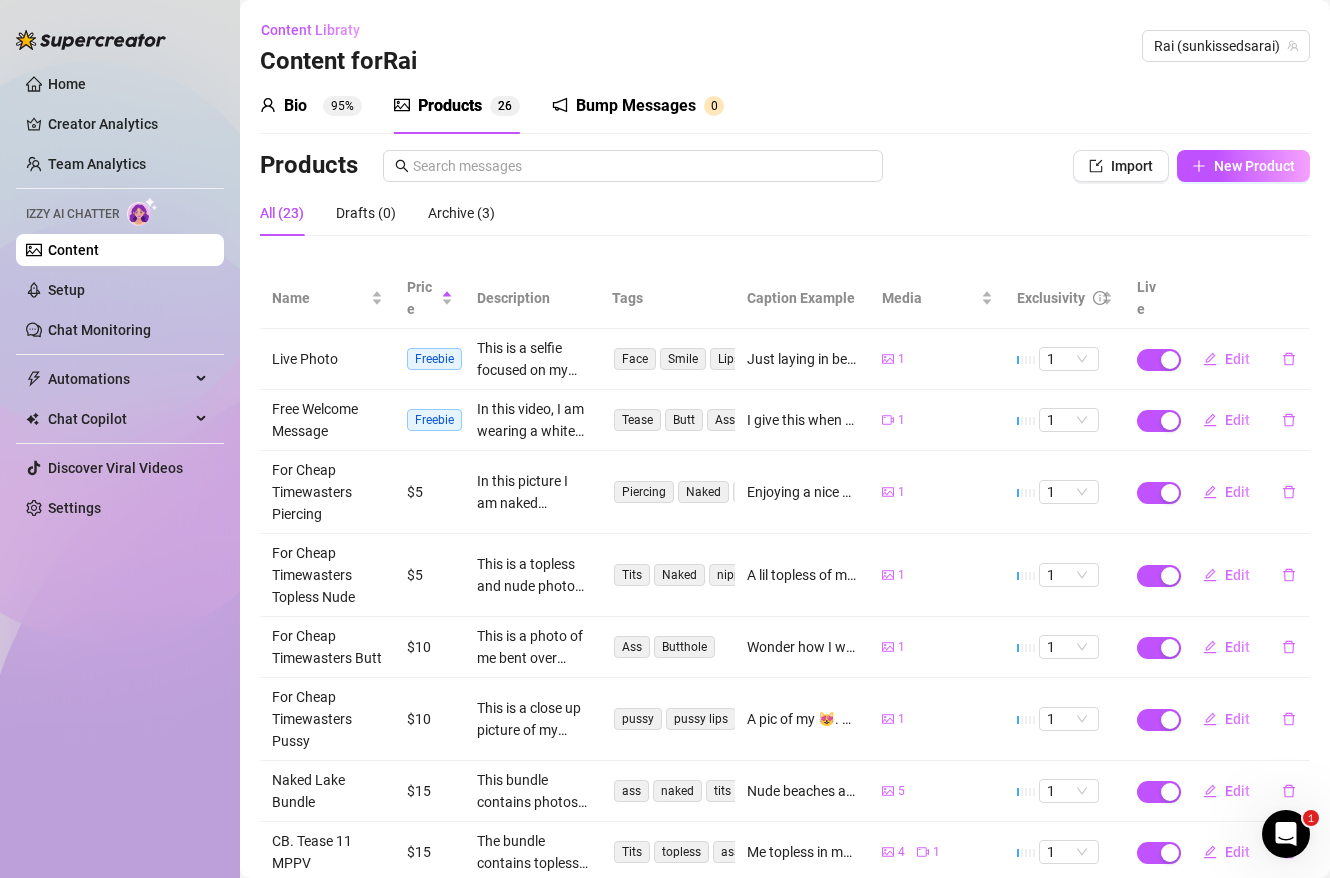scroll, scrollTop: 243, scrollLeft: 0, axis: vertical 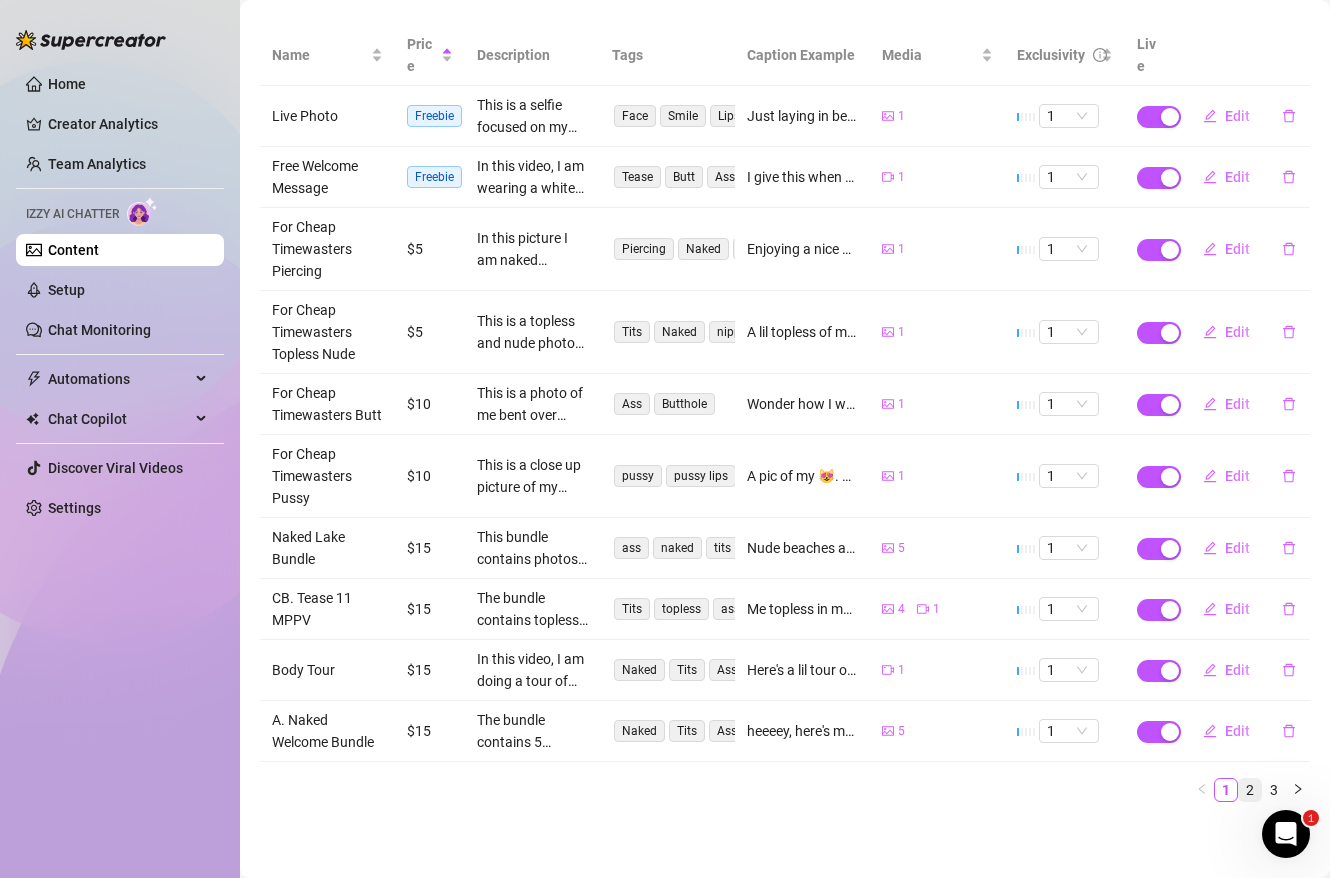 click on "2" at bounding box center [1250, 790] 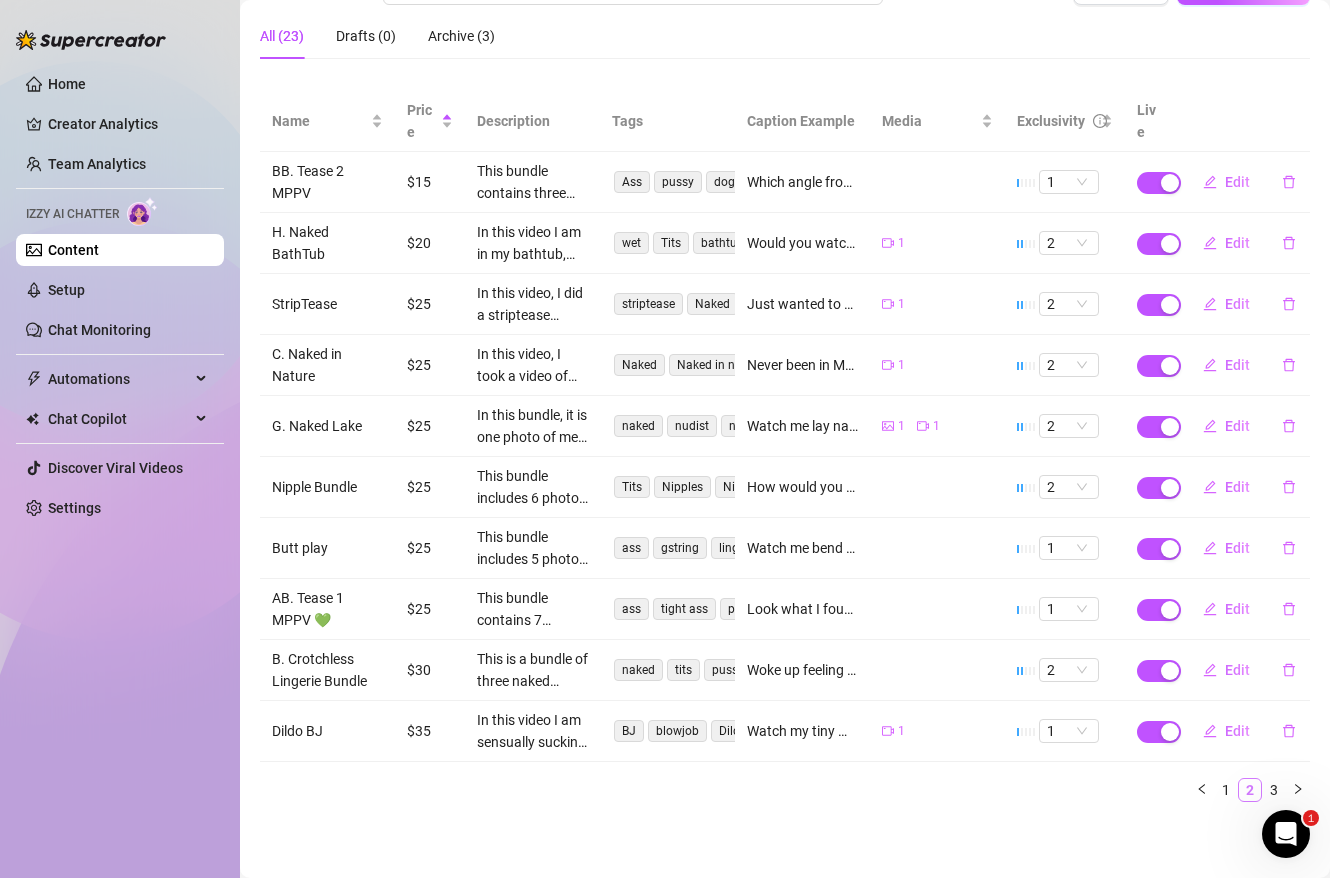 scroll, scrollTop: 177, scrollLeft: 0, axis: vertical 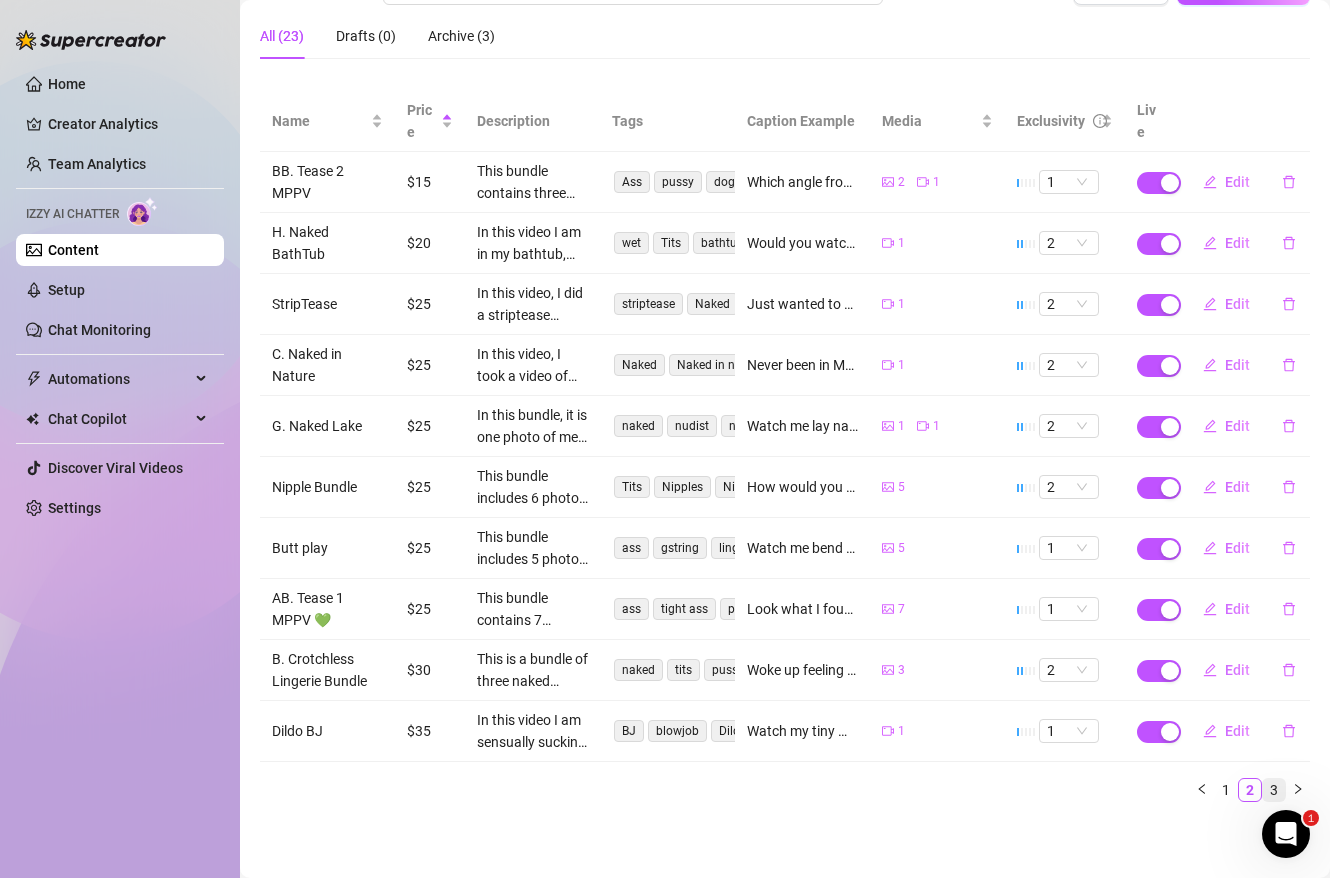 click on "3" at bounding box center [1274, 790] 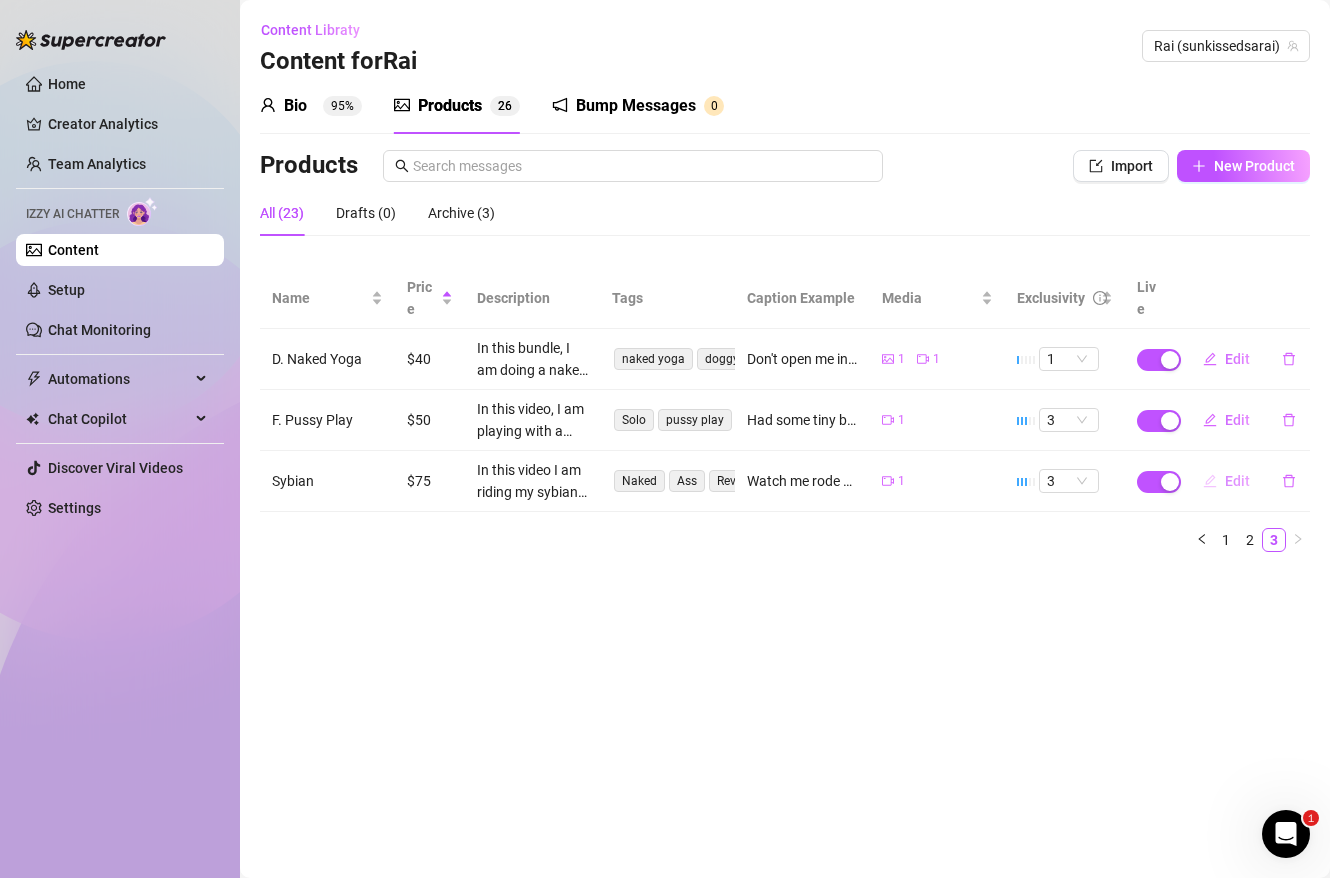 click 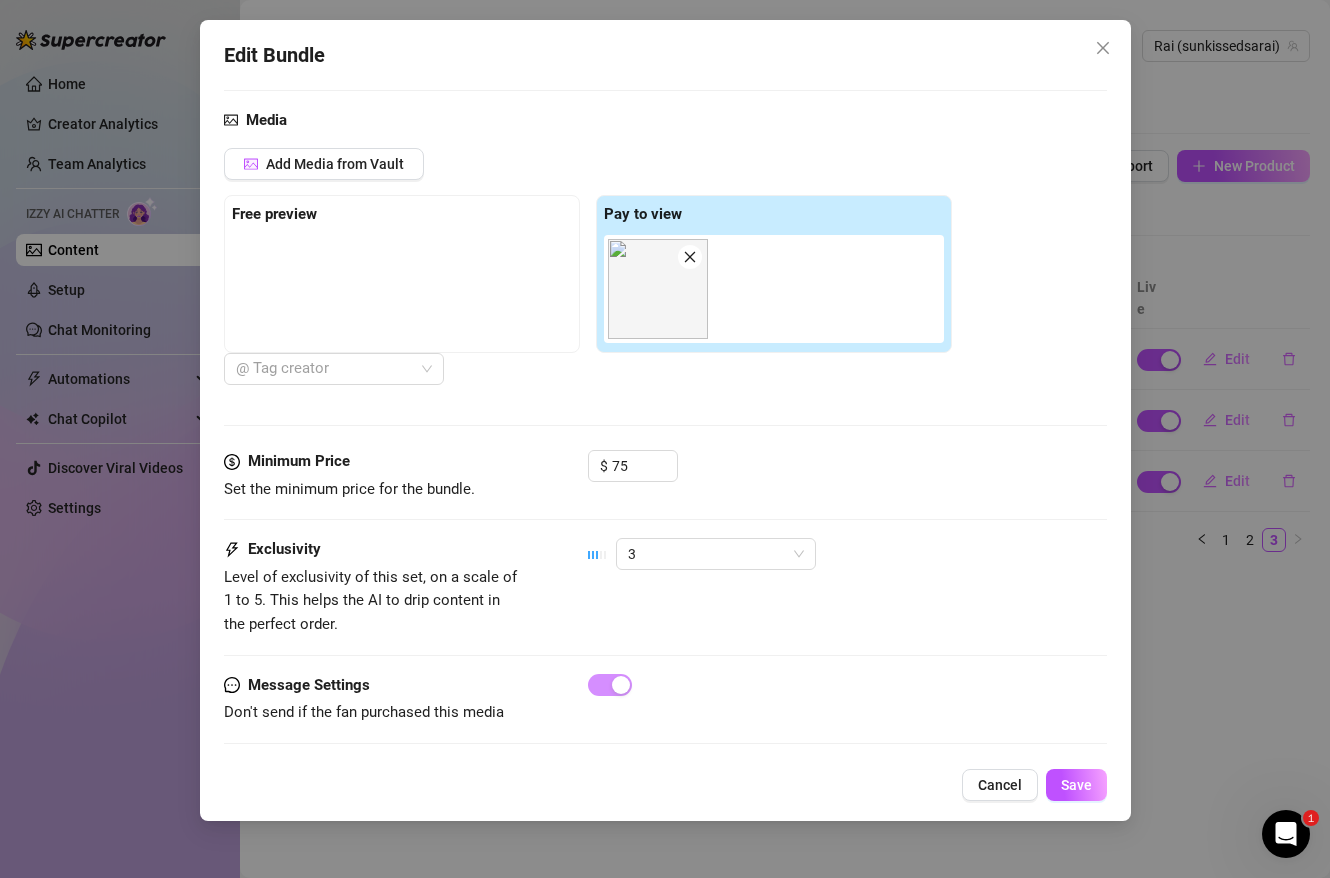 scroll, scrollTop: 622, scrollLeft: 0, axis: vertical 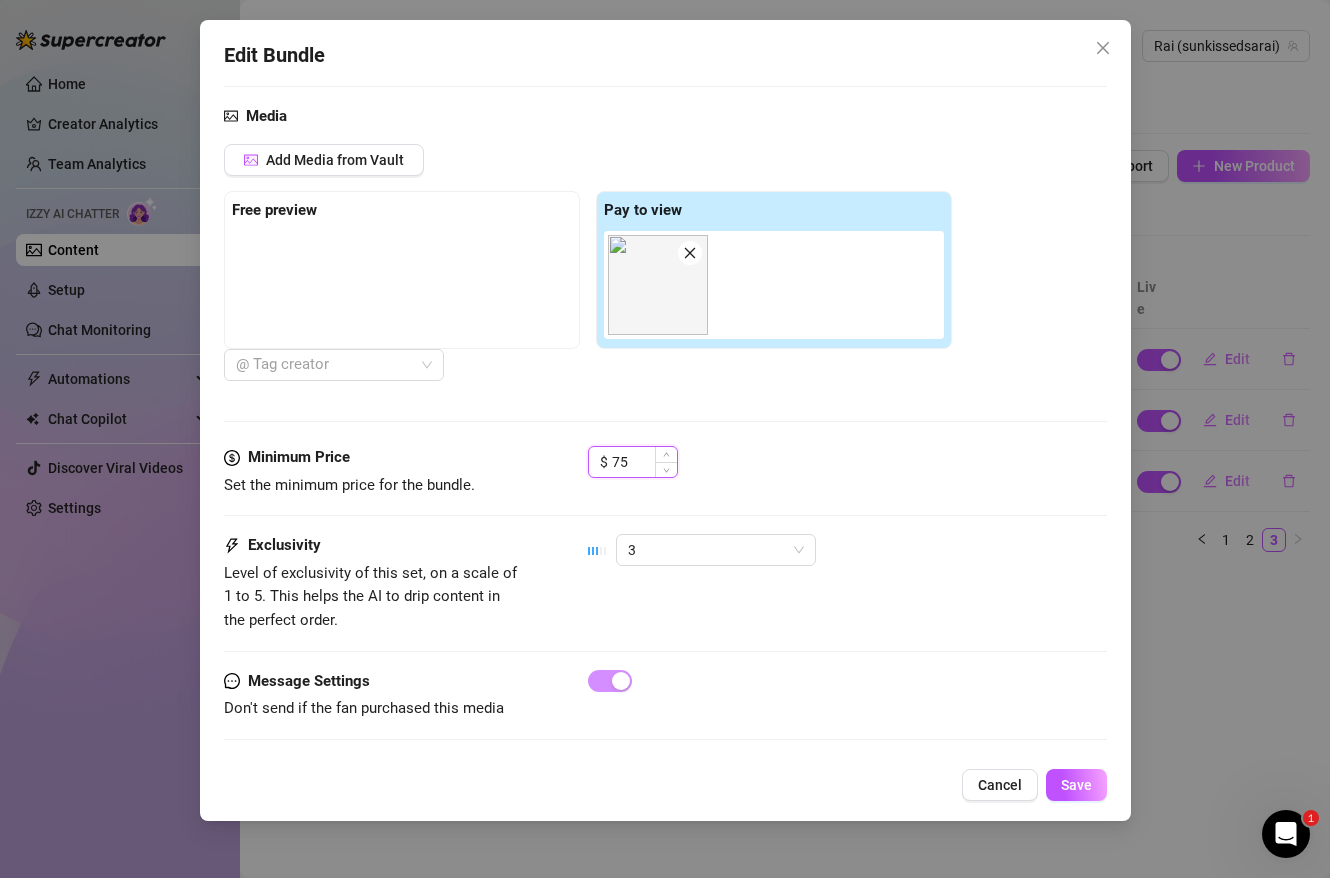 click on "75" at bounding box center [644, 462] 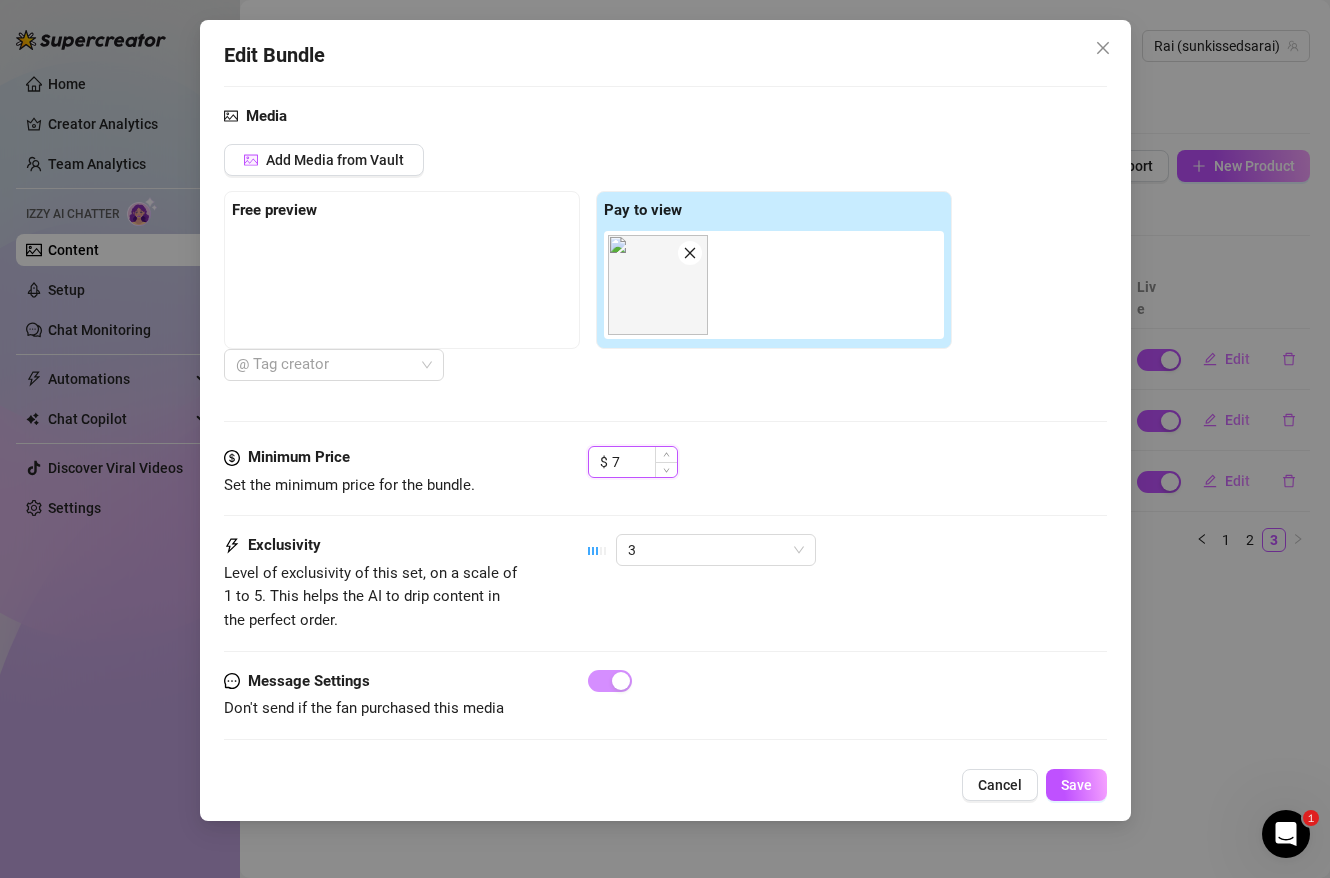 type on "75" 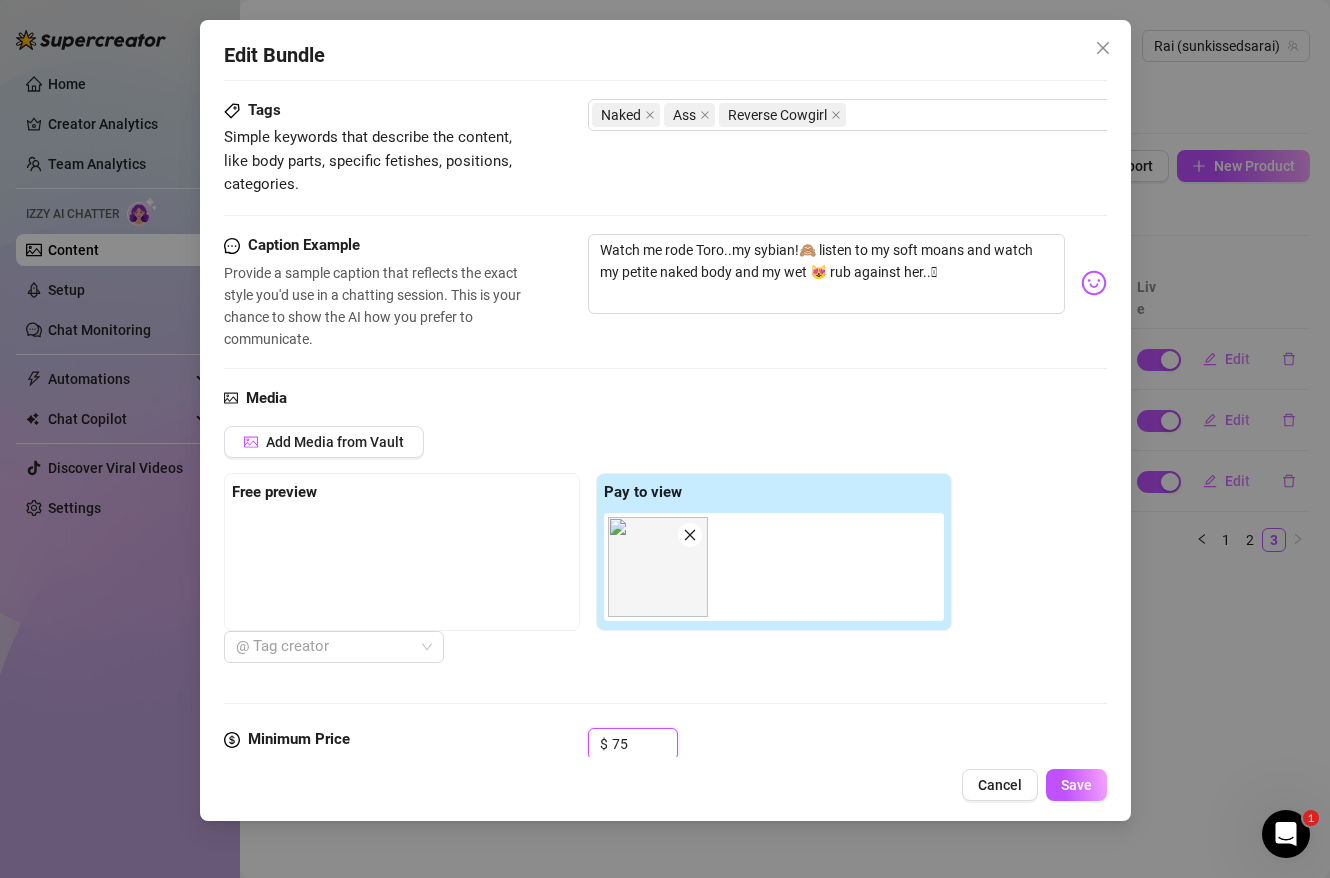 scroll, scrollTop: 338, scrollLeft: 0, axis: vertical 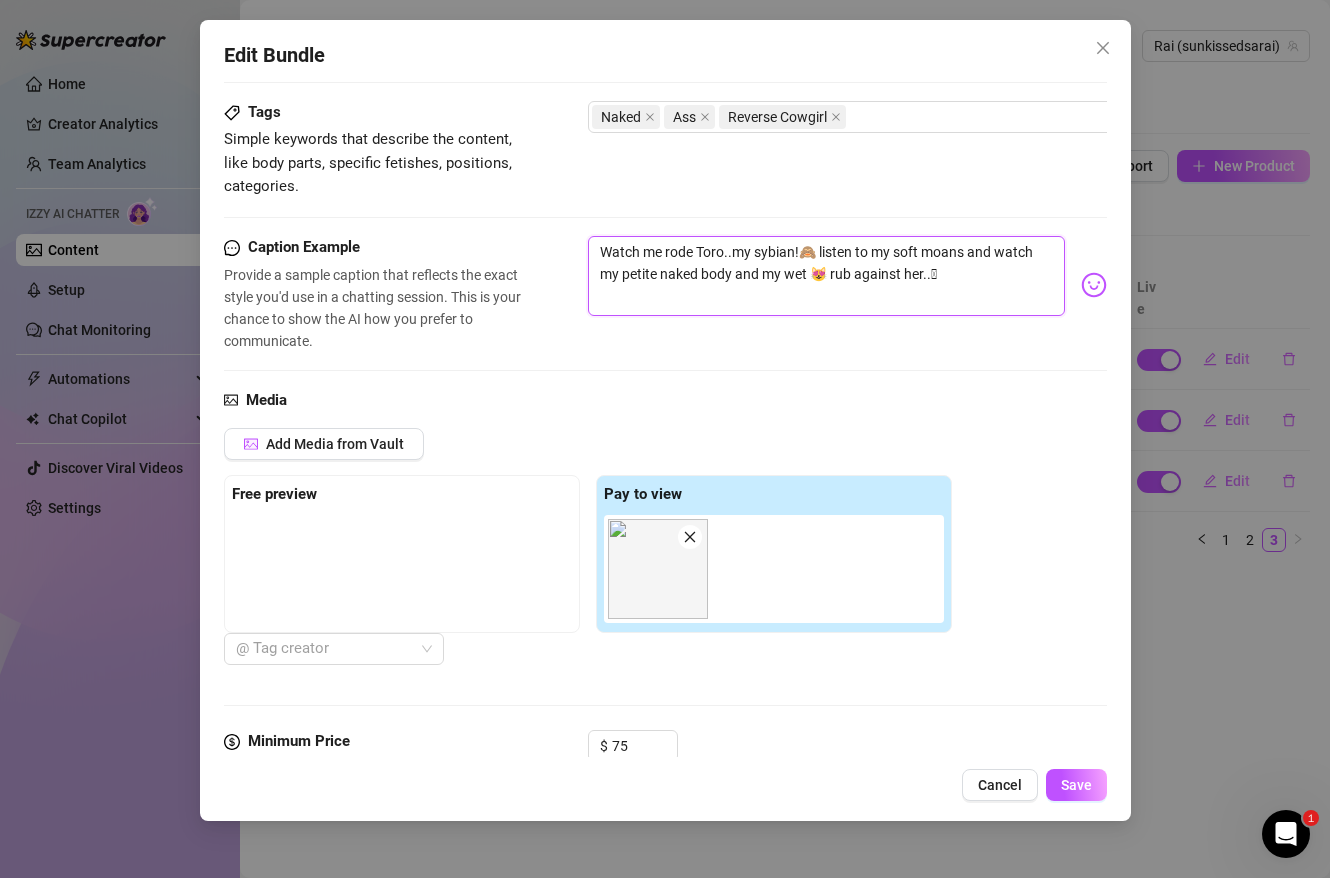 click on "Watch me rode Toro..my sybian!🙈 listen to my soft moans and watch my petite naked body and my wet 😻 rub against her..🫦" at bounding box center (826, 276) 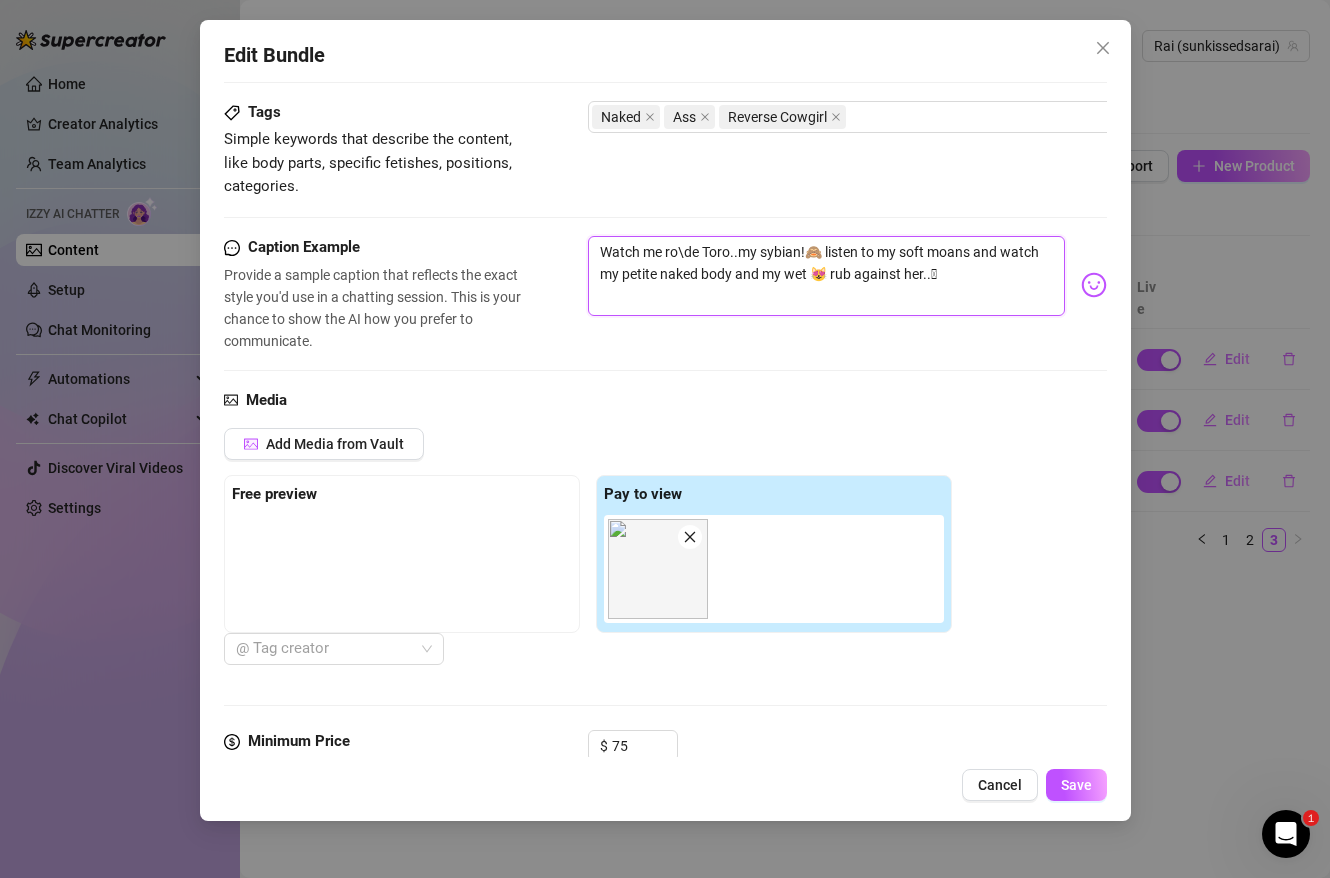 type on "Watch me rode Toro..my sybian!🙈 listen to my soft moans and watch my petite naked body and my wet 😻 rub against her..🫦" 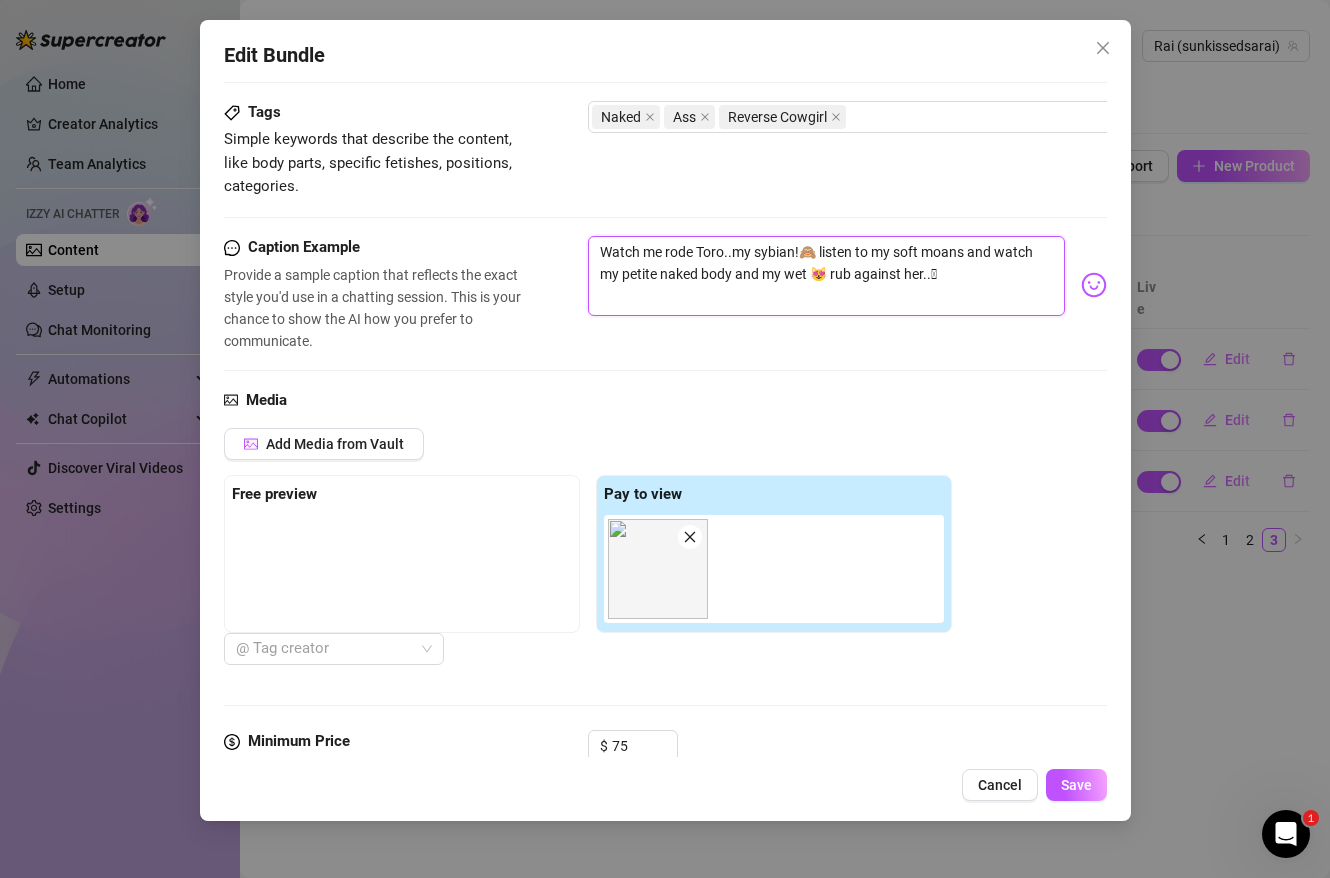 type on "Watch me rde Toro..my sybian!🙈 listen to my soft moans and watch my petite naked body and my wet 😻 rub against her..🫦" 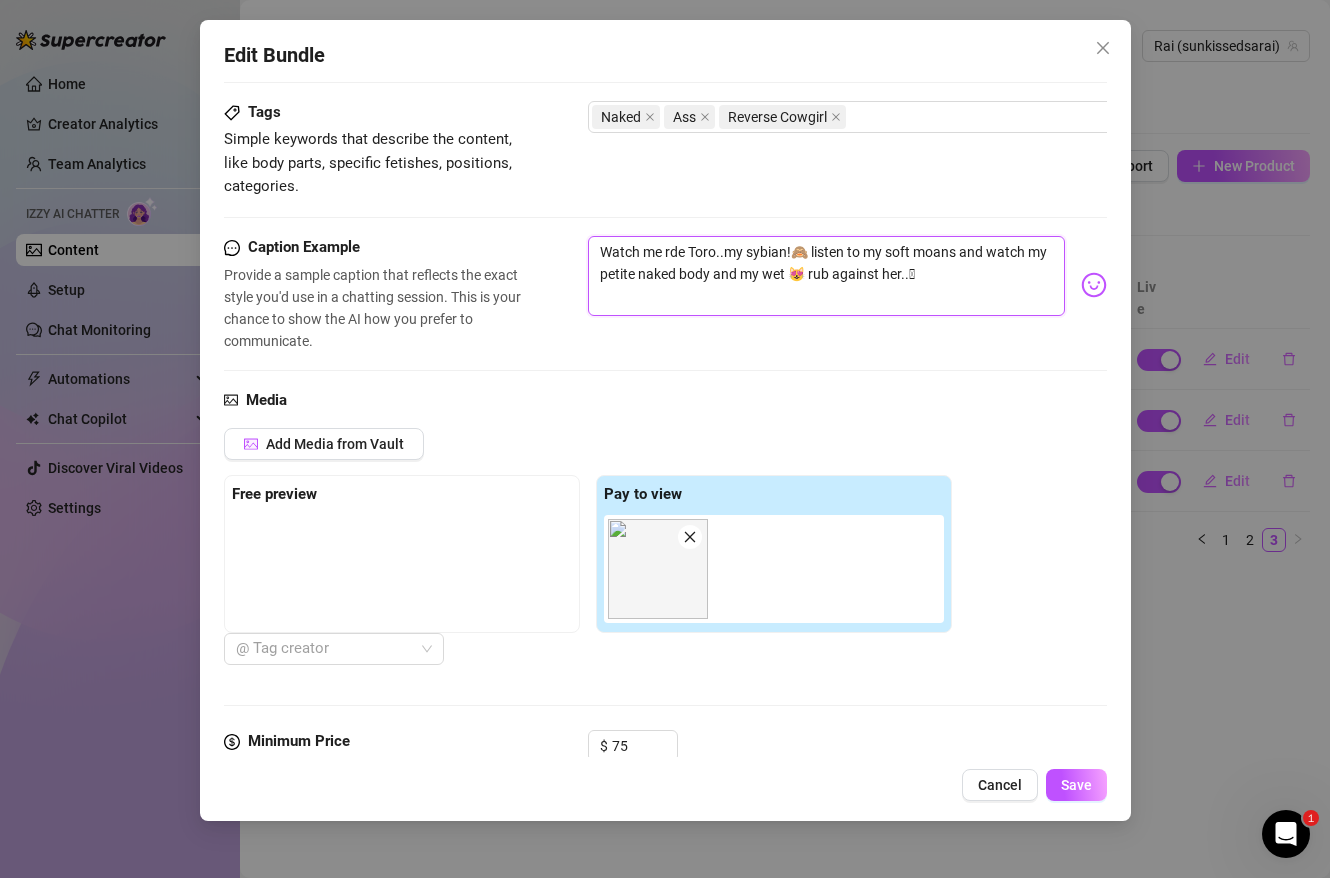 type on "Watch me ride Toro..my sybian!🙈 listen to my soft moans and watch my petite naked body and my wet 😻 rub against her..🫦" 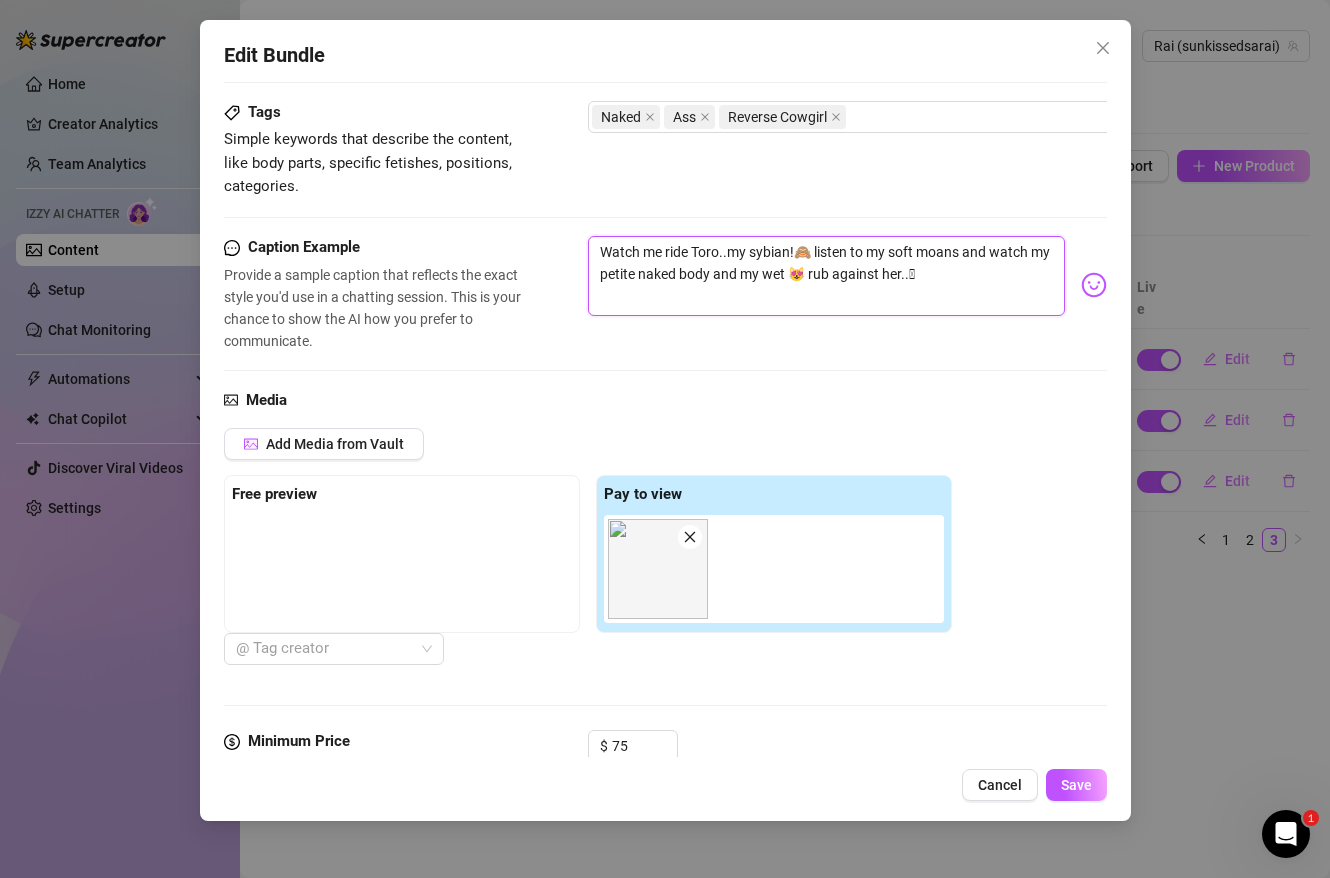 type on "Watch me ride Toro..my sybian!🙈 listen to my soft moans and watch my petite naked body and my wet 😻 rub against her..🫦" 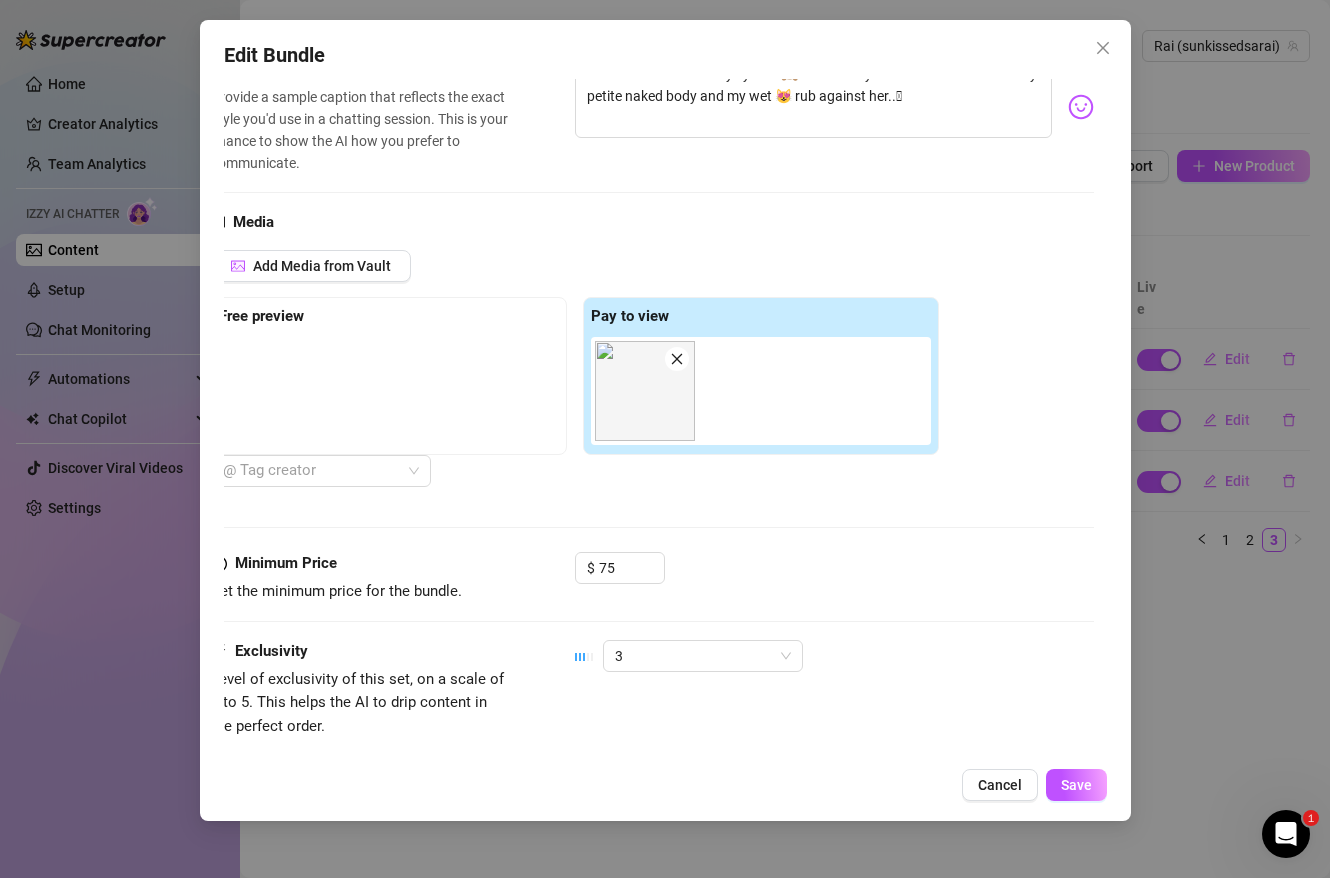 scroll, scrollTop: 622, scrollLeft: 13, axis: both 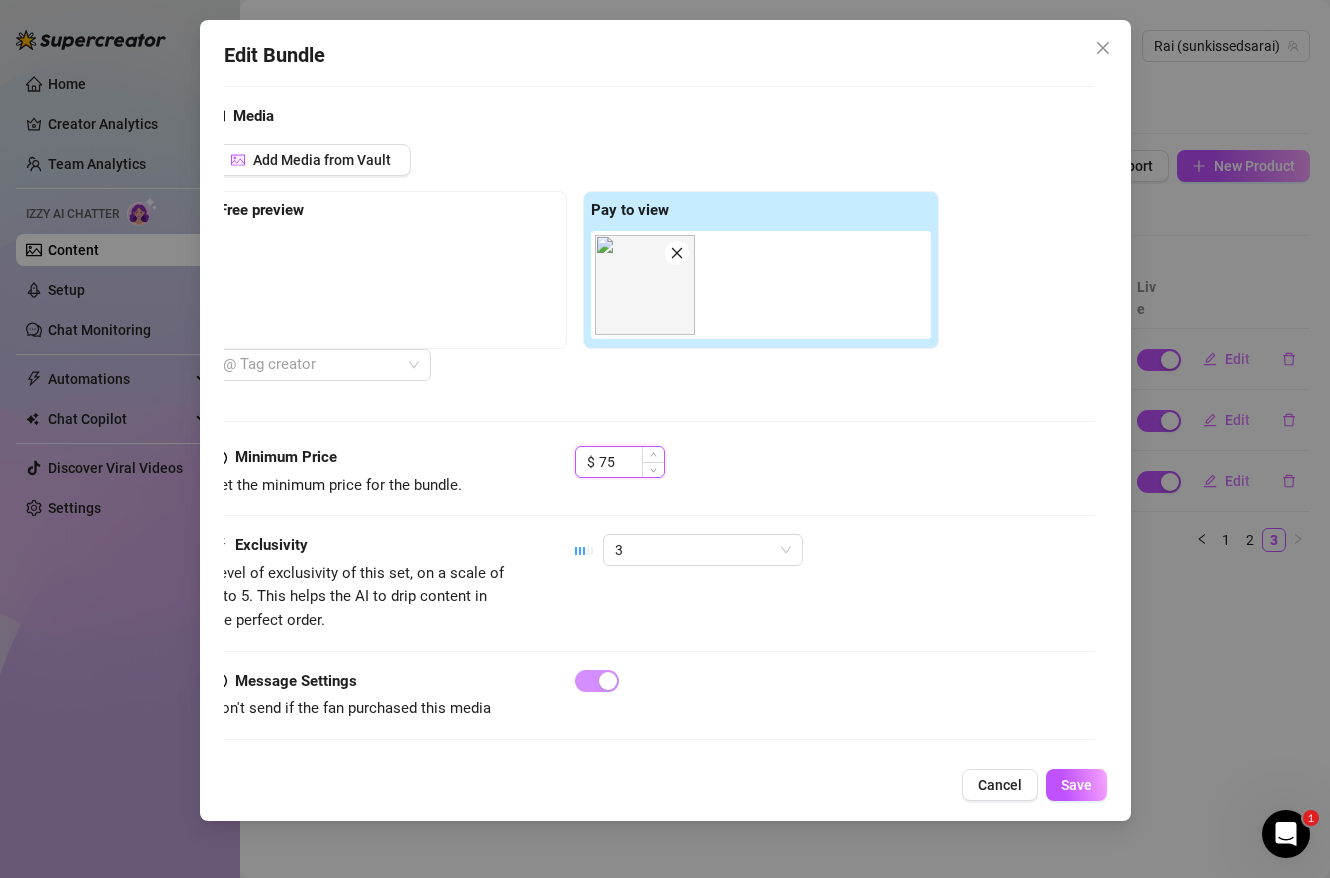 click on "75" at bounding box center [631, 462] 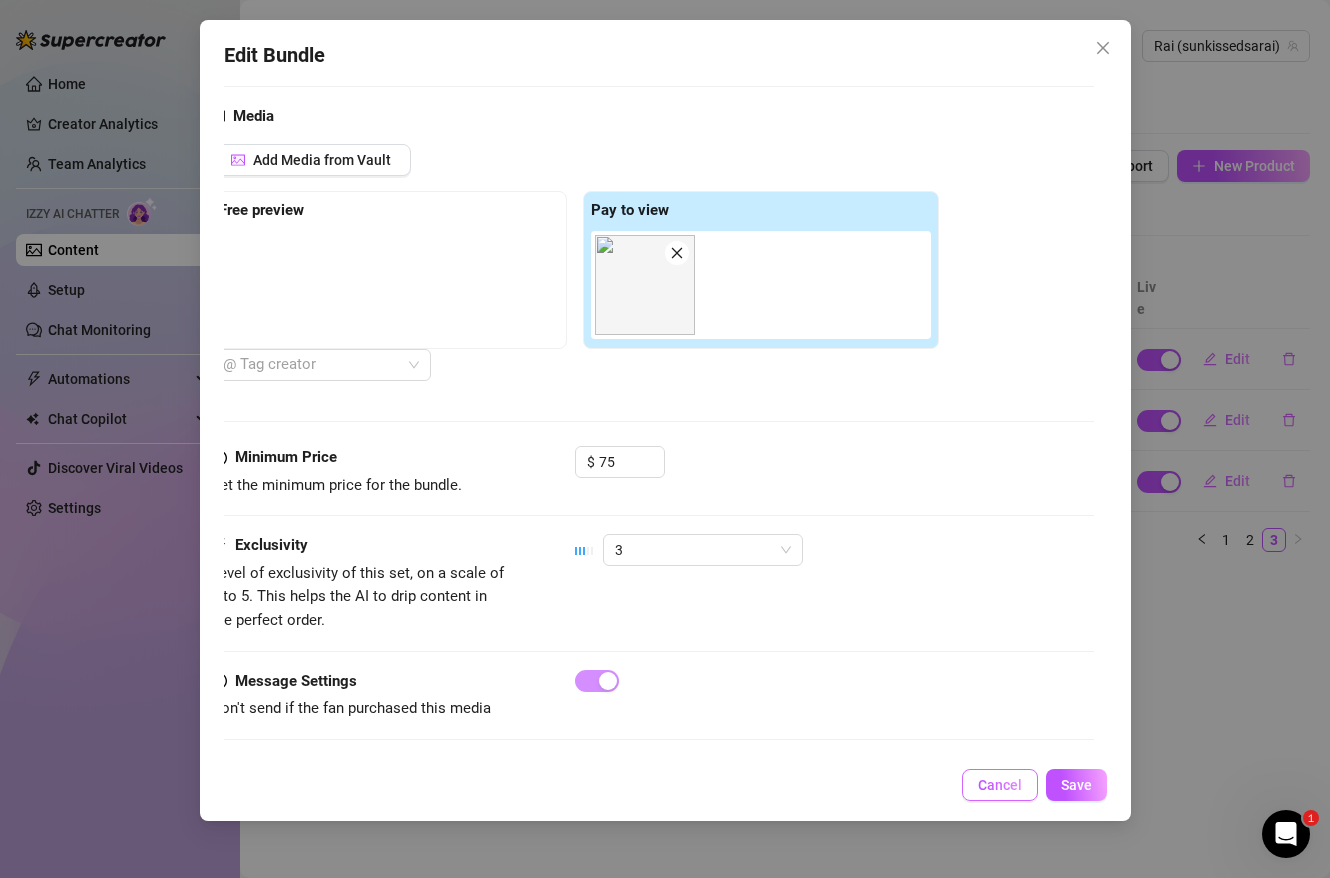 click on "Cancel" at bounding box center [1000, 785] 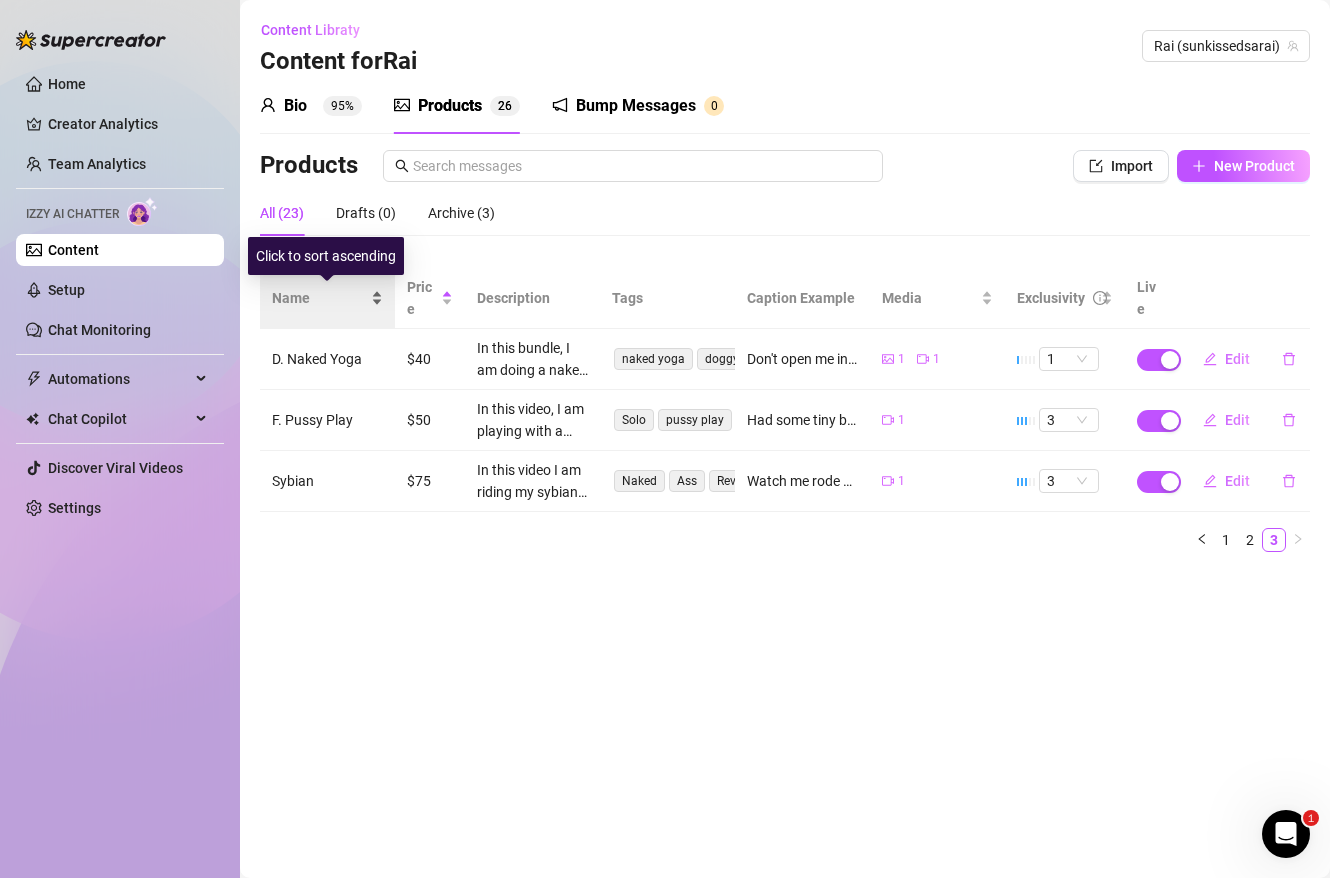 click on "Name" at bounding box center [319, 298] 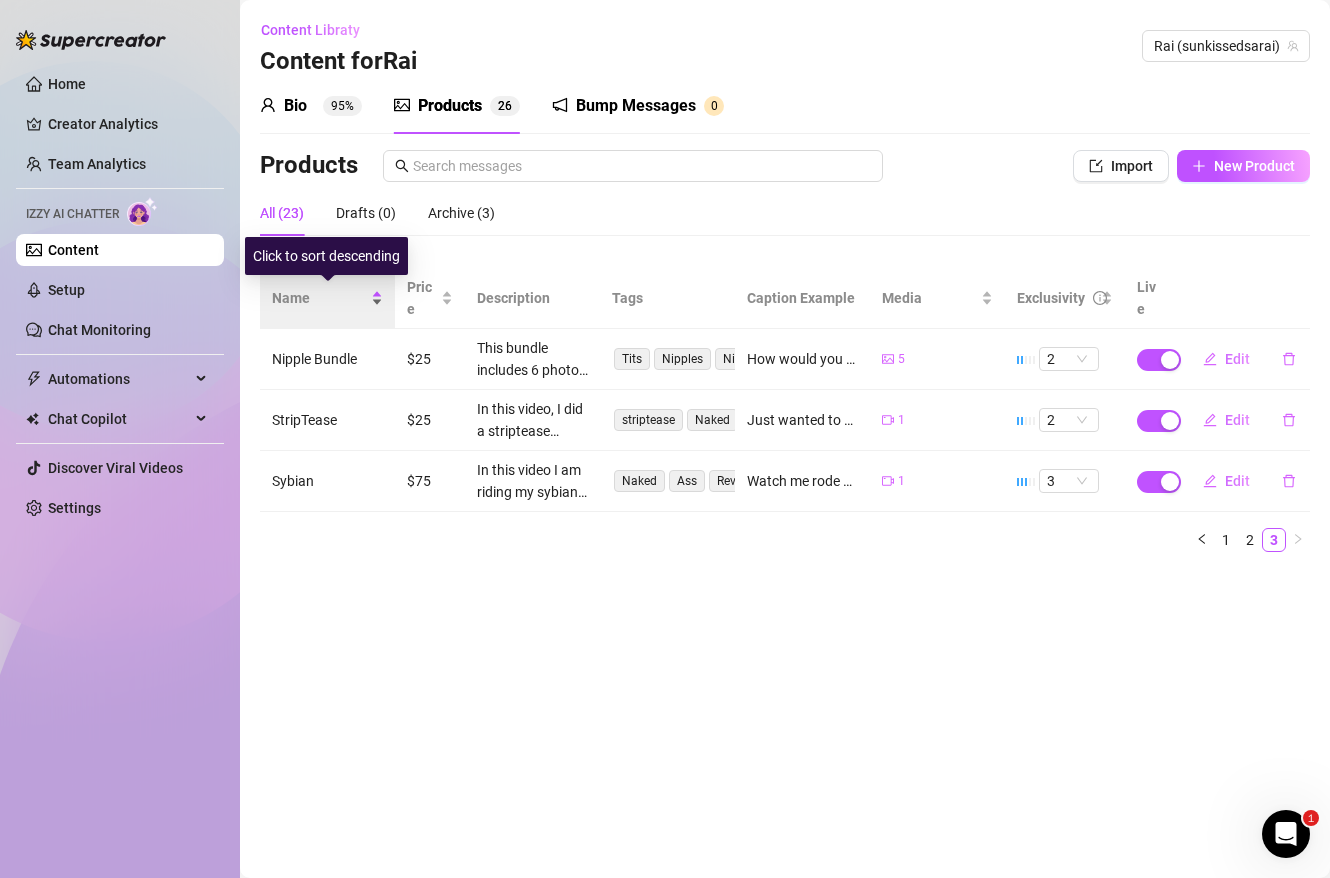 click on "Name" at bounding box center (319, 298) 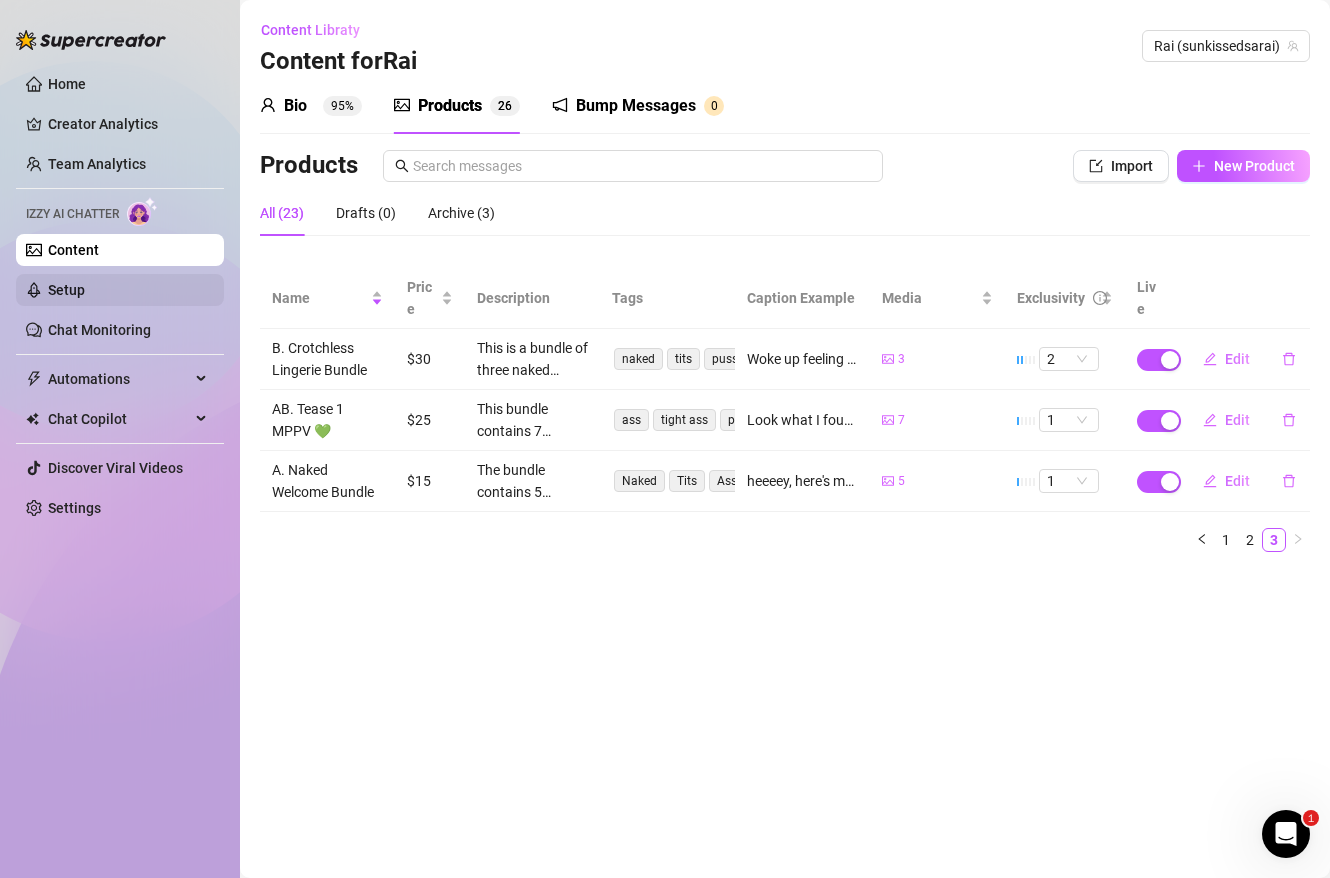 click on "Setup" at bounding box center (66, 290) 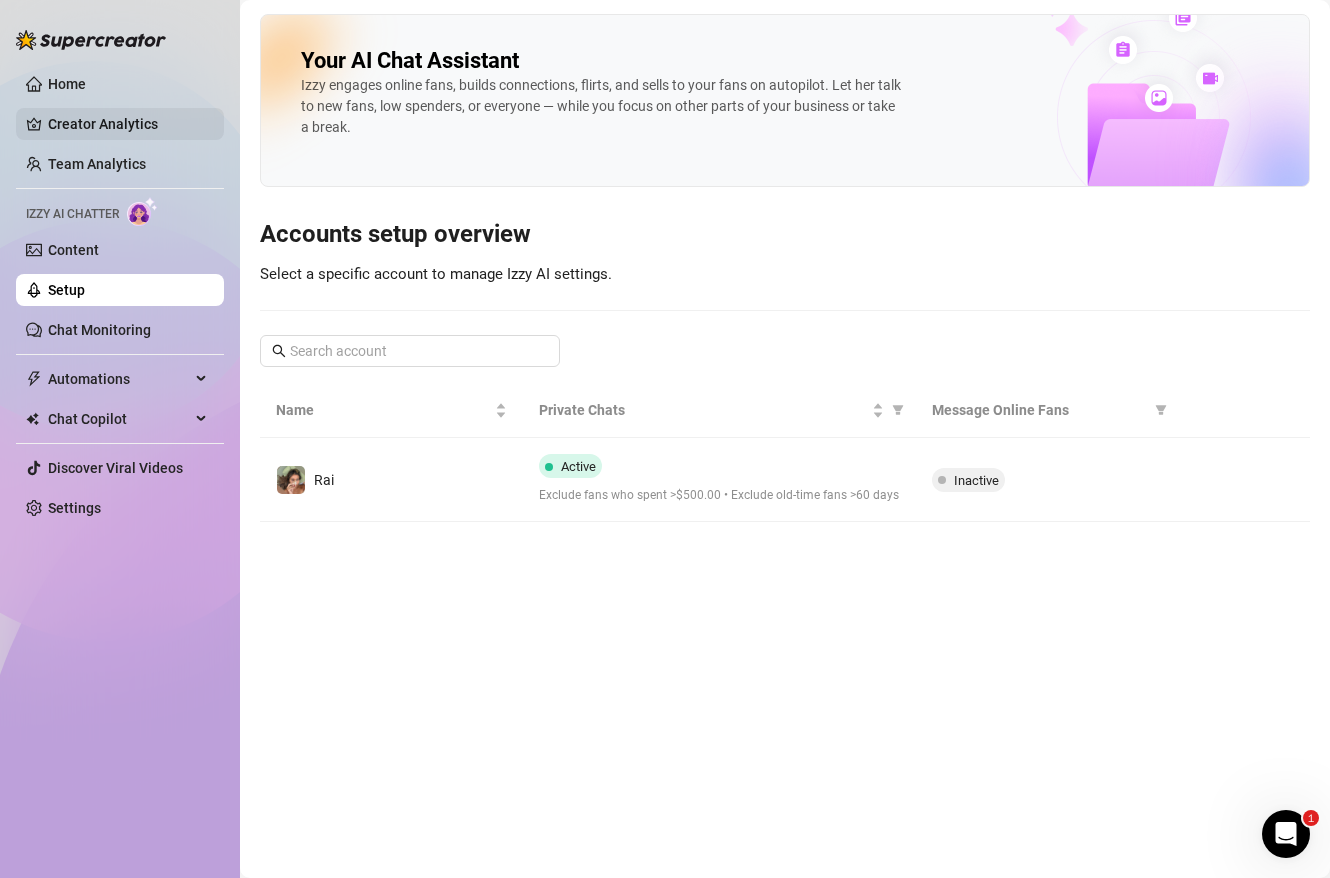 click on "Creator Analytics" at bounding box center [128, 124] 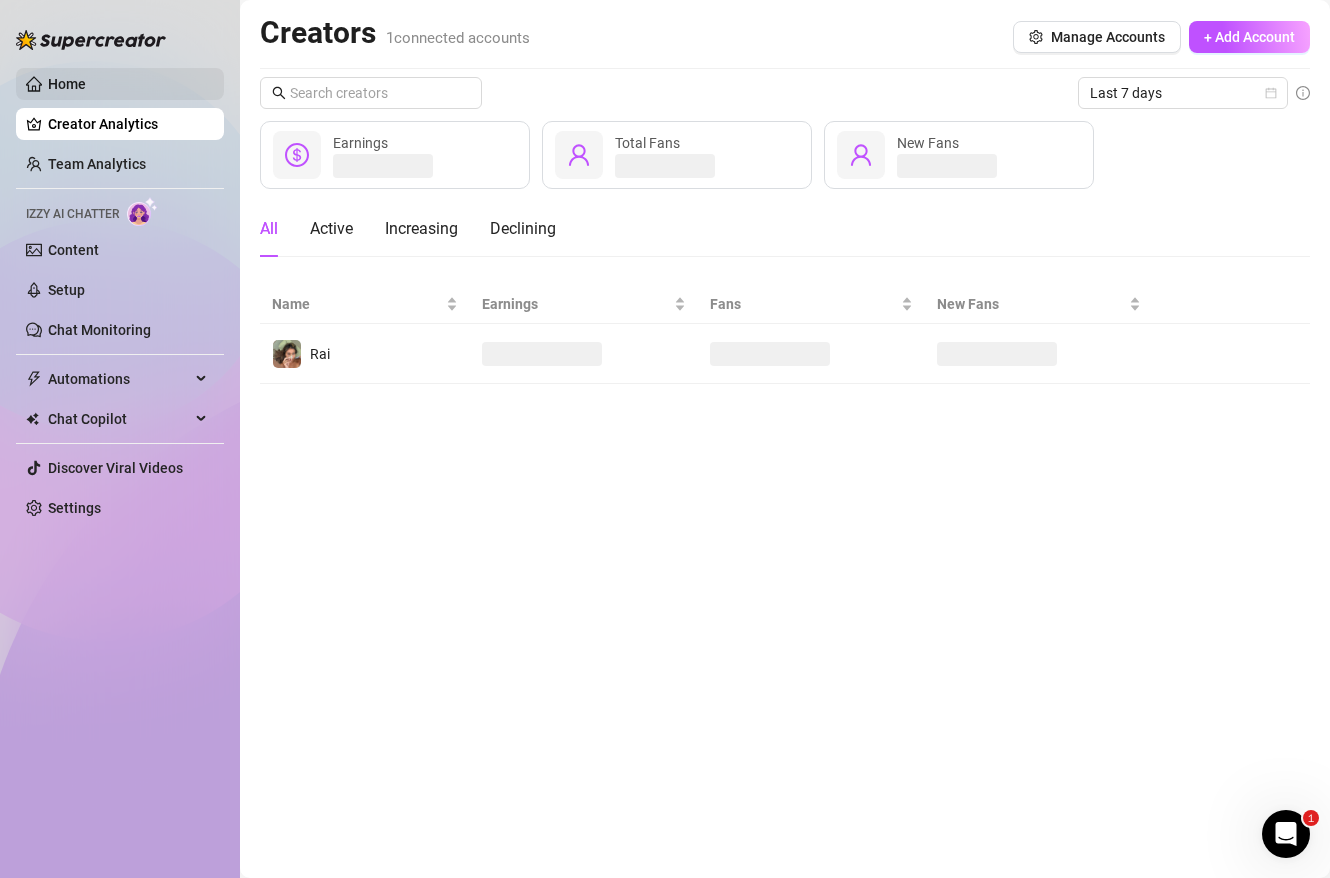 click on "Home" at bounding box center [67, 84] 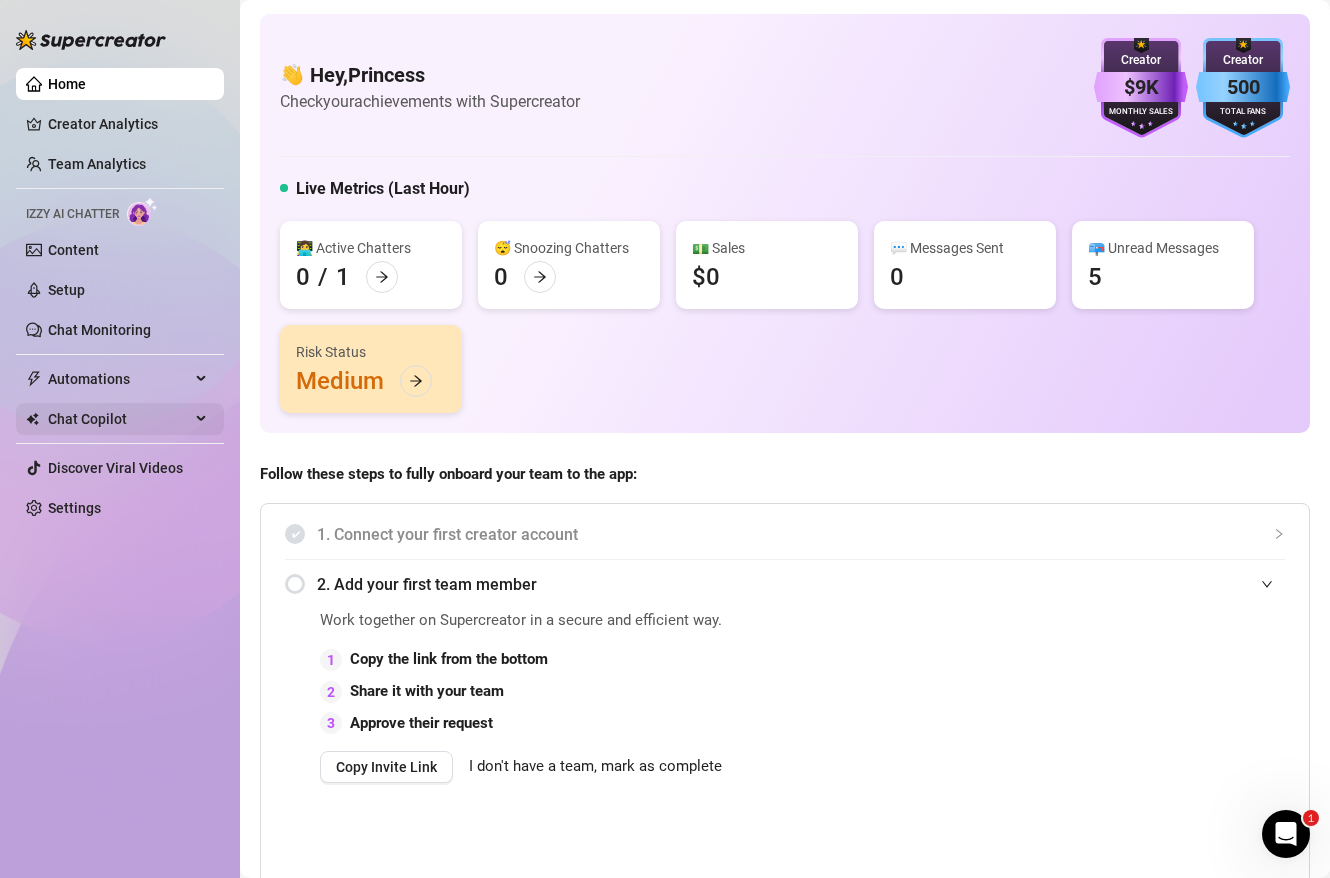 click on "Chat Copilot" at bounding box center [119, 419] 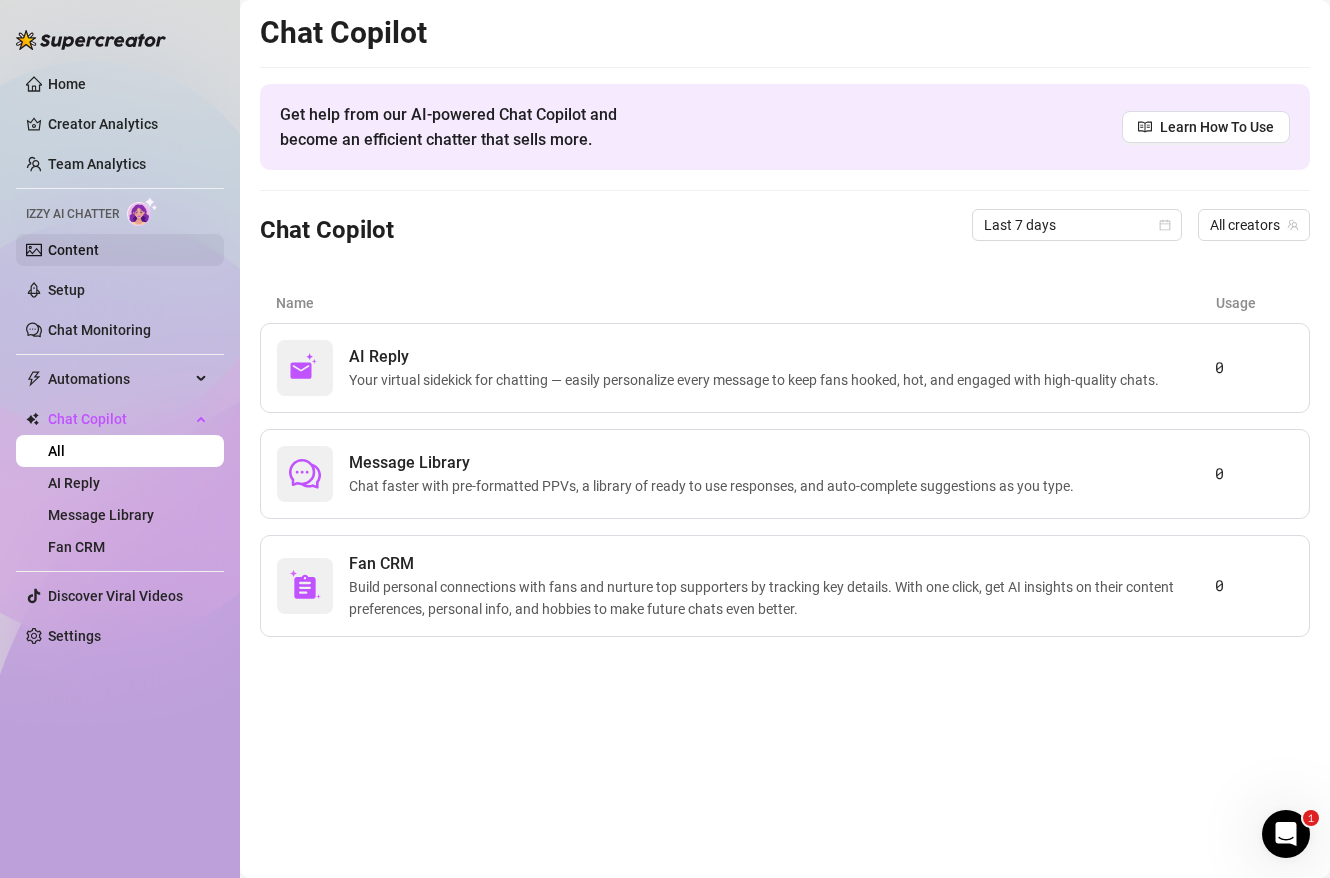 click on "Content" at bounding box center [73, 250] 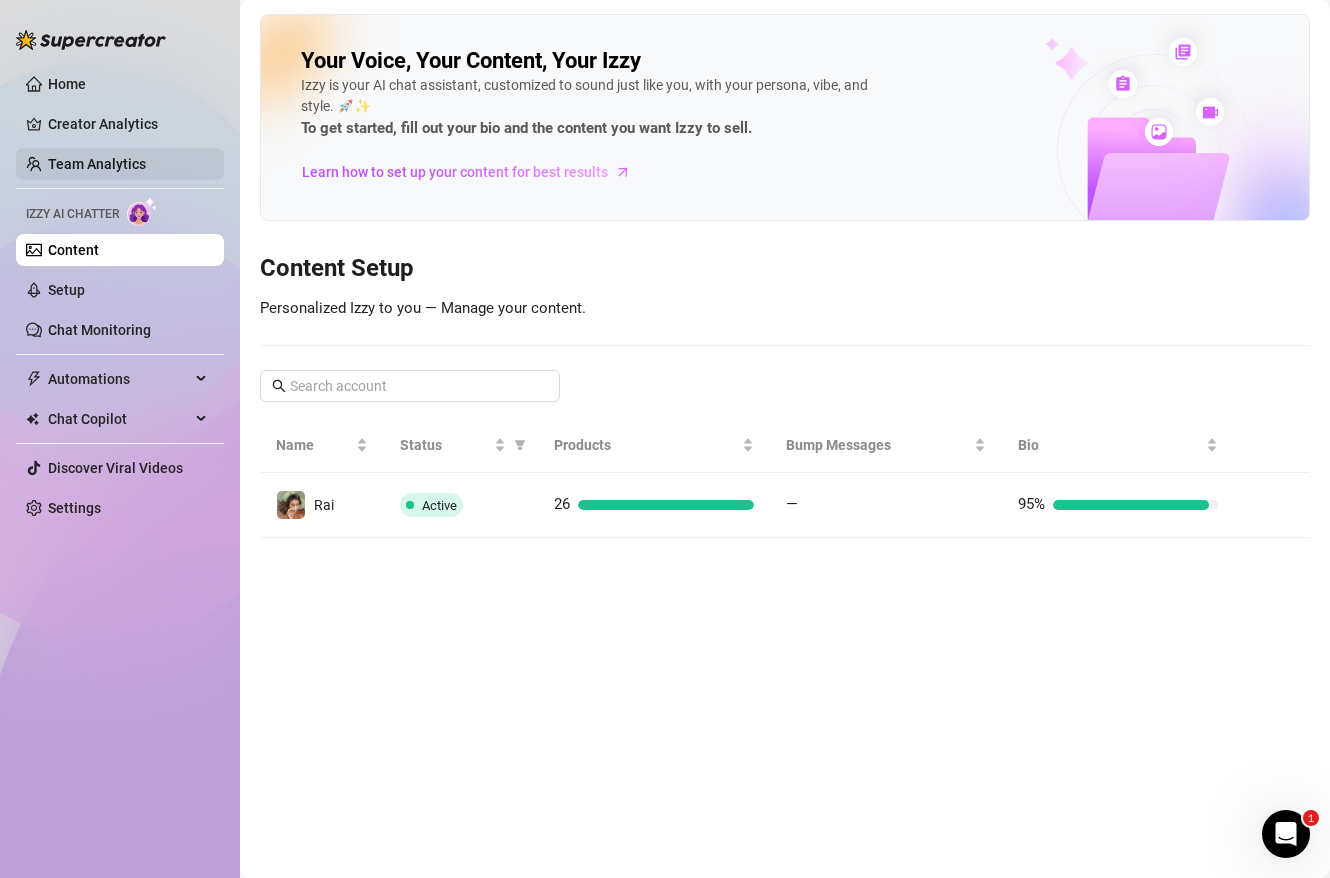 click on "Team Analytics" at bounding box center (97, 164) 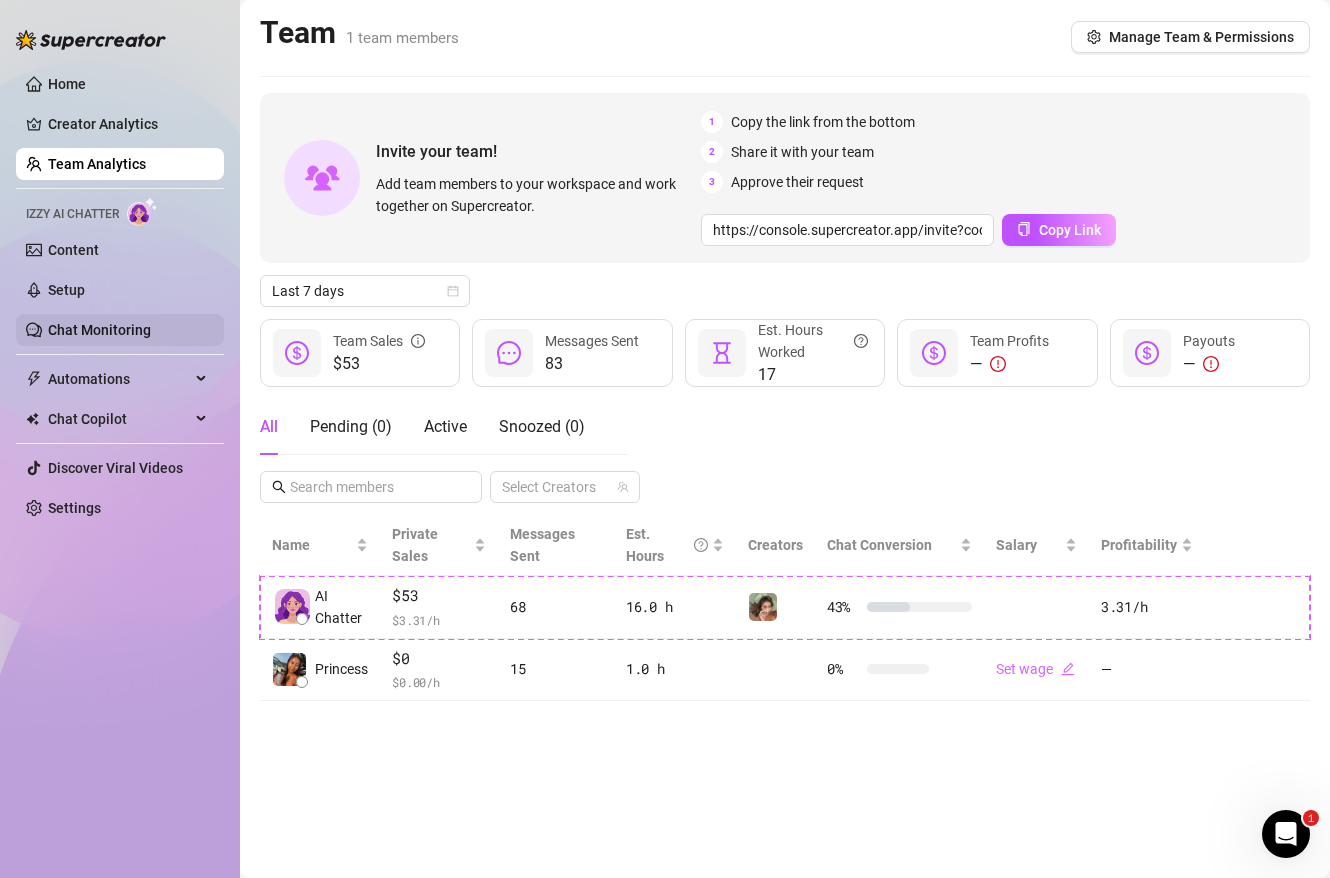click on "Chat Monitoring" at bounding box center (99, 330) 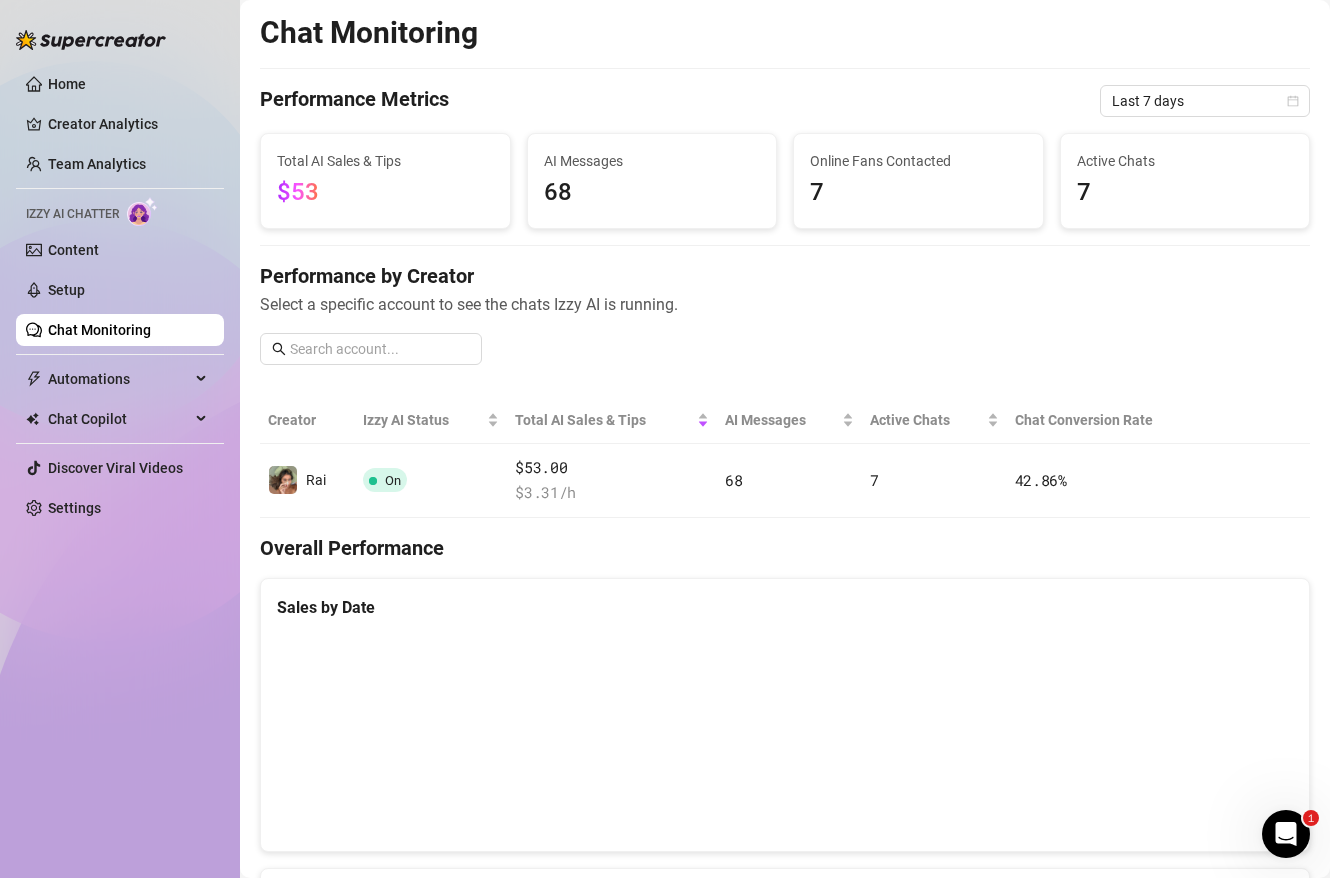 click on "Home Creator Analytics   Team Analytics Izzy AI Chatter Content Setup Chat Monitoring Automations All Message Flow Beta Bump Online Fans Expired Fans Chat Copilot All AI Reply Message Library Fan CRM Discover Viral Videos Settings" at bounding box center [120, 296] 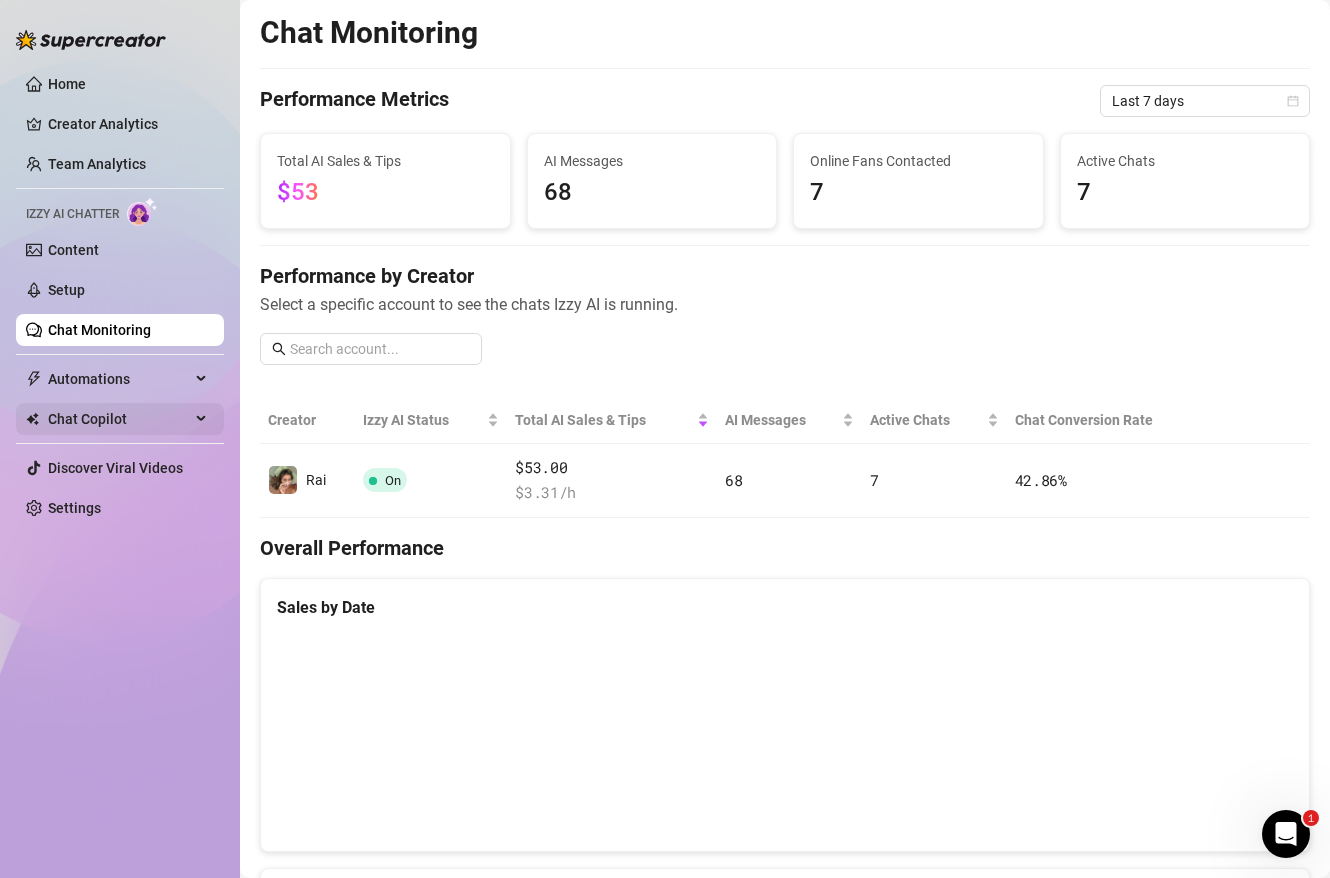 click on "Chat Copilot" at bounding box center [119, 419] 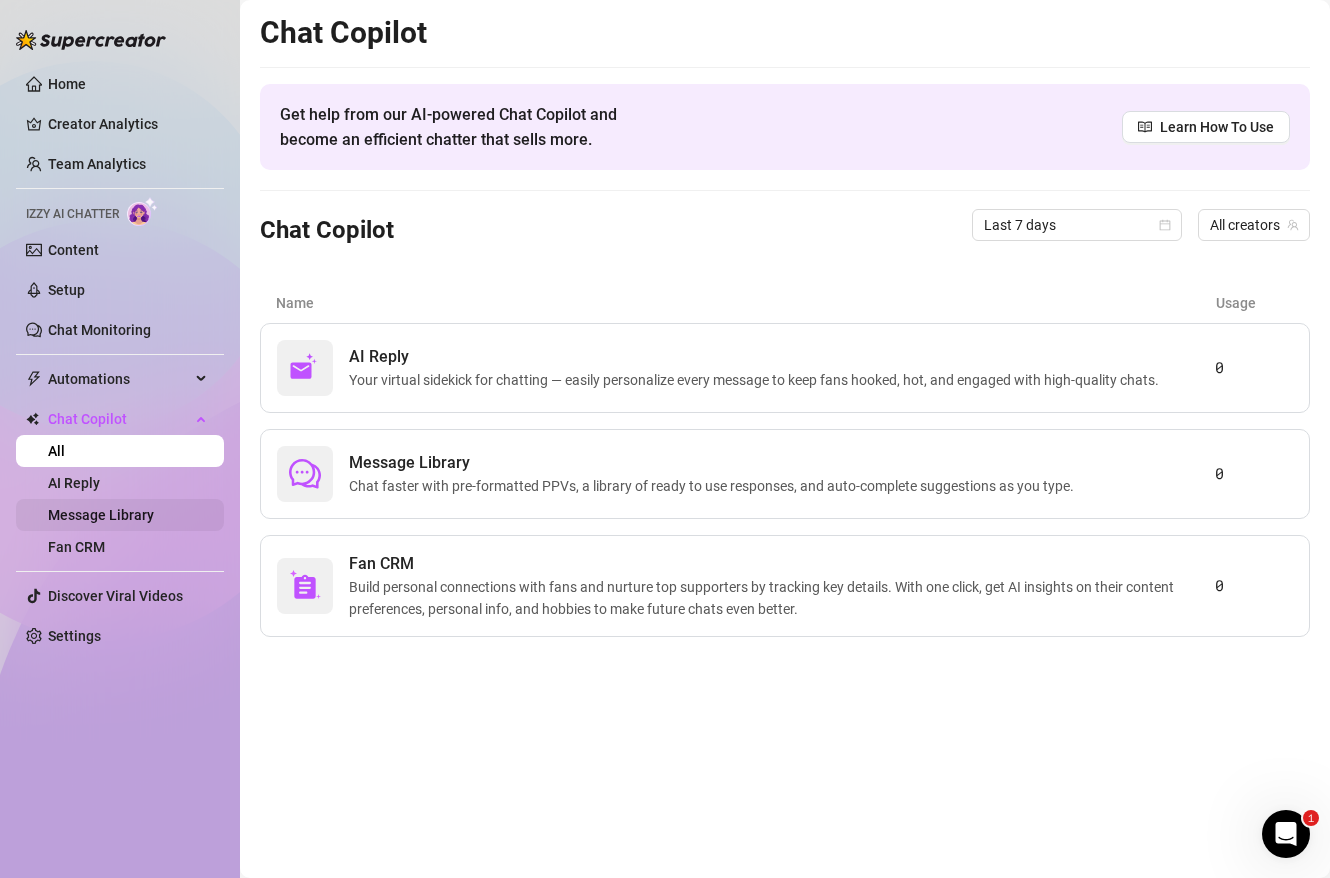 click on "Message Library" at bounding box center [101, 515] 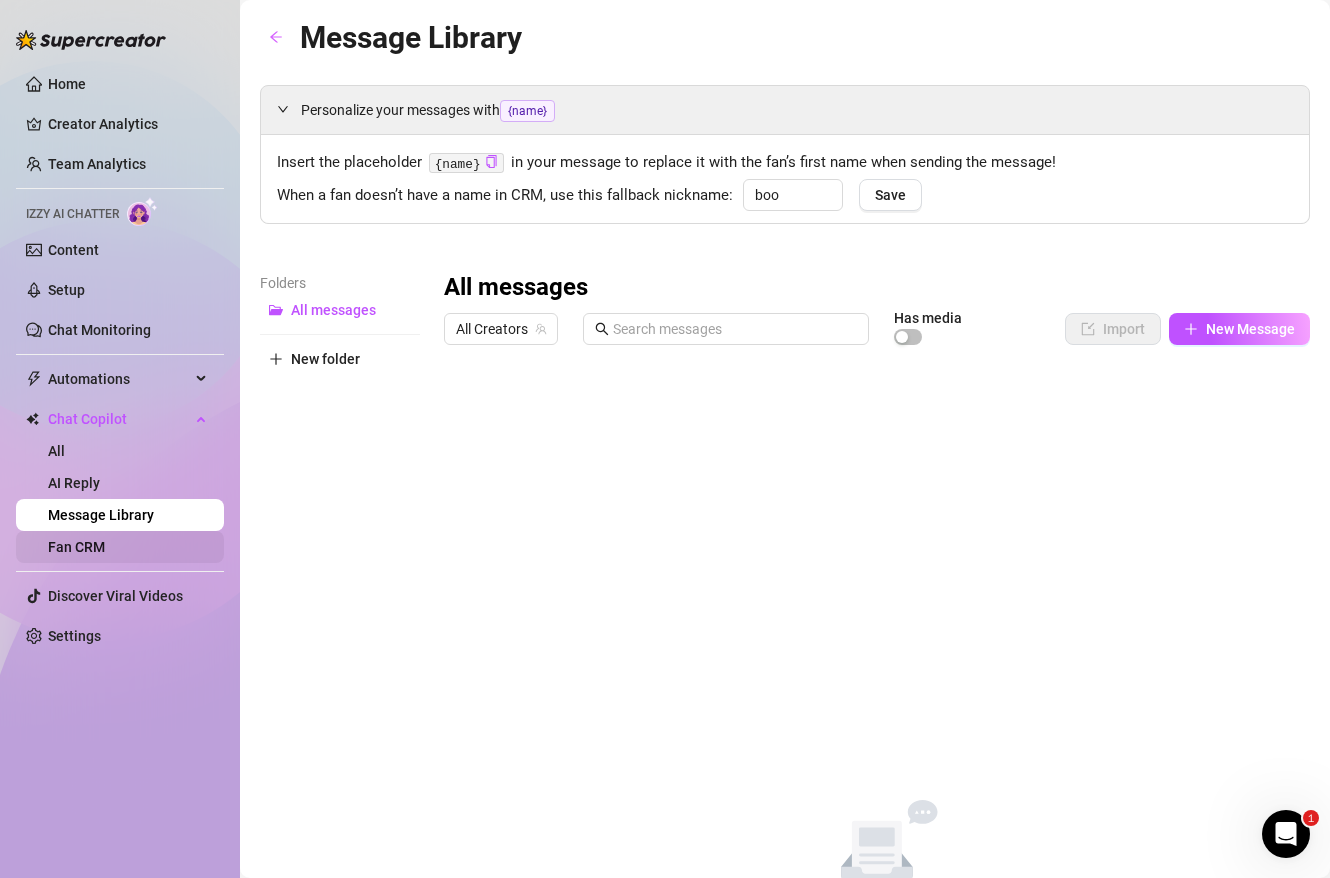 click on "Fan CRM" at bounding box center [76, 547] 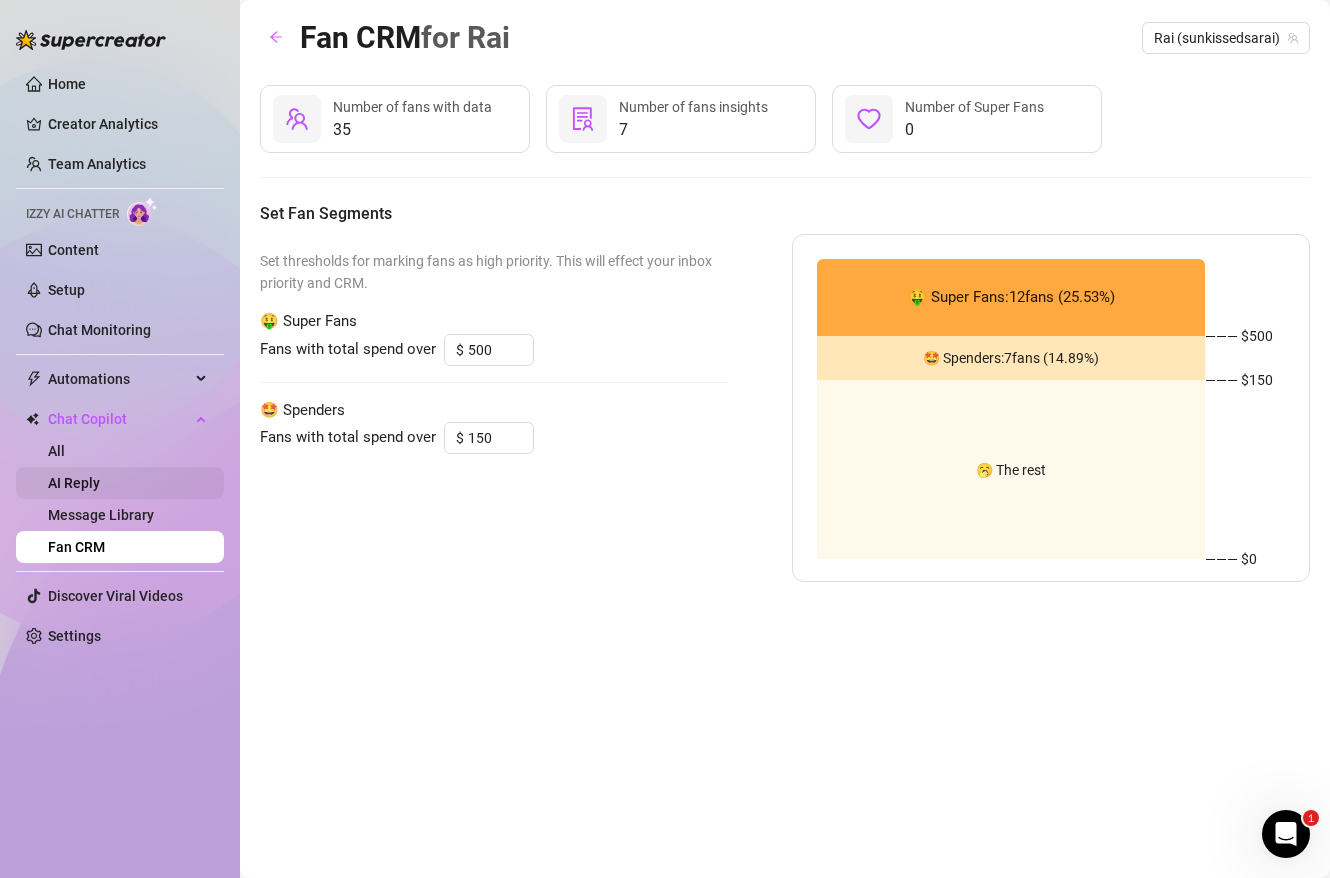click on "AI Reply" at bounding box center (74, 483) 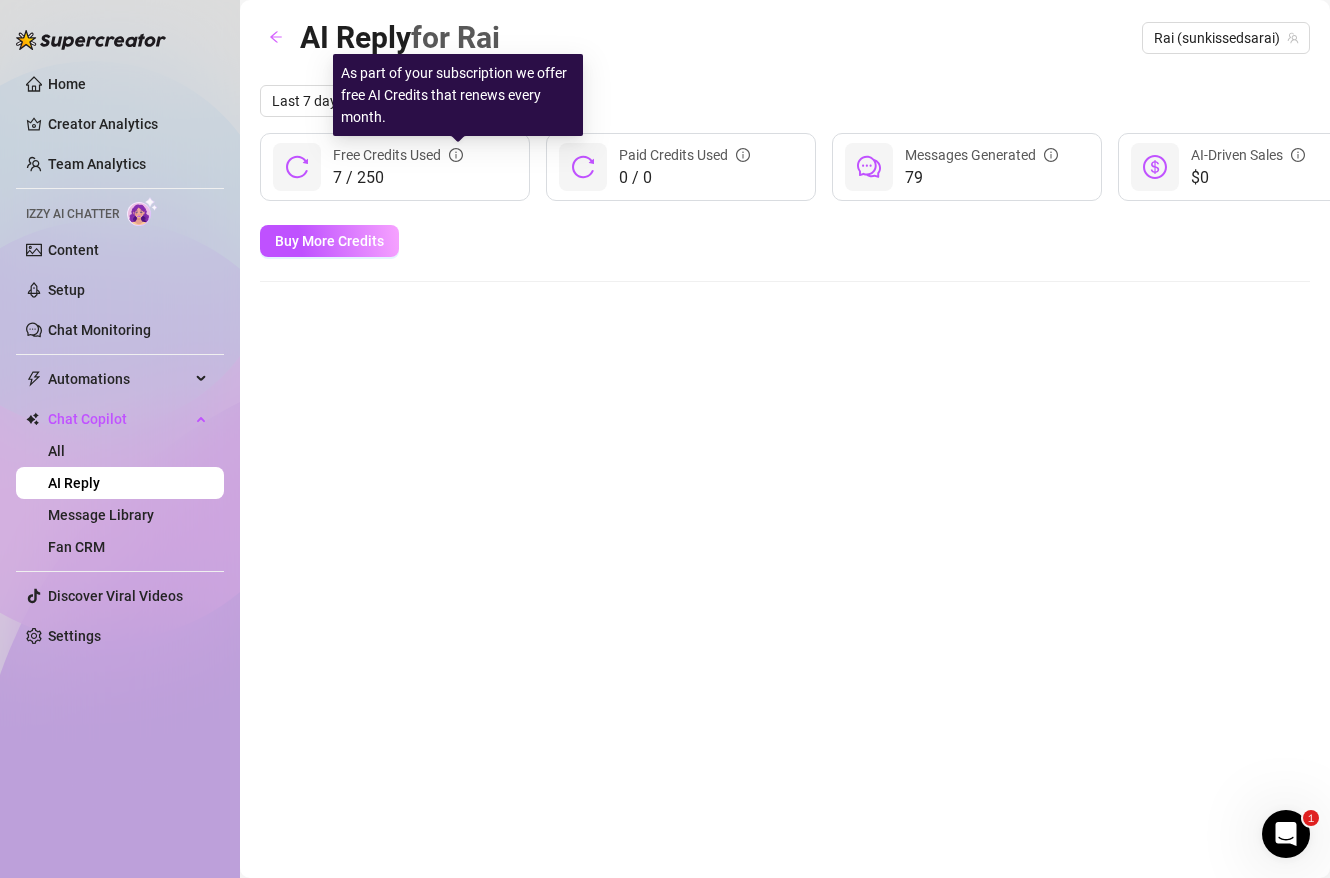 click 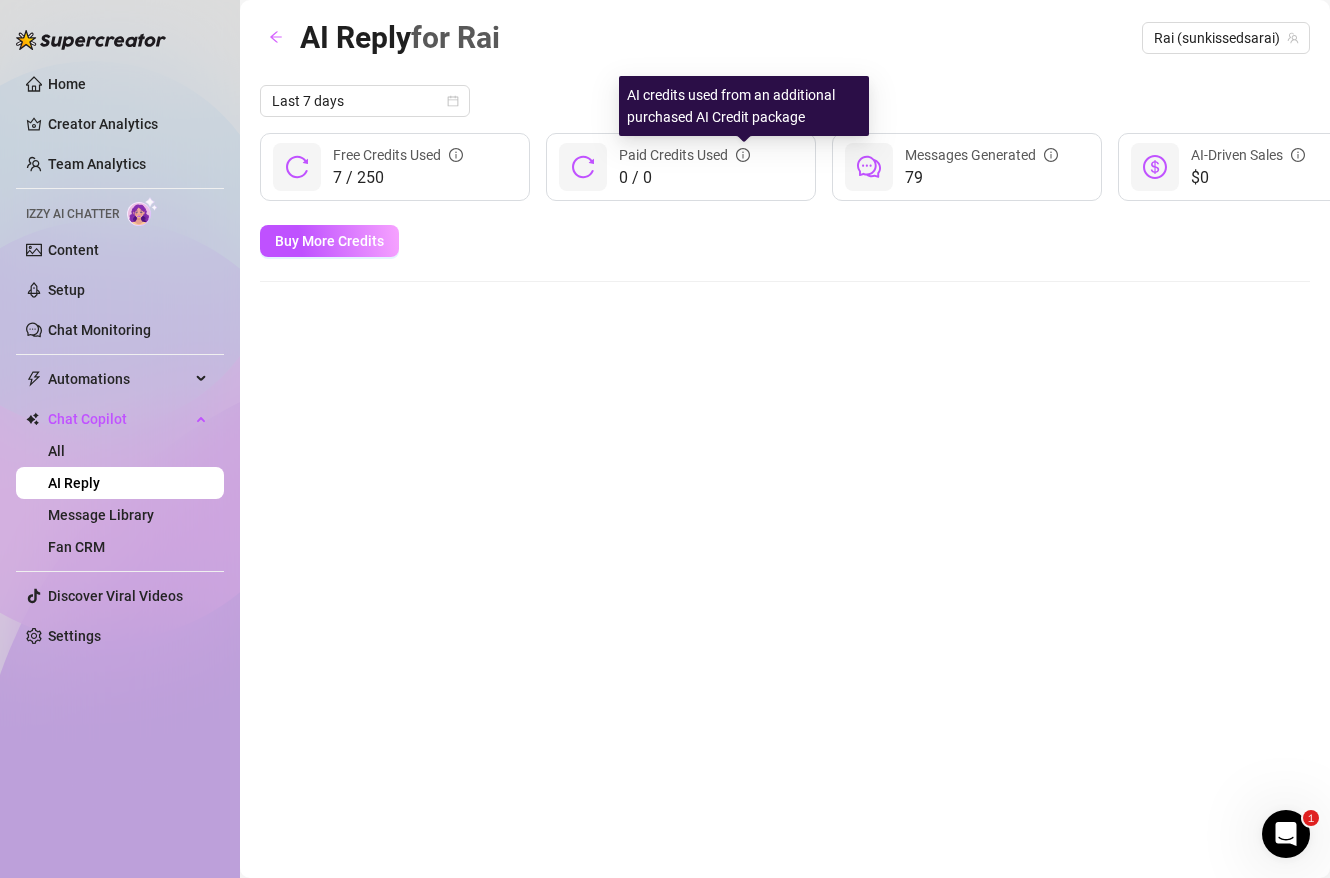 click 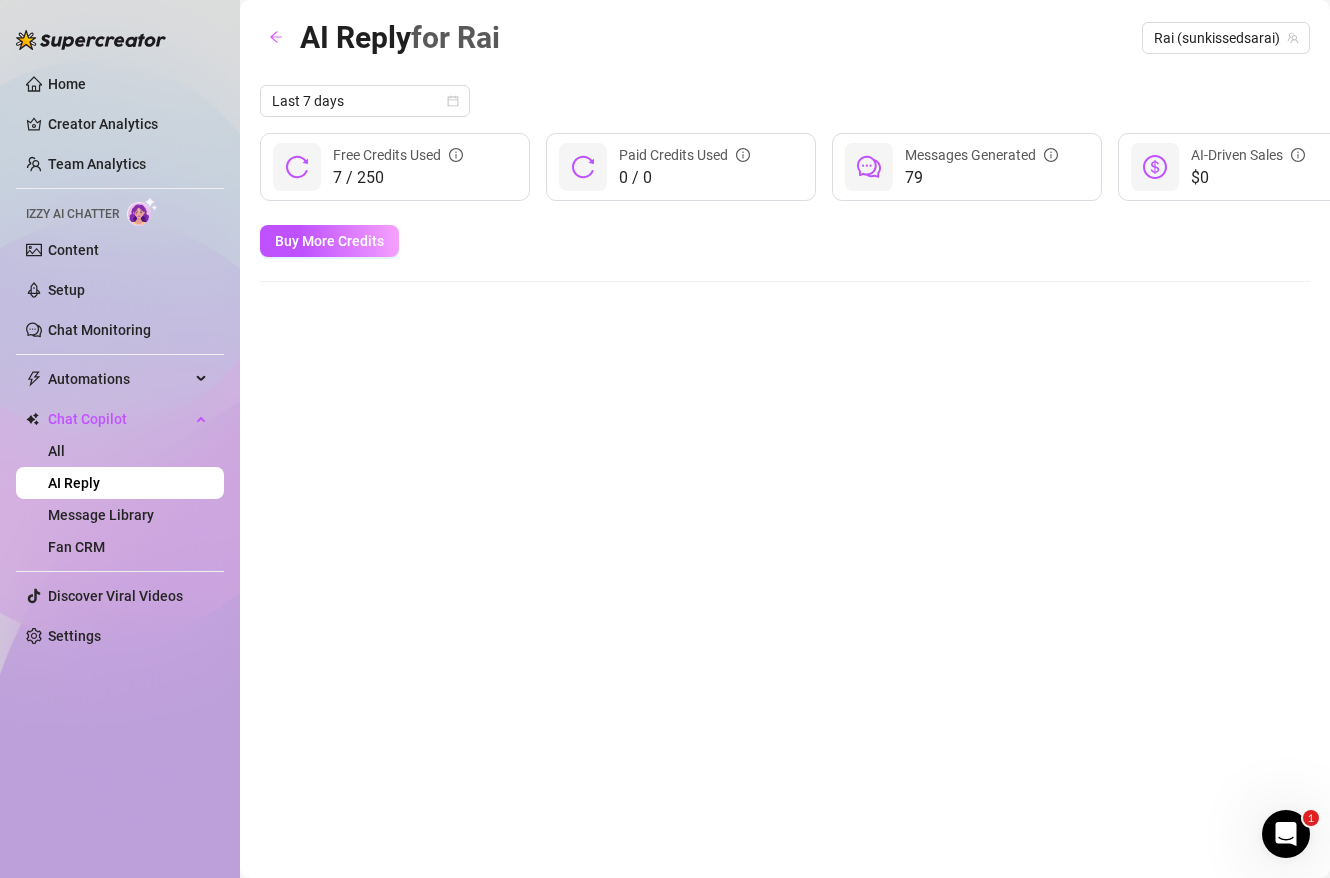 click 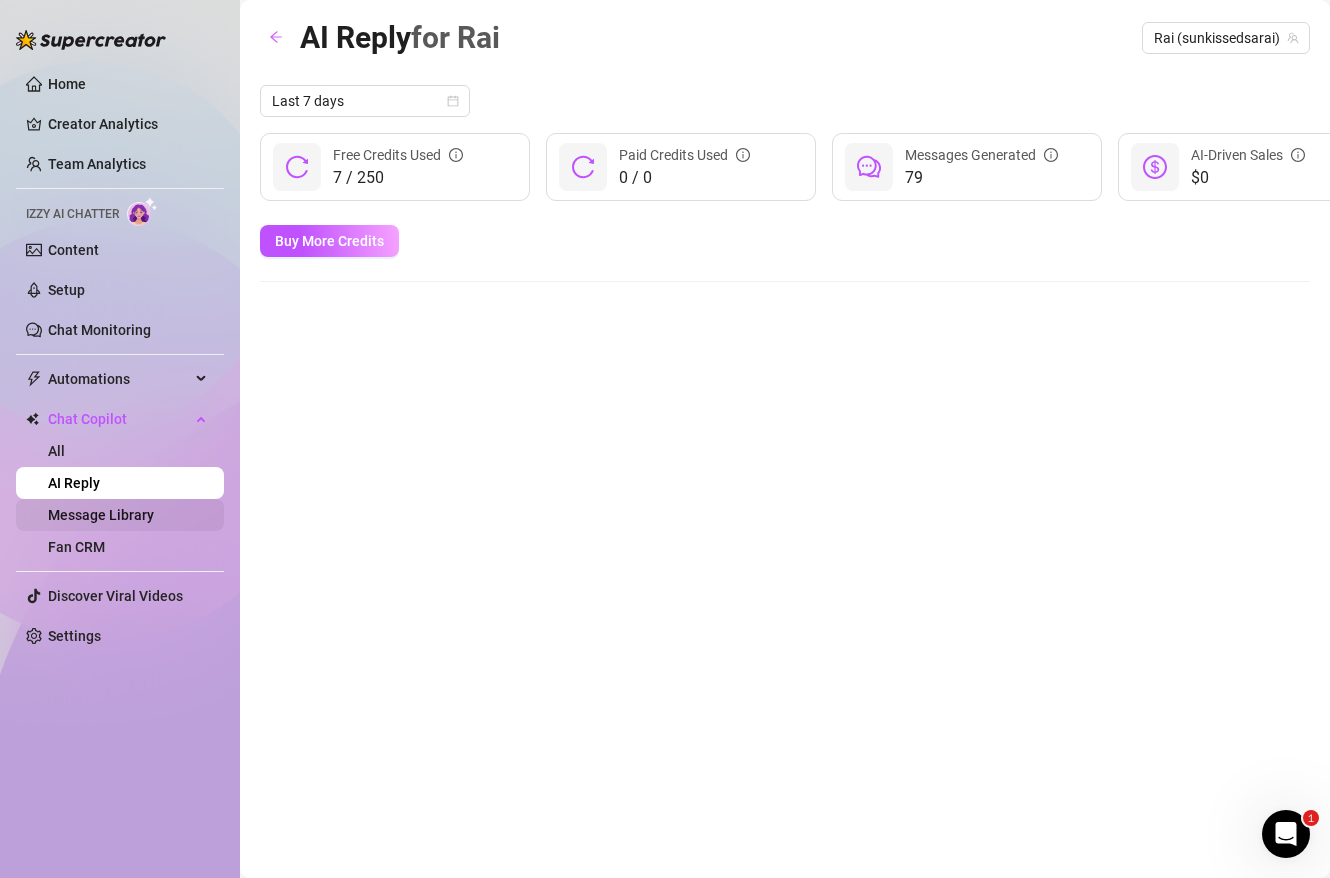 click on "Message Library" at bounding box center [101, 515] 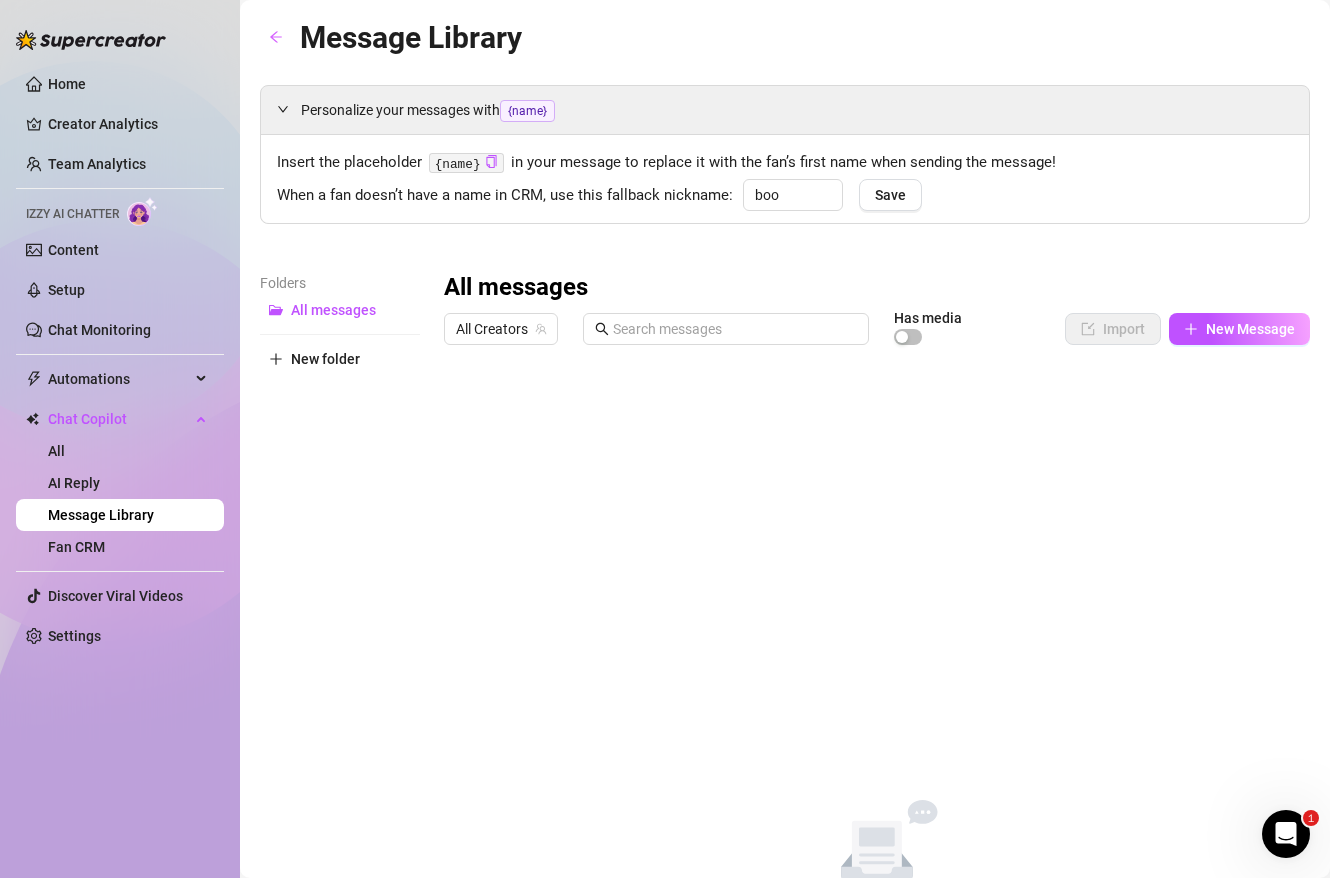 click on "Home Creator Analytics   Team Analytics Izzy AI Chatter Content Setup Chat Monitoring Automations All Message Flow Beta Bump Online Fans Expired Fans Chat Copilot All AI Reply Message Library Fan CRM Discover Viral Videos Settings" at bounding box center [120, 360] 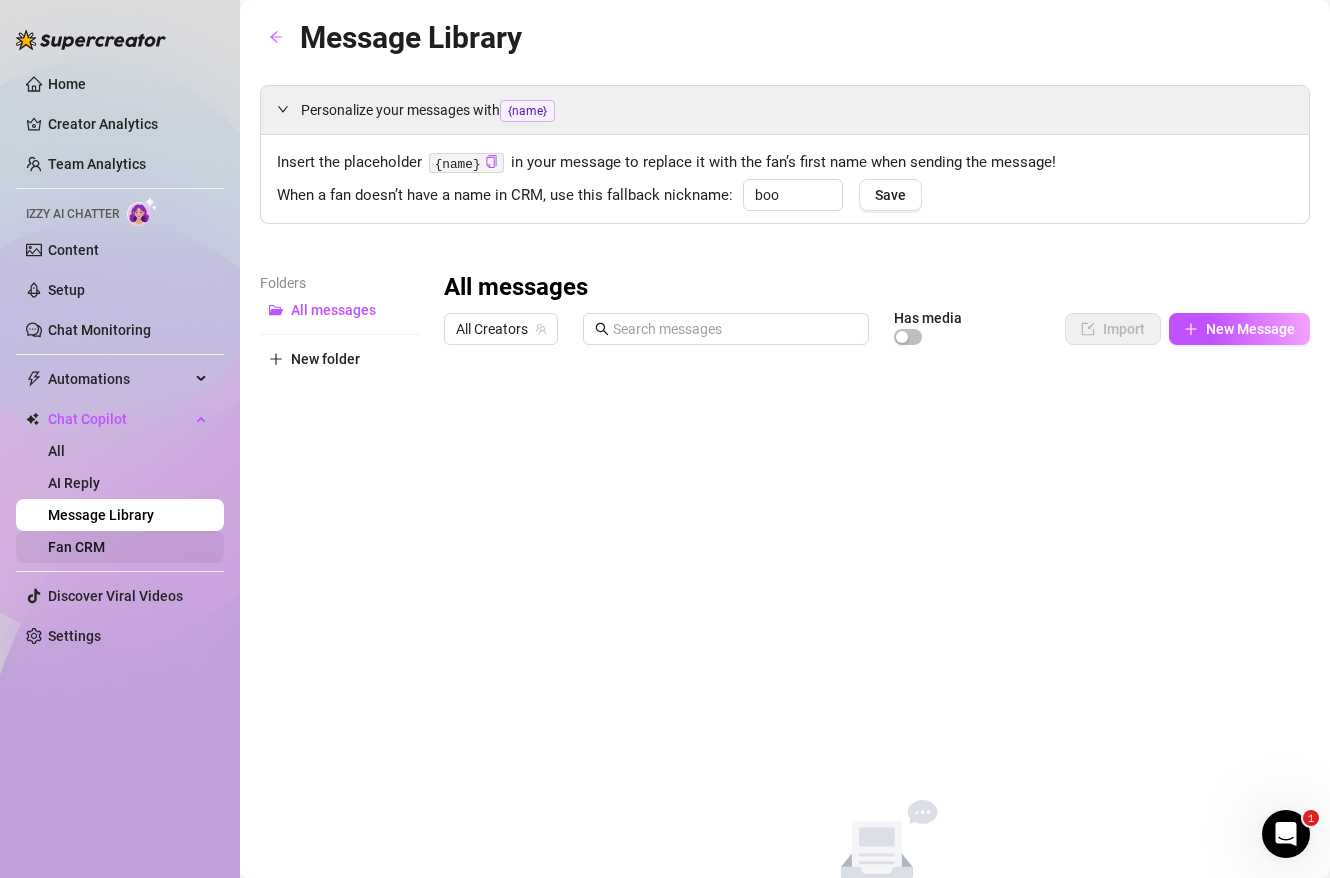 click on "Fan CRM" at bounding box center (76, 547) 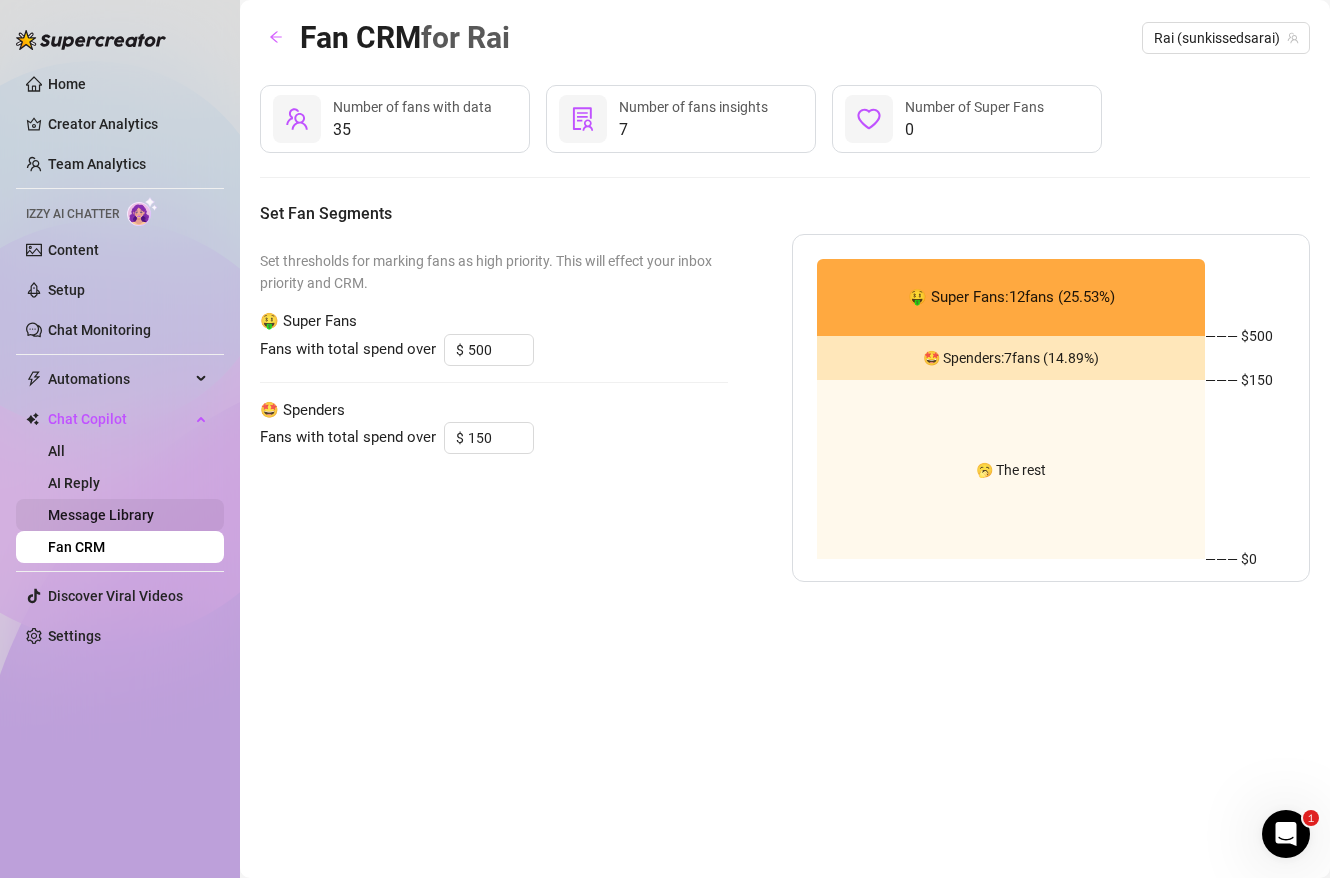 click on "Message Library" at bounding box center [101, 515] 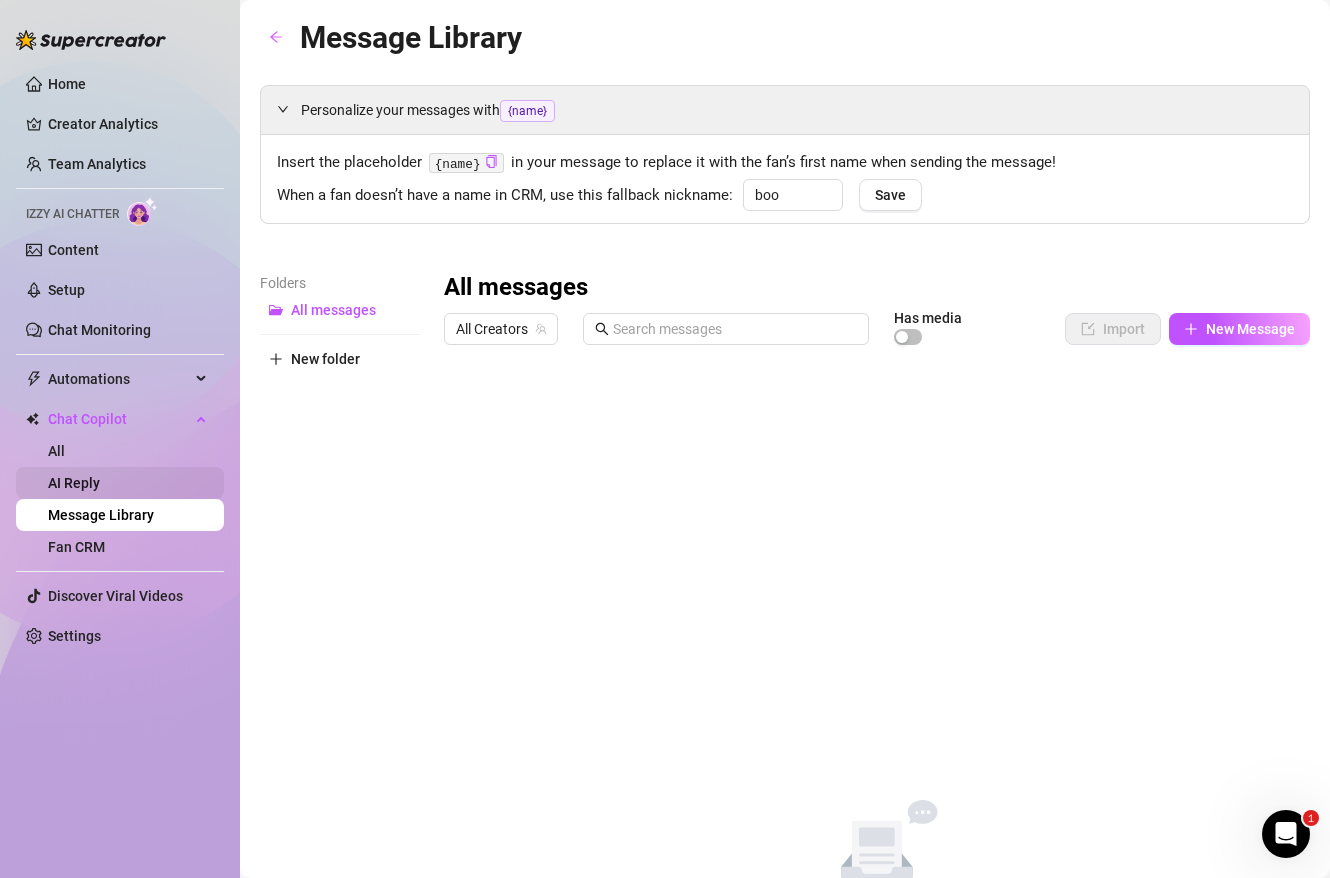 click on "AI Reply" at bounding box center [74, 483] 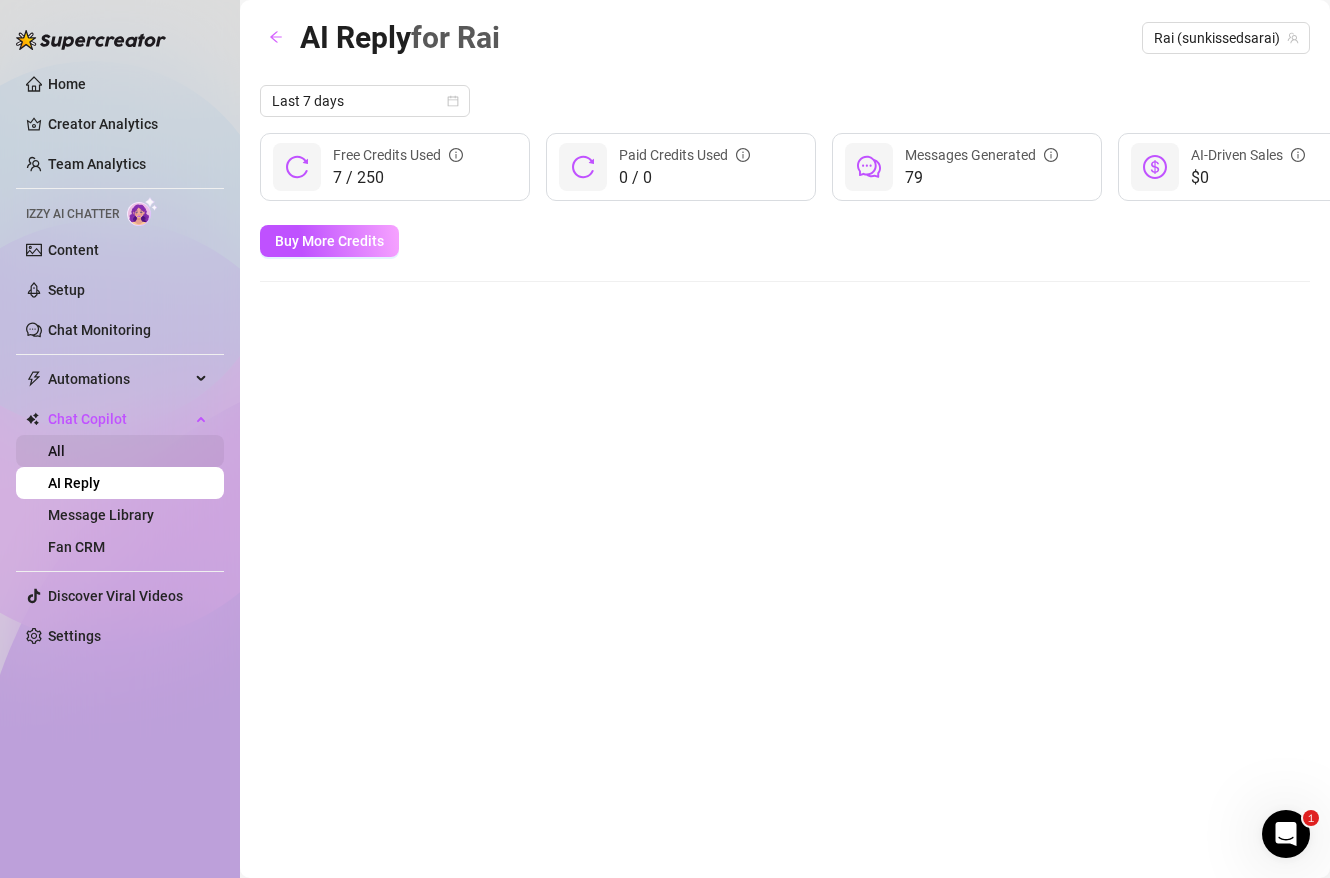 click on "All" at bounding box center [56, 451] 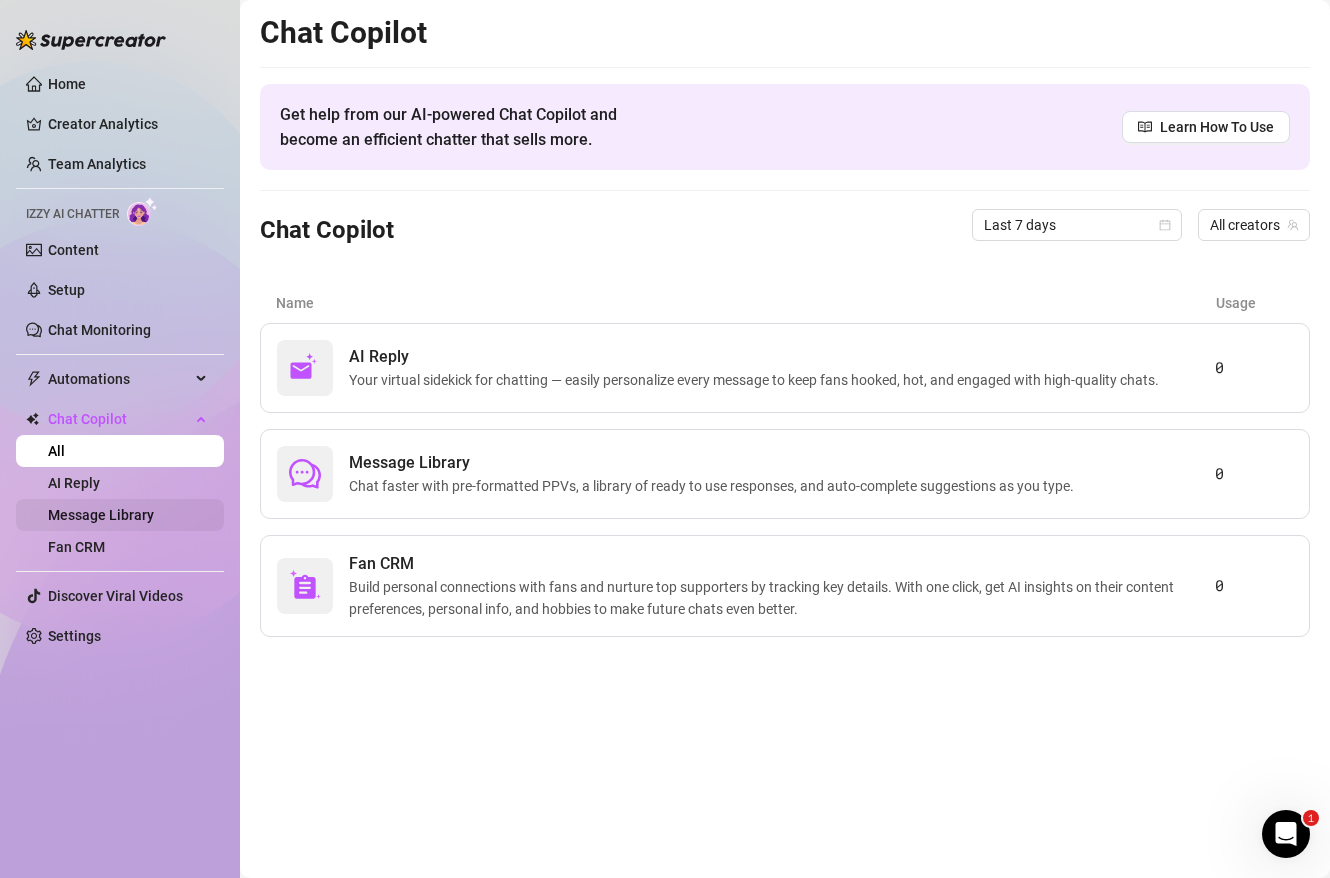 click on "Message Library" at bounding box center [101, 515] 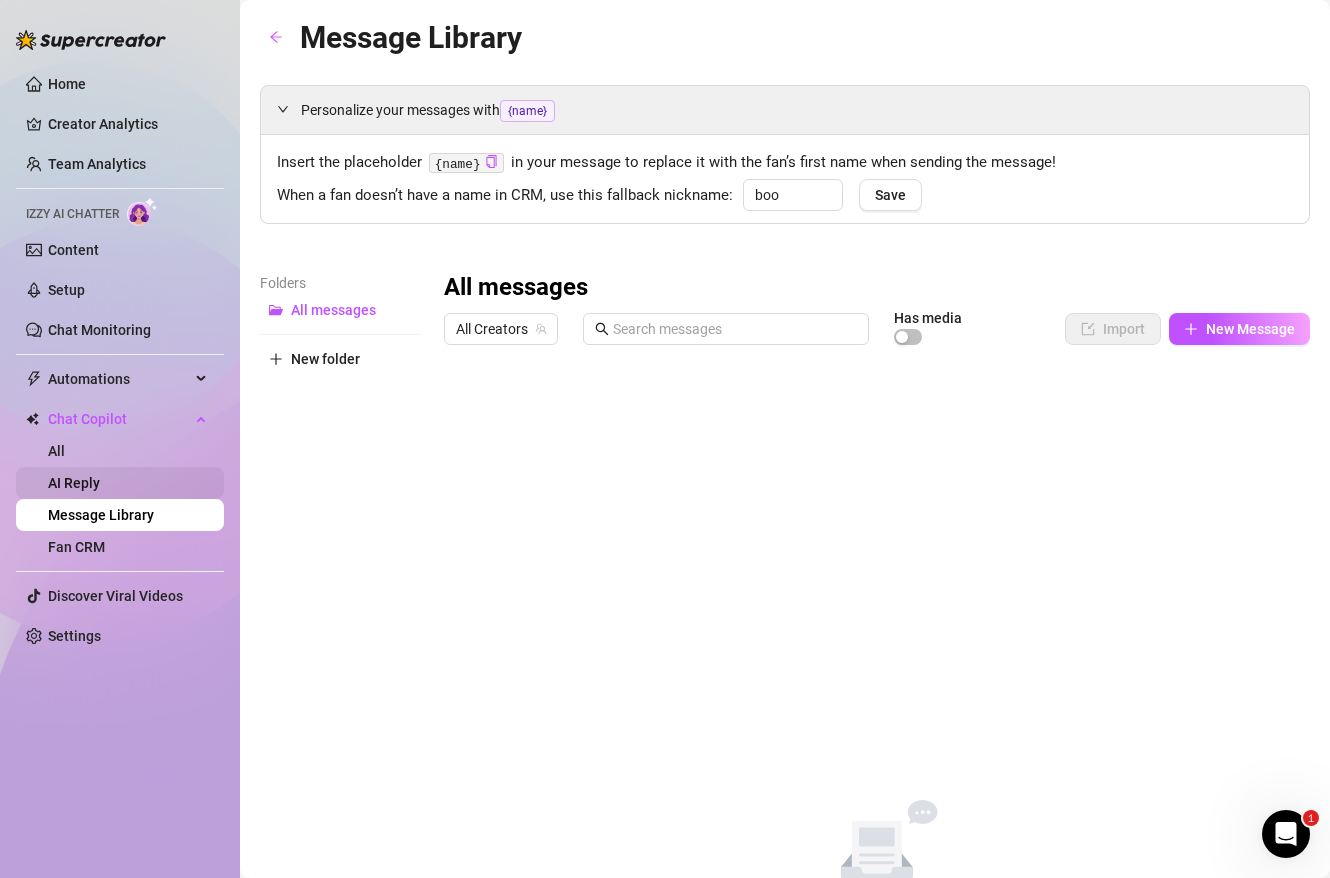 click on "AI Reply" at bounding box center (74, 483) 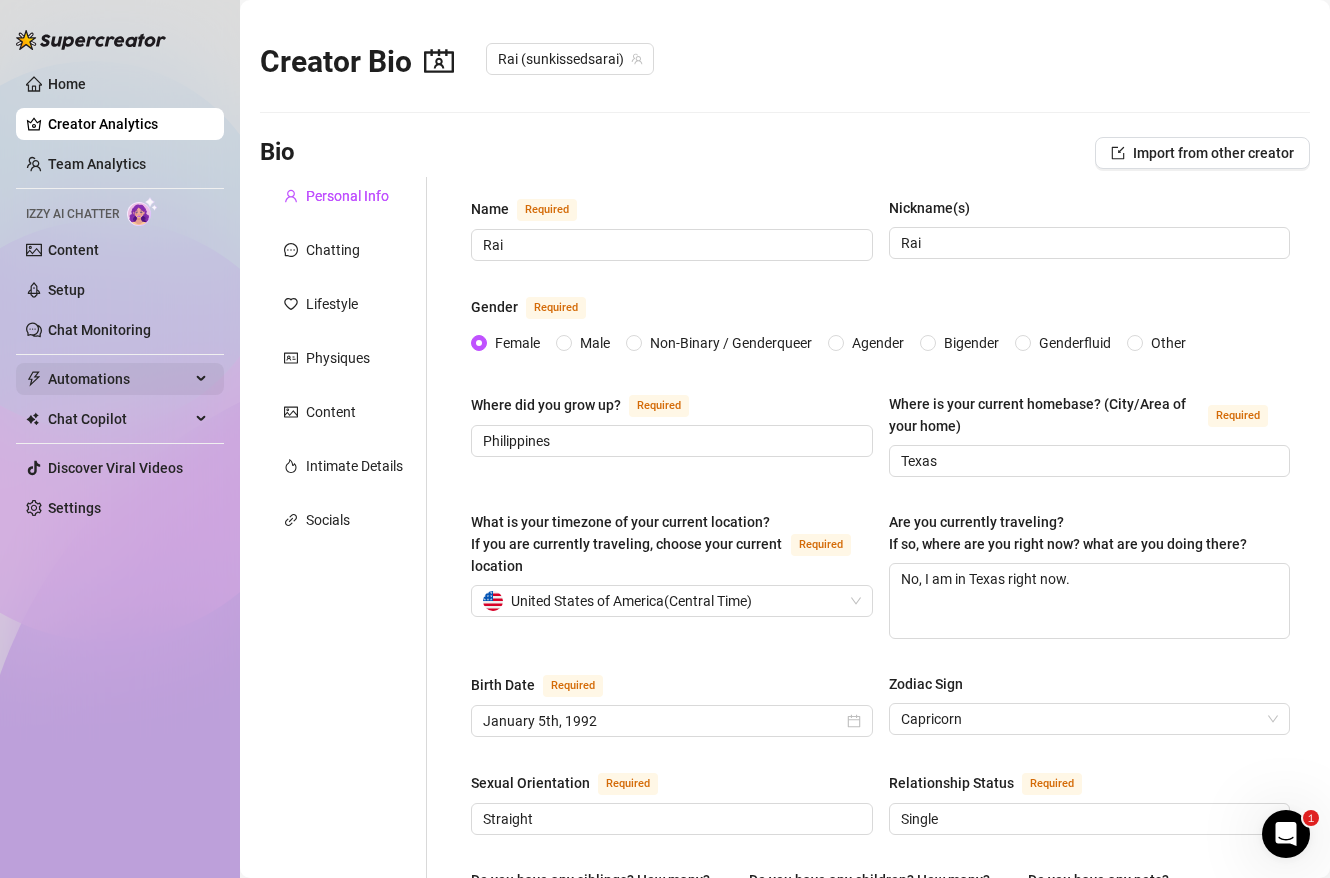 type 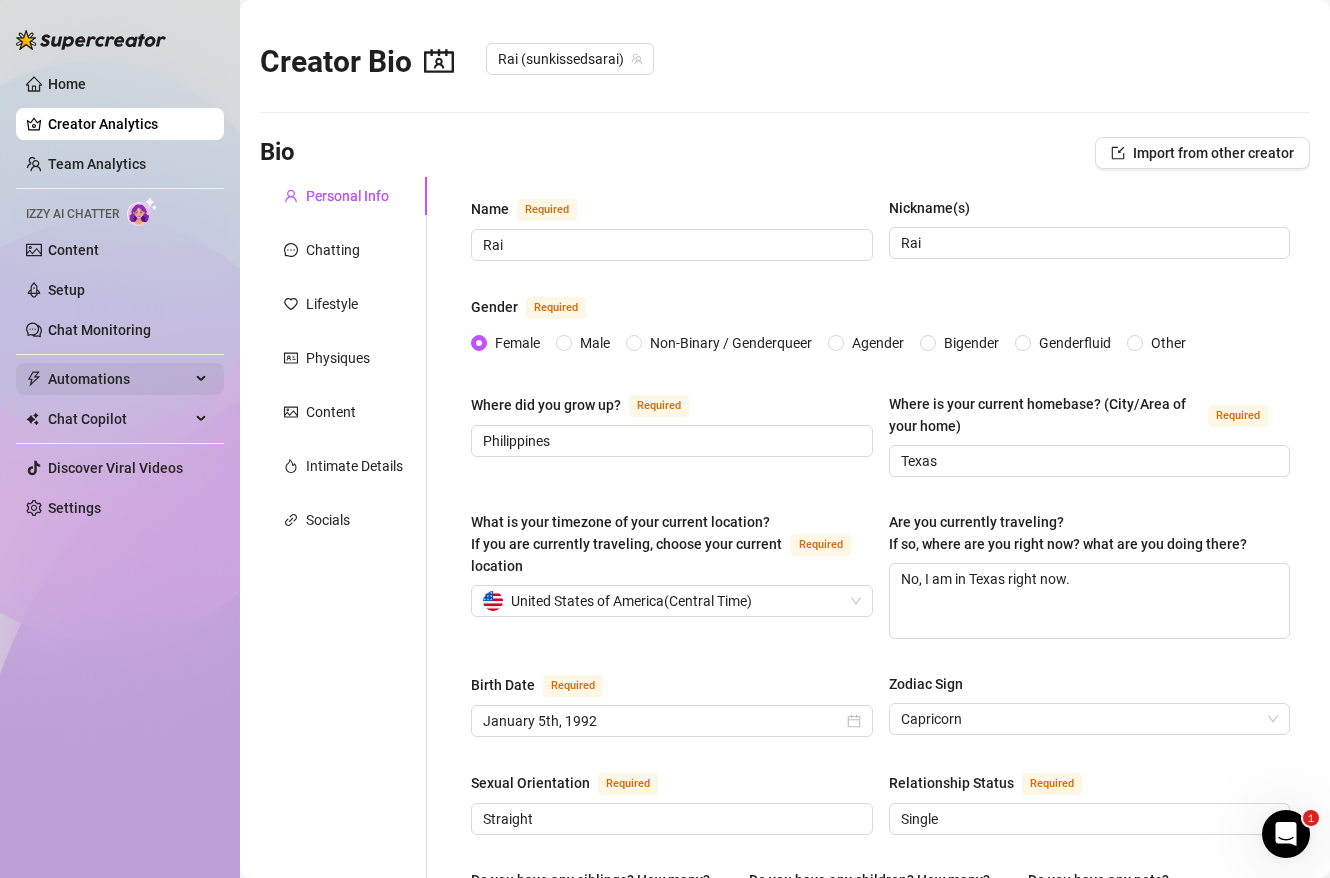 click on "Automations" at bounding box center [119, 379] 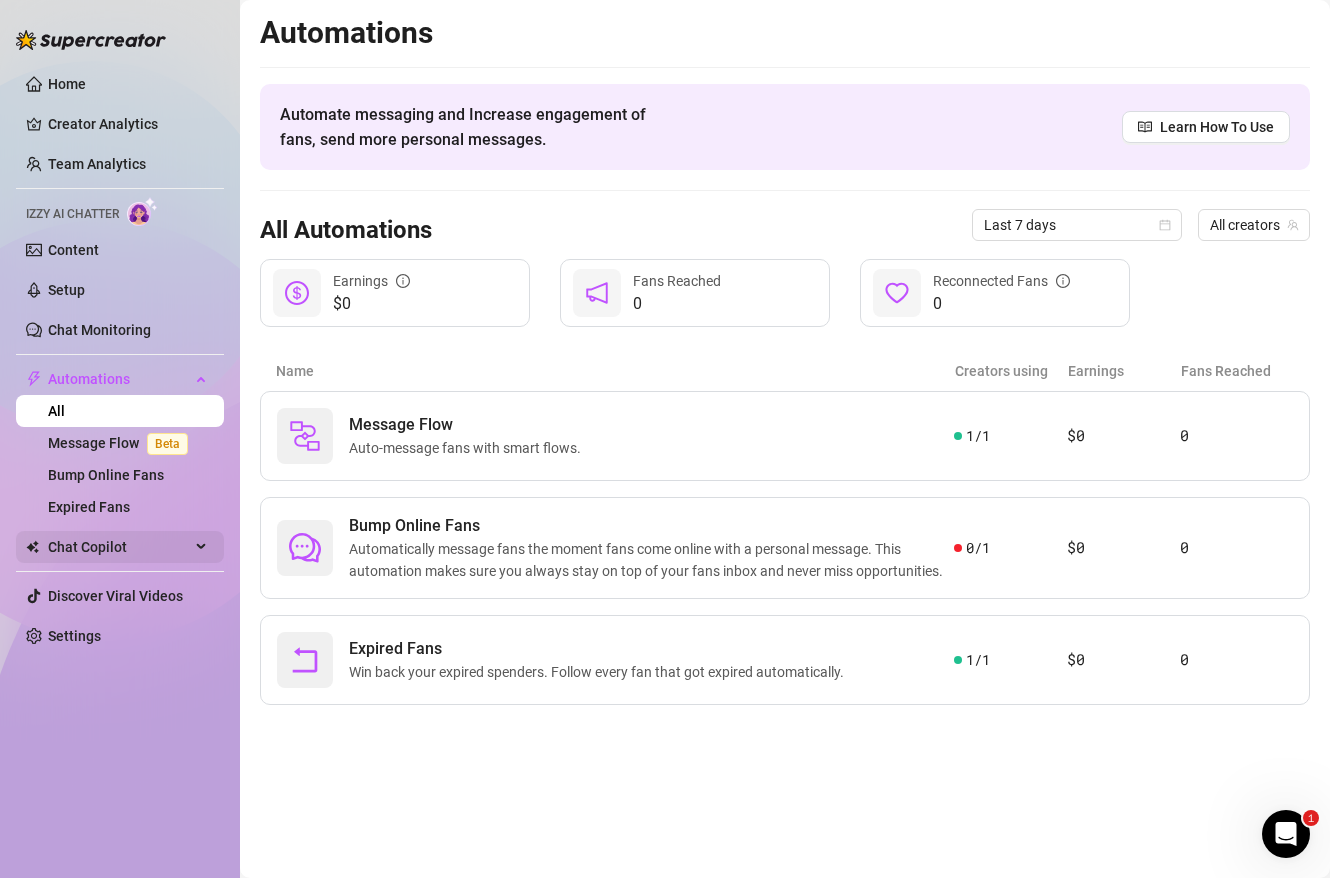 click on "Chat Copilot" at bounding box center (119, 547) 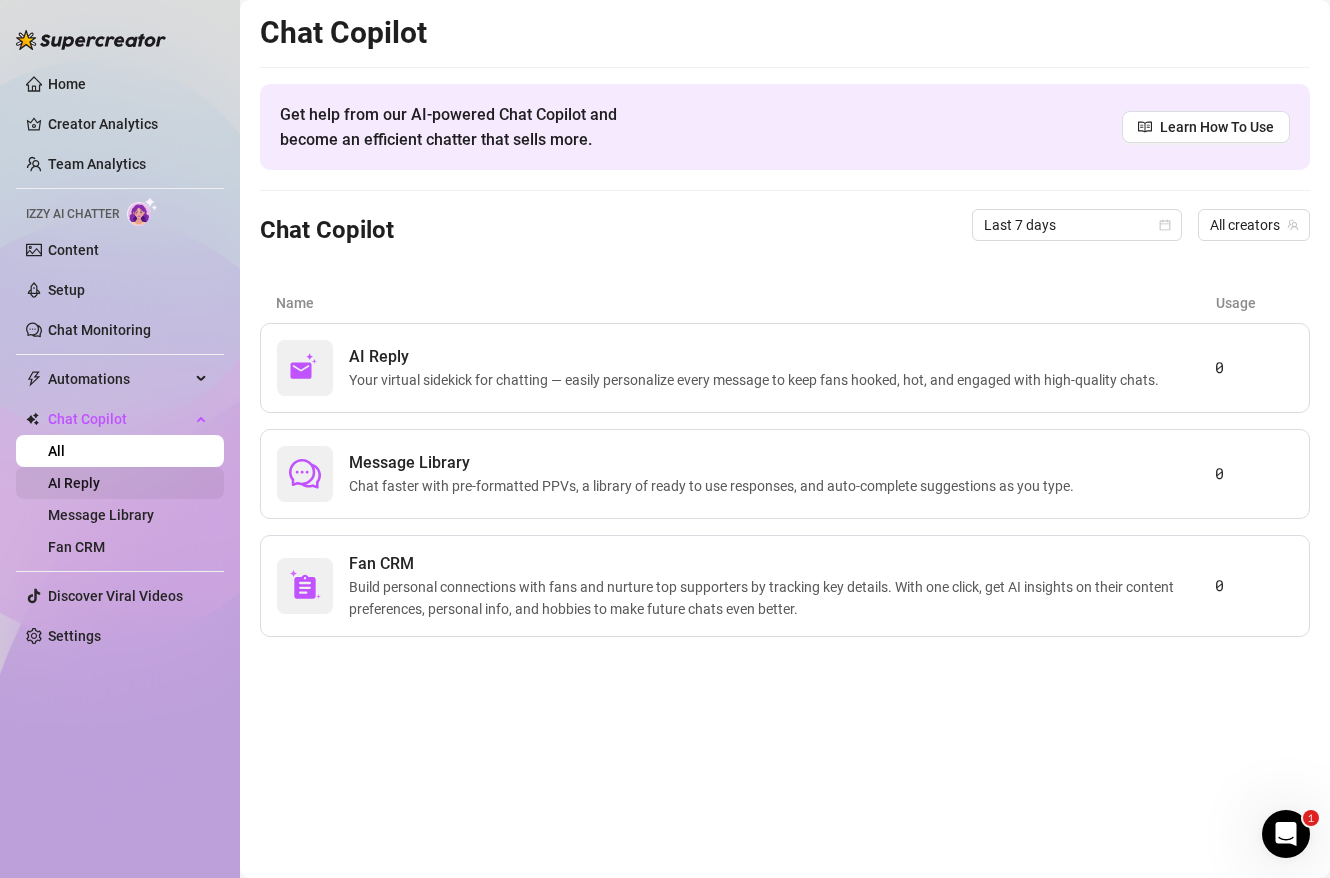 click on "AI Reply" at bounding box center [74, 483] 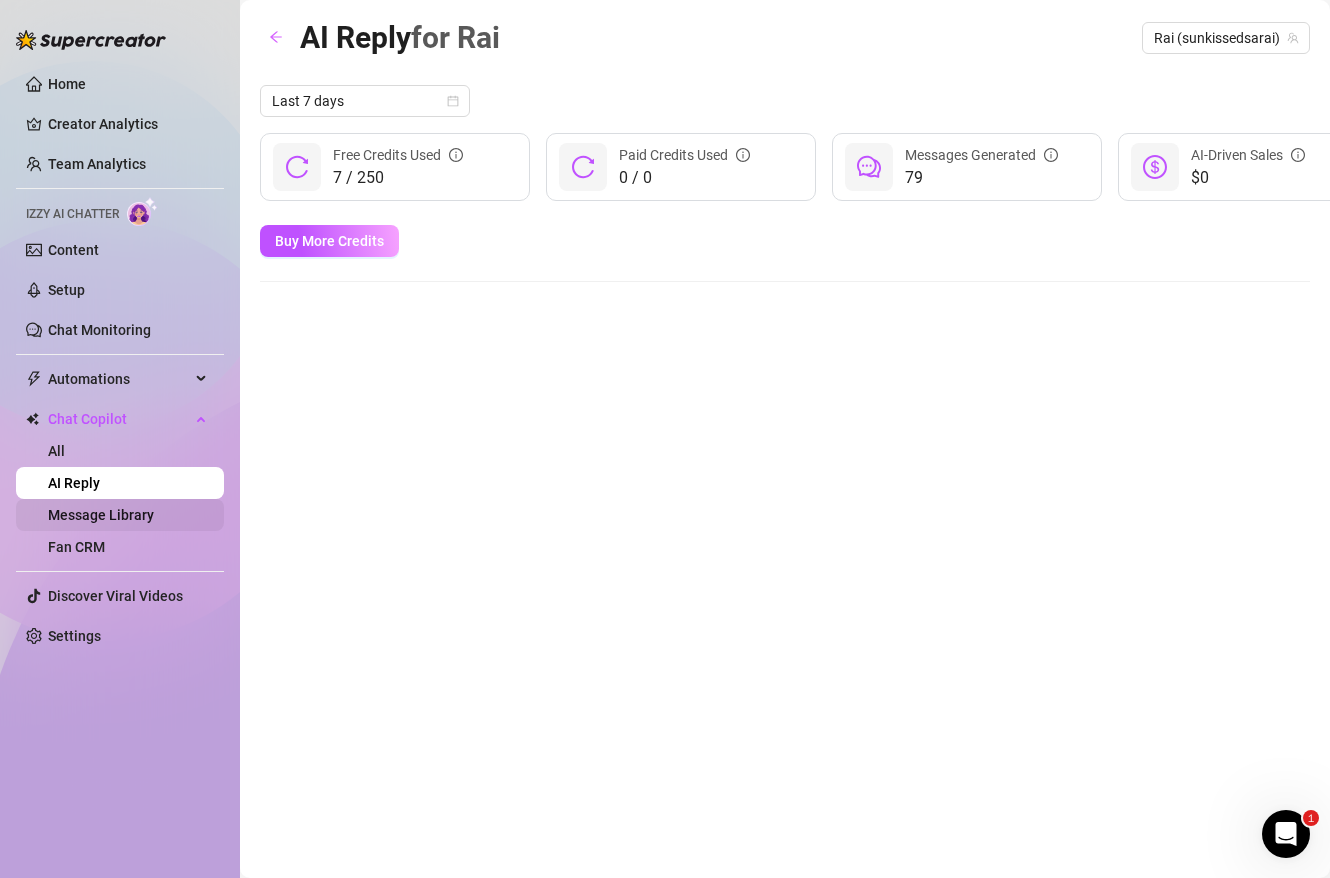 click on "Message Library" at bounding box center (101, 515) 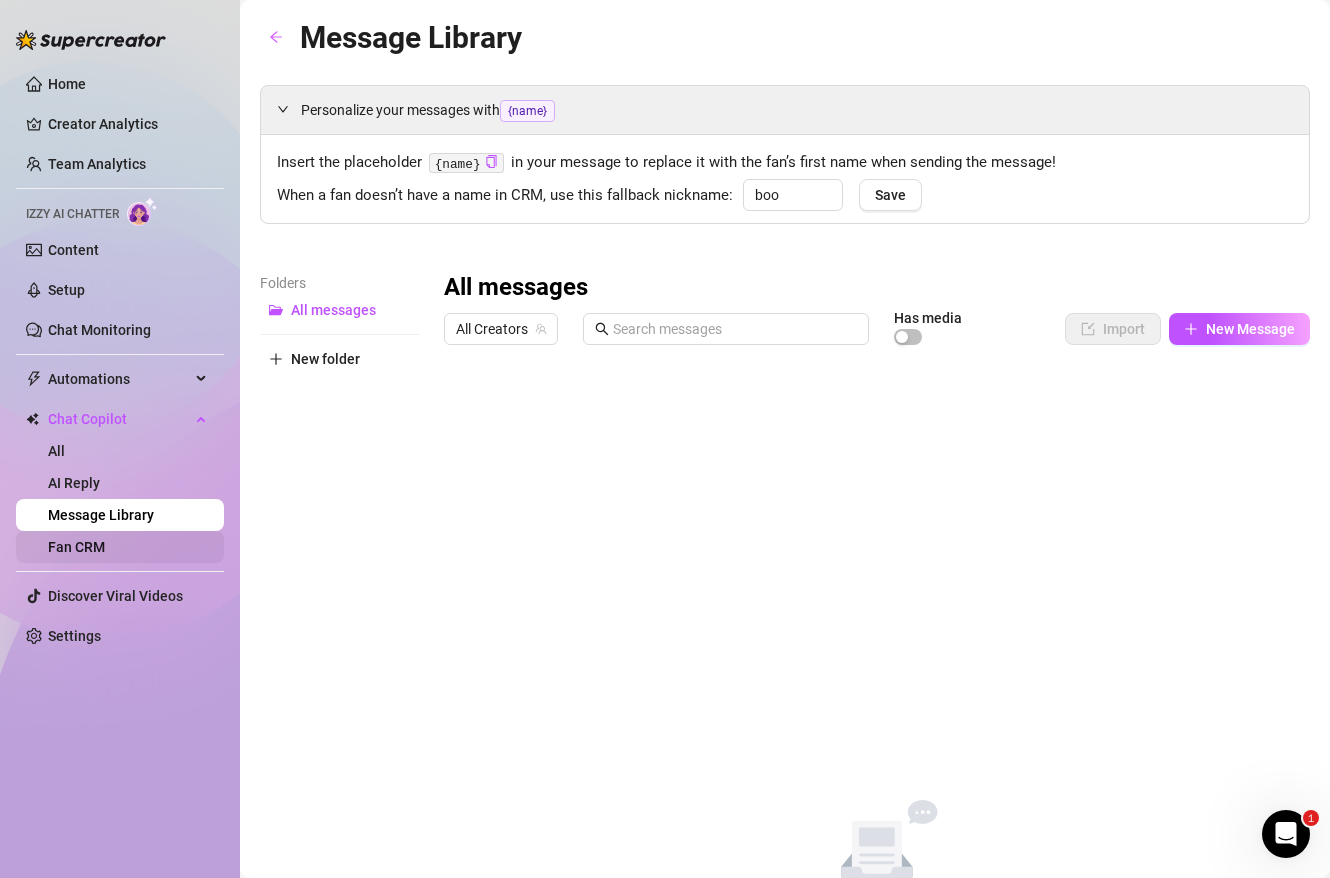 click on "Fan CRM" at bounding box center (76, 547) 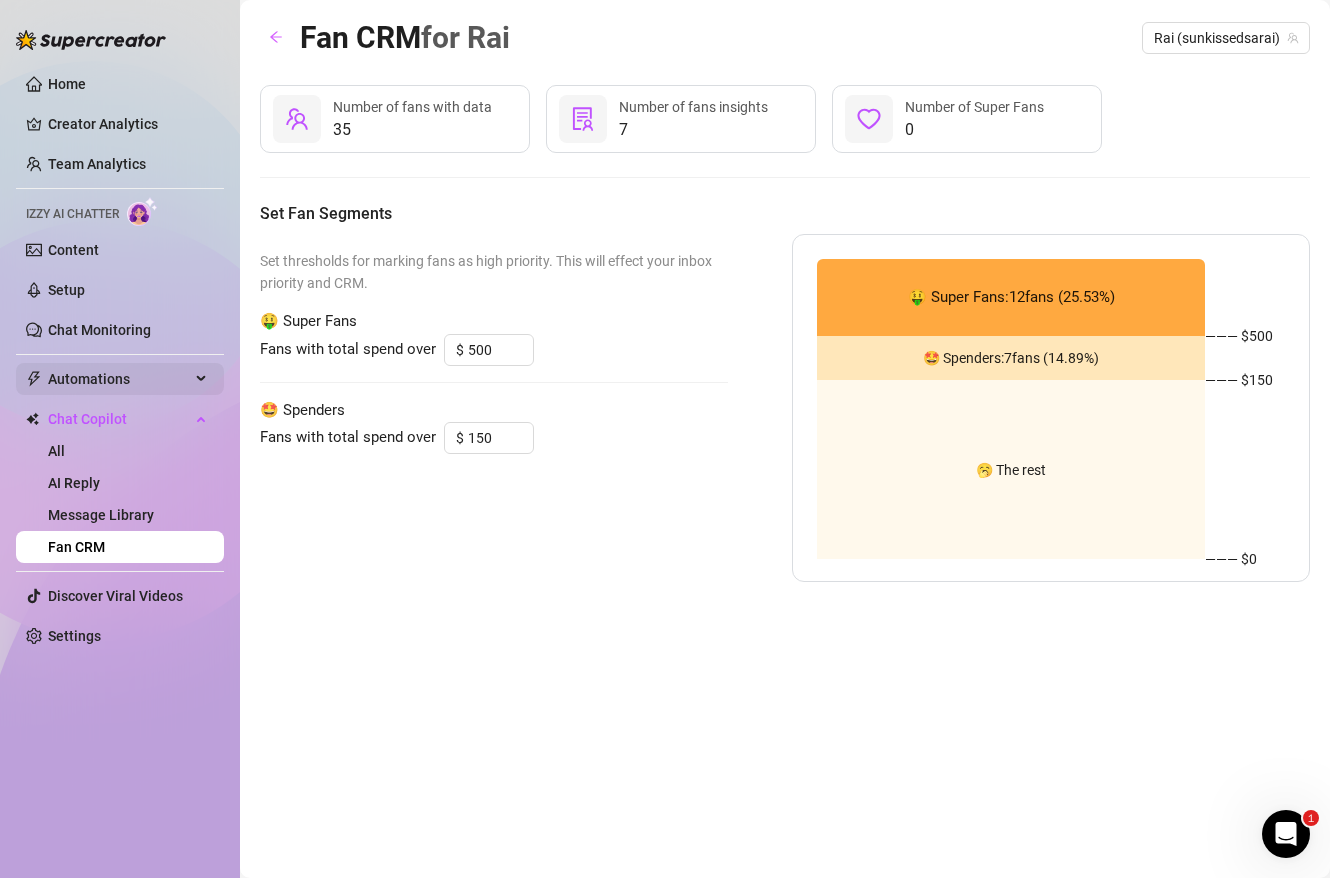 click on "Automations" at bounding box center (119, 379) 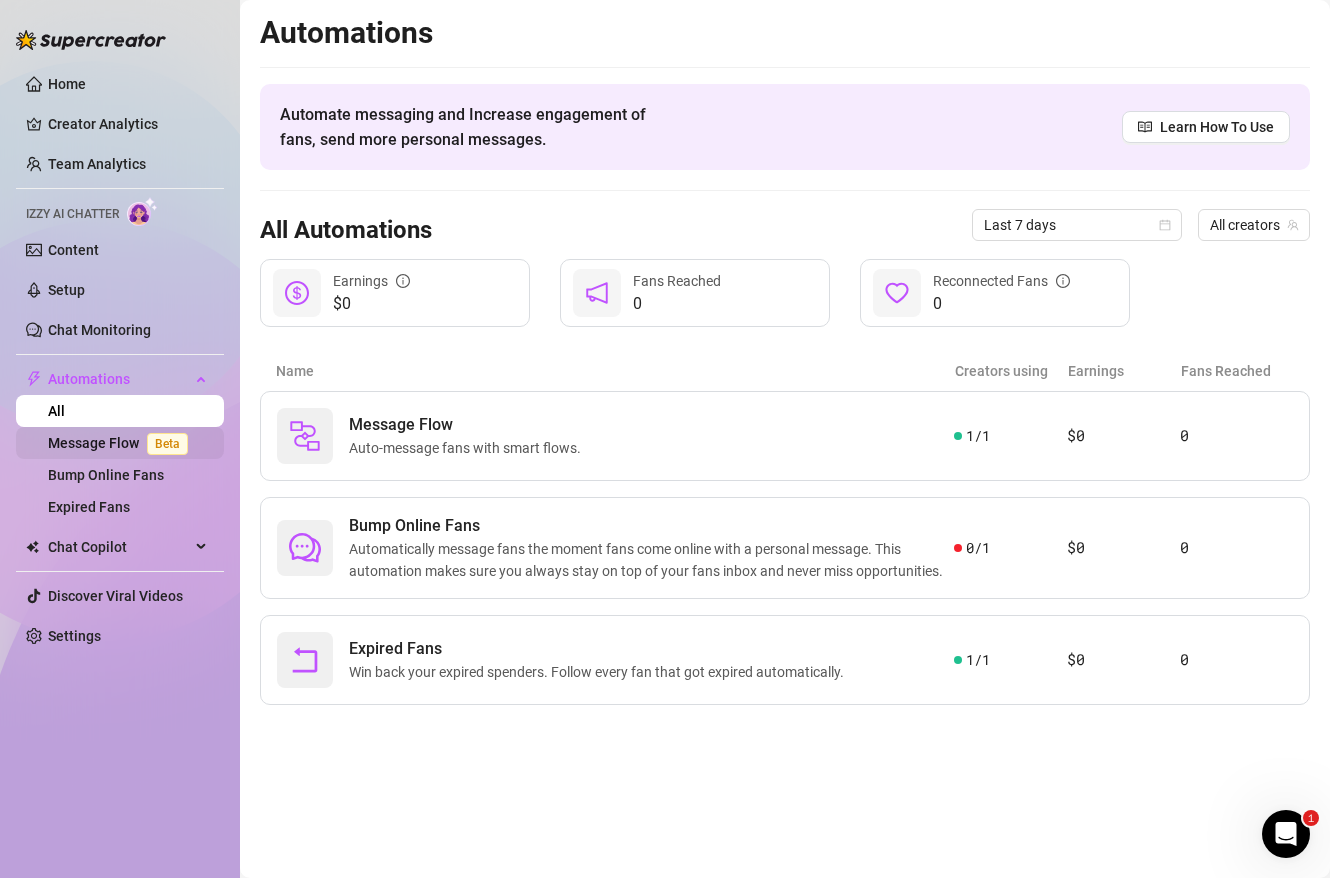 click on "Message Flow Beta" at bounding box center [122, 443] 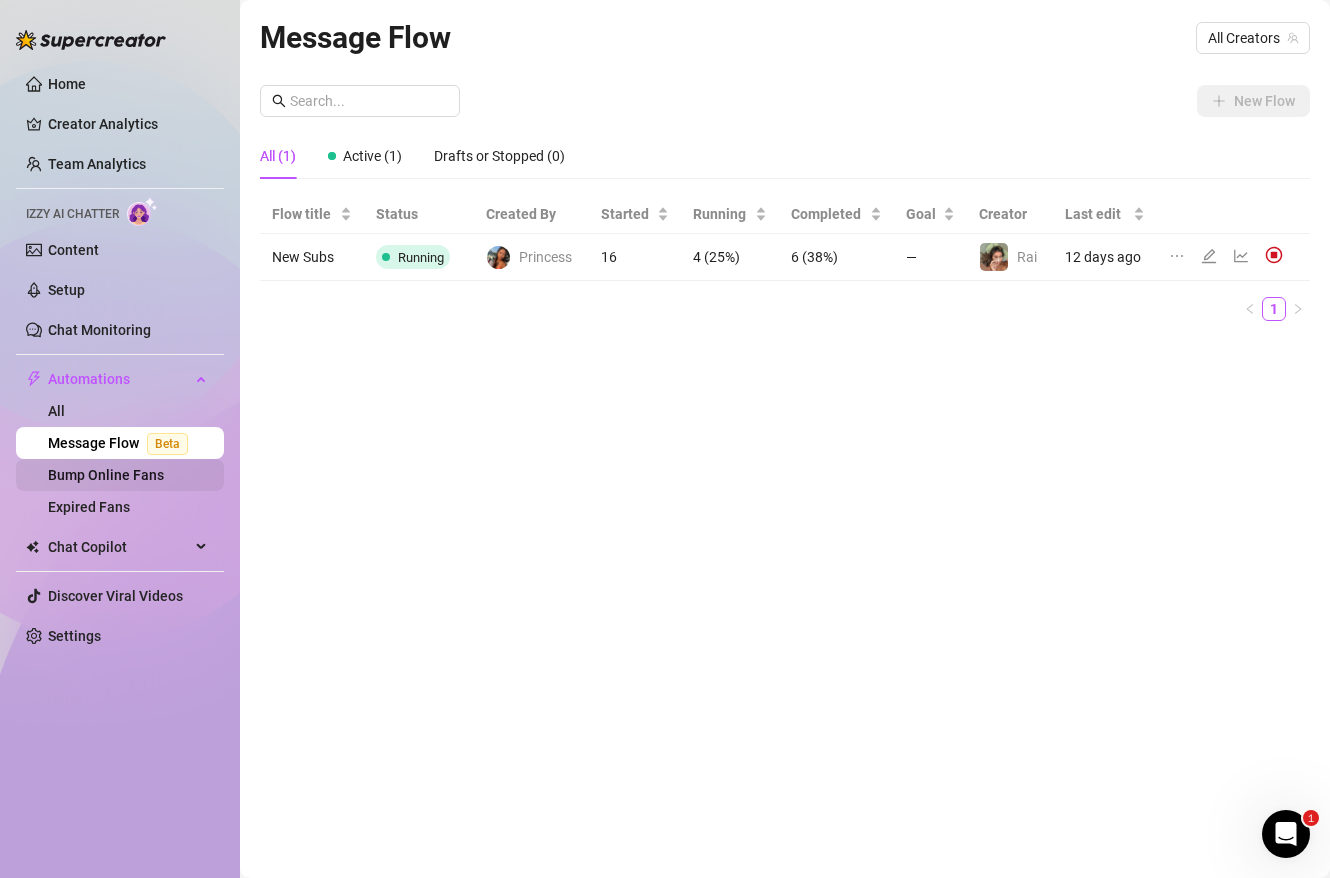 click on "Bump Online Fans" at bounding box center (106, 475) 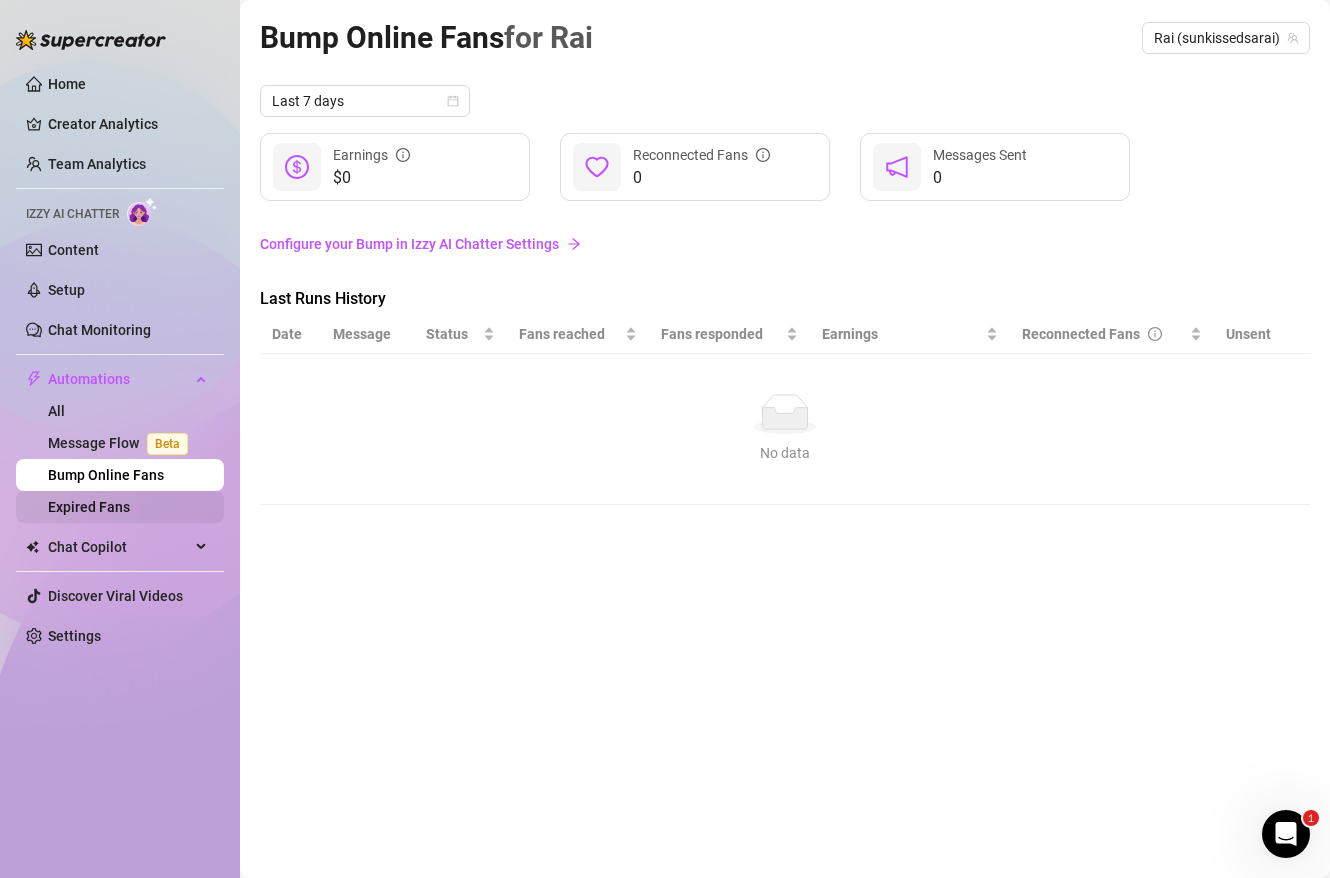click on "Expired Fans" at bounding box center (89, 507) 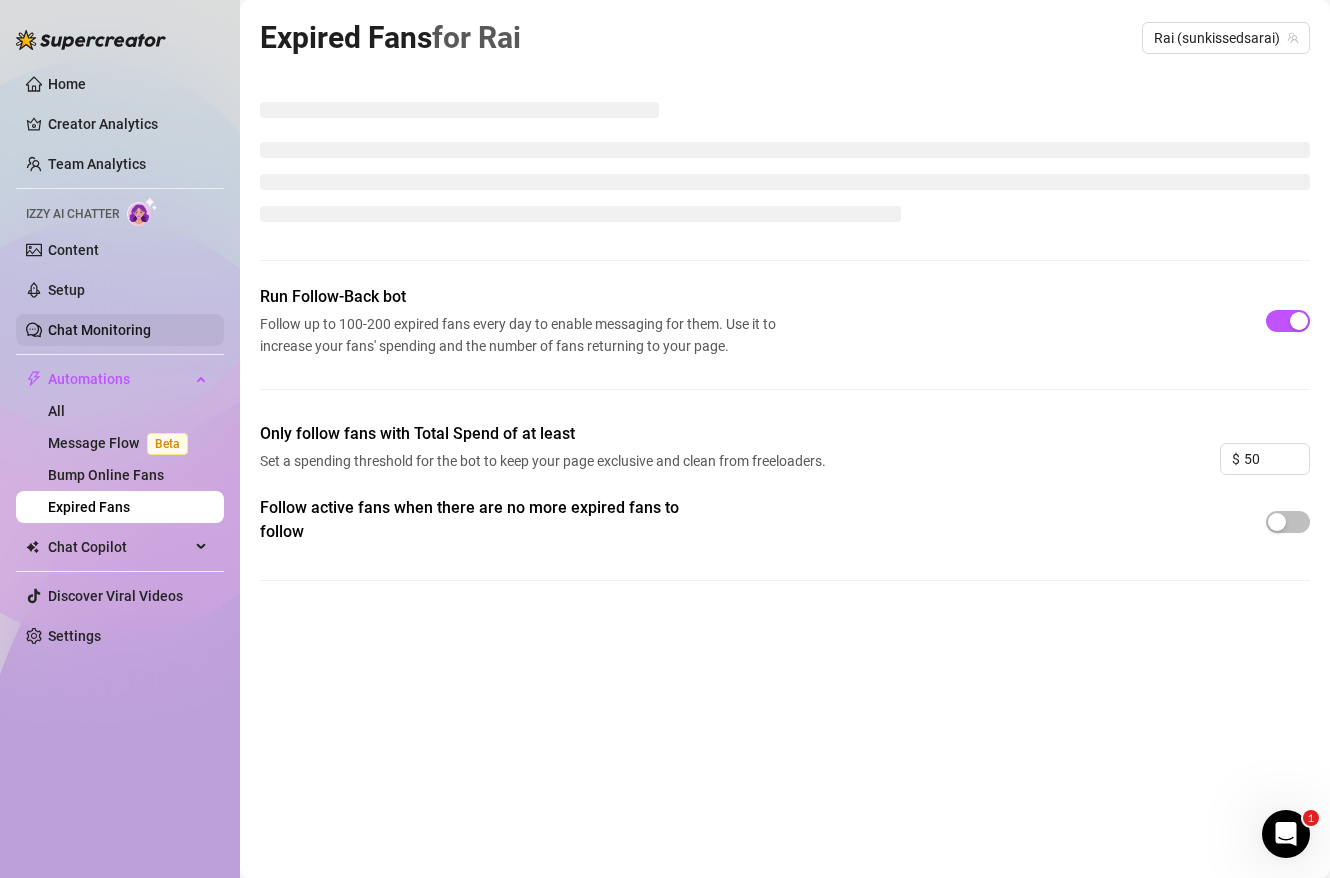 click on "Chat Monitoring" at bounding box center (99, 330) 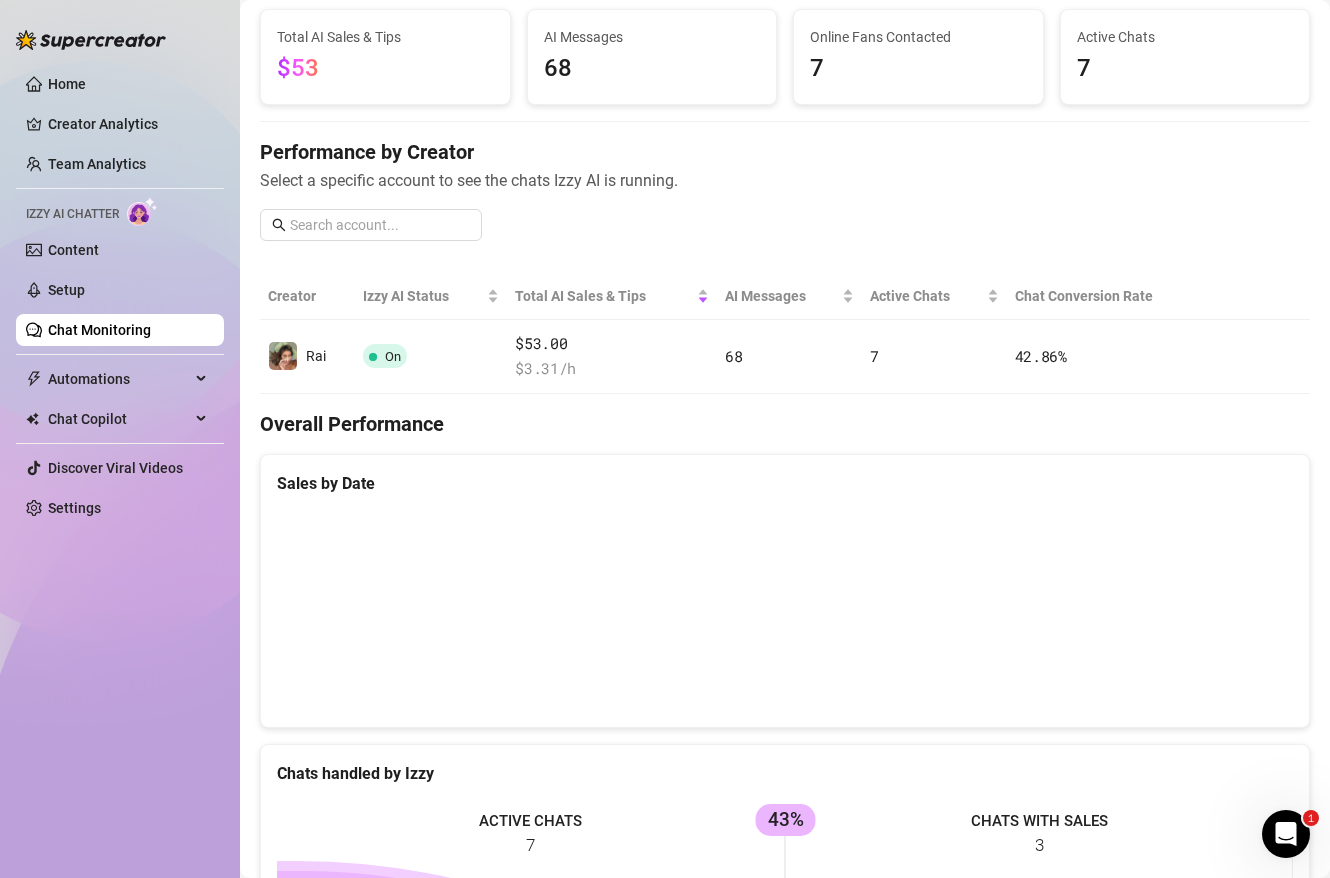 scroll, scrollTop: 119, scrollLeft: 0, axis: vertical 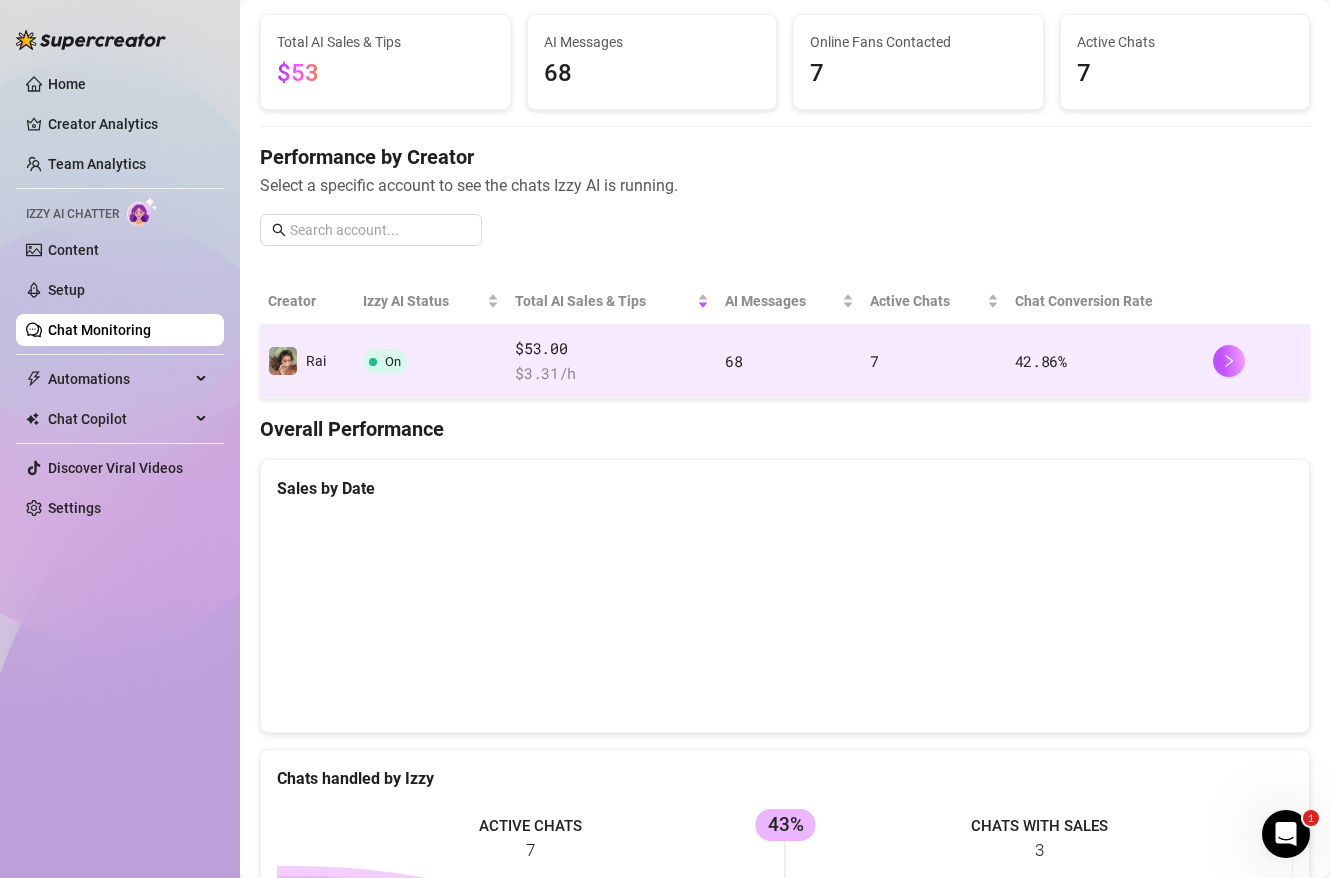 click on "7" at bounding box center [934, 362] 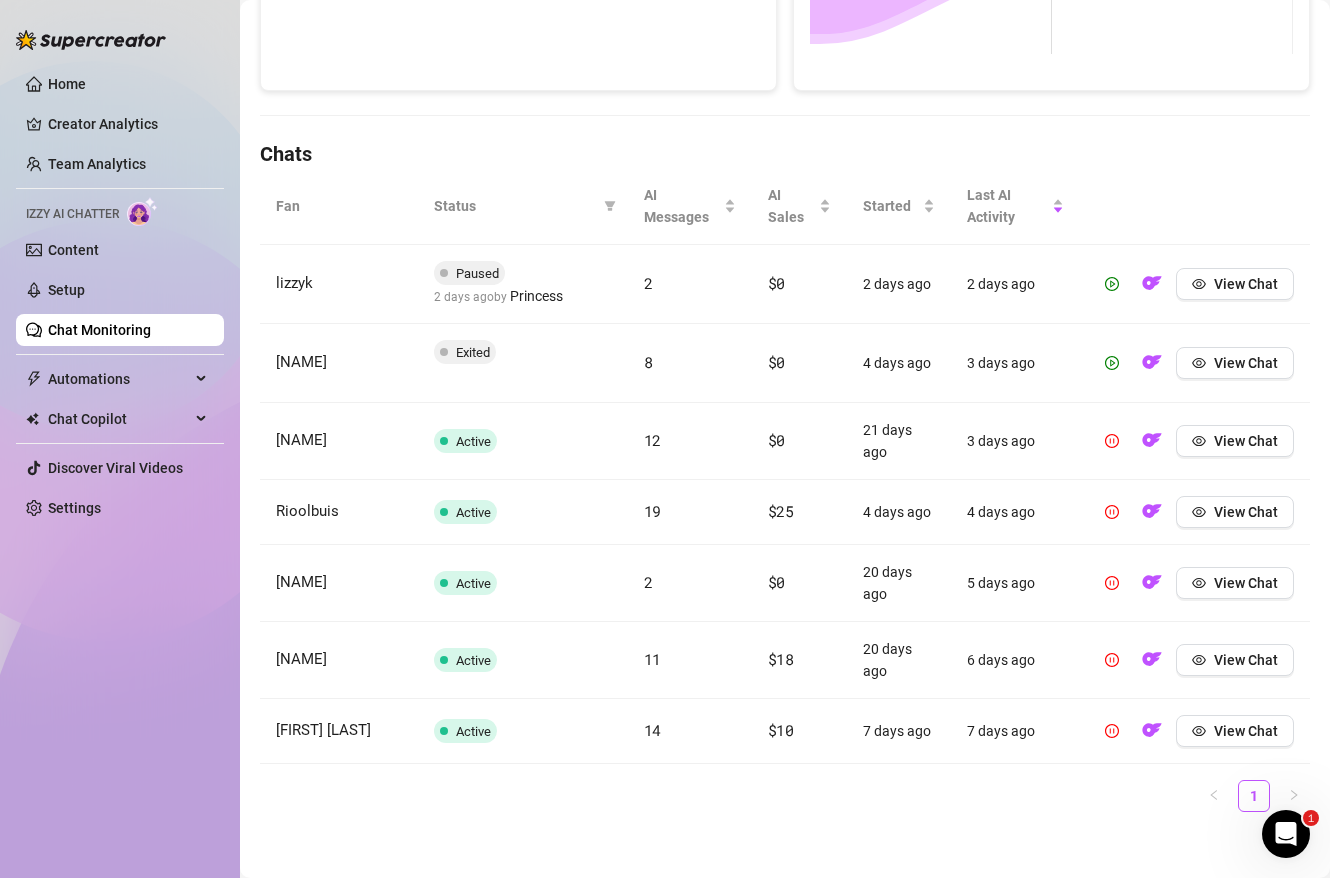 scroll, scrollTop: 586, scrollLeft: 0, axis: vertical 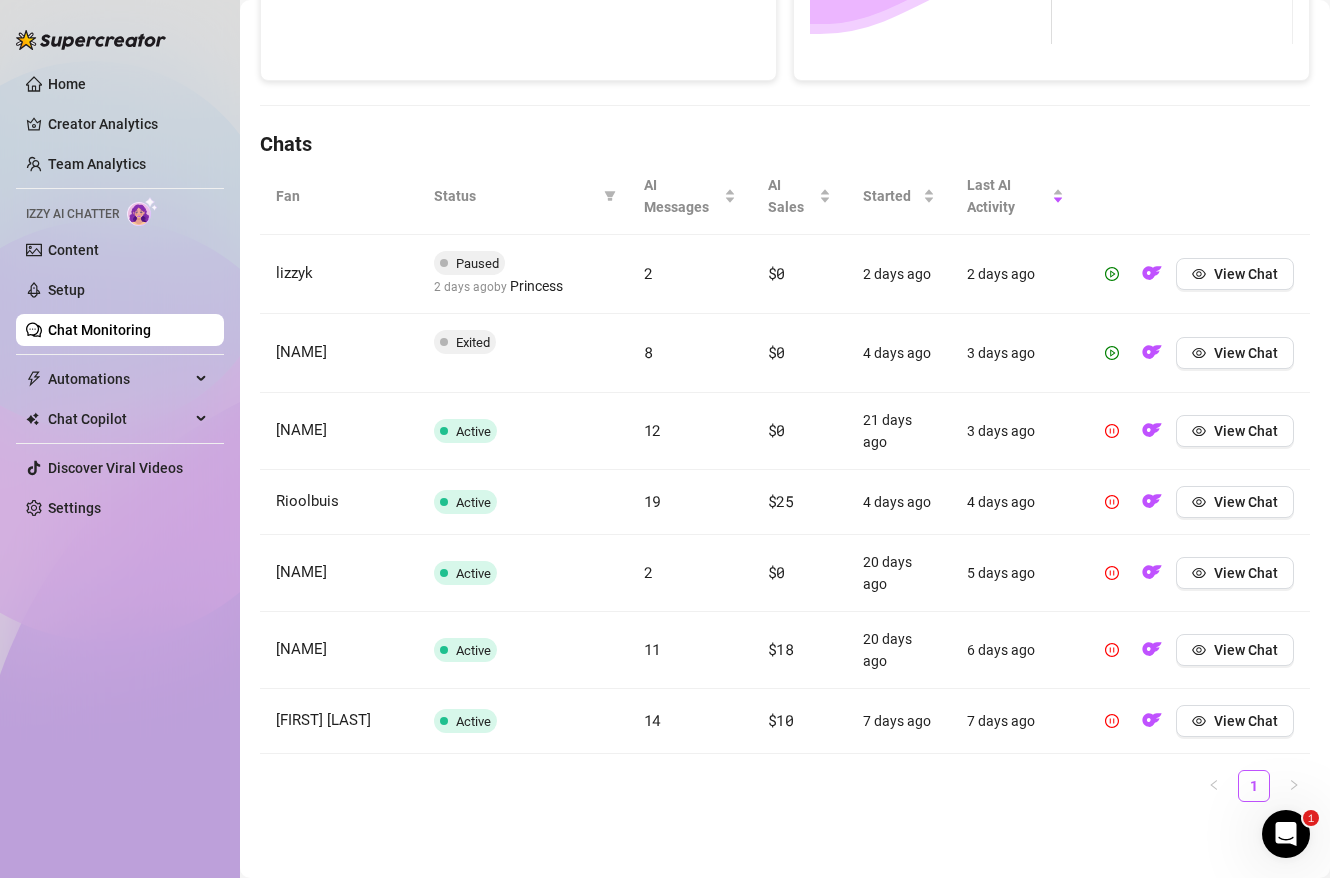 click on "[NAME]" at bounding box center (339, 431) 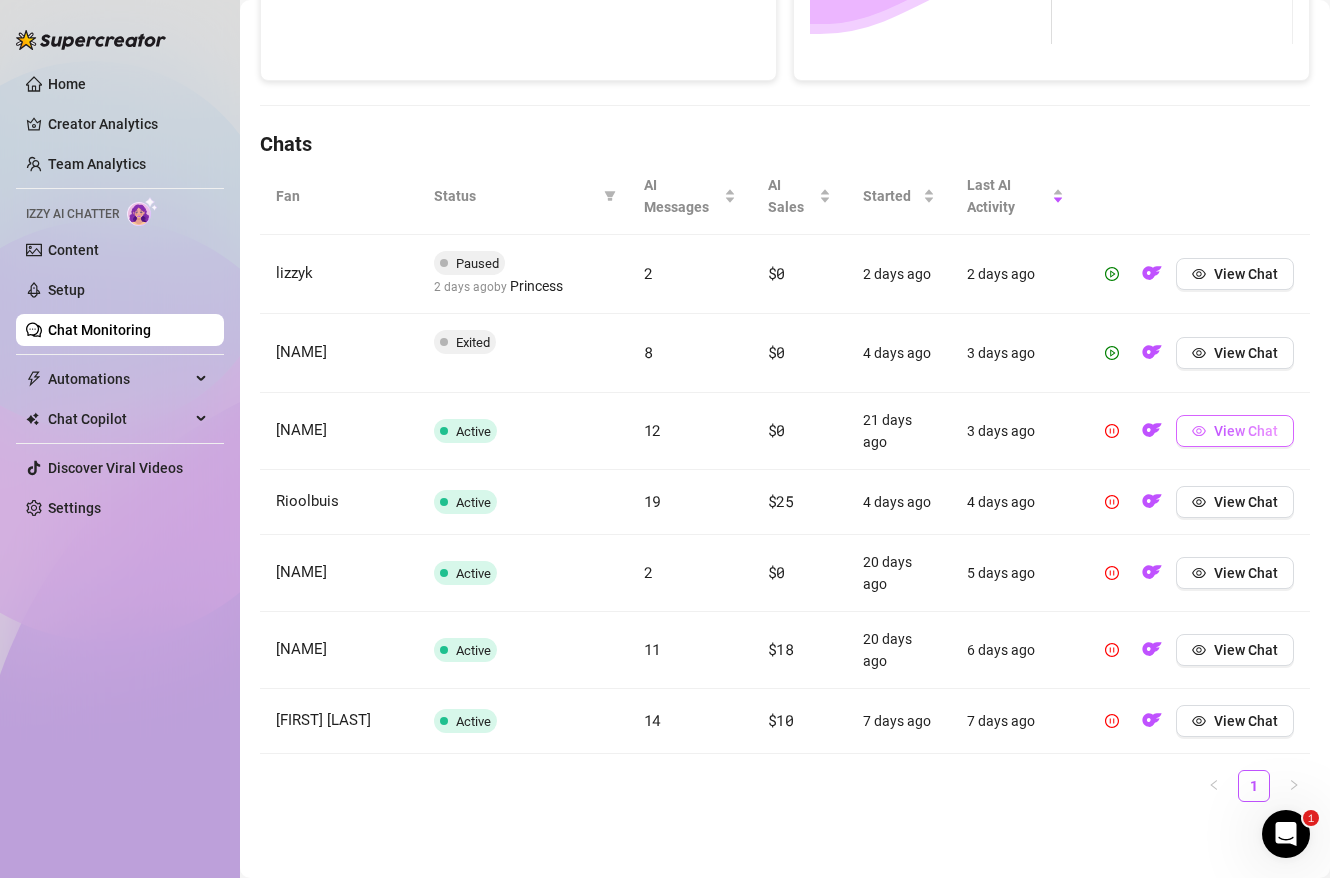 click on "View Chat" at bounding box center (1235, 431) 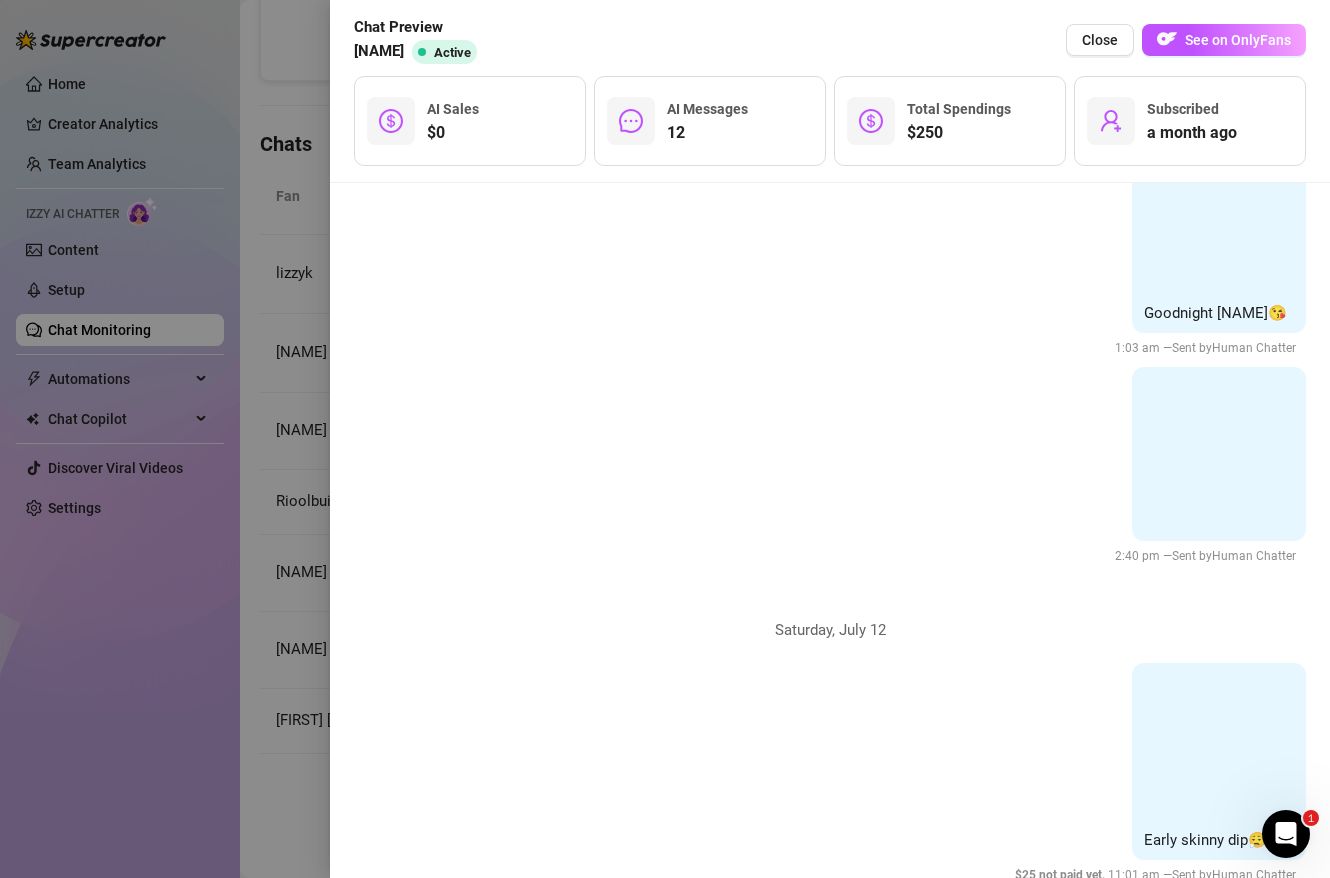 scroll, scrollTop: 3020, scrollLeft: 0, axis: vertical 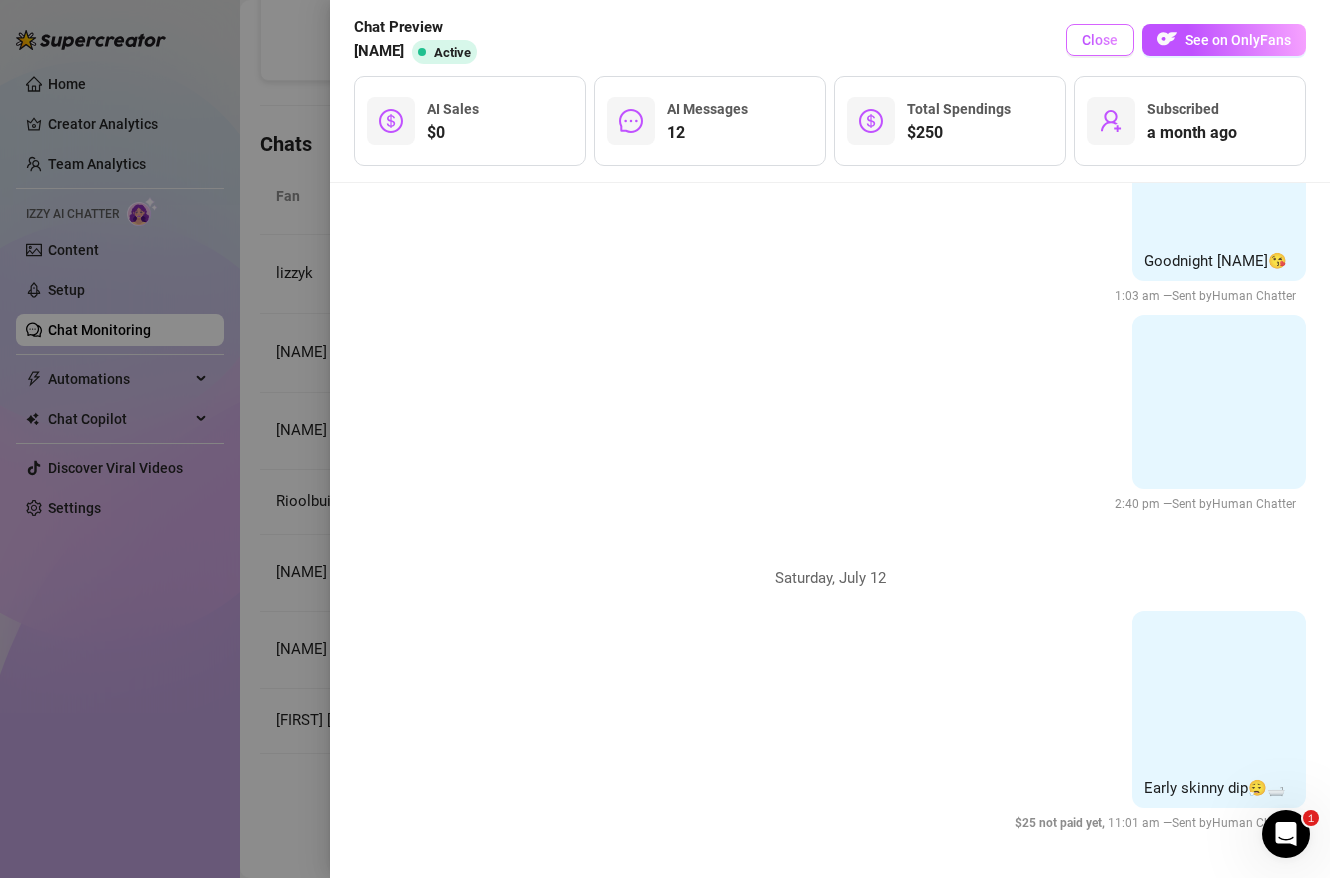 click on "Close" at bounding box center [1100, 40] 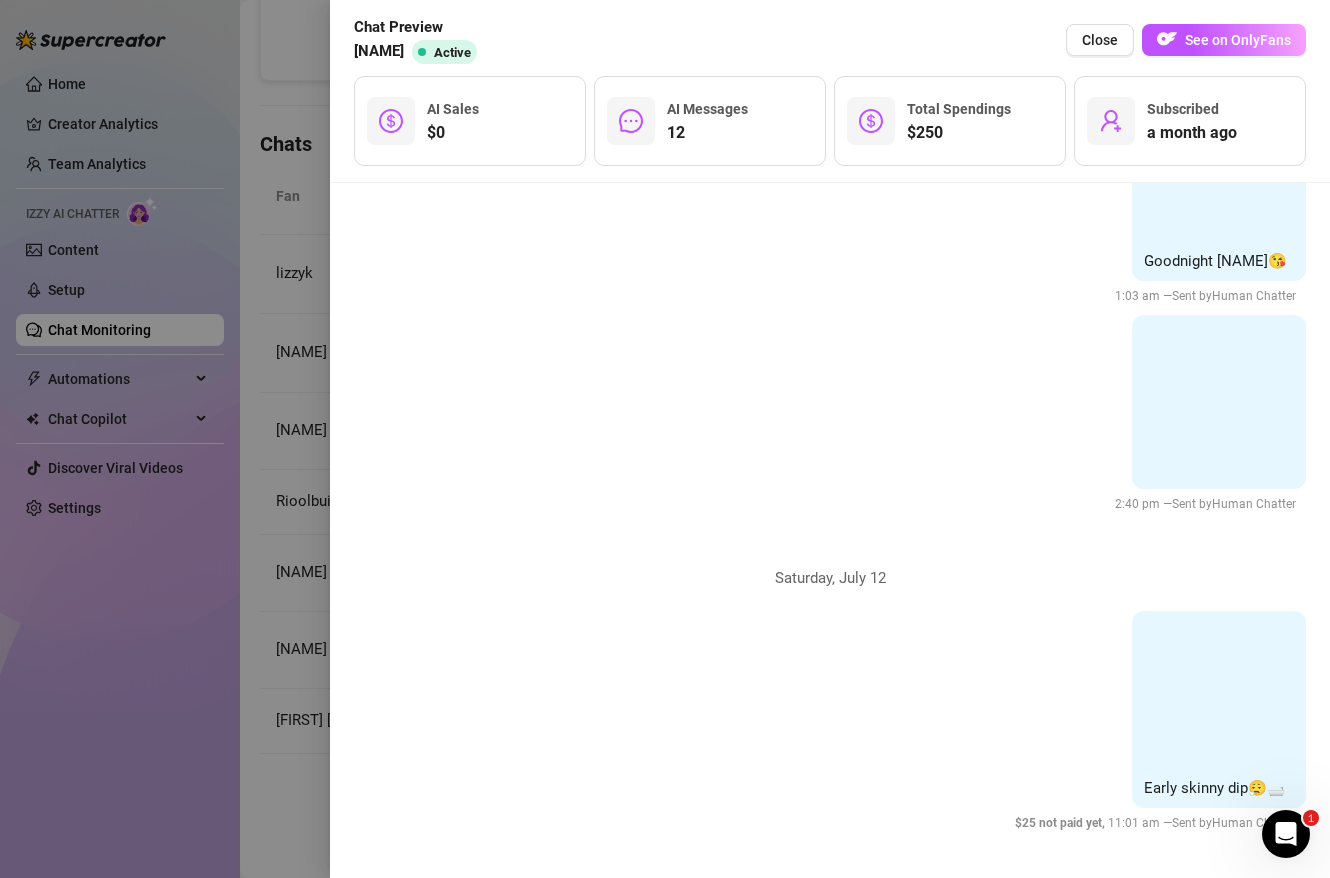 scroll, scrollTop: 0, scrollLeft: 0, axis: both 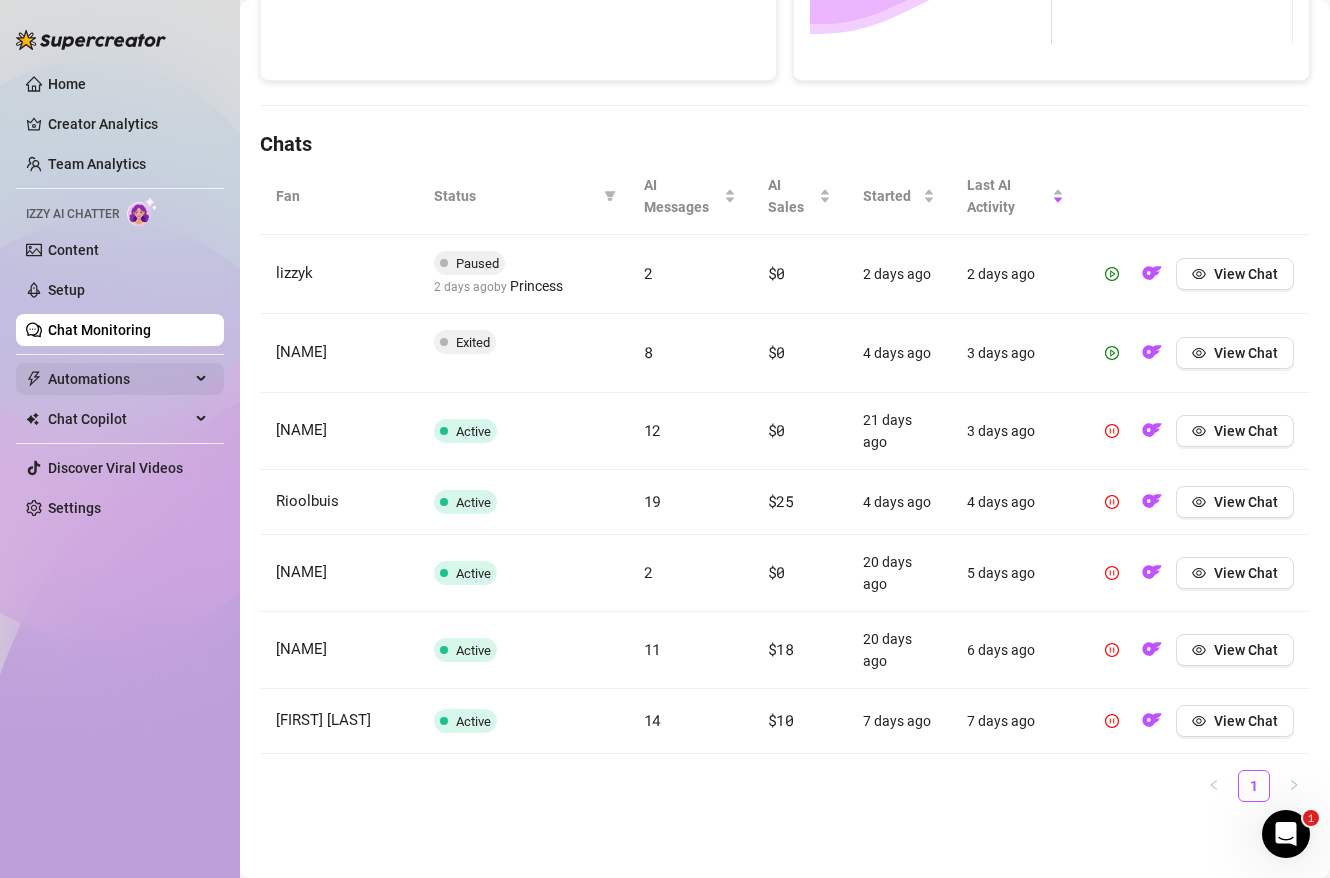 click on "Automations" at bounding box center (119, 379) 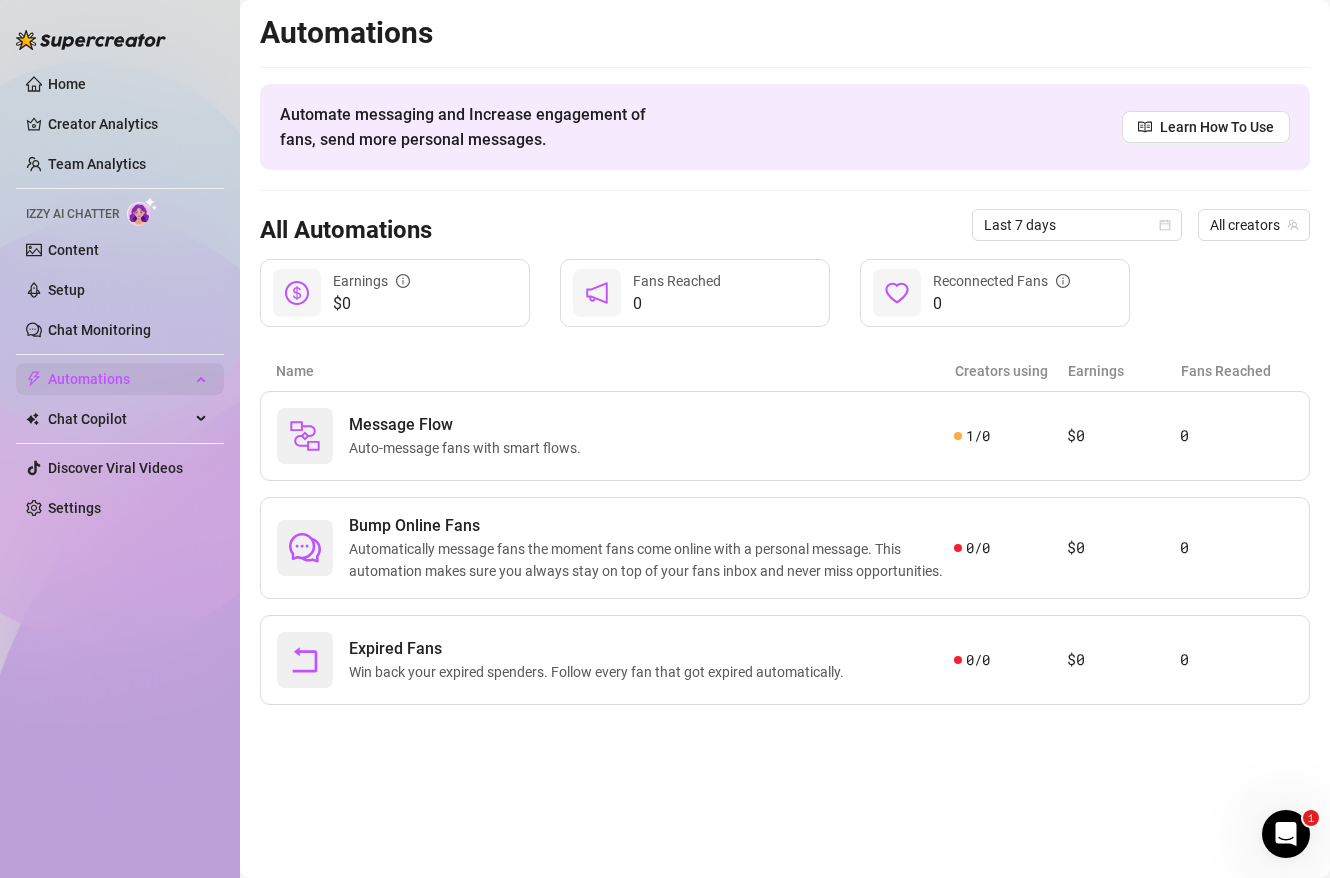 scroll, scrollTop: 0, scrollLeft: 0, axis: both 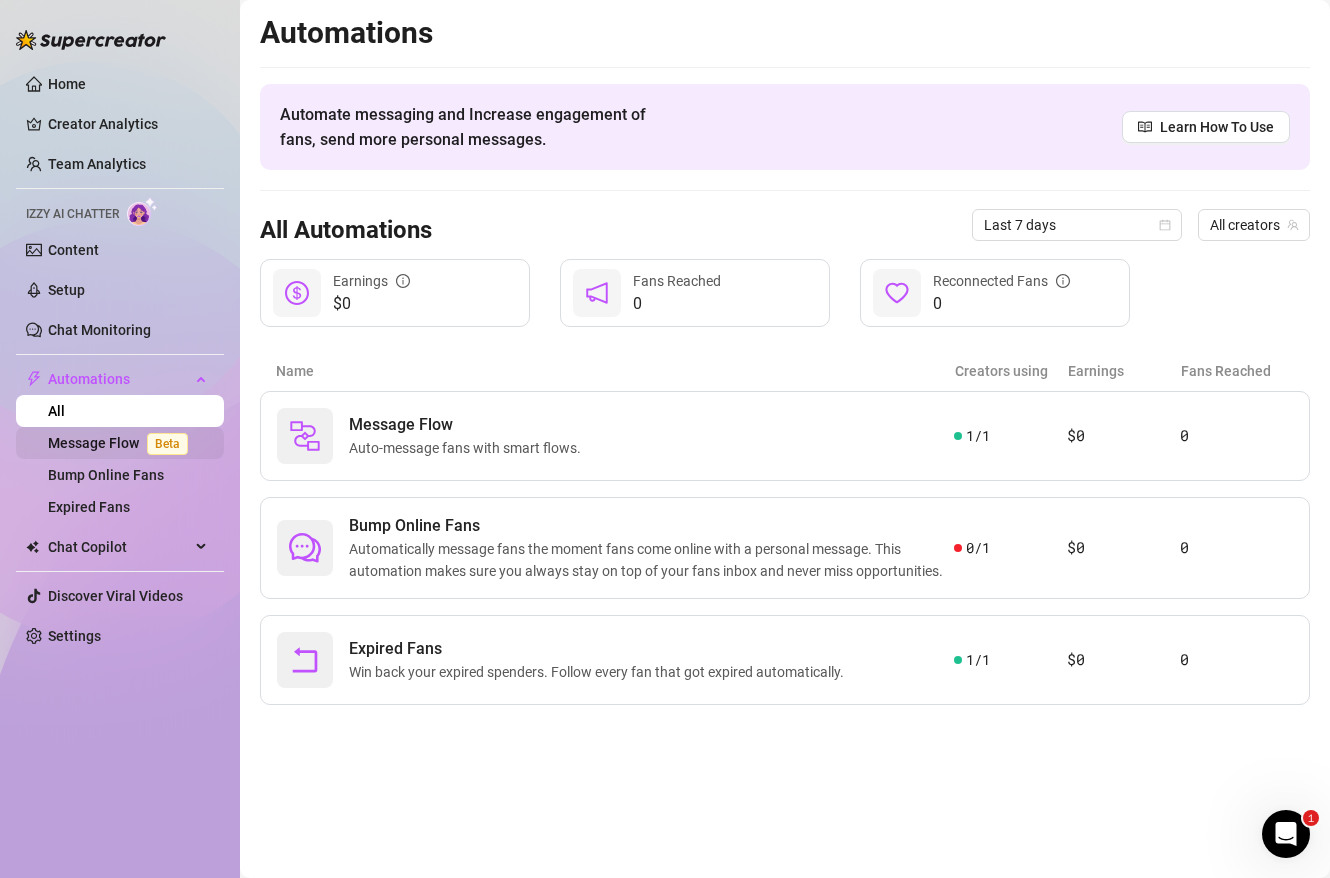 click on "Message Flow Beta" at bounding box center [122, 443] 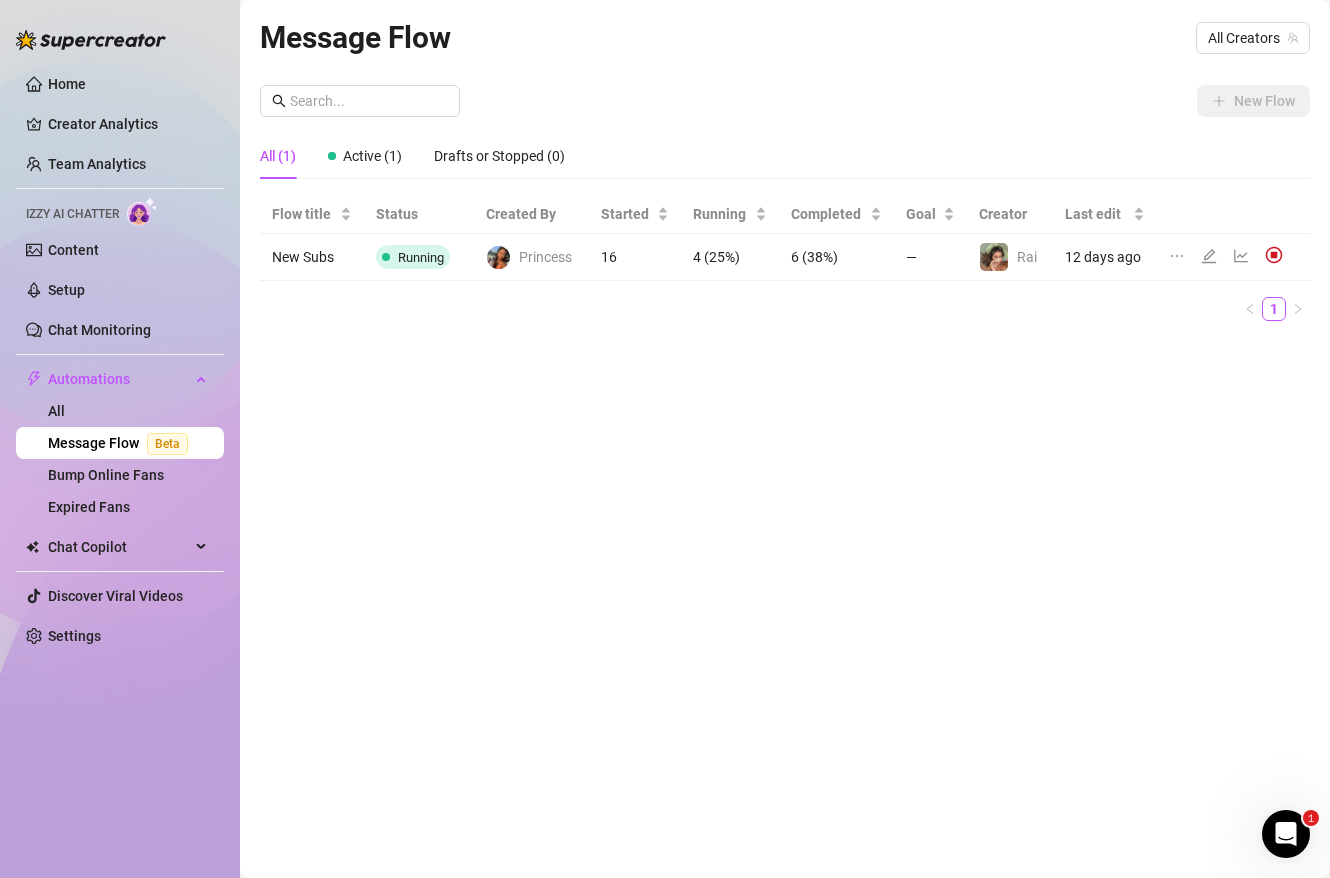 click on "New Subs" at bounding box center (312, 257) 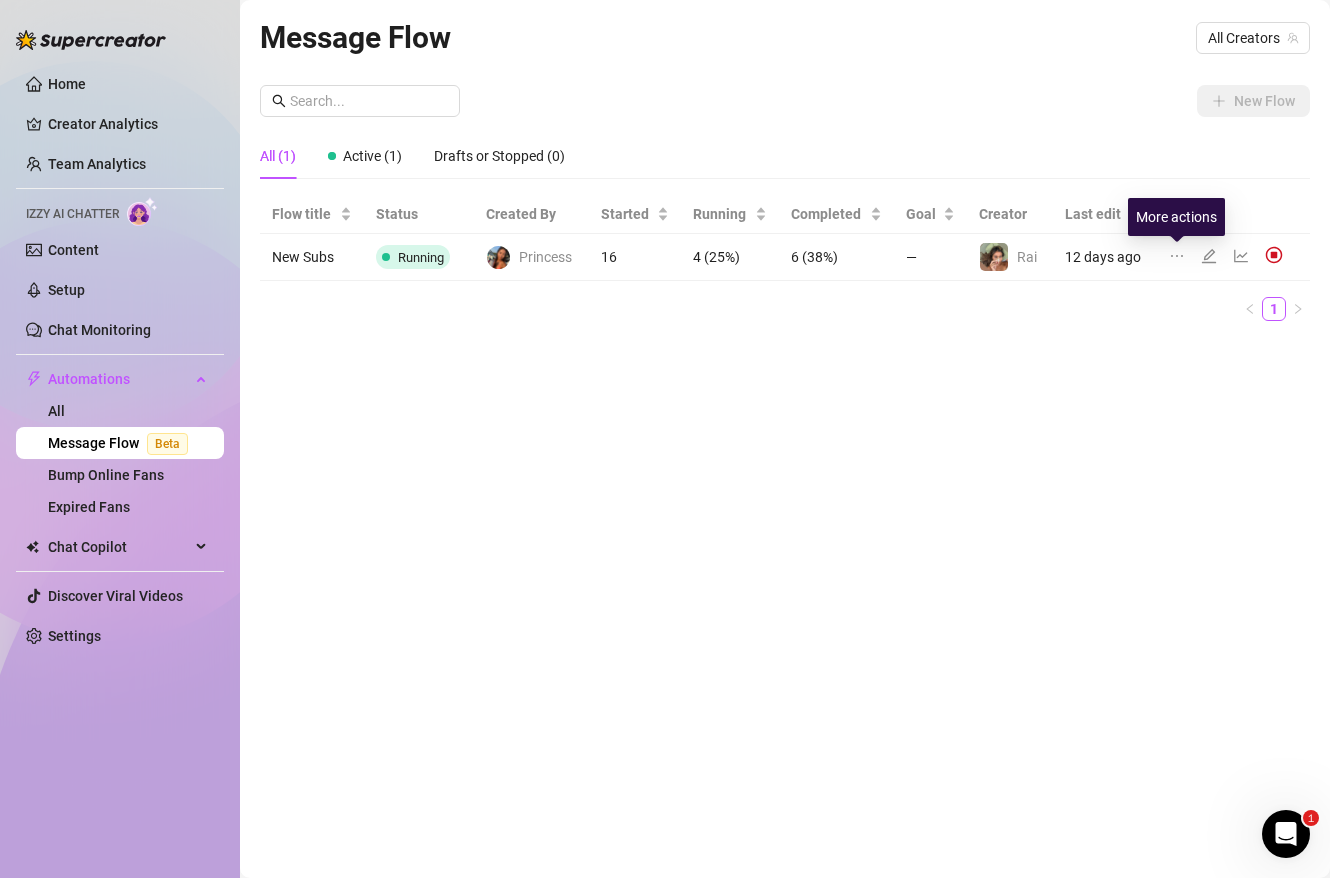 click 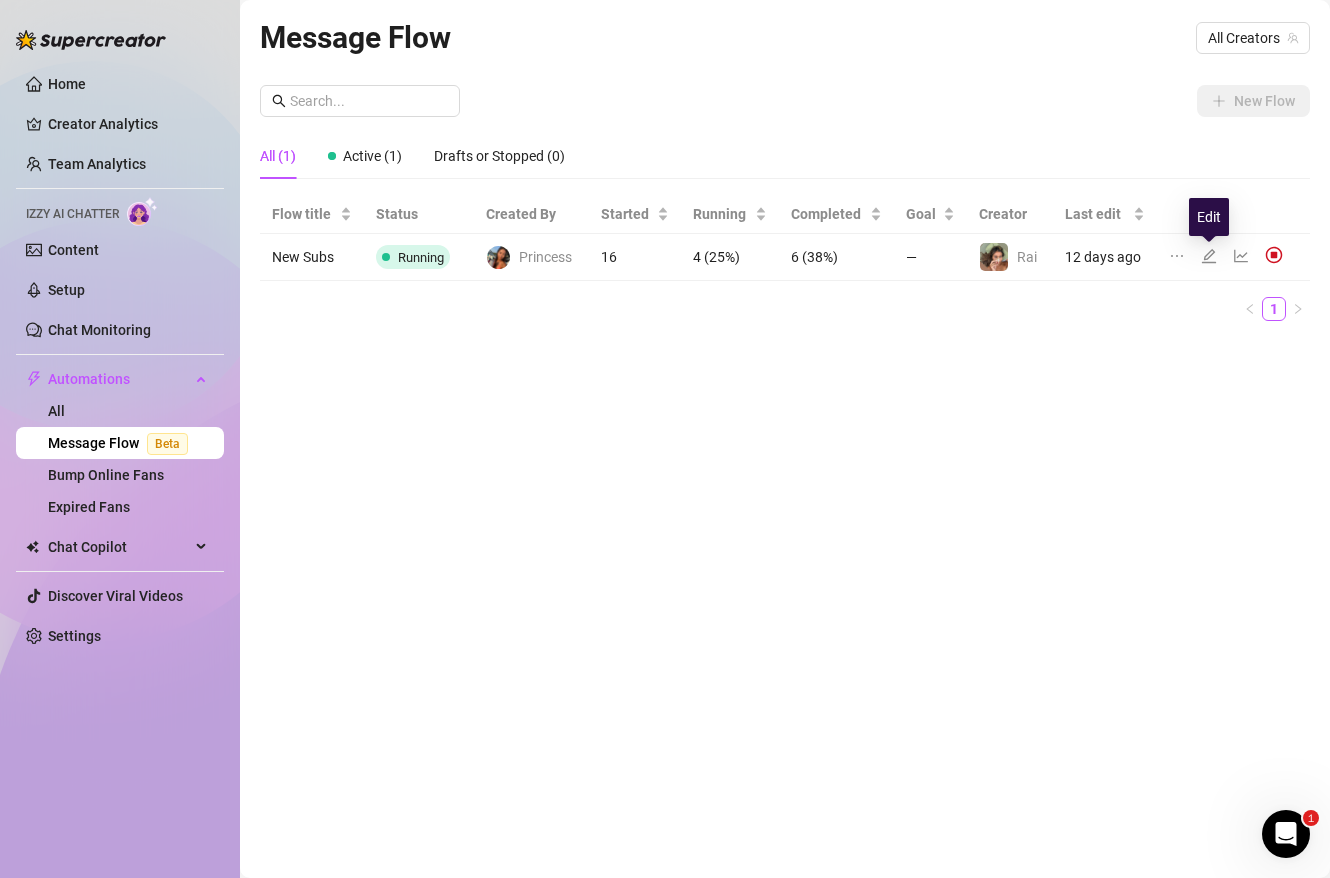 click 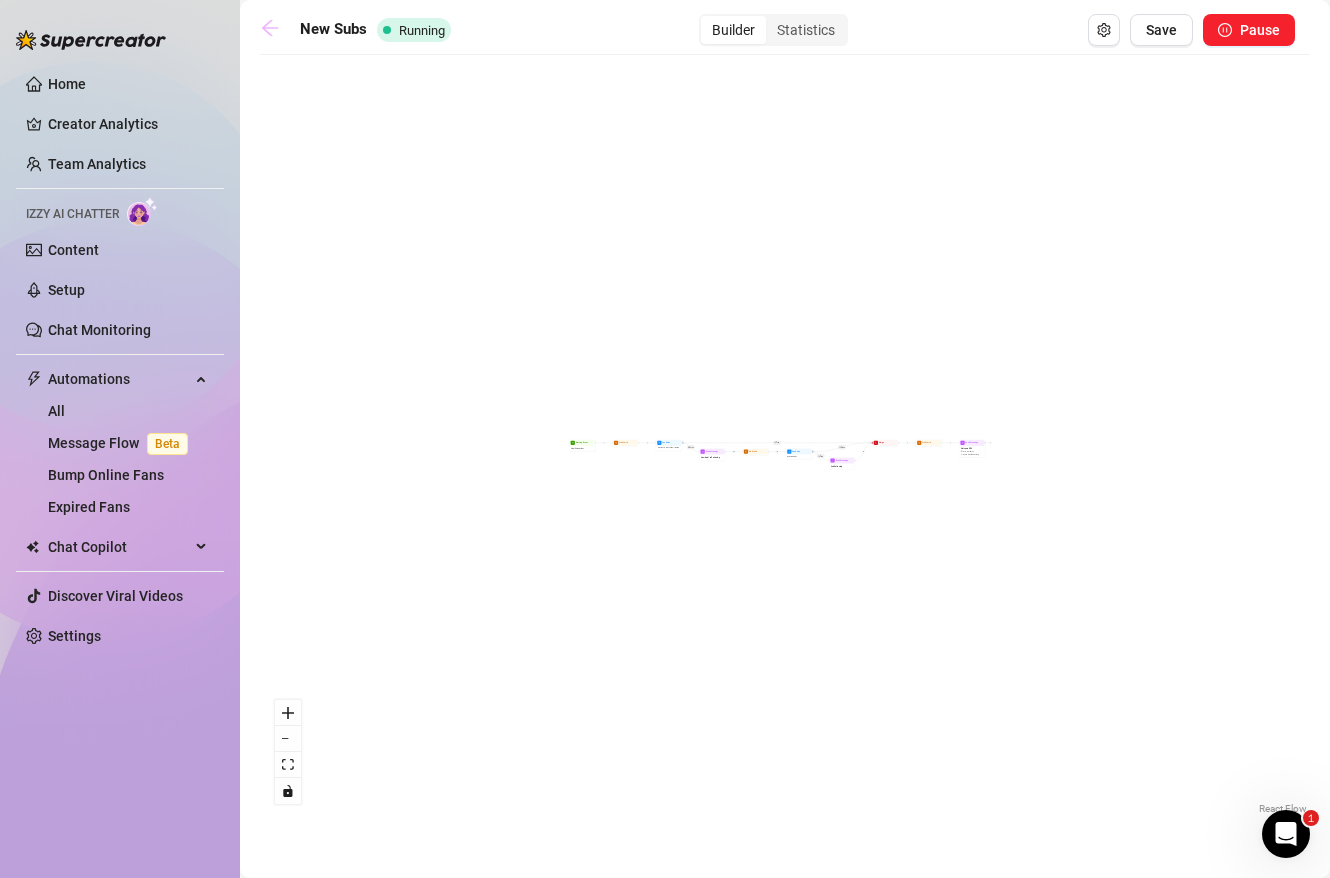 click 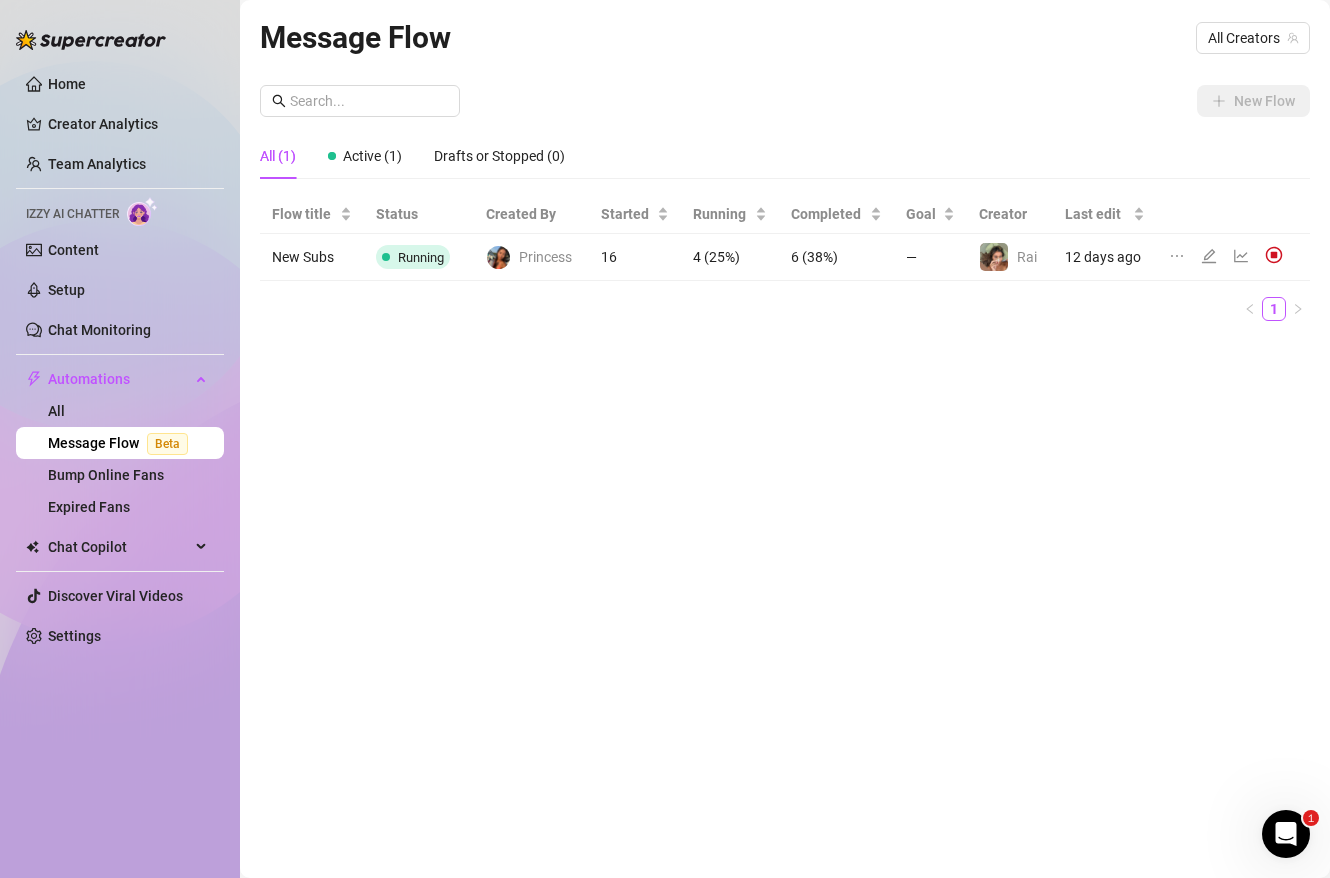 click on "New Subs" at bounding box center [312, 257] 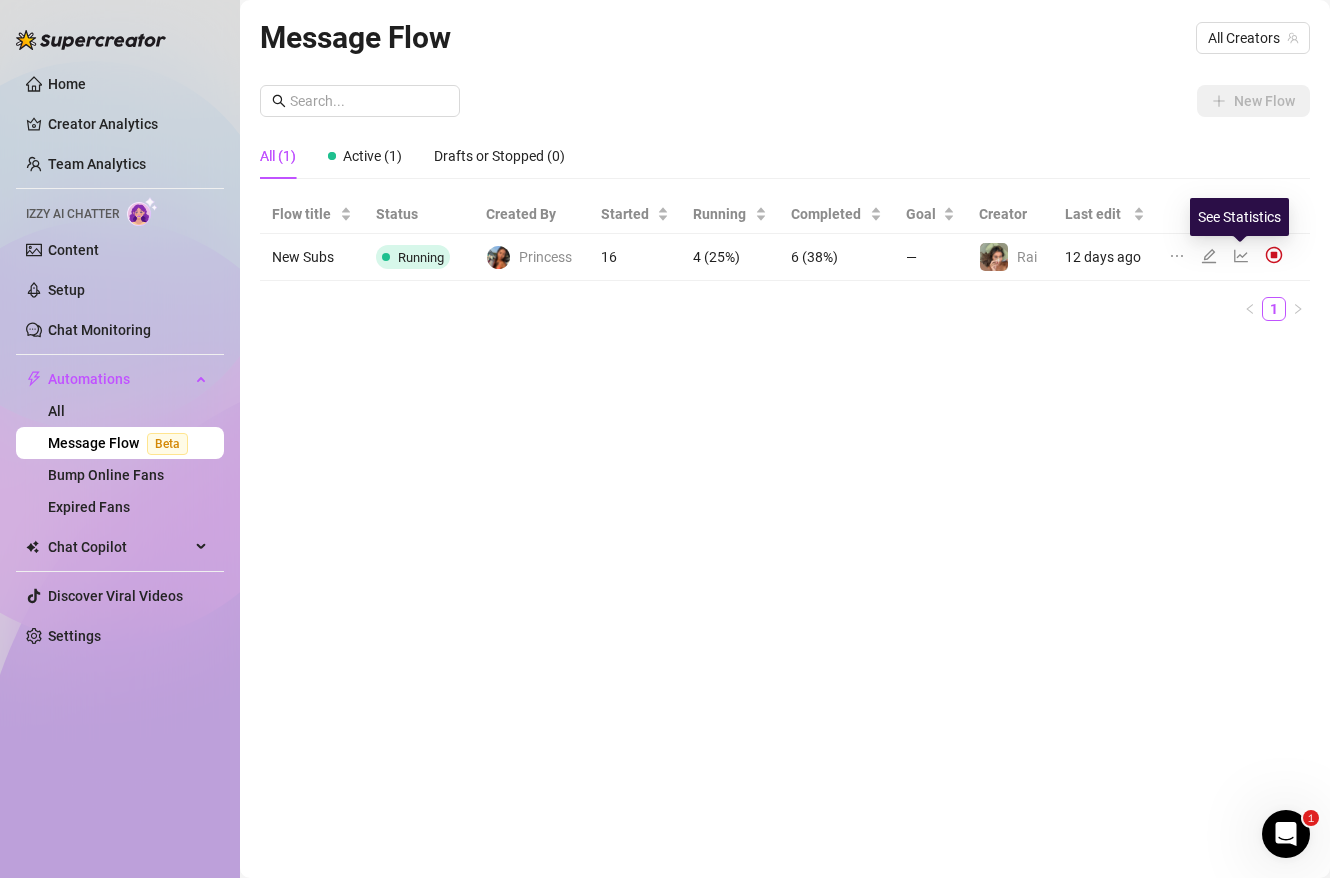 click 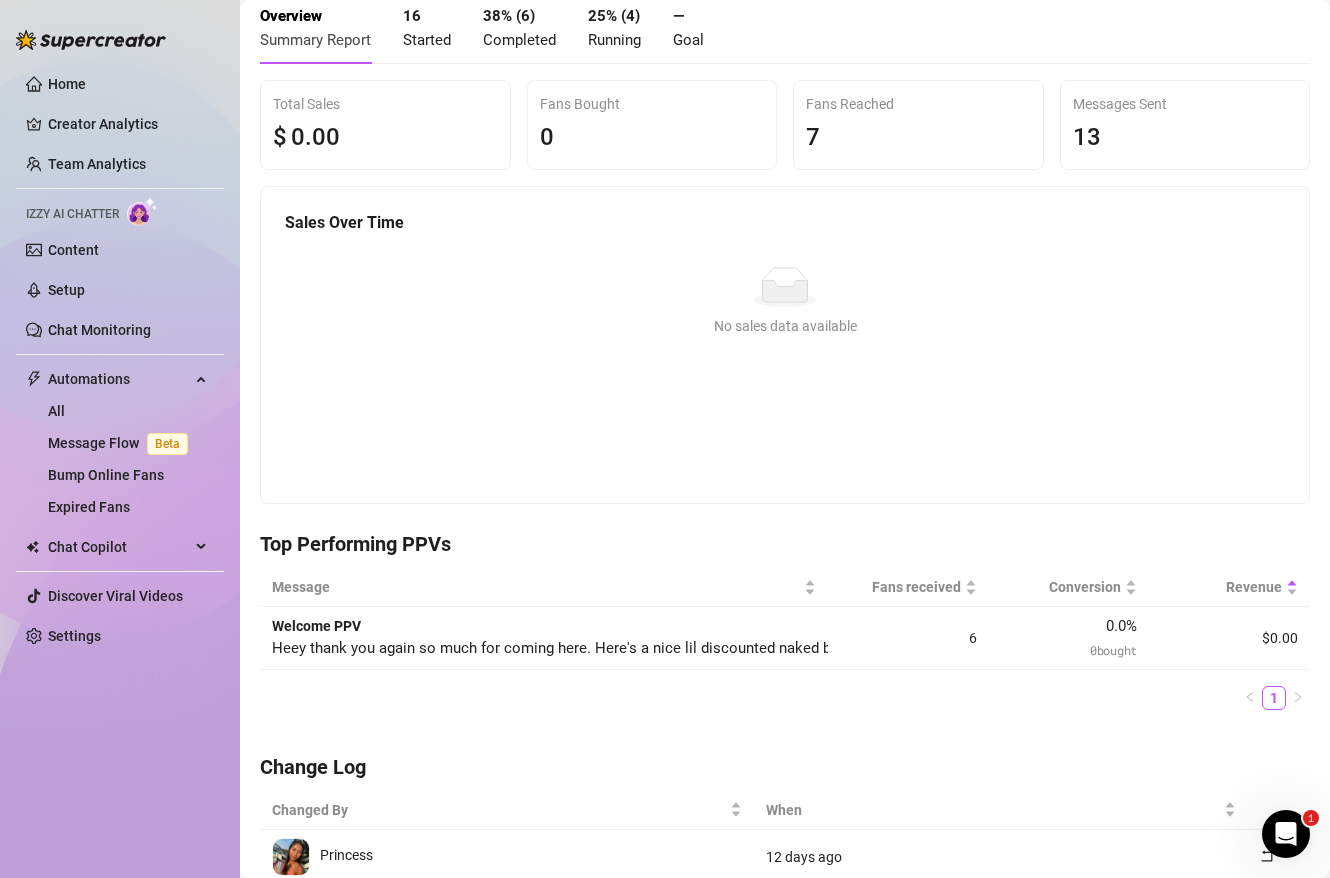 scroll, scrollTop: 0, scrollLeft: 0, axis: both 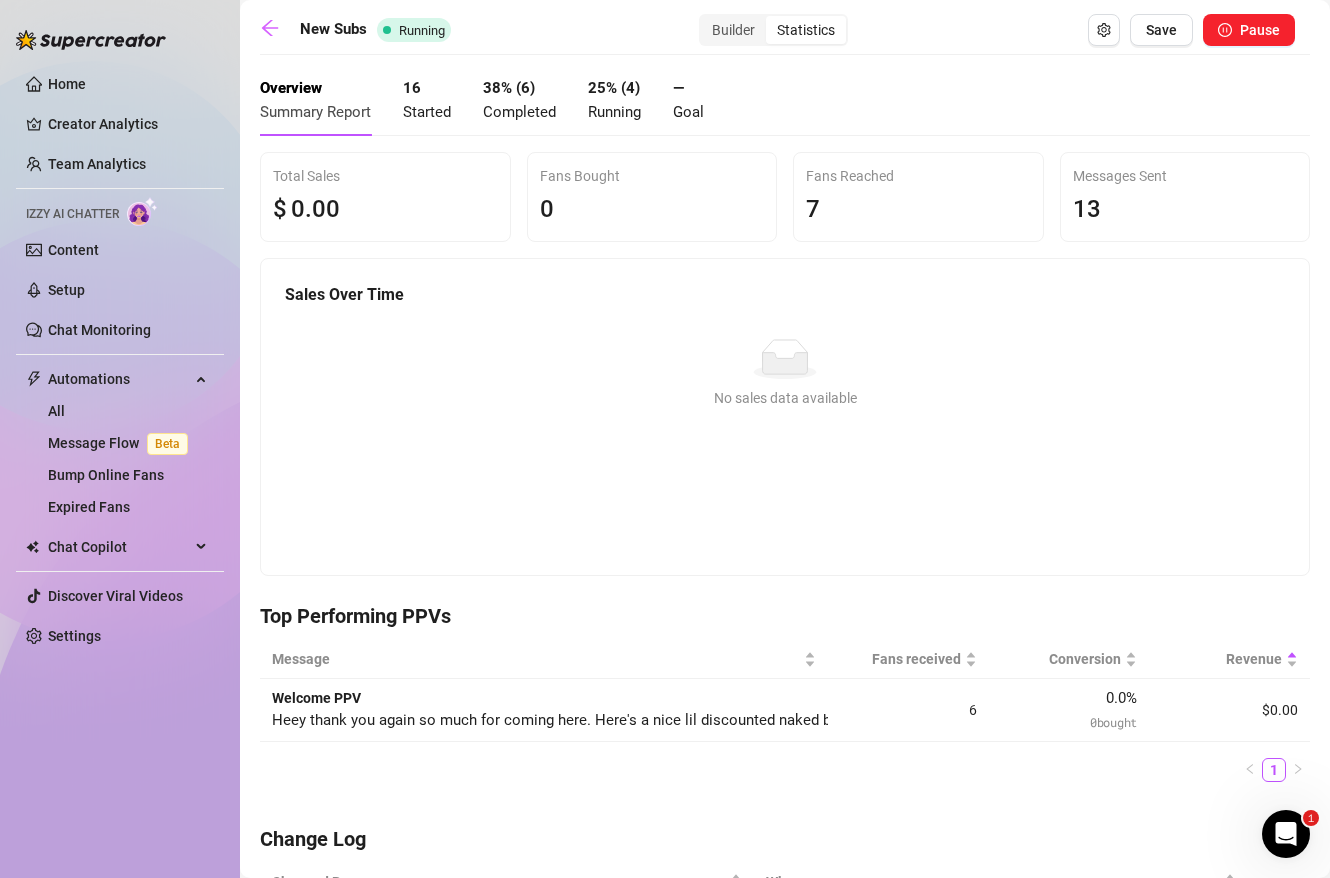 click on "Started" at bounding box center (427, 112) 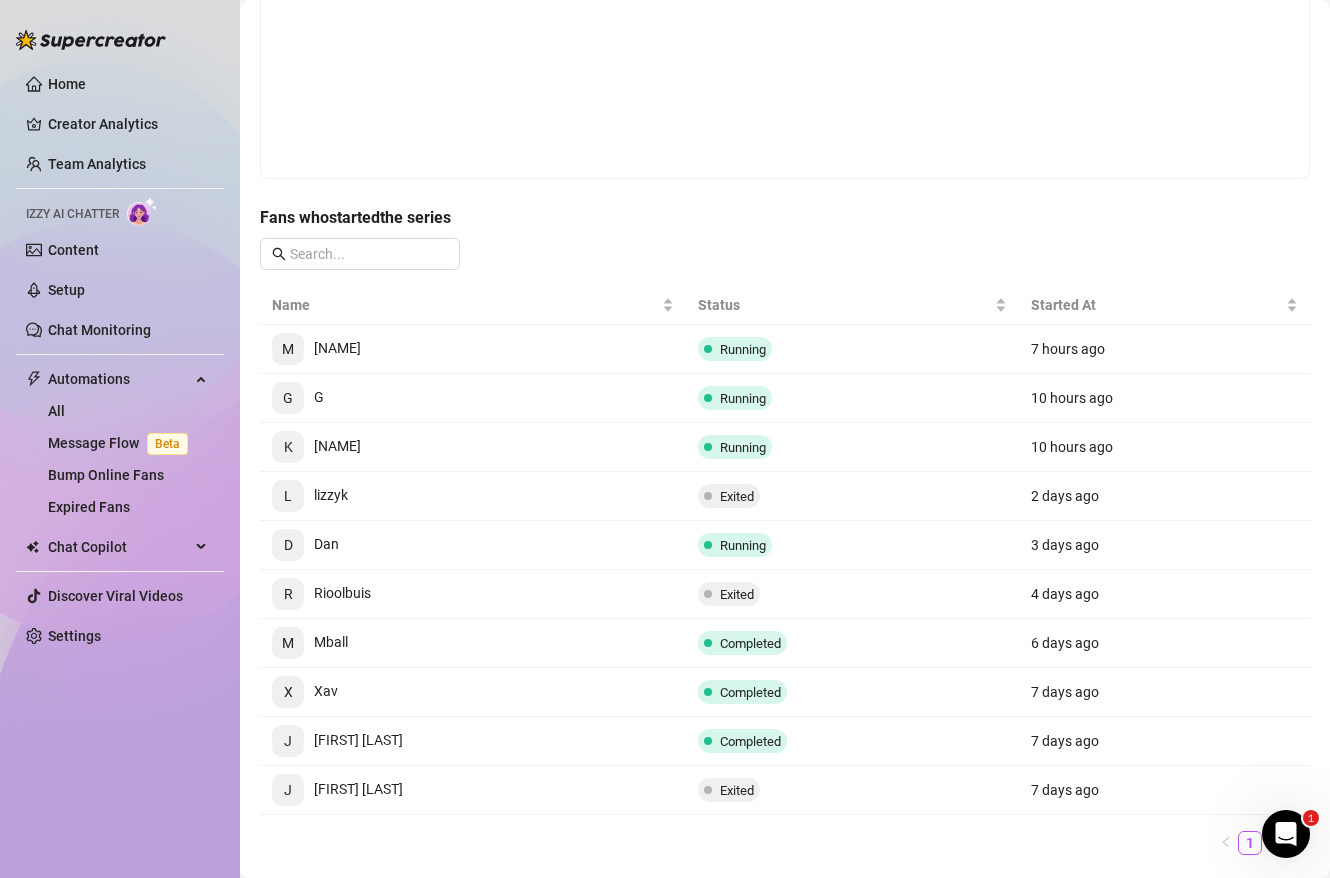 scroll, scrollTop: 344, scrollLeft: 0, axis: vertical 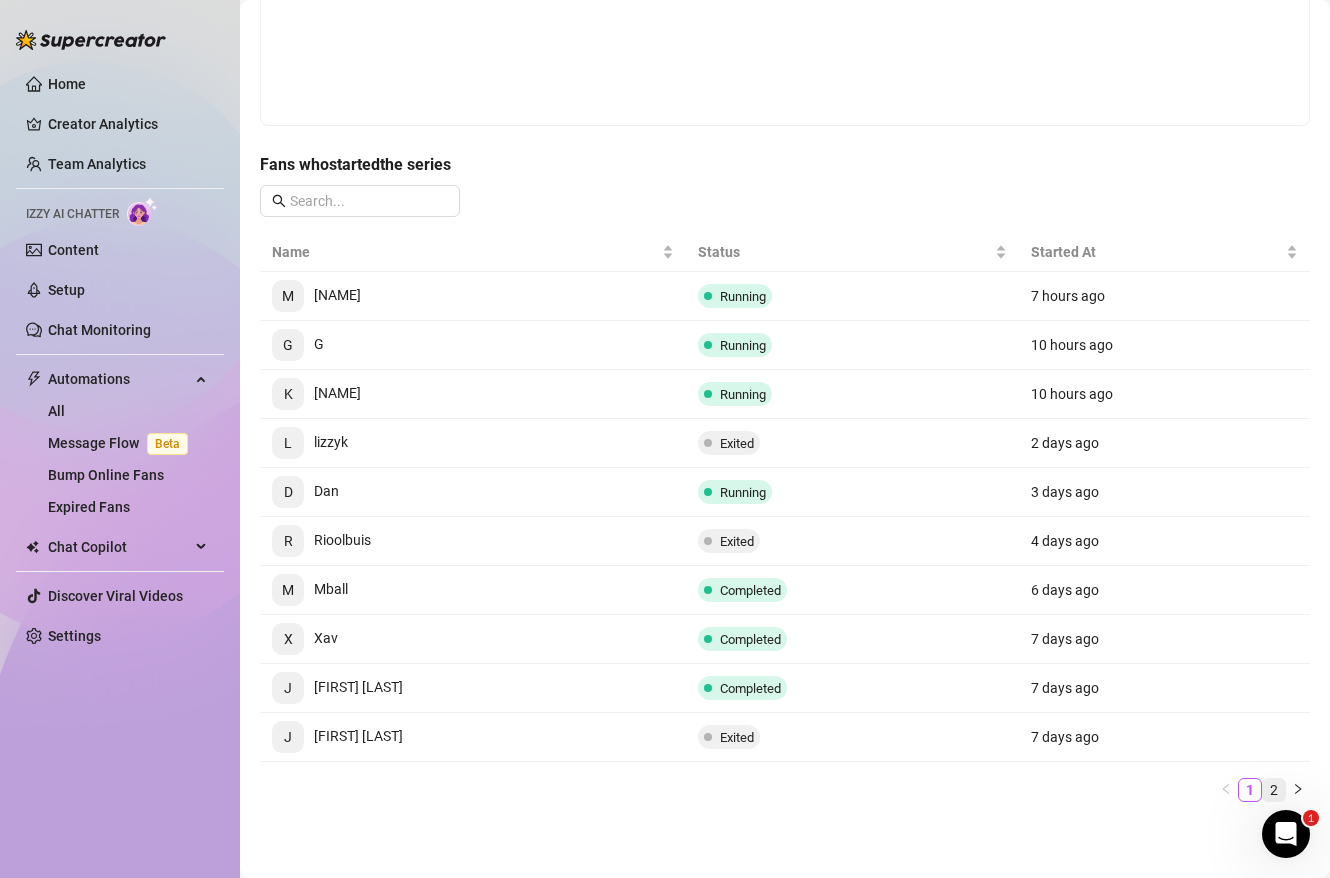 click on "2" at bounding box center [1274, 790] 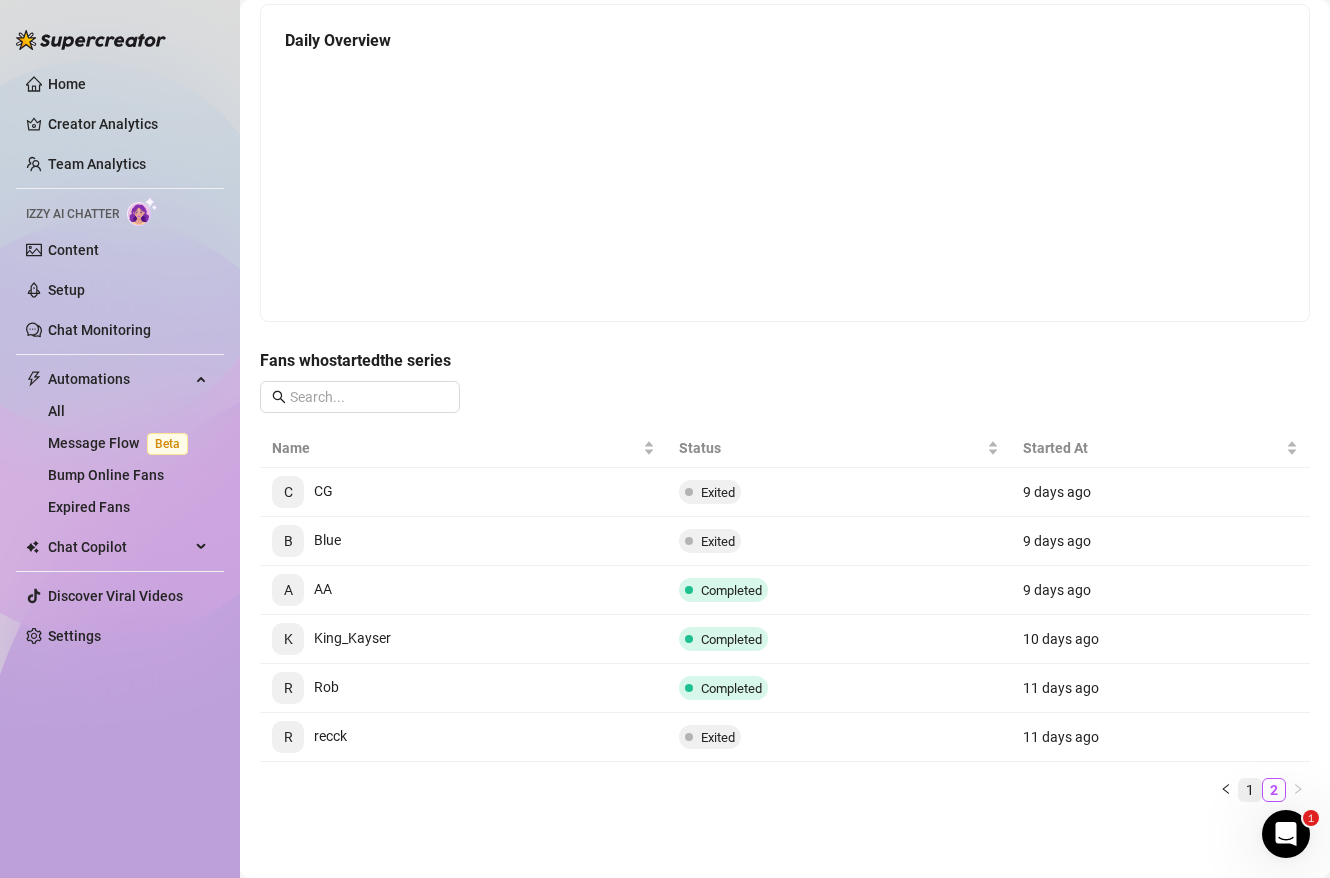 click on "1" at bounding box center [1250, 790] 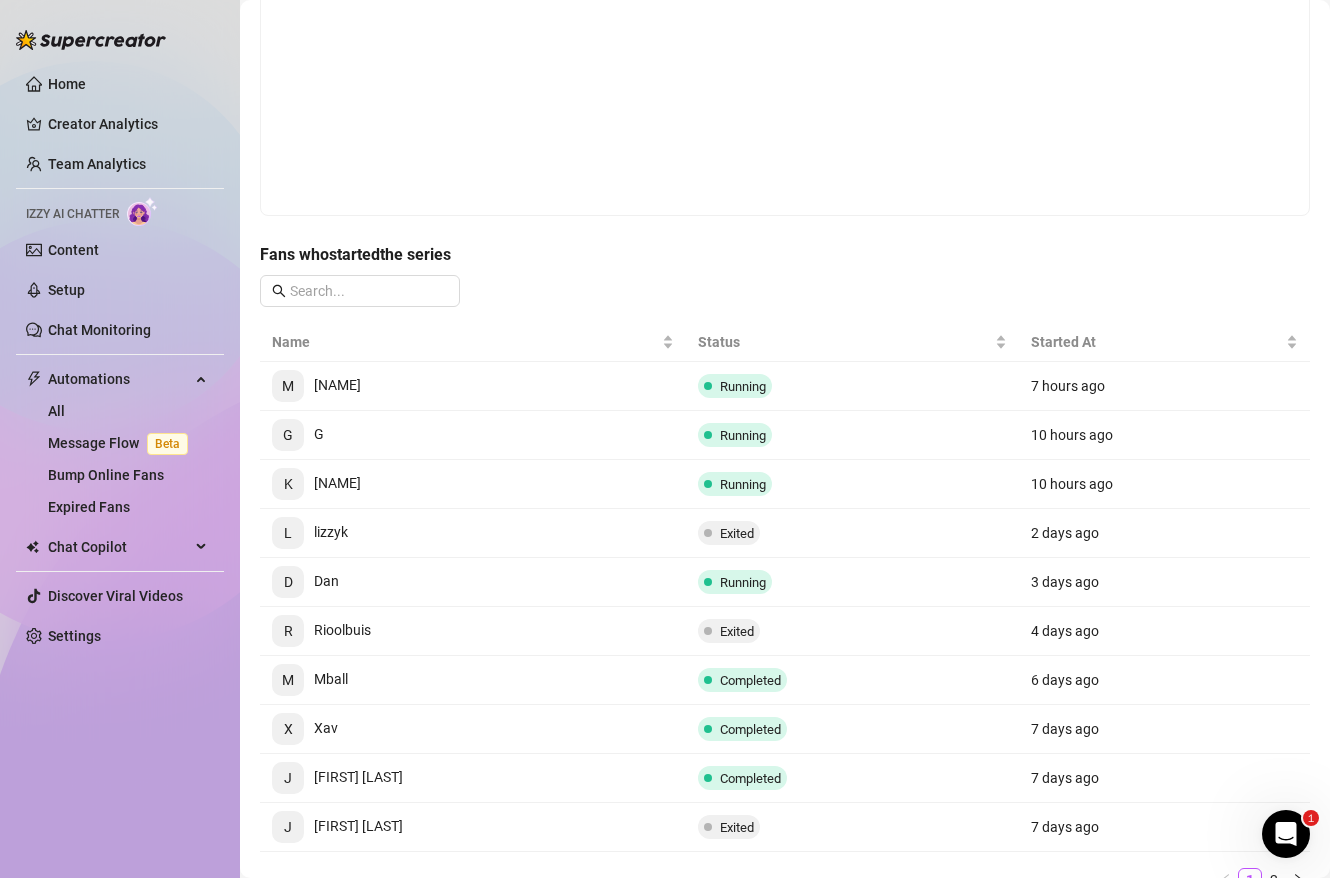 scroll, scrollTop: 344, scrollLeft: 0, axis: vertical 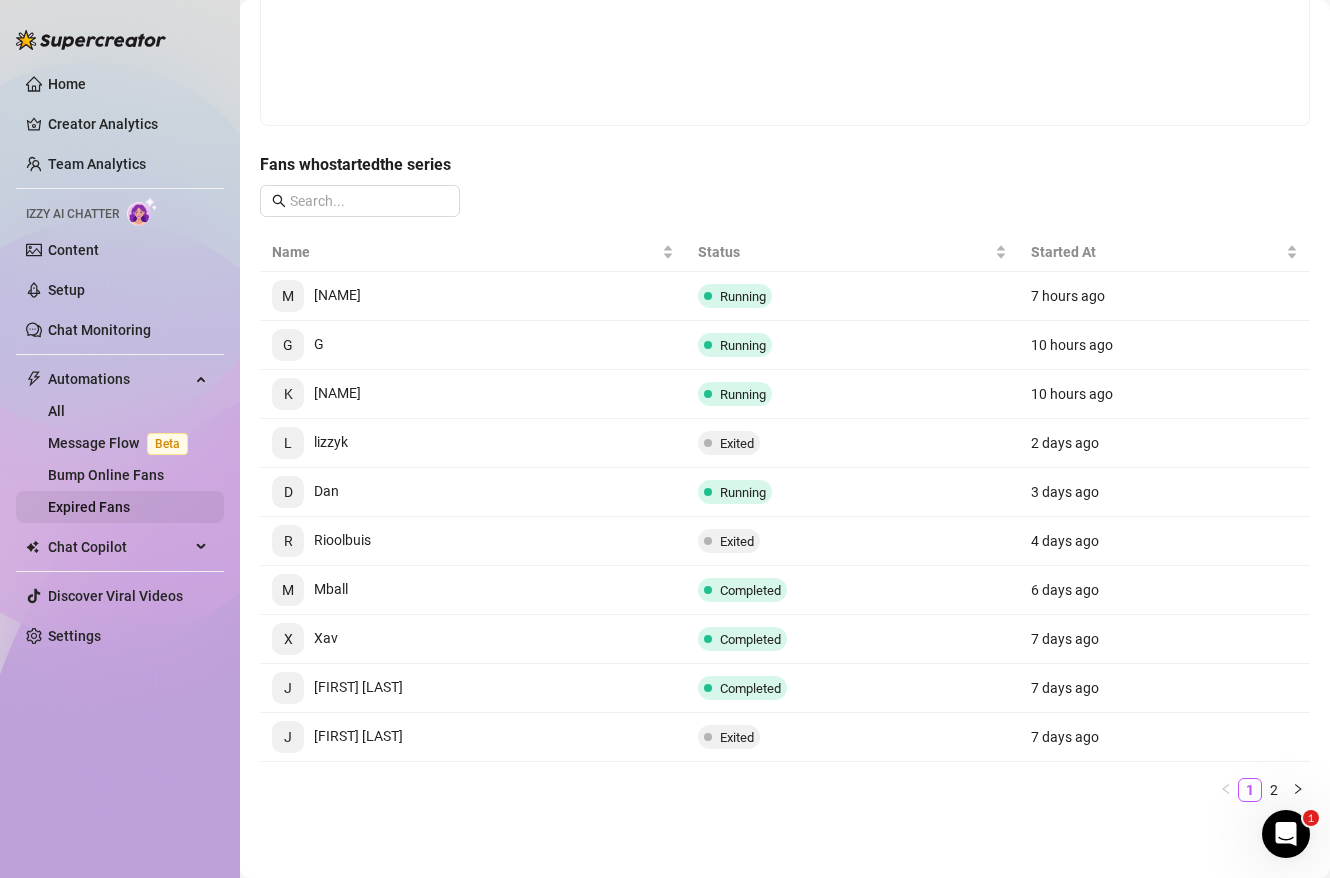 click on "Expired Fans" at bounding box center (89, 507) 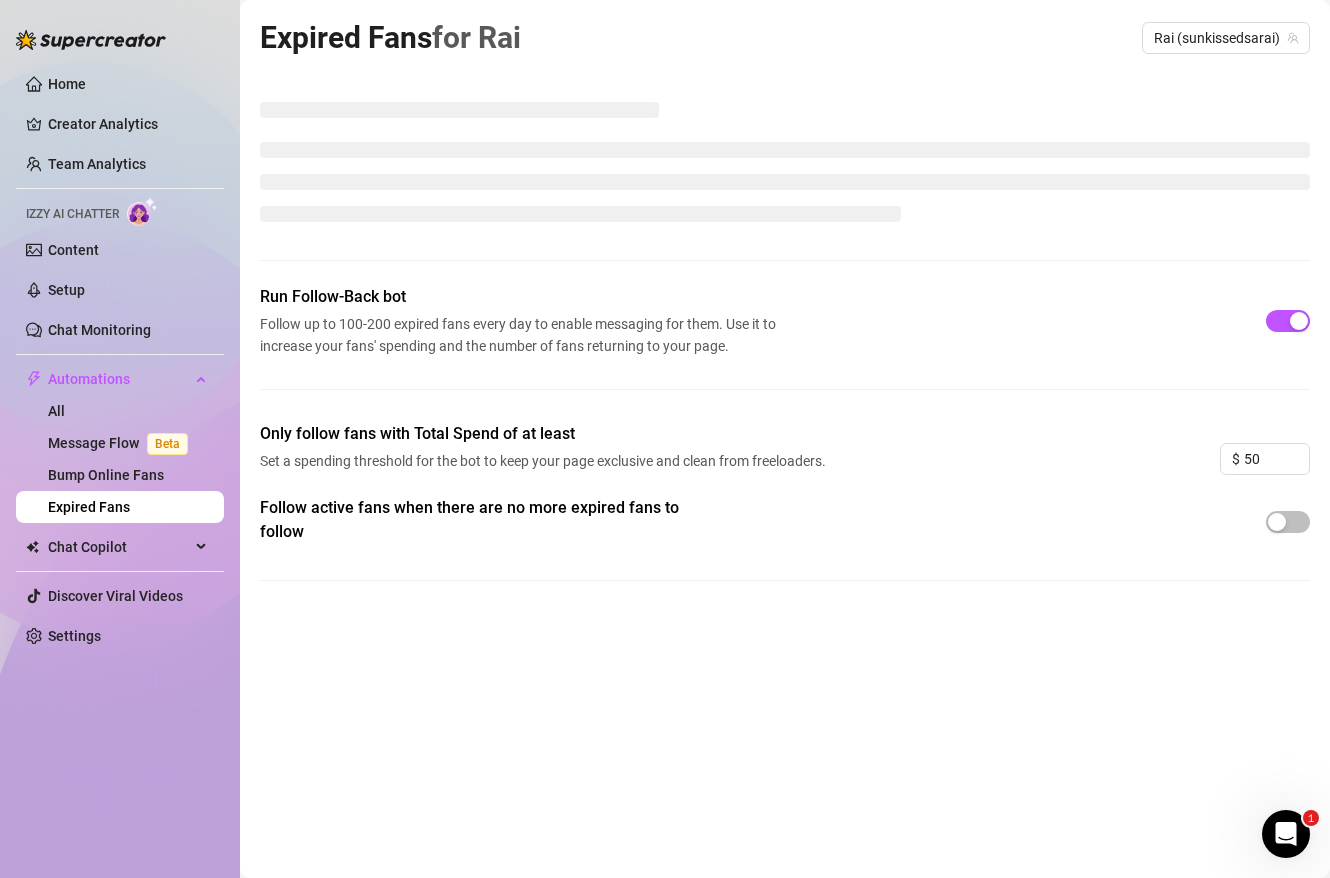 scroll, scrollTop: 0, scrollLeft: 0, axis: both 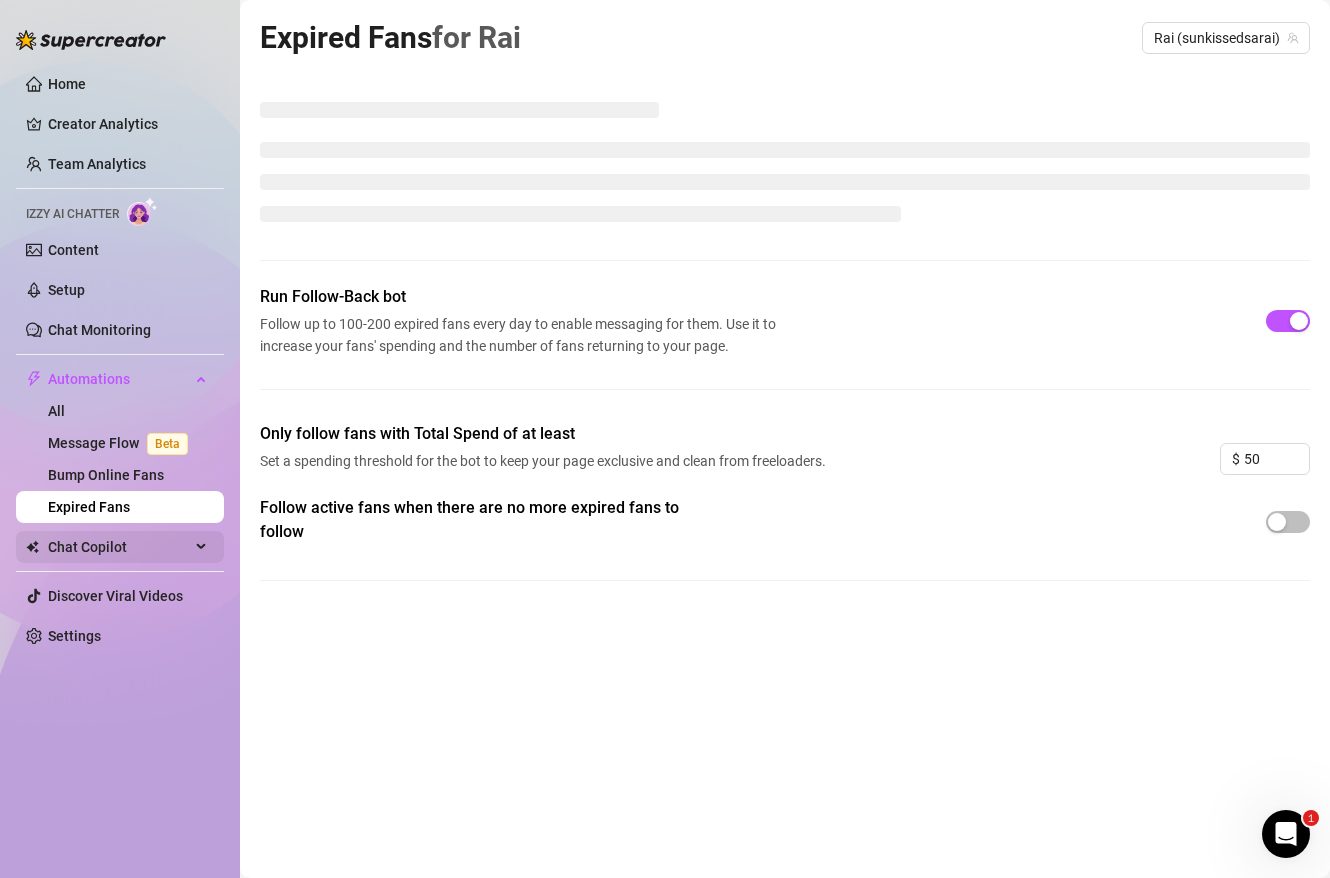 click on "Chat Copilot" at bounding box center (119, 547) 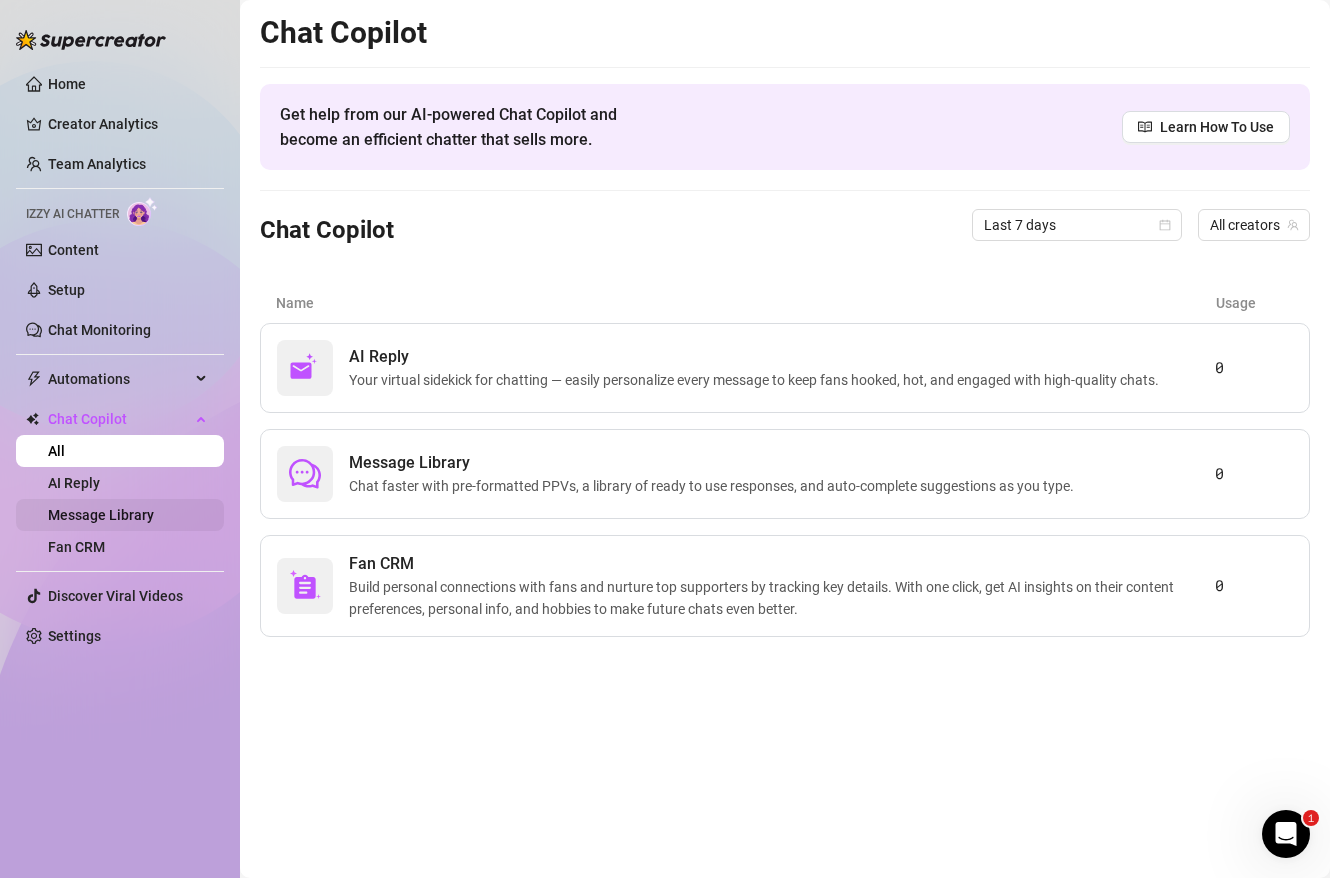 click on "Message Library" at bounding box center [101, 515] 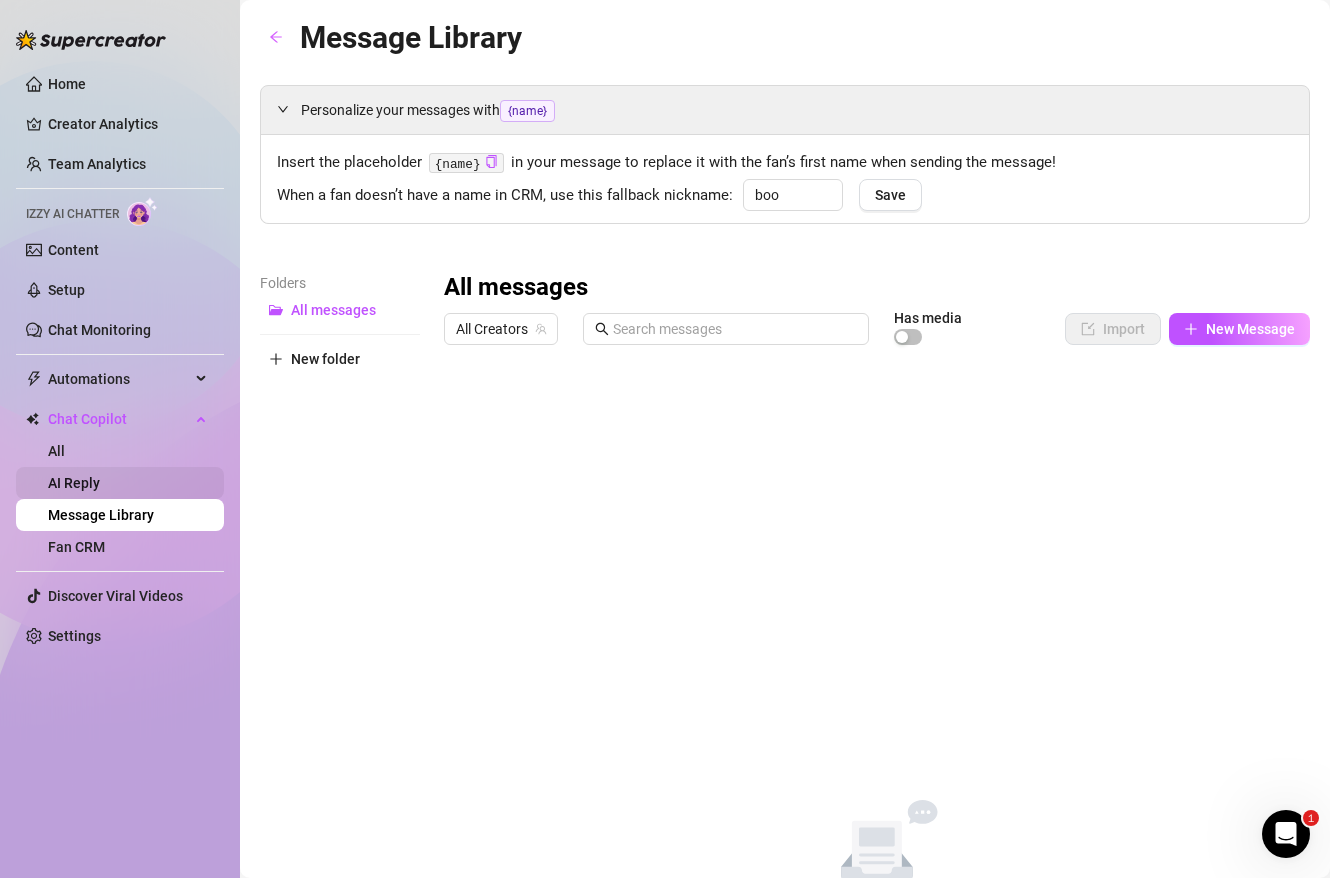 click on "AI Reply" at bounding box center [74, 483] 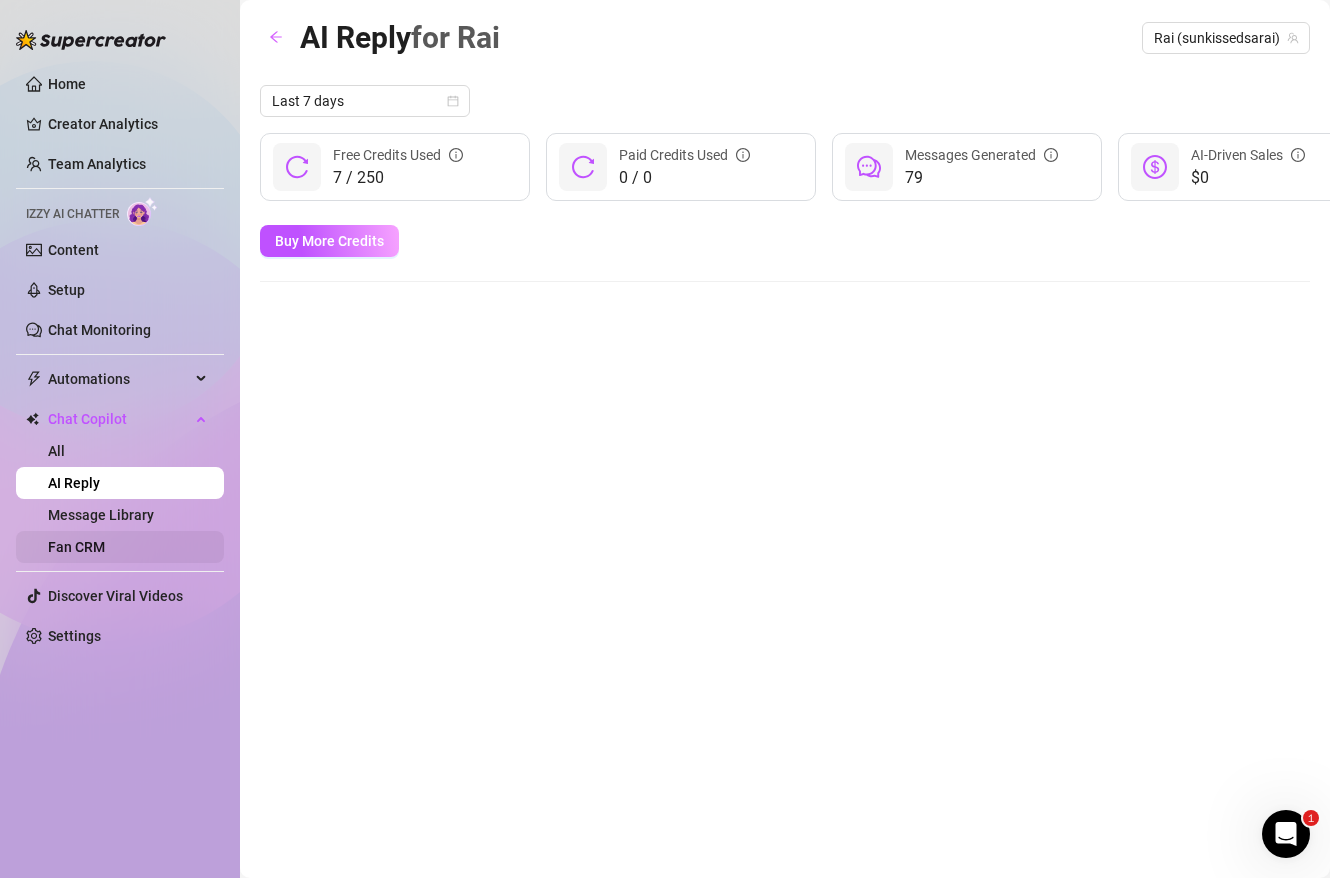 click on "Fan CRM" at bounding box center (76, 547) 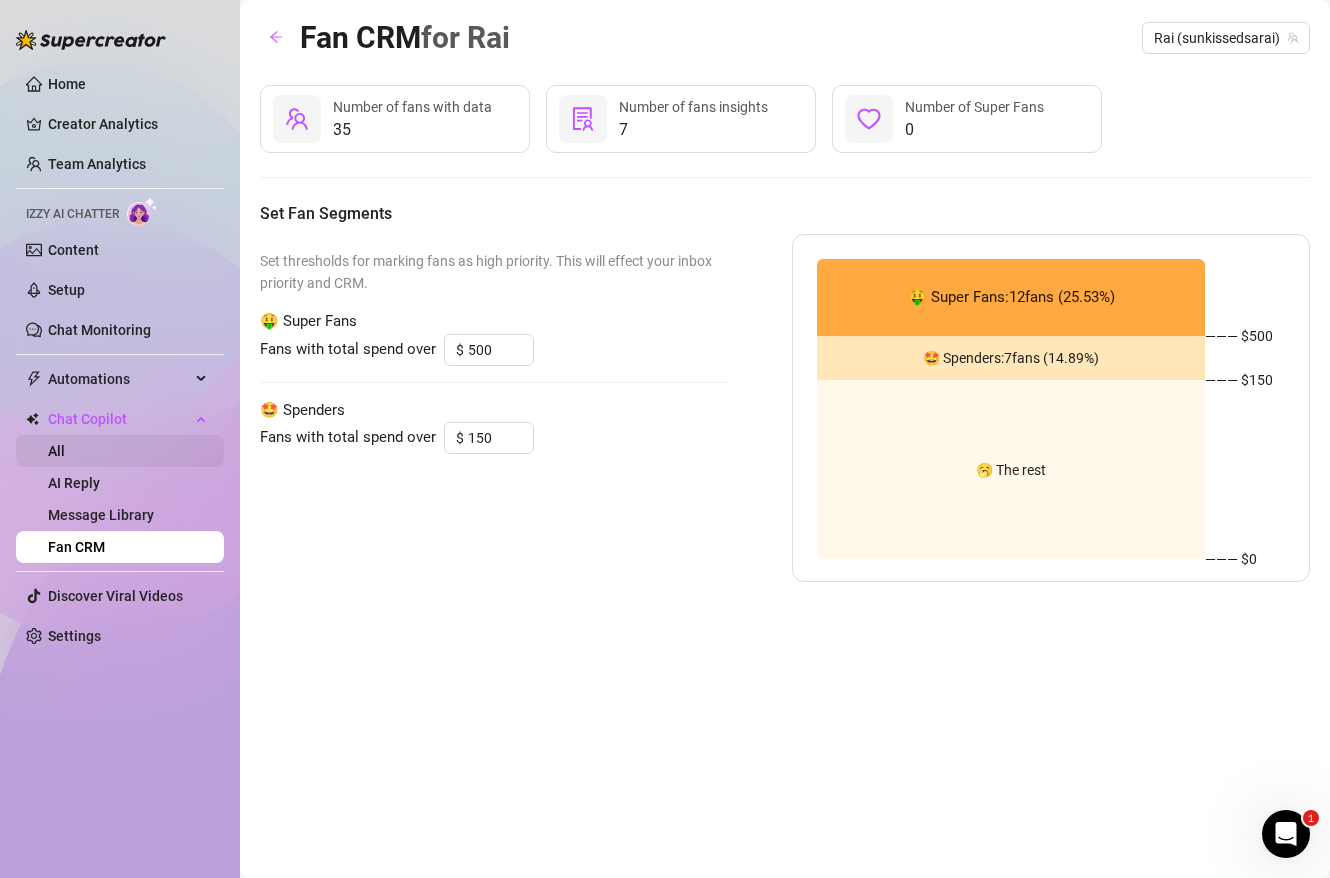 click on "All" at bounding box center [56, 451] 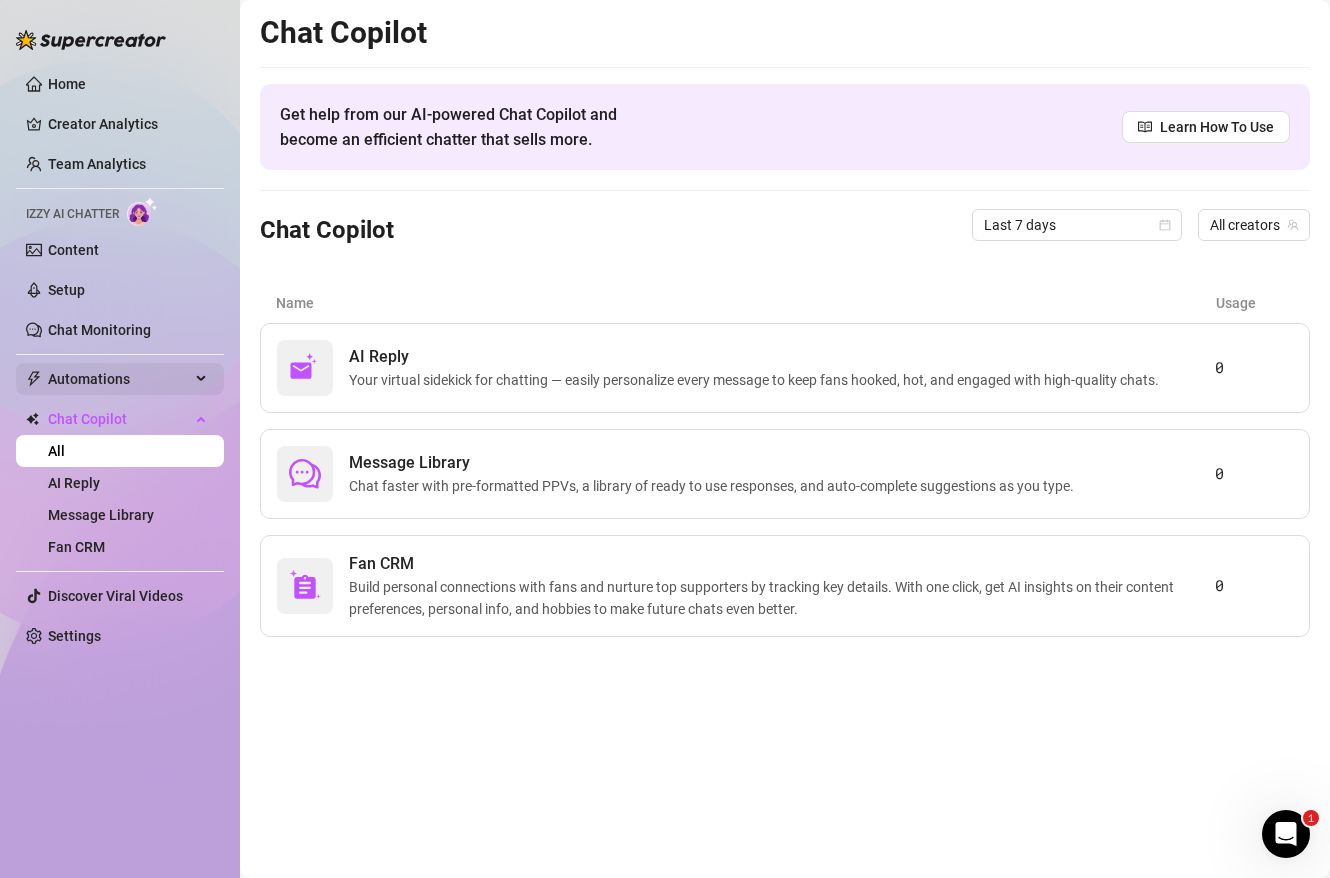 click on "Automations" at bounding box center [119, 379] 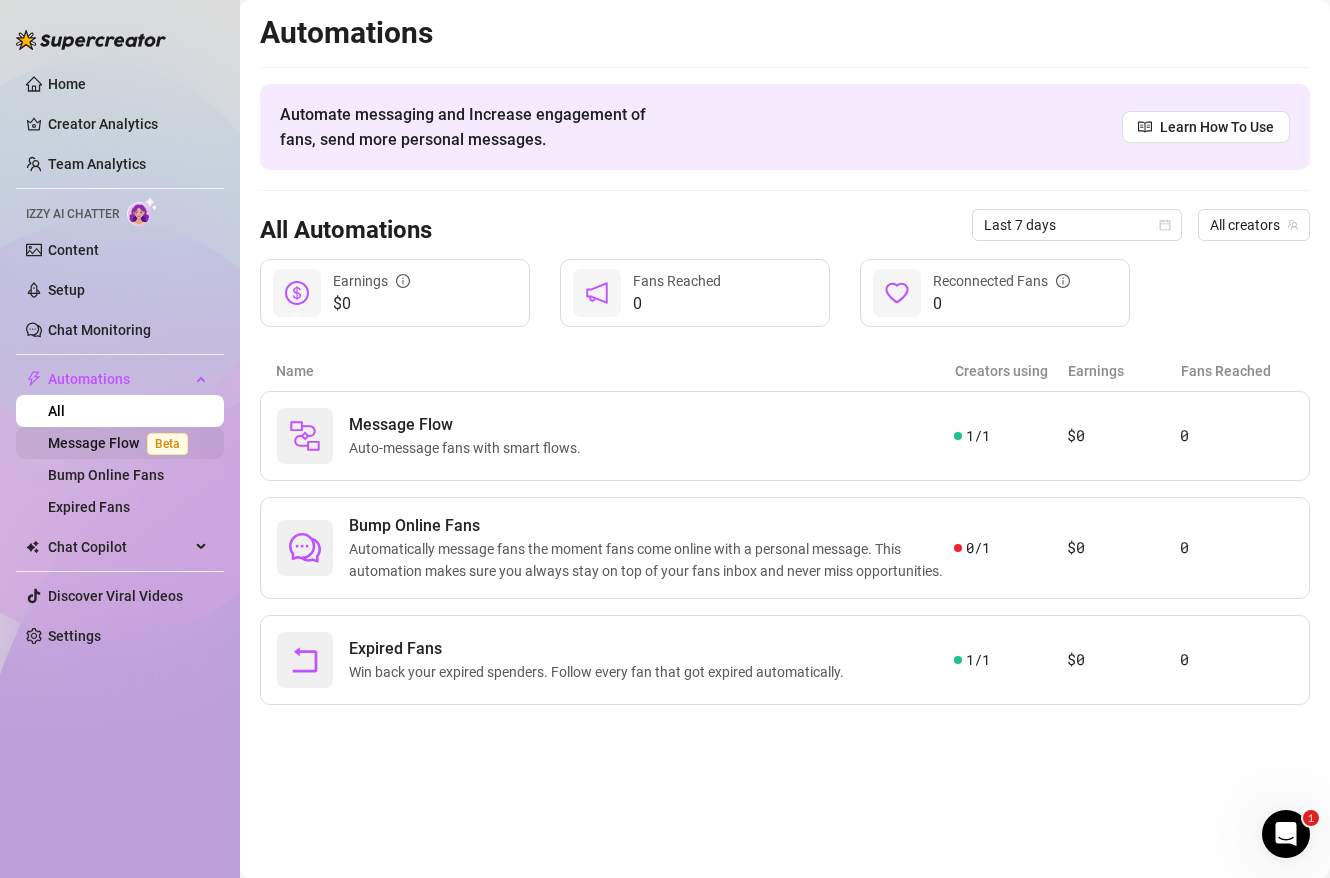 click on "Message Flow Beta" at bounding box center [122, 443] 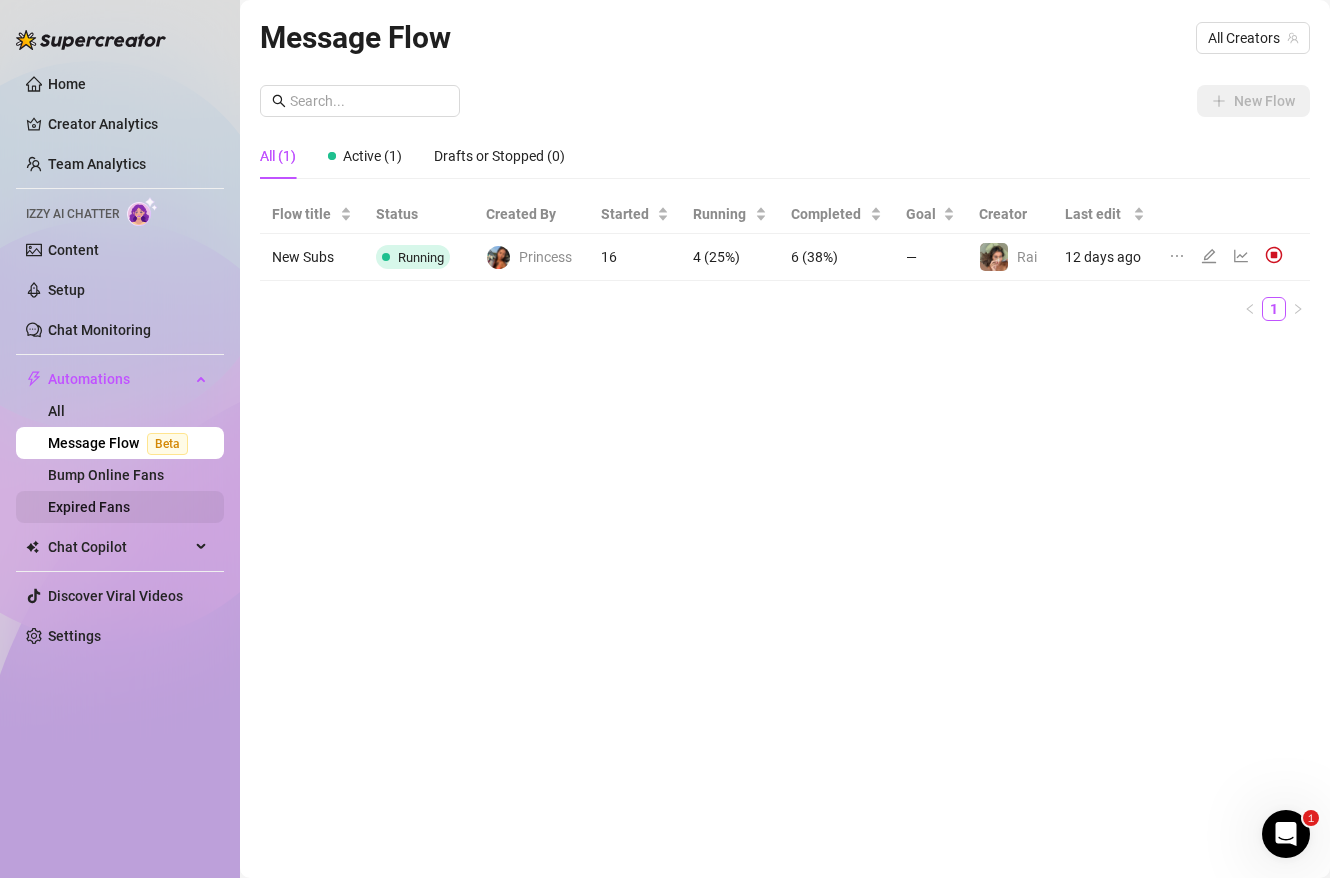 click on "Expired Fans" at bounding box center (89, 507) 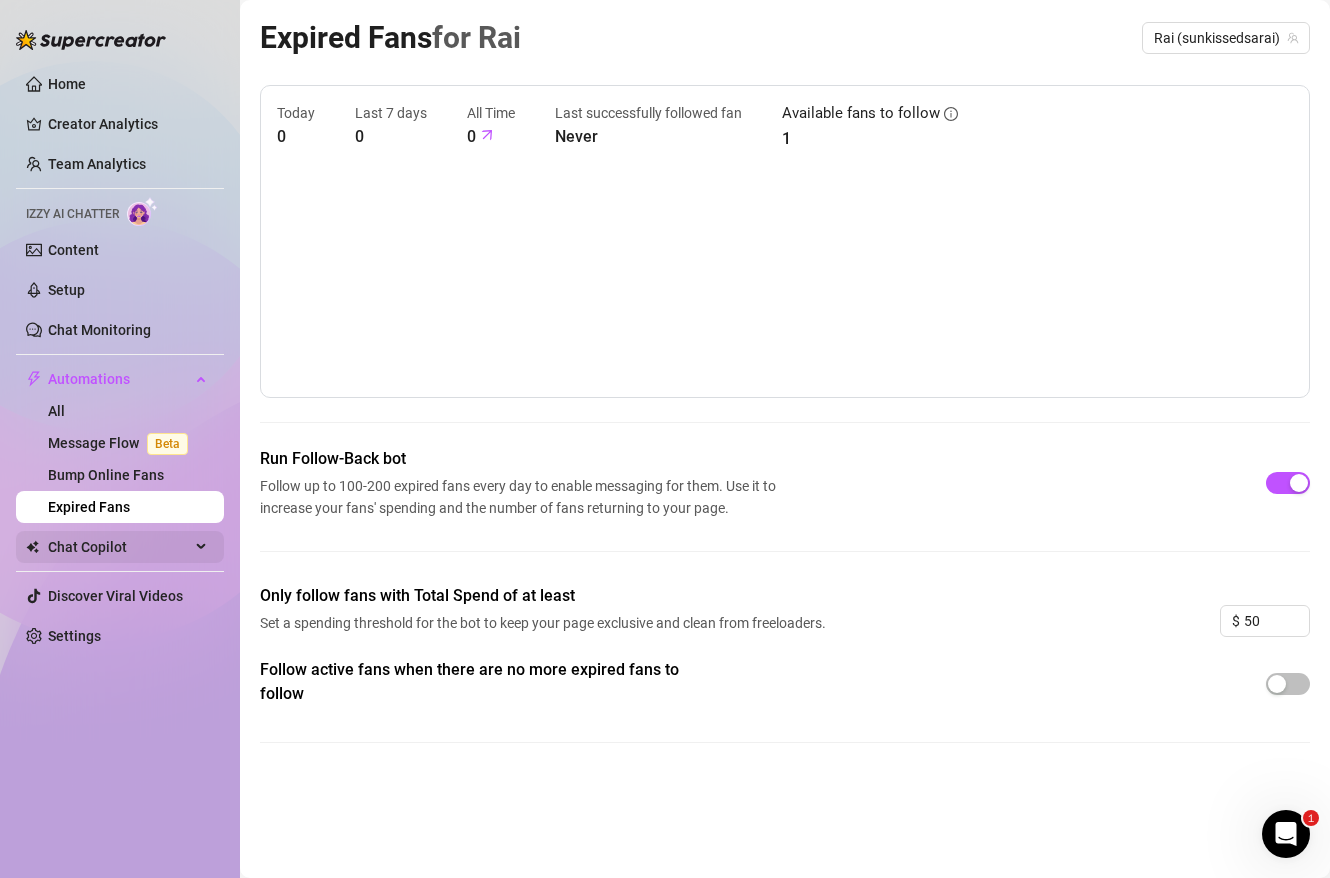 click on "Chat Copilot" at bounding box center (119, 547) 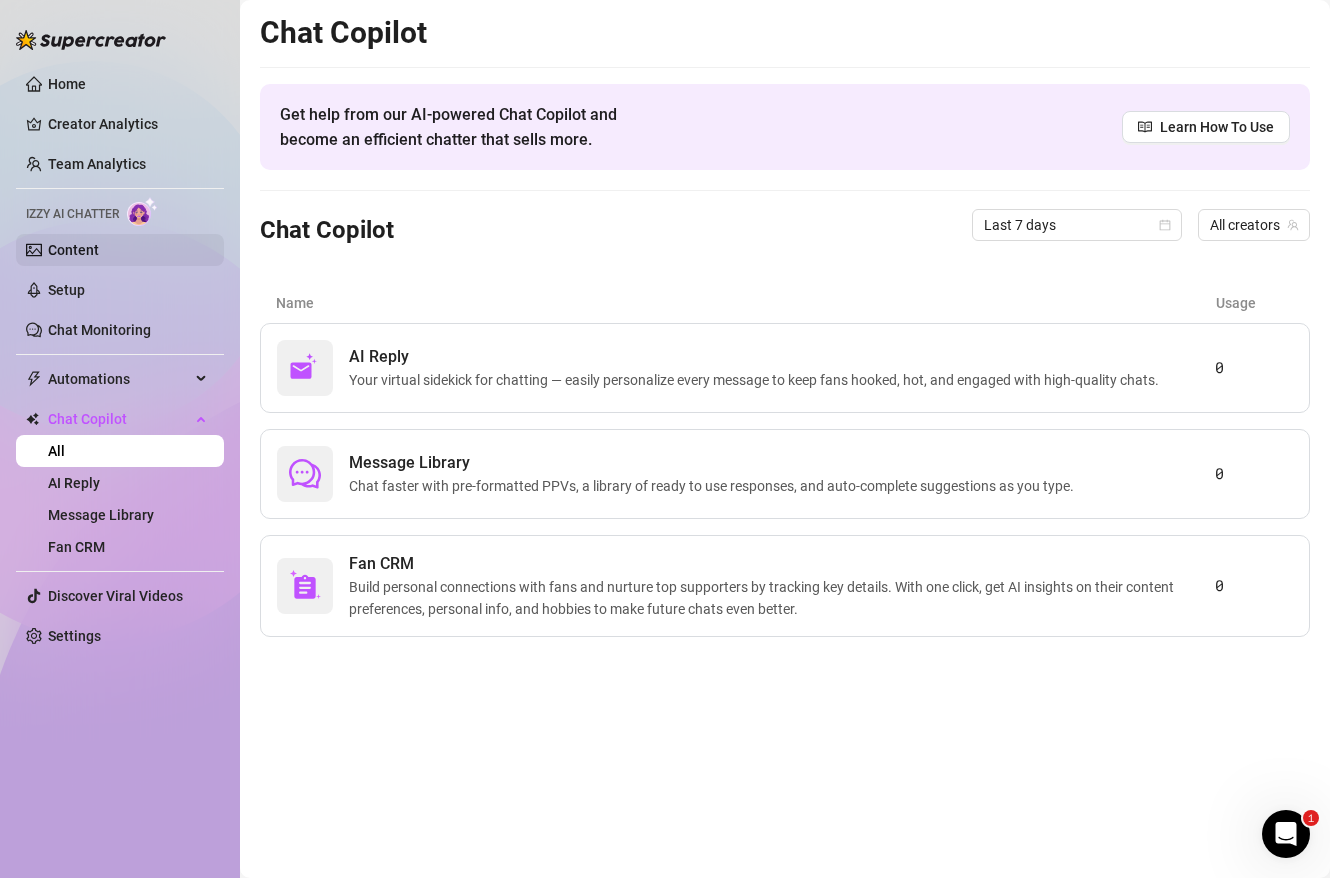 click on "Content" at bounding box center [73, 250] 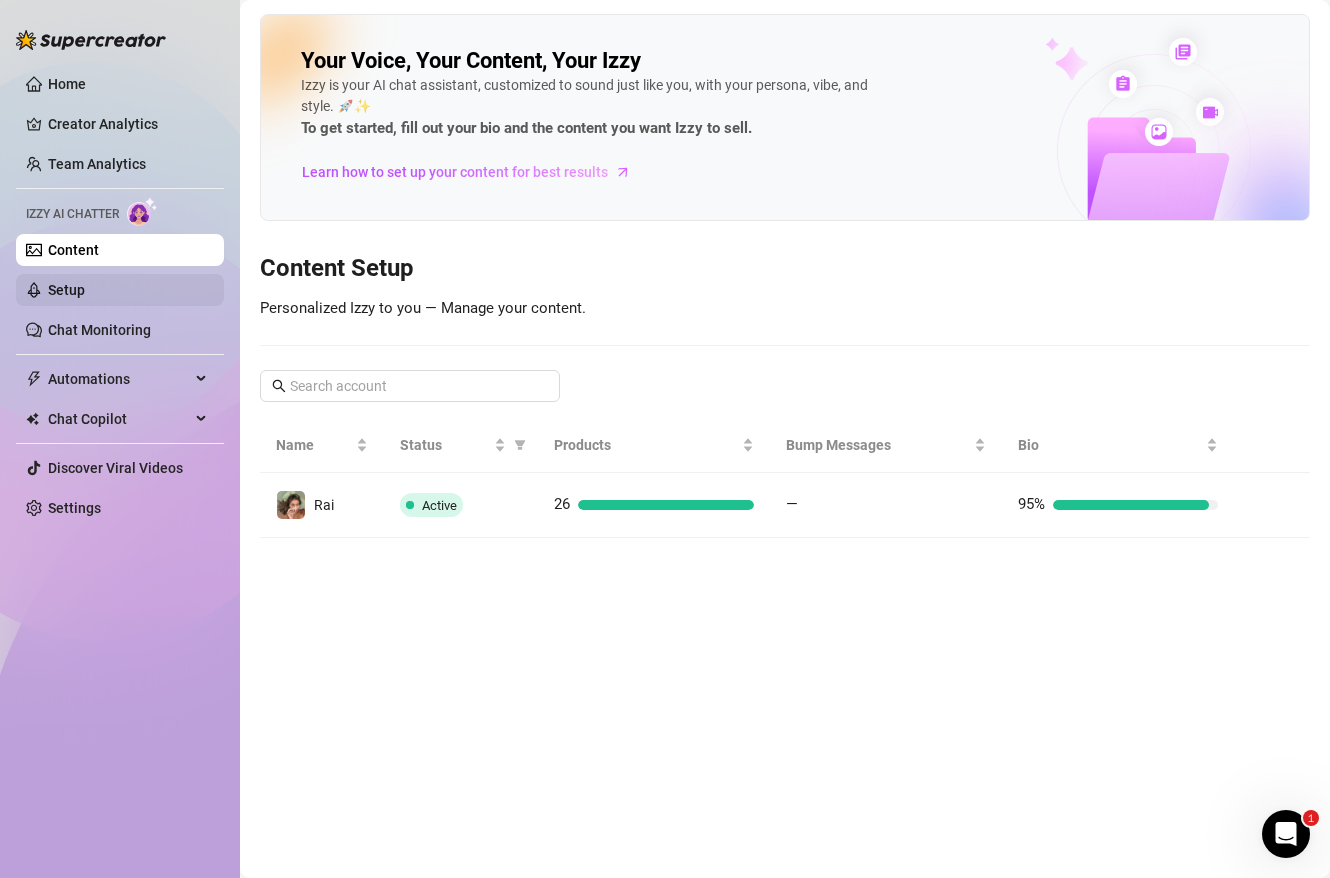 click on "Setup" at bounding box center [66, 290] 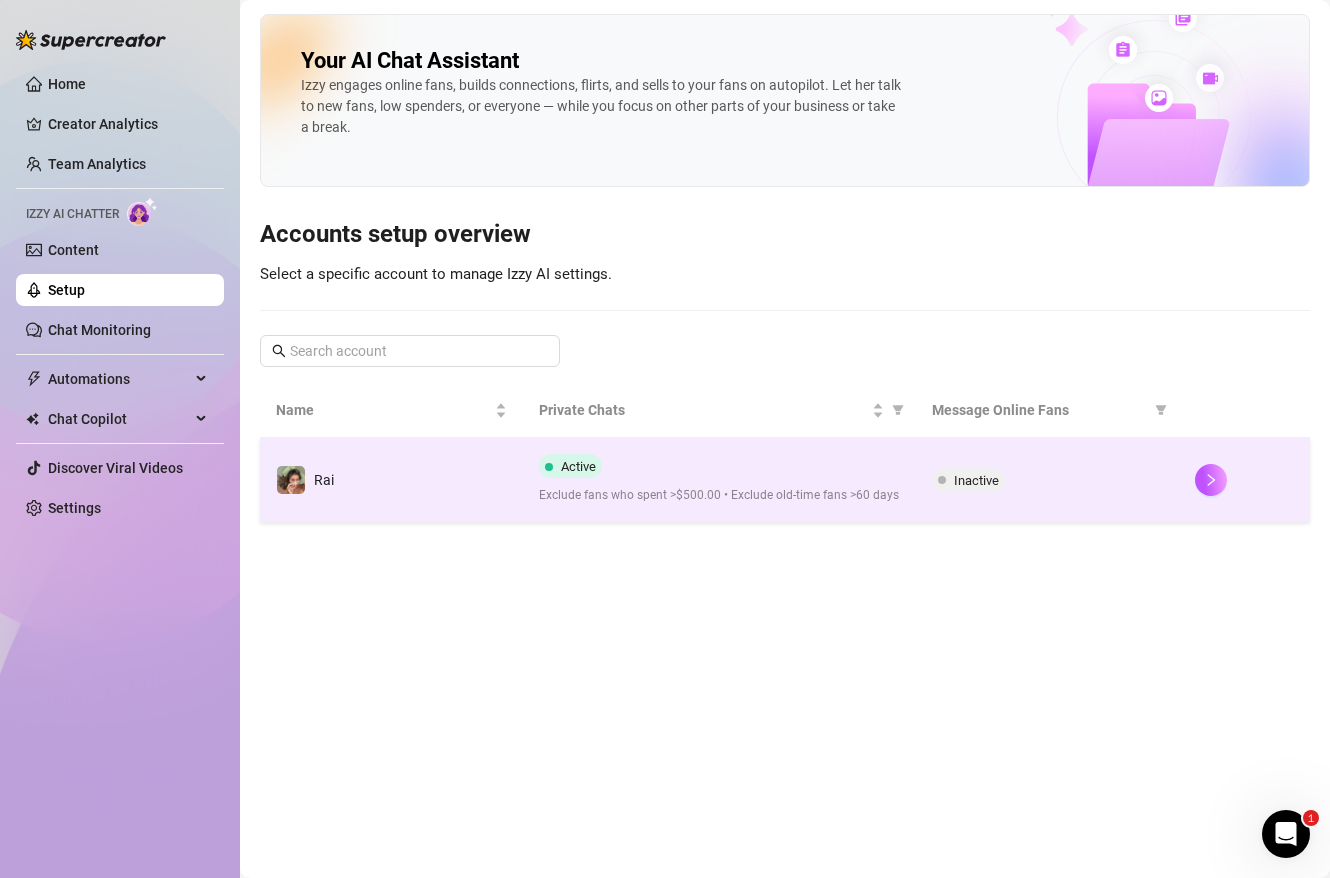 click on "Rai" at bounding box center (391, 480) 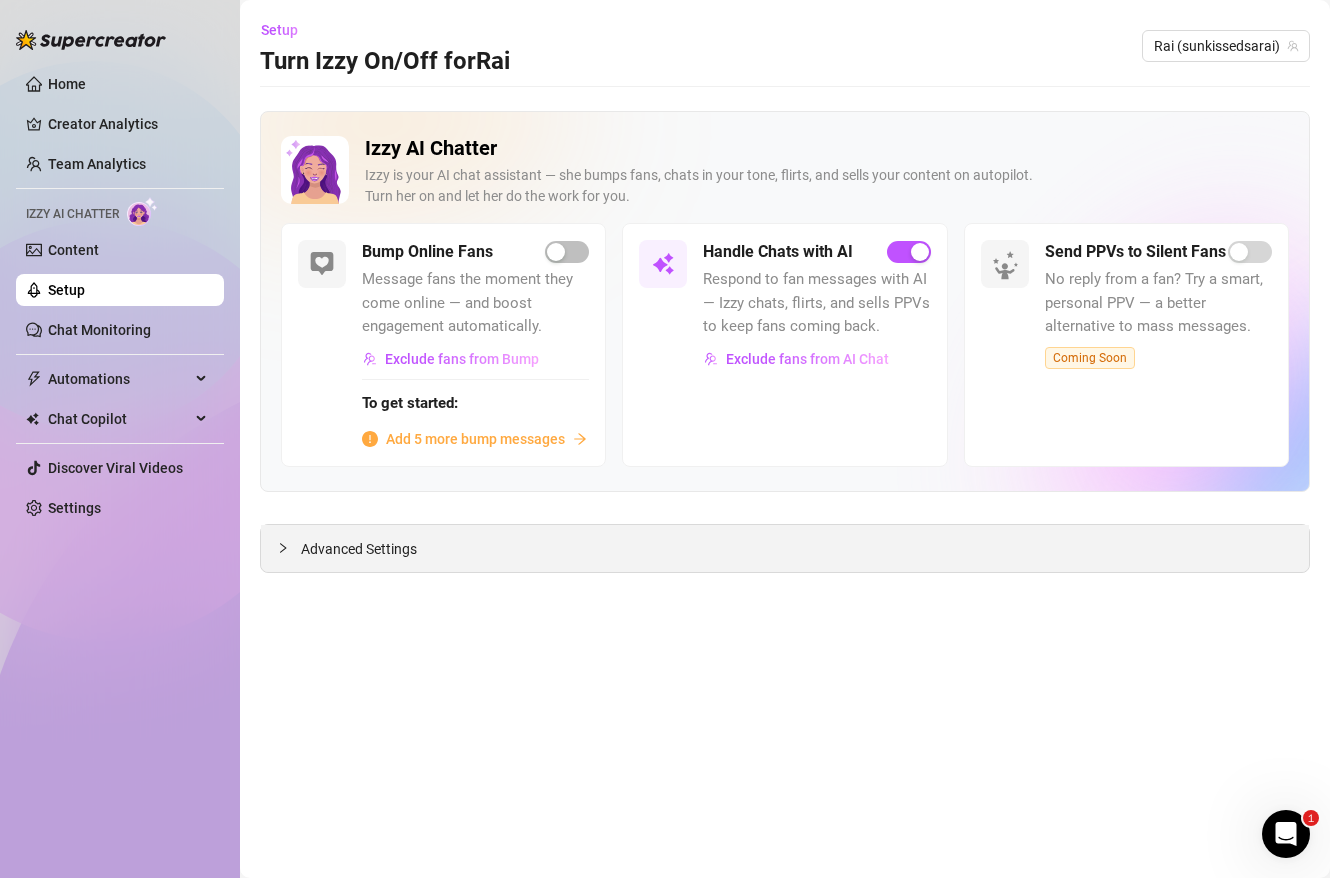 click on "Advanced Settings" at bounding box center (359, 549) 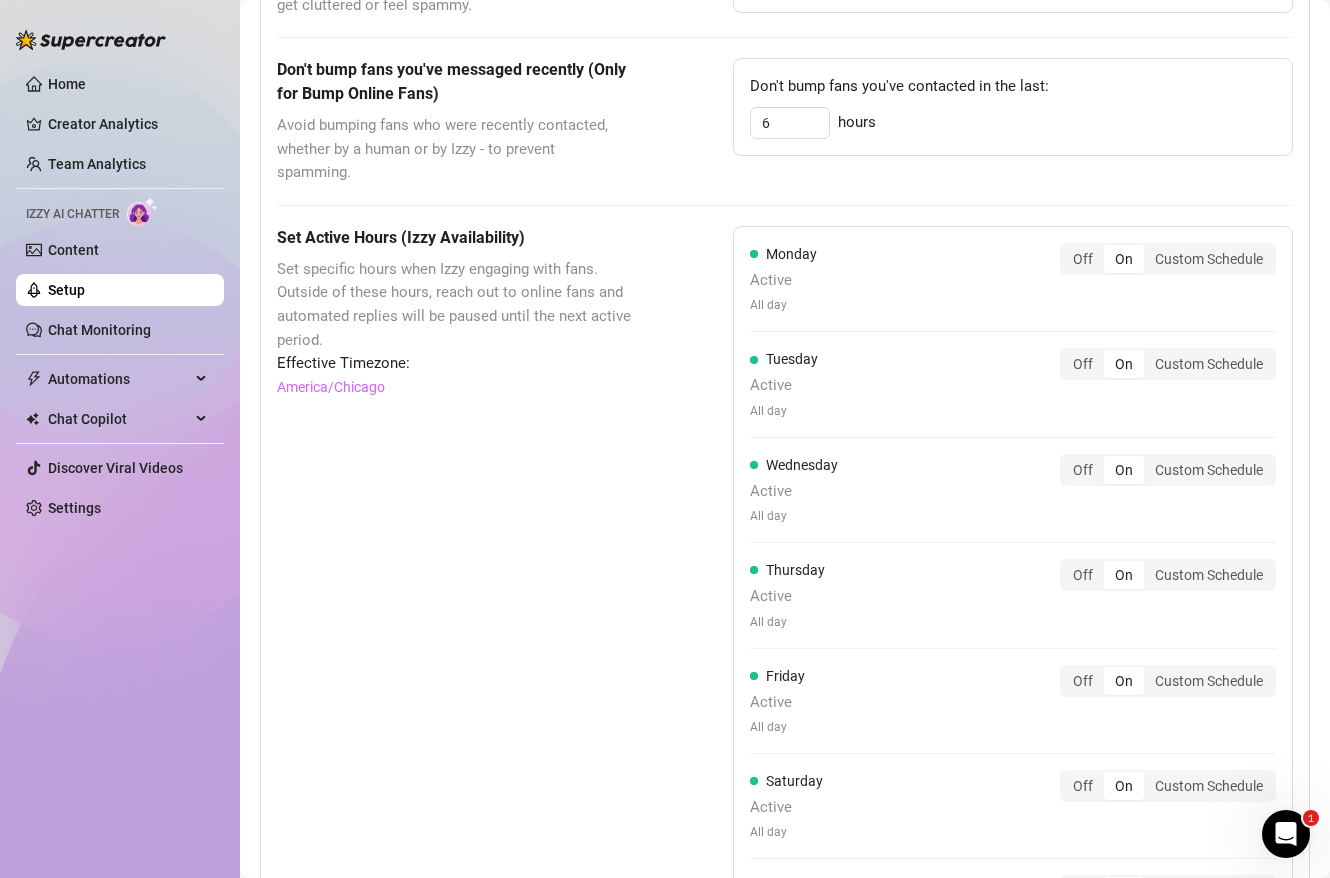 scroll, scrollTop: 990, scrollLeft: 0, axis: vertical 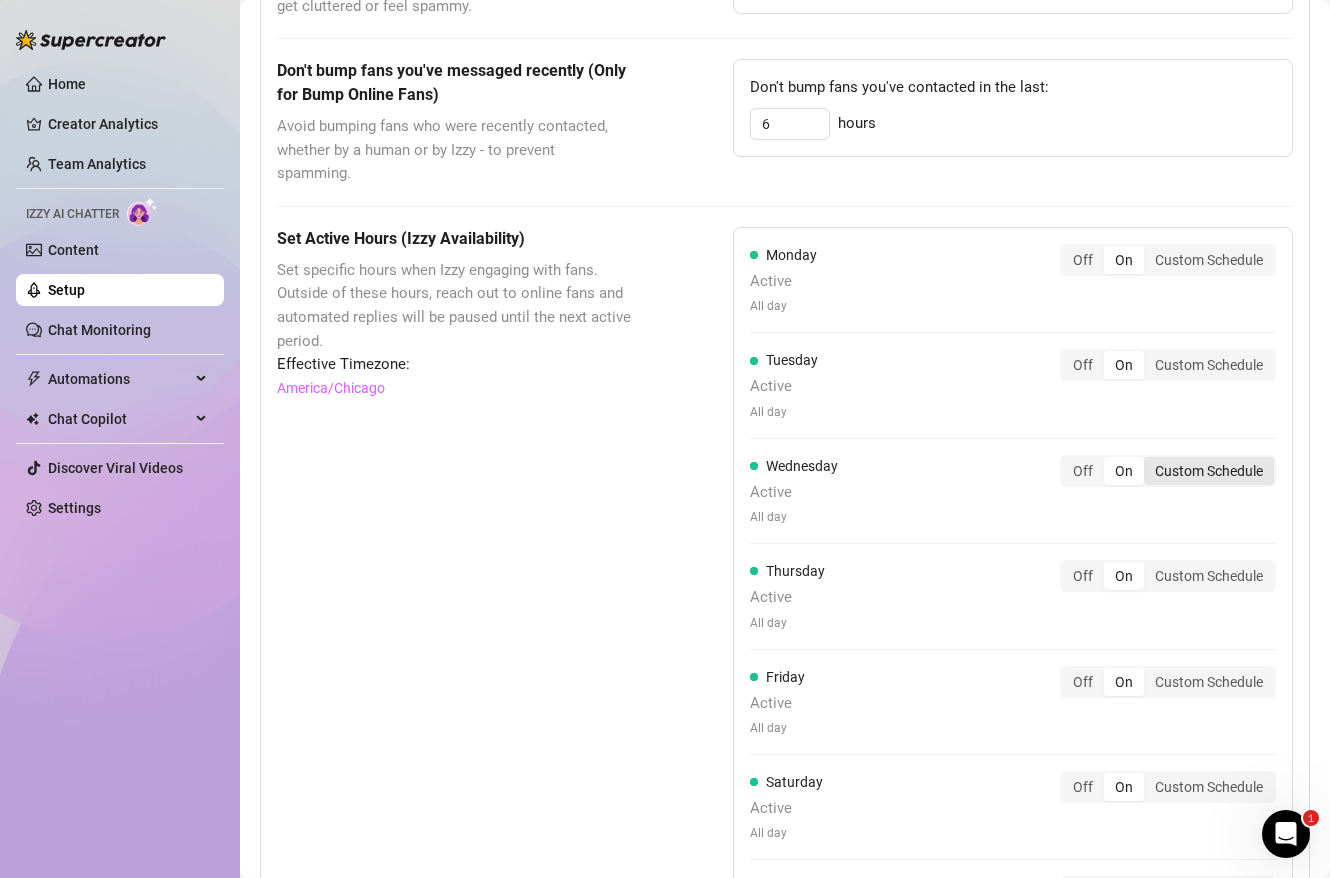 click on "Custom Schedule" at bounding box center [1209, 471] 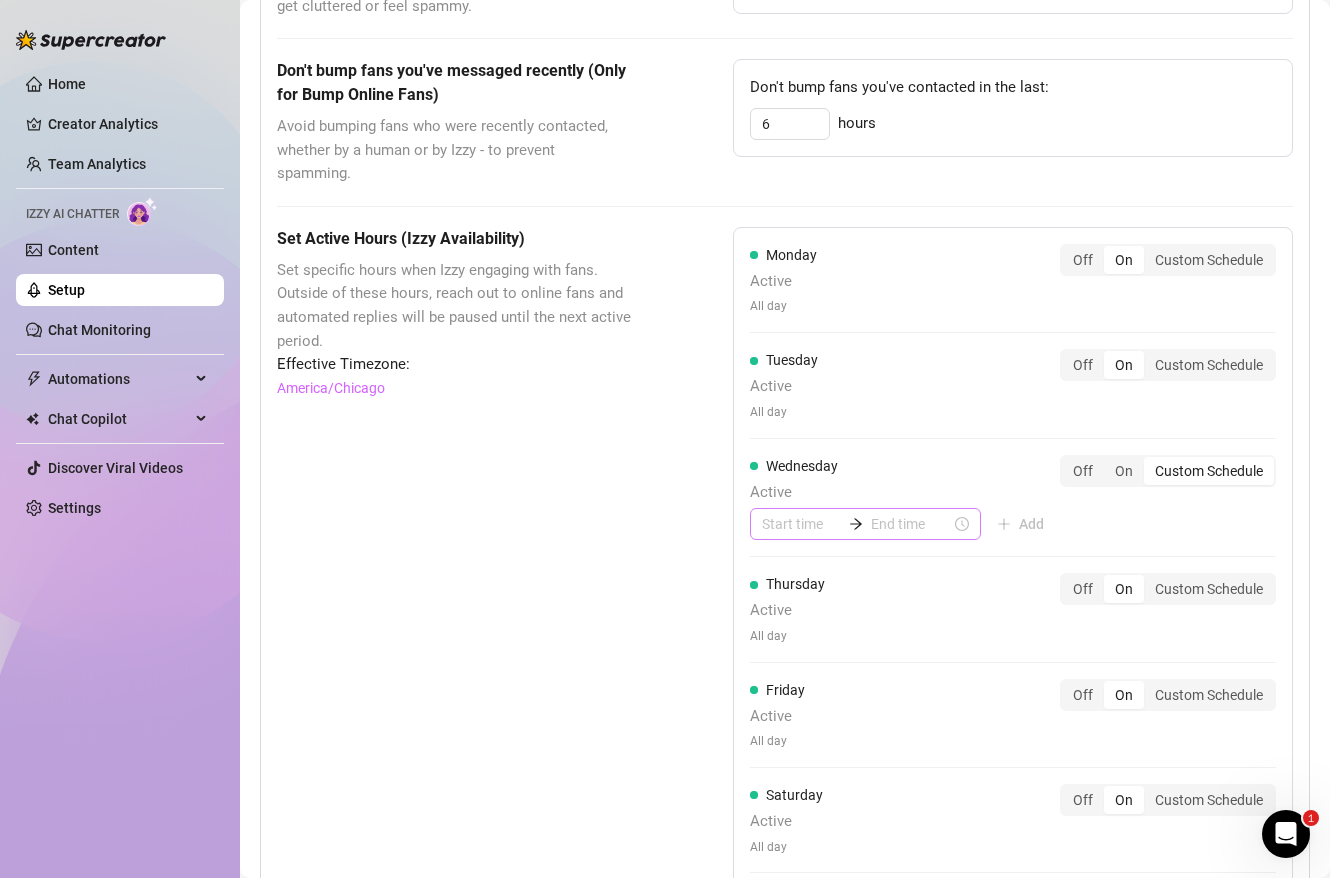 click at bounding box center (865, 524) 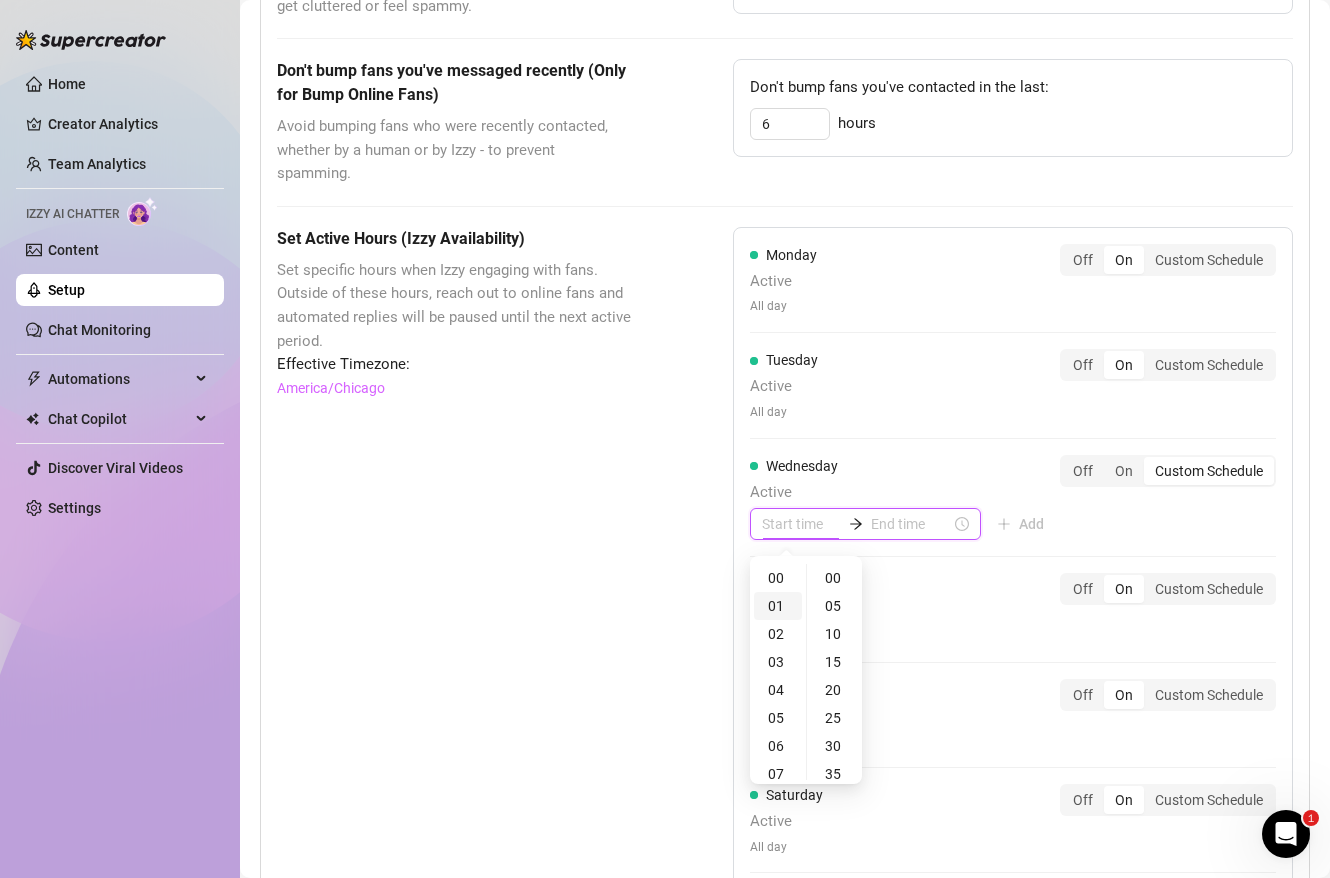 type on "00:00" 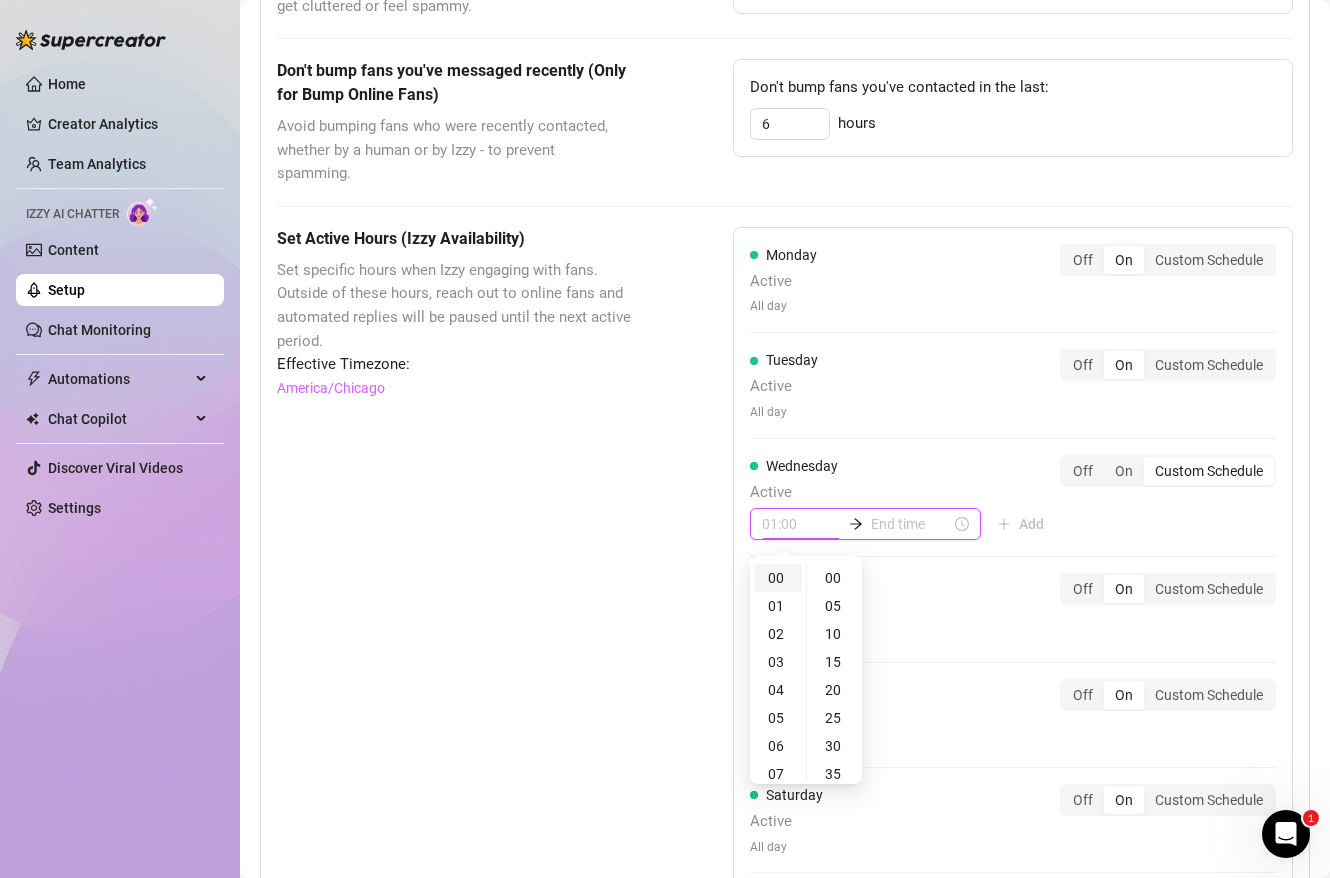 type on "00:00" 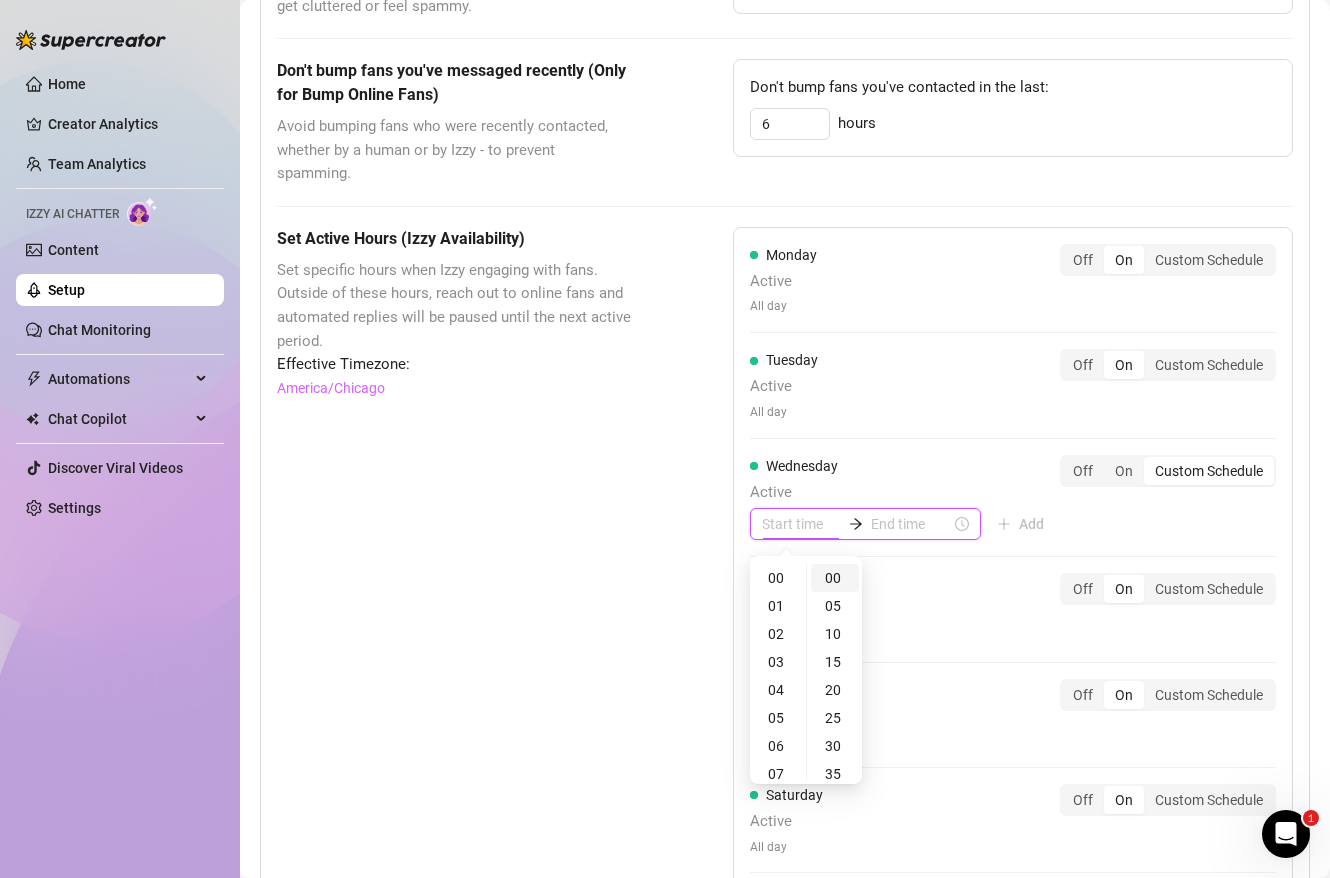 type on "00:00" 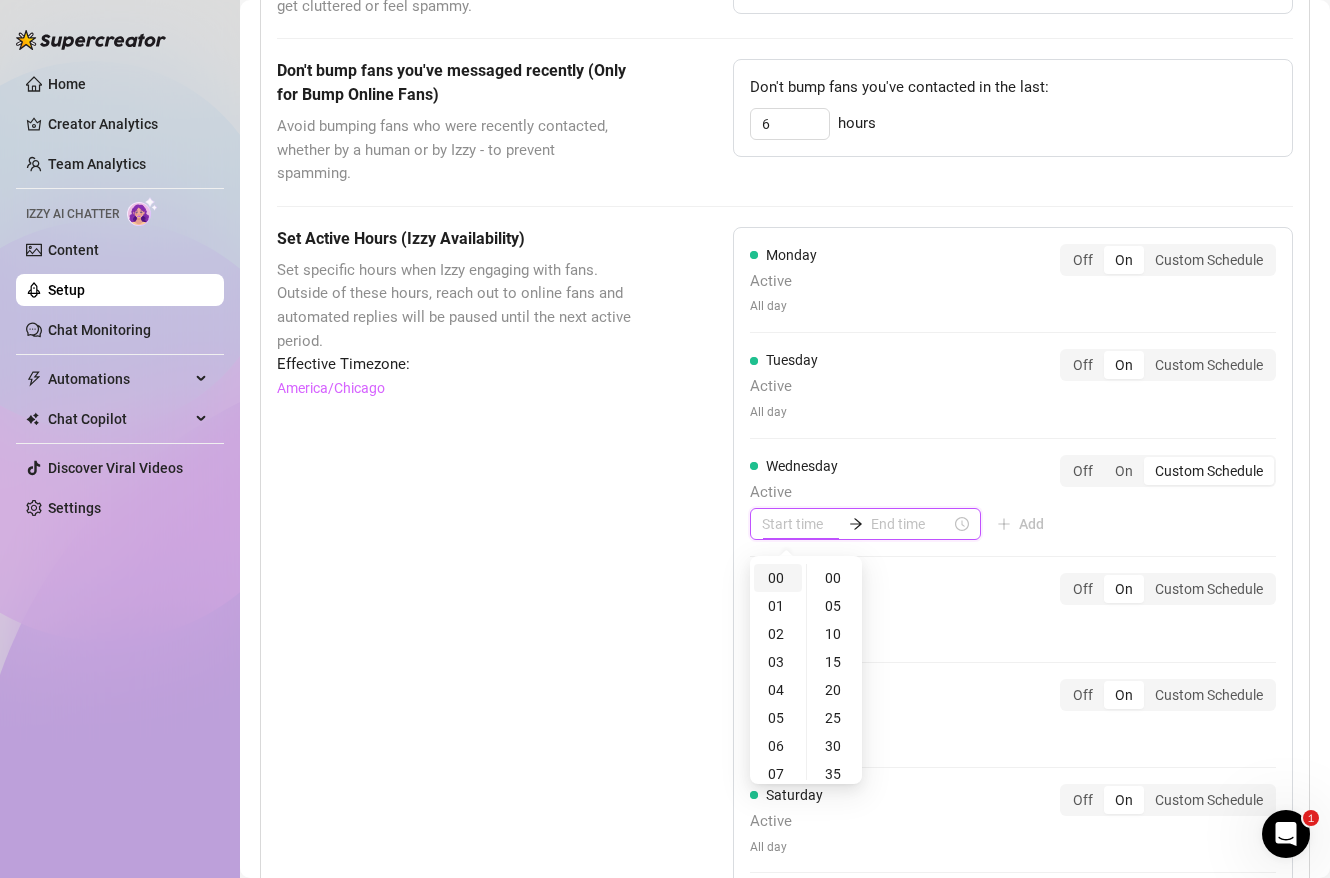type on "00:00" 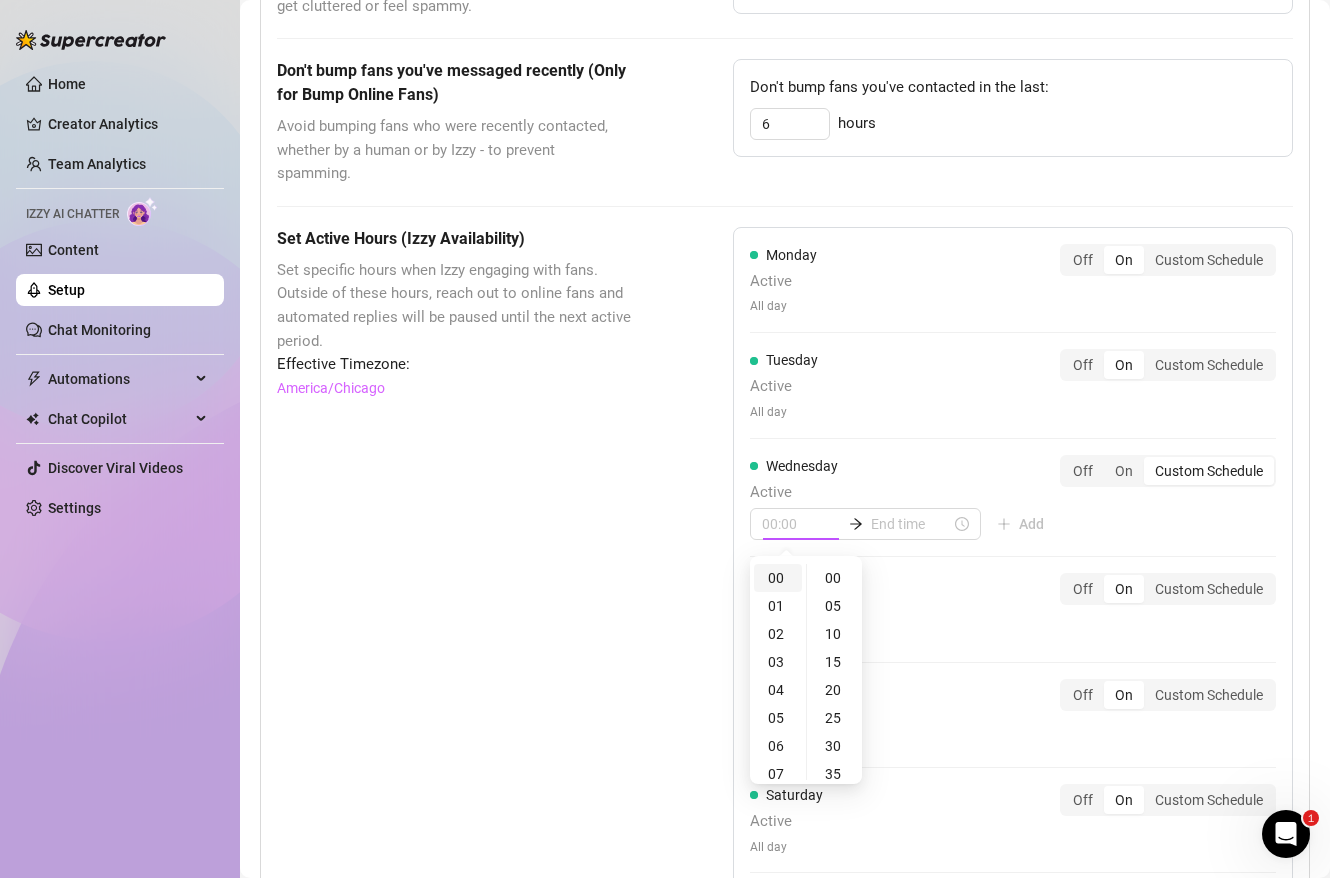 click on "00" at bounding box center [778, 578] 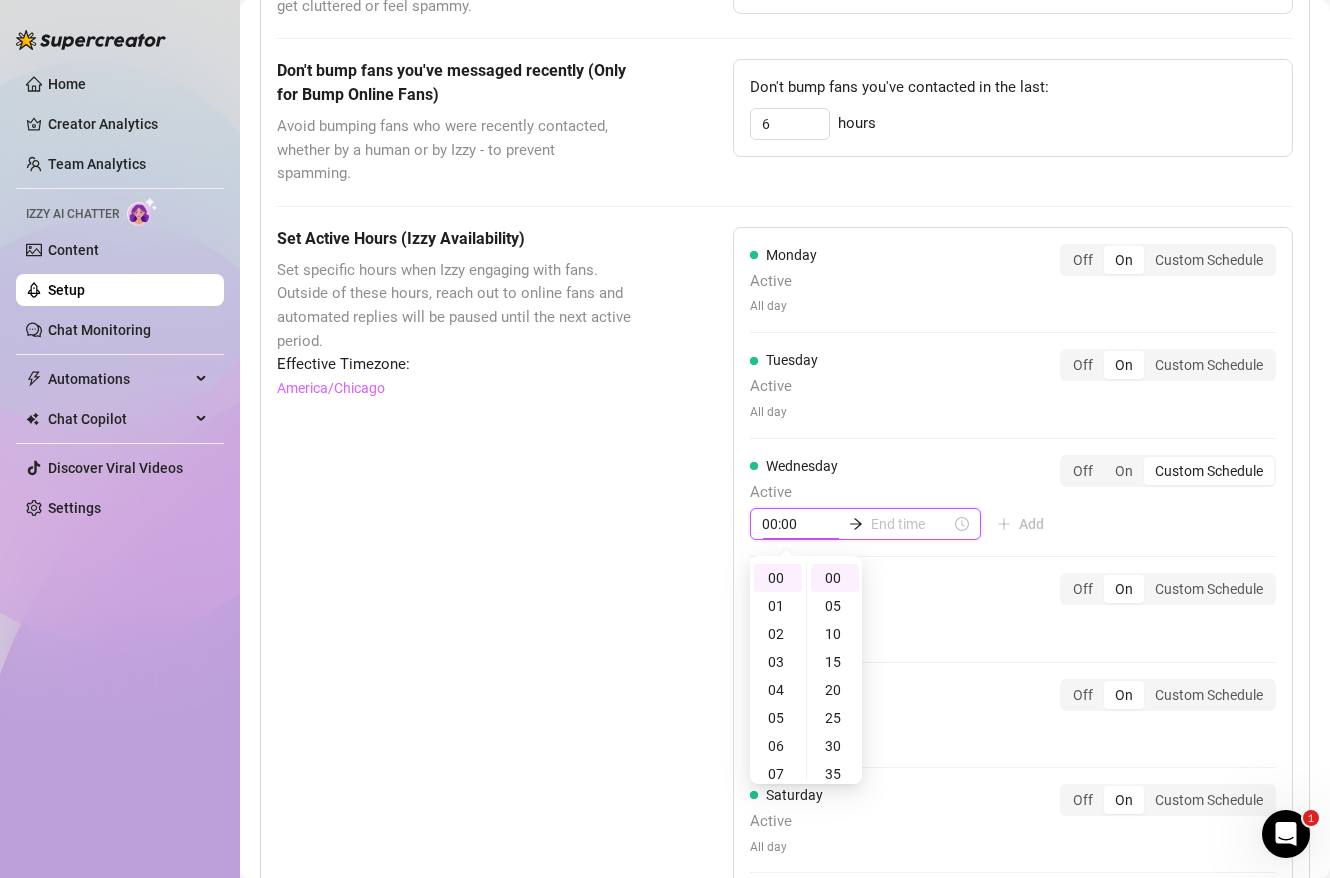 click at bounding box center [1013, 556] 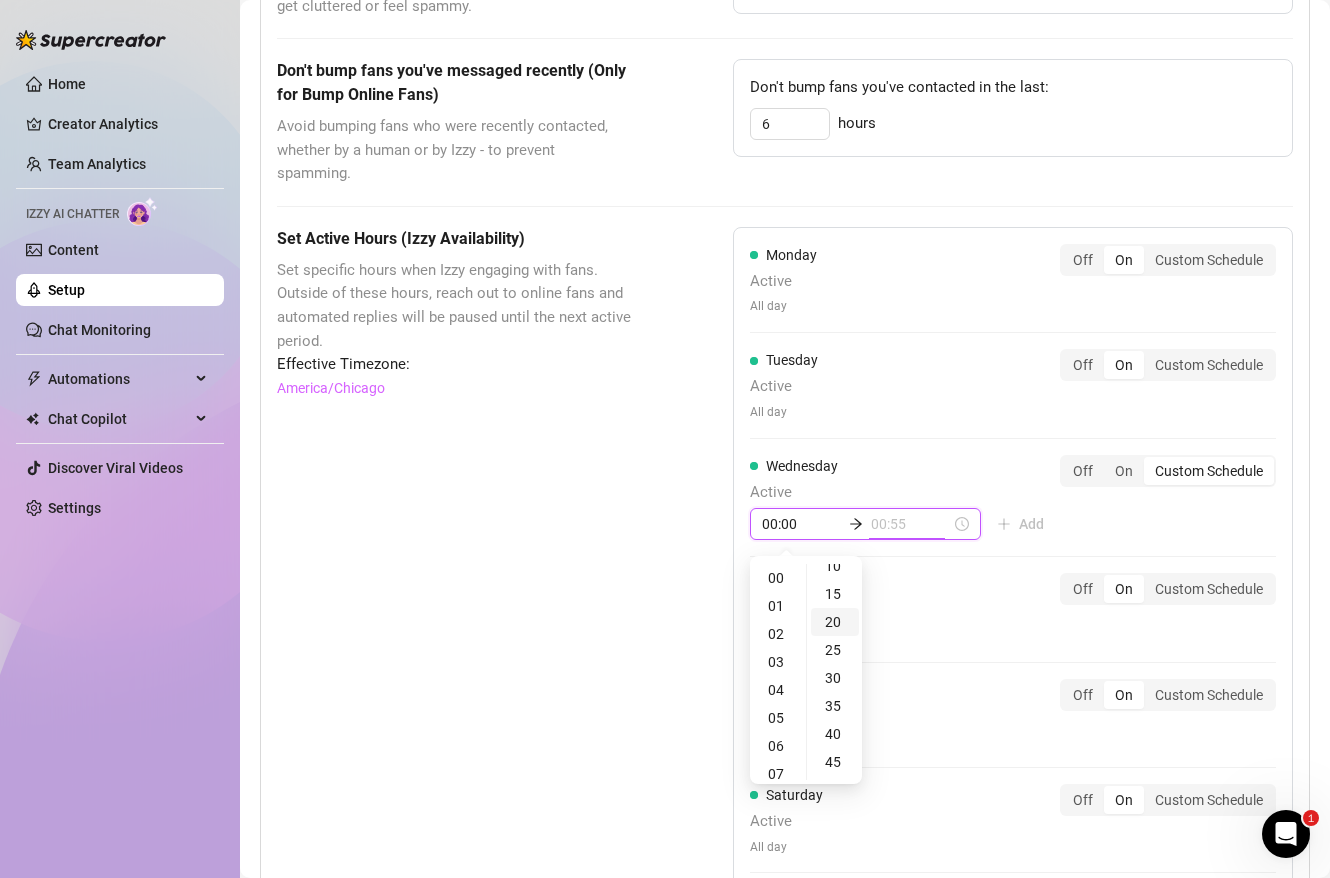 scroll, scrollTop: 0, scrollLeft: 0, axis: both 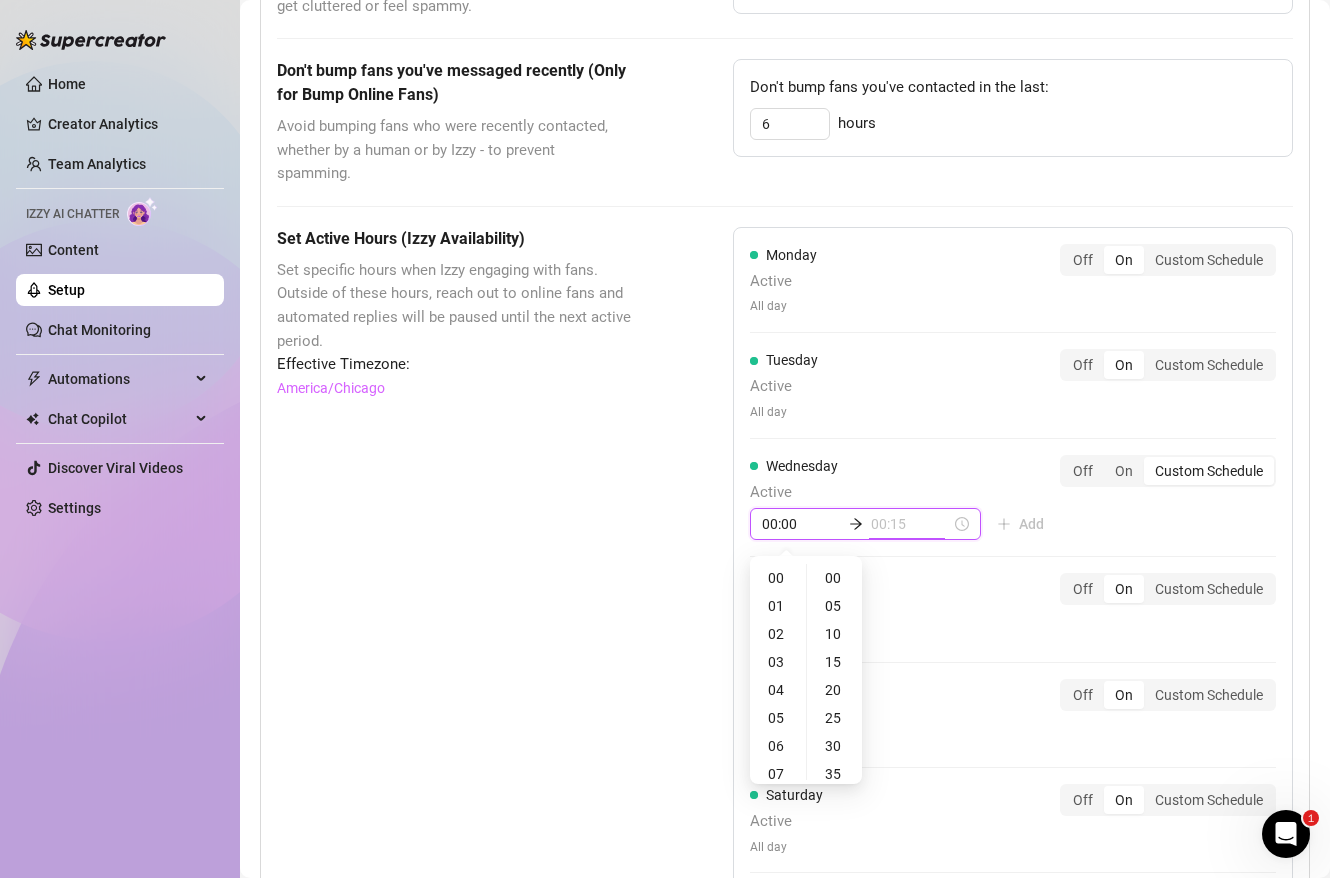 type on "00:10" 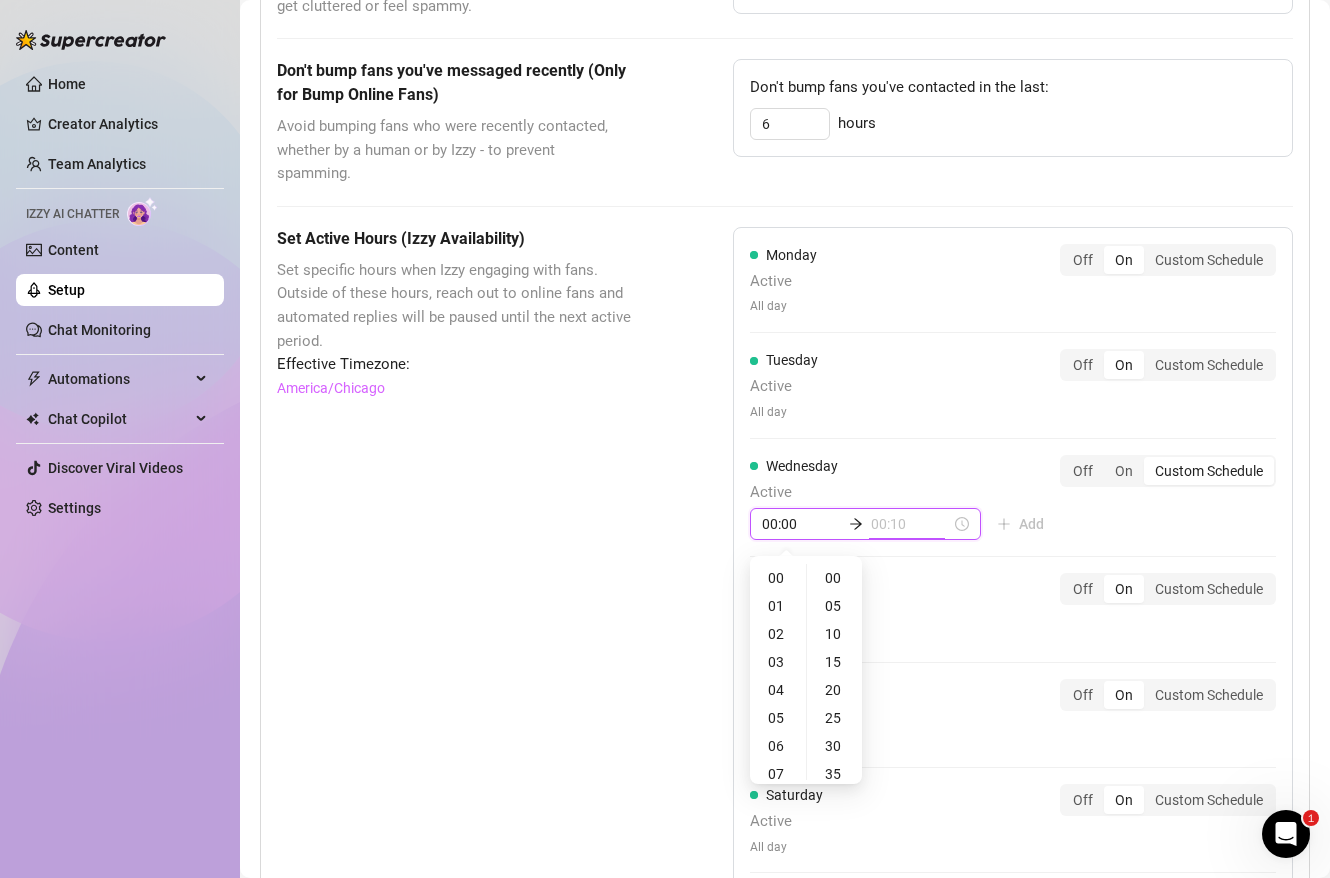 type 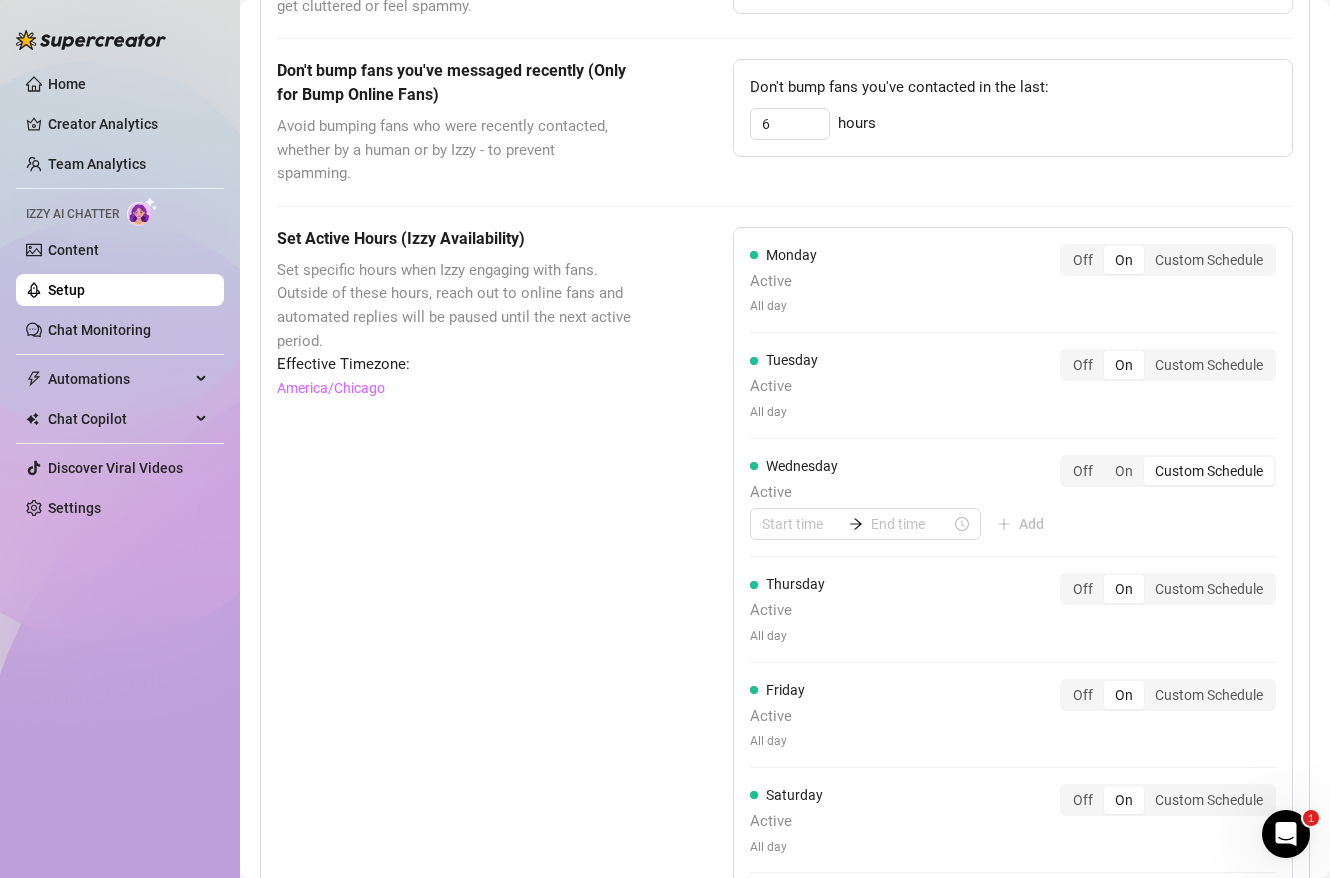 click on "Monday Active All day Off On Custom Schedule Tuesday Active All day Off On Custom Schedule Wednesday Active Add Off On Custom Schedule Thursday Active All day Off On Custom Schedule Friday Active All day Off On Custom Schedule Saturday Active All day Off On Custom Schedule Sunday Active All day Off On Custom Schedule" at bounding box center [1013, 611] 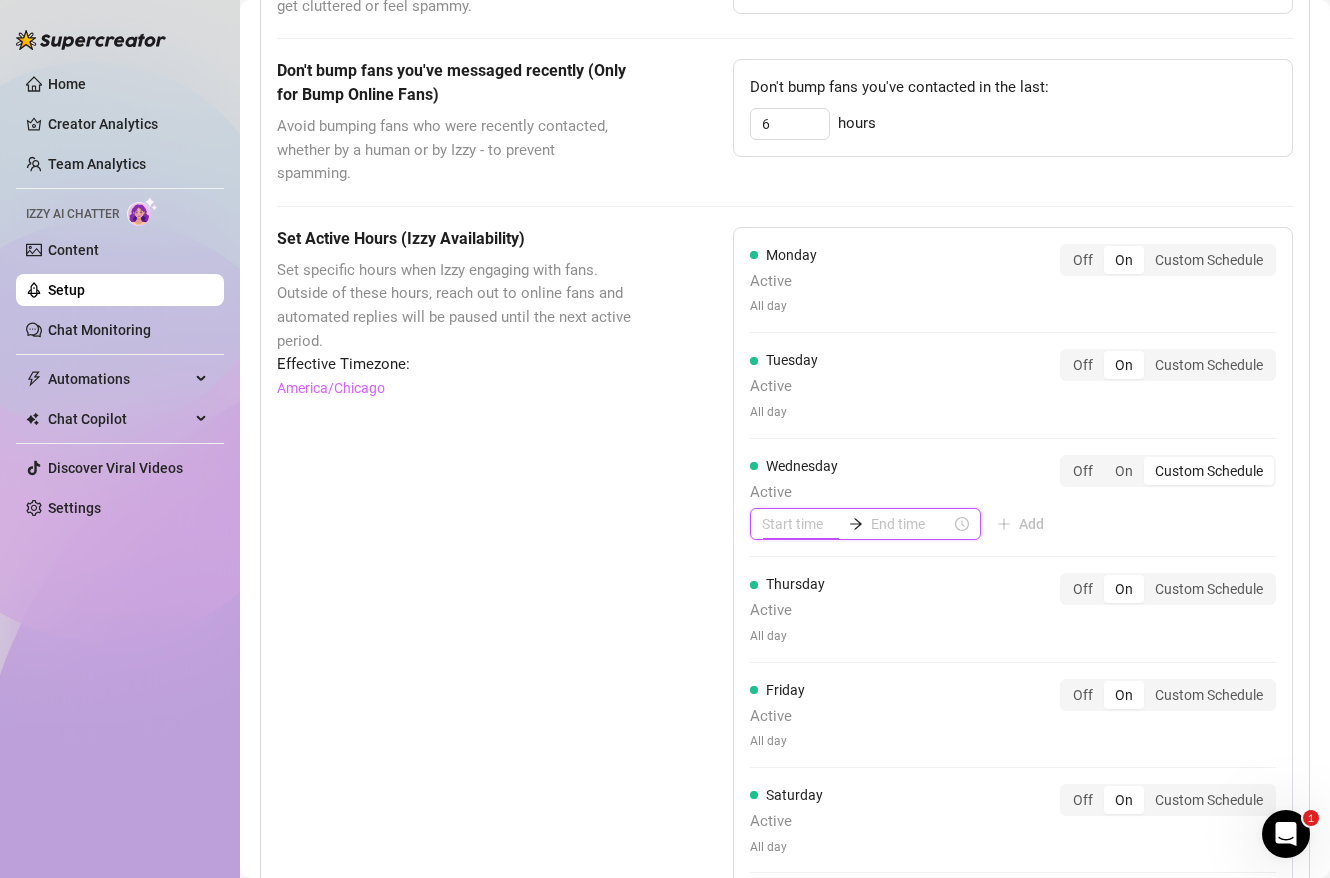 click at bounding box center (802, 524) 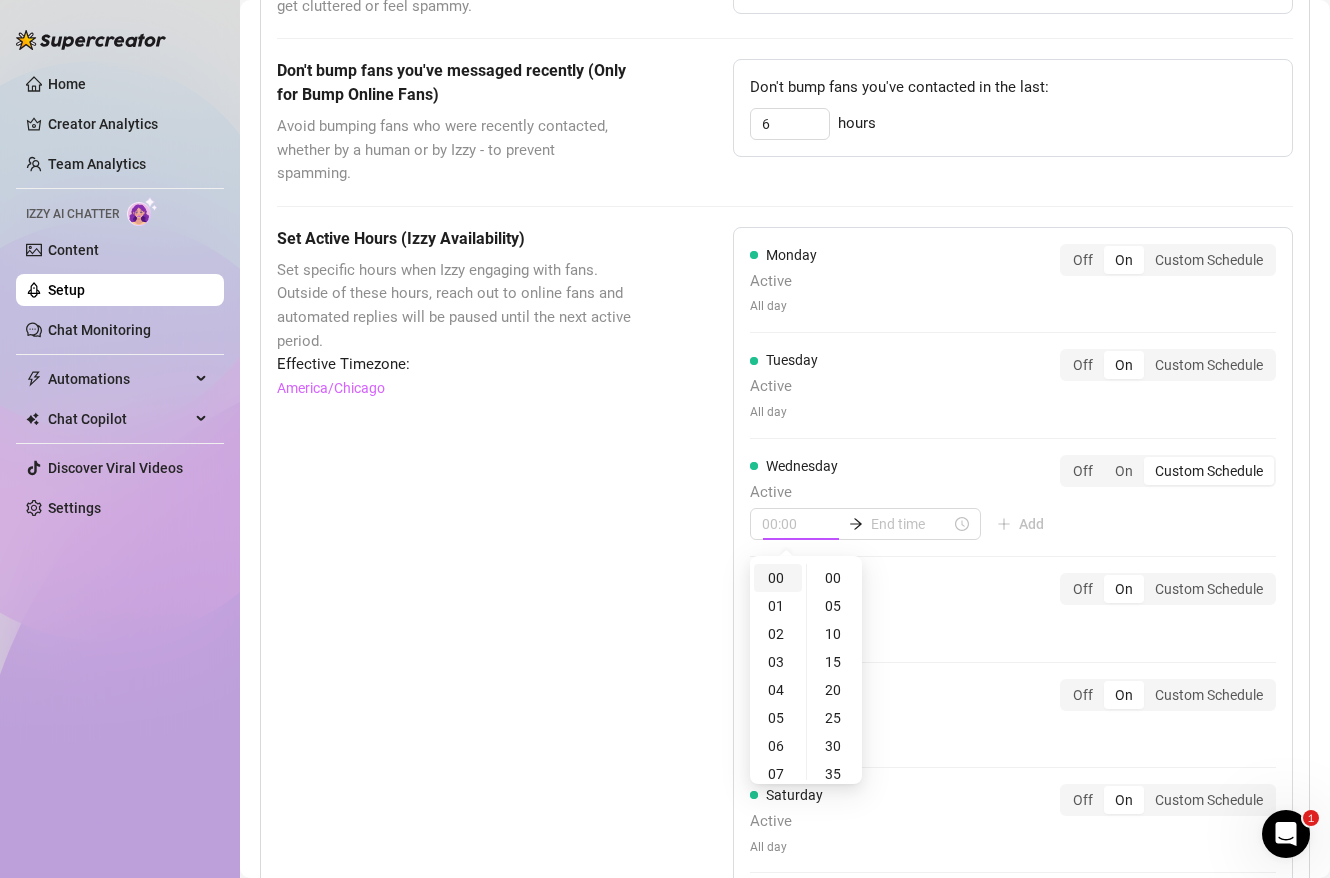 click on "00" at bounding box center [778, 578] 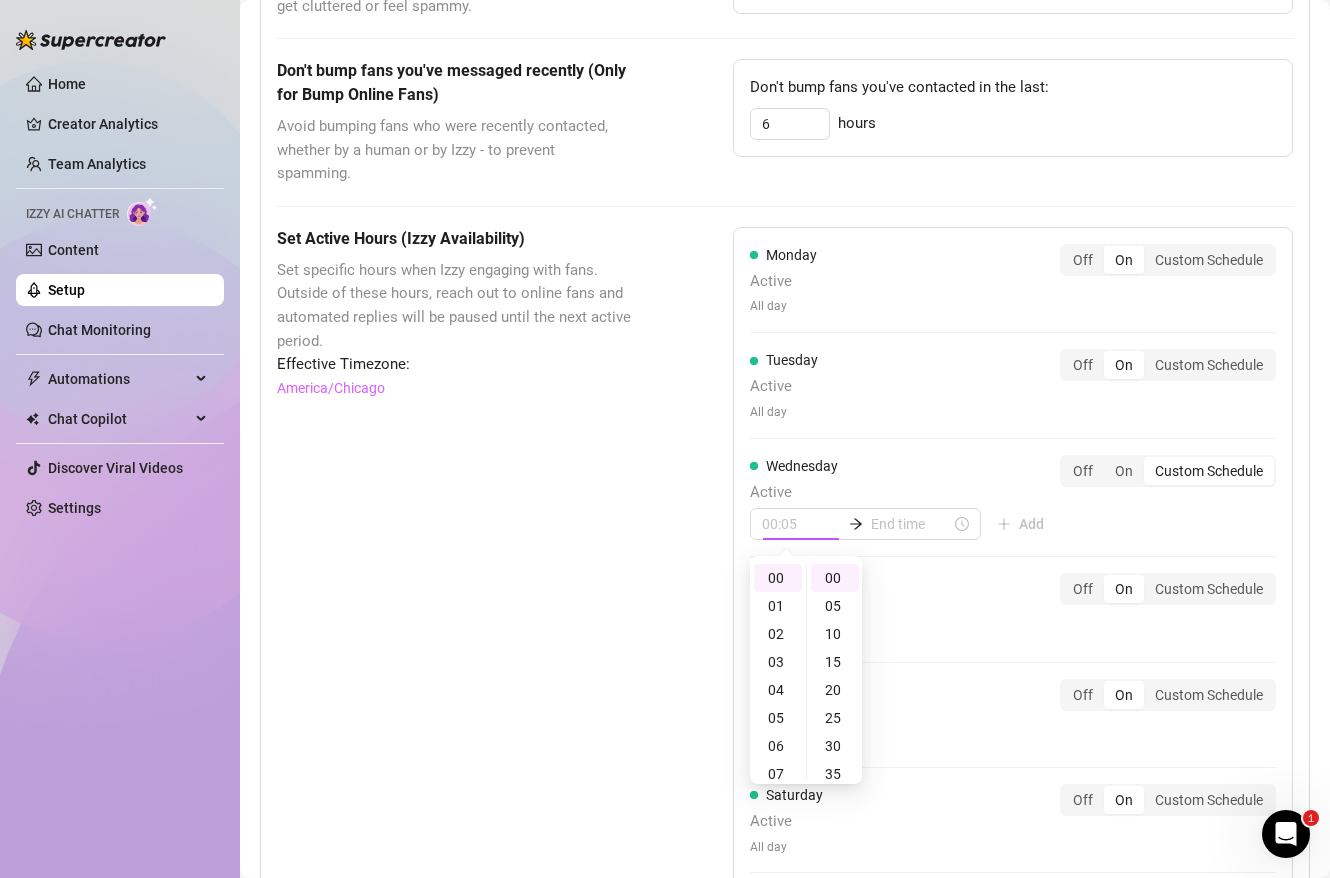 type on "00:00" 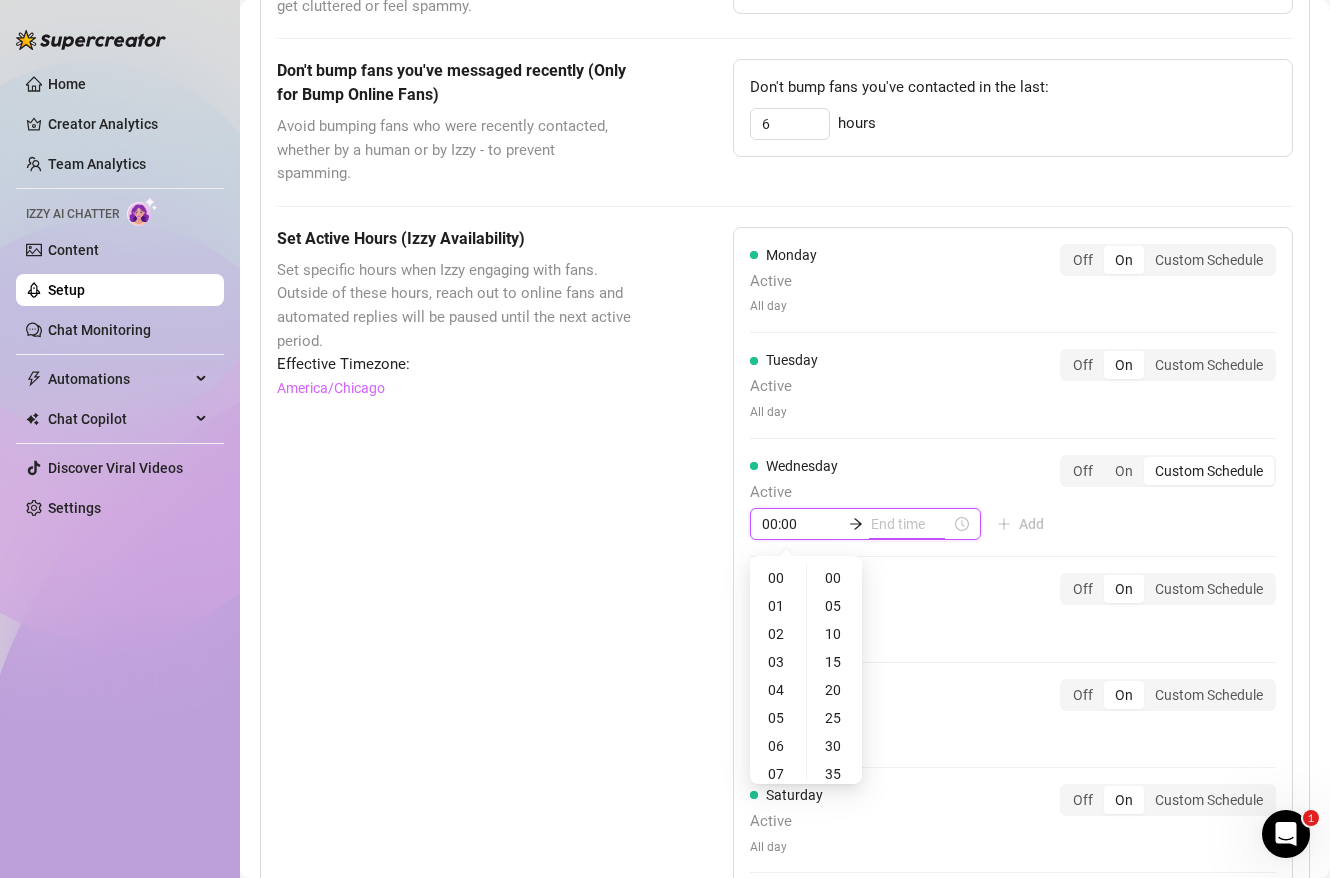 click on "Wednesday Active 00:00 Add Off On Custom Schedule" at bounding box center [1013, 506] 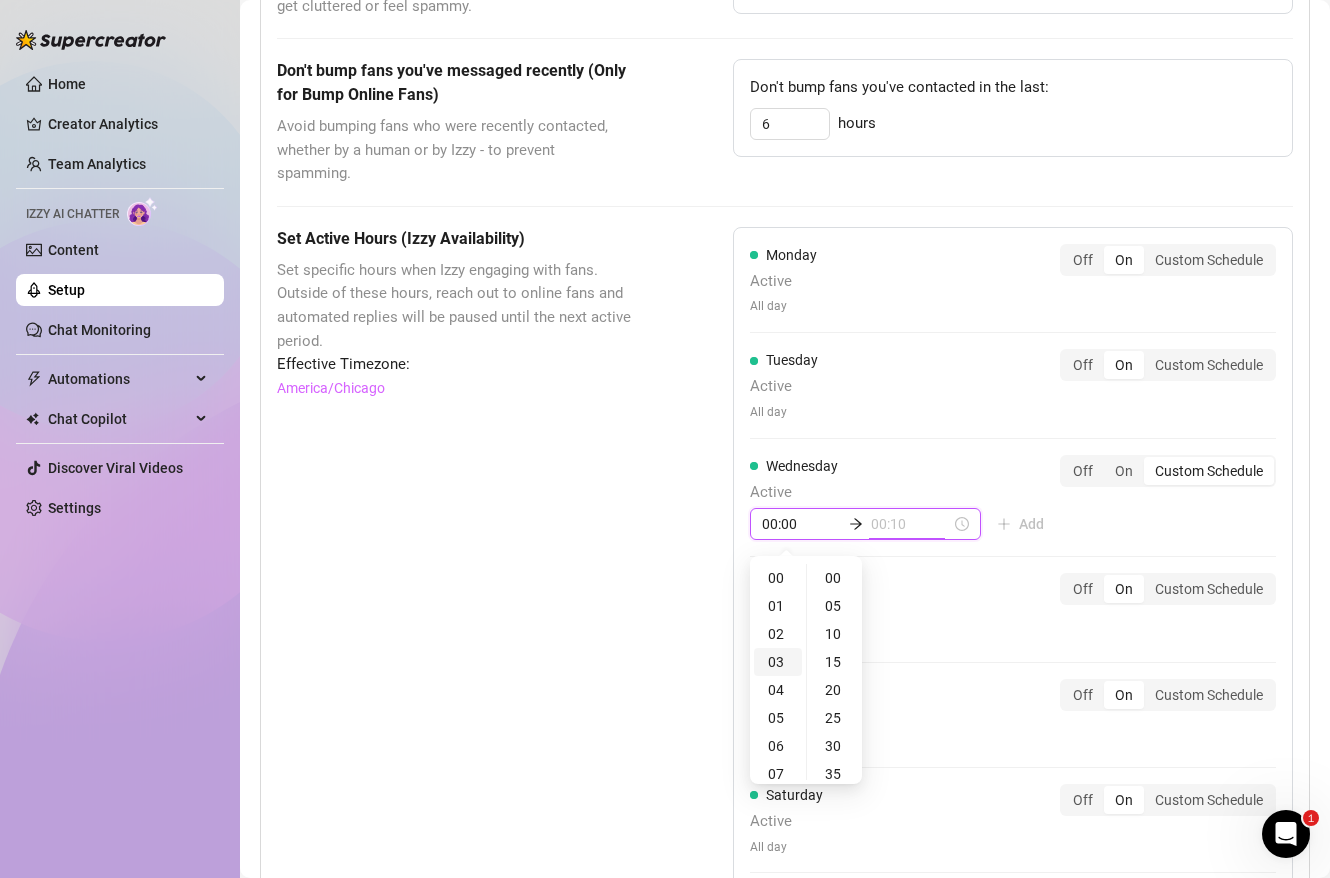 type on "00:15" 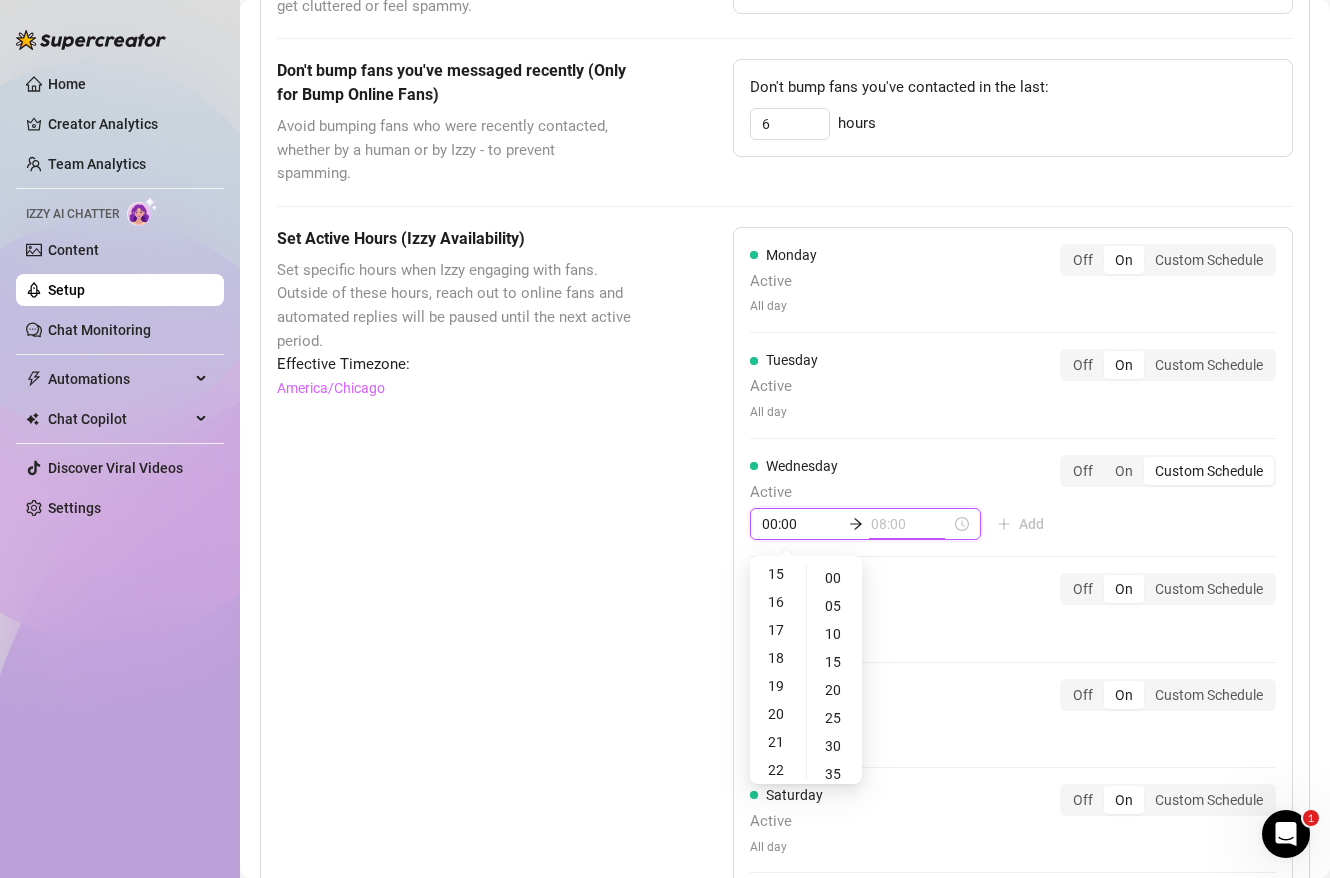 type on "19:00" 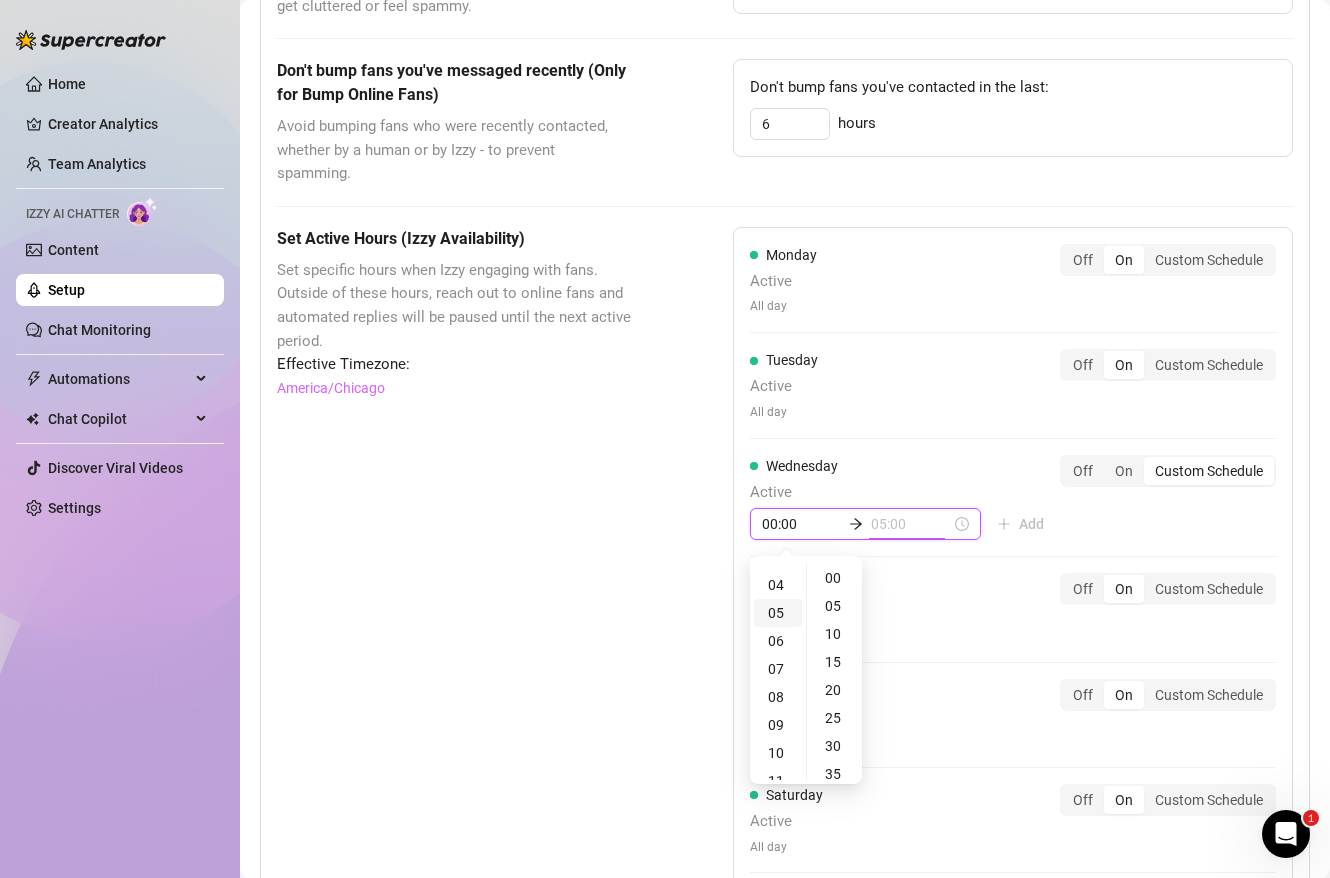 scroll, scrollTop: 99, scrollLeft: 0, axis: vertical 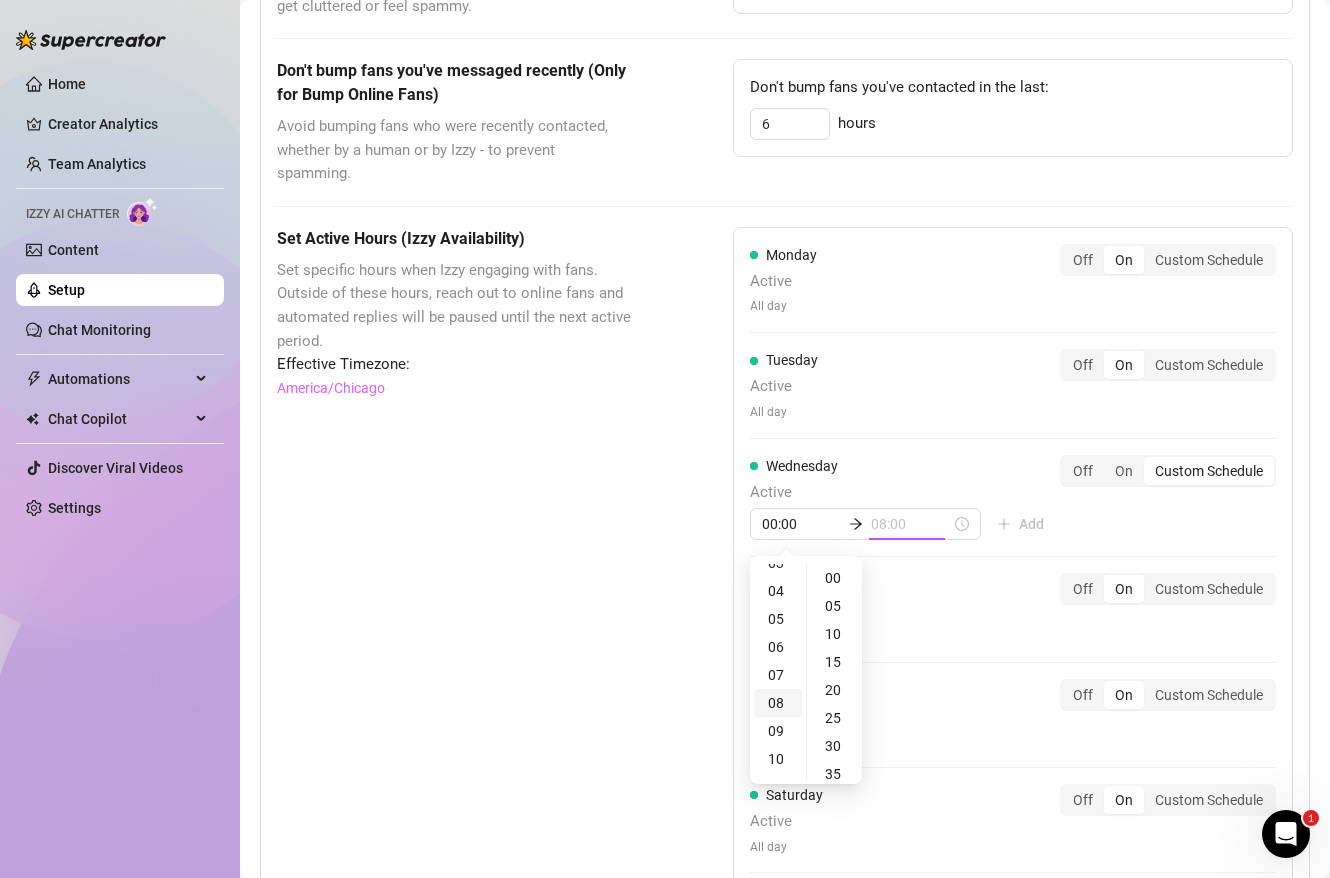 click on "08" at bounding box center (778, 703) 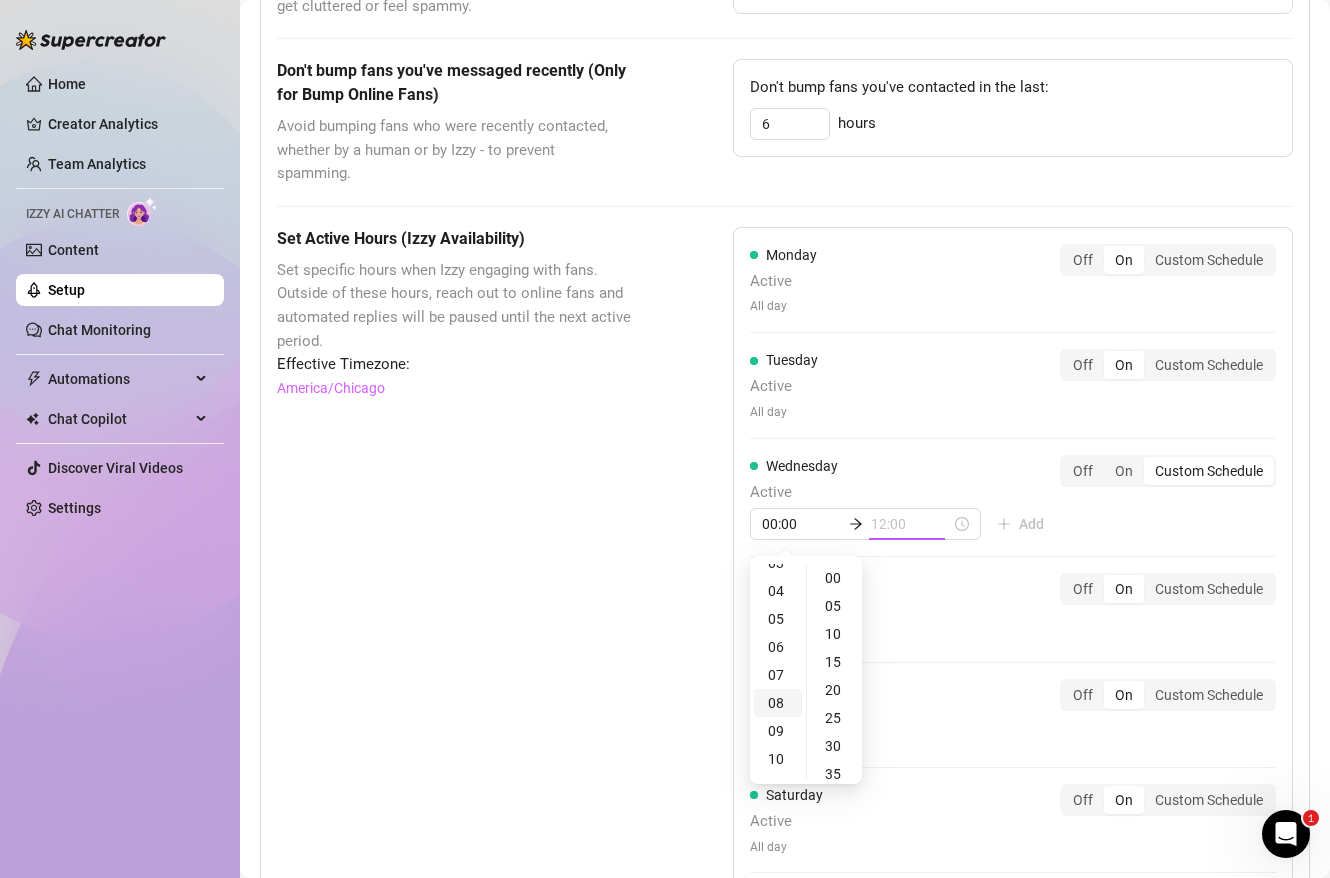 scroll, scrollTop: 224, scrollLeft: 0, axis: vertical 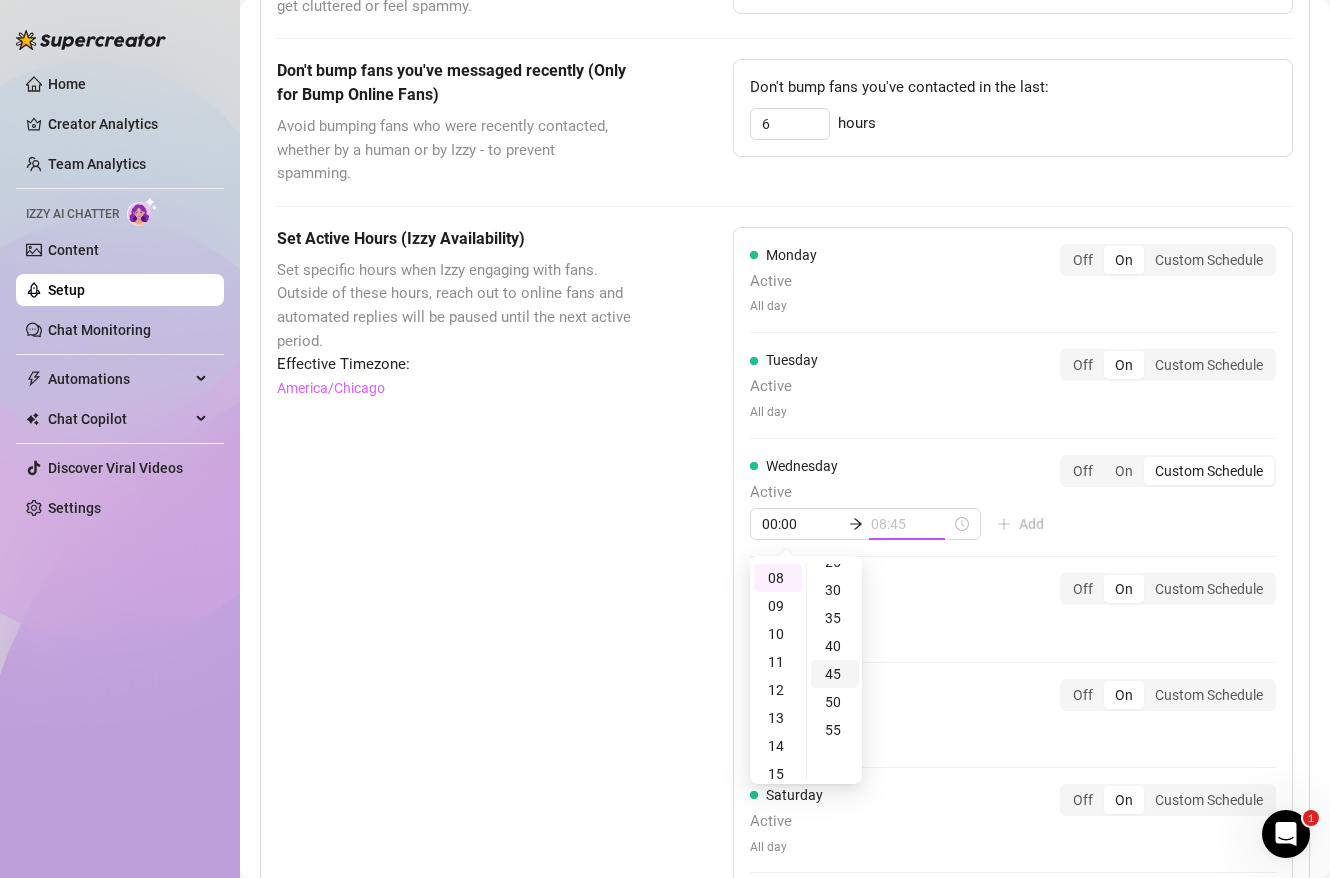 click on "45" at bounding box center [835, 674] 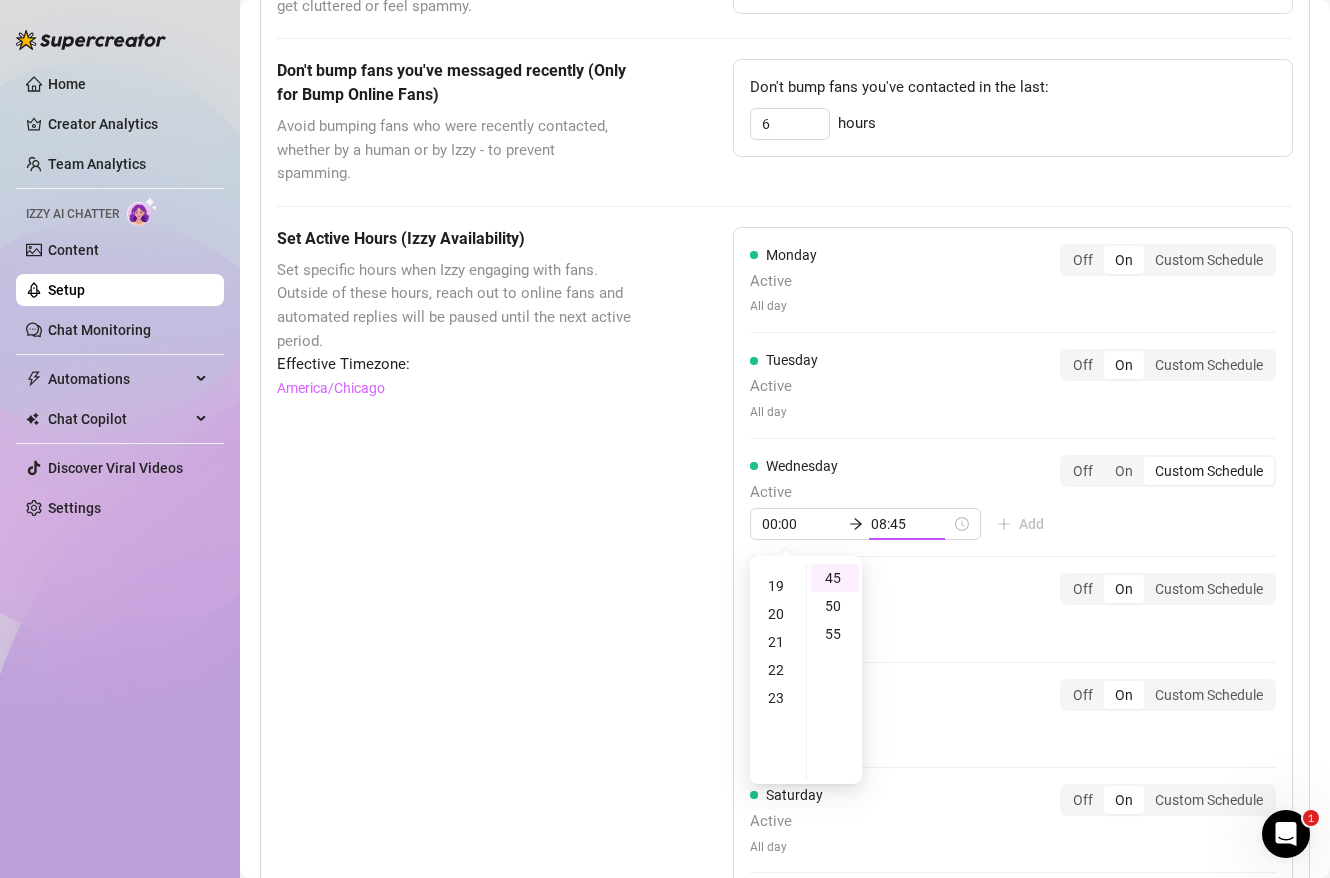 scroll, scrollTop: 478, scrollLeft: 0, axis: vertical 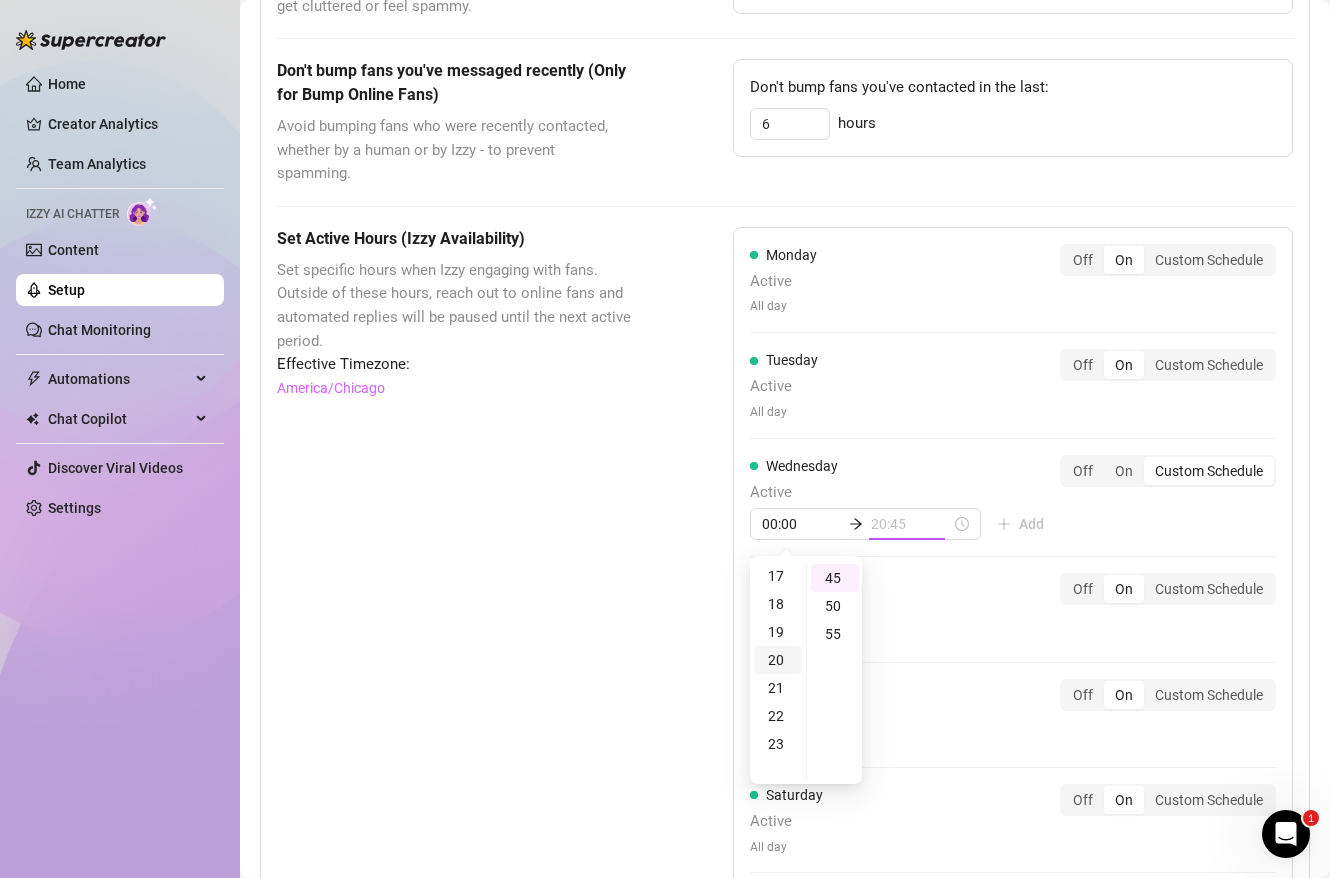 click on "20" at bounding box center (778, 660) 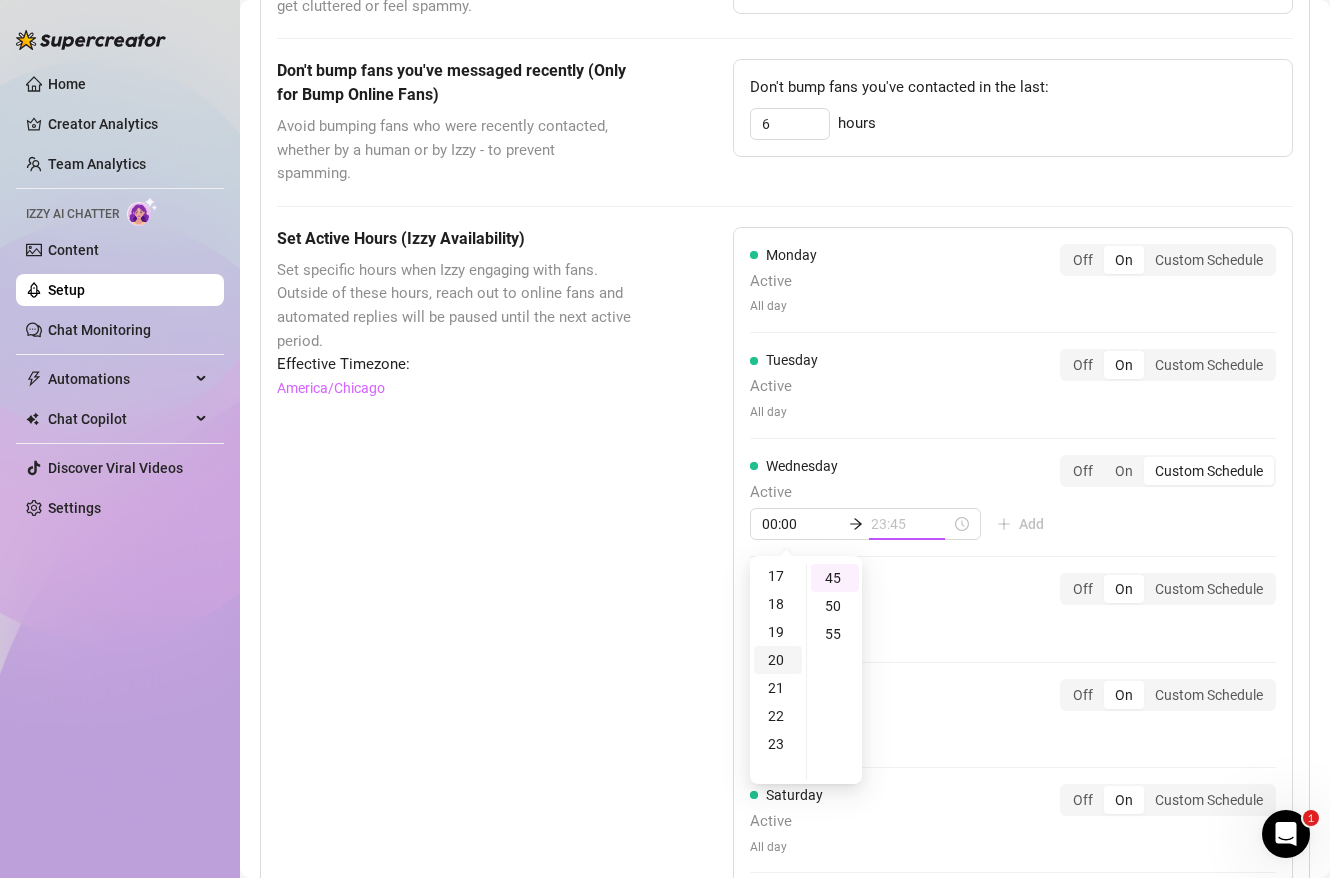 scroll, scrollTop: 560, scrollLeft: 0, axis: vertical 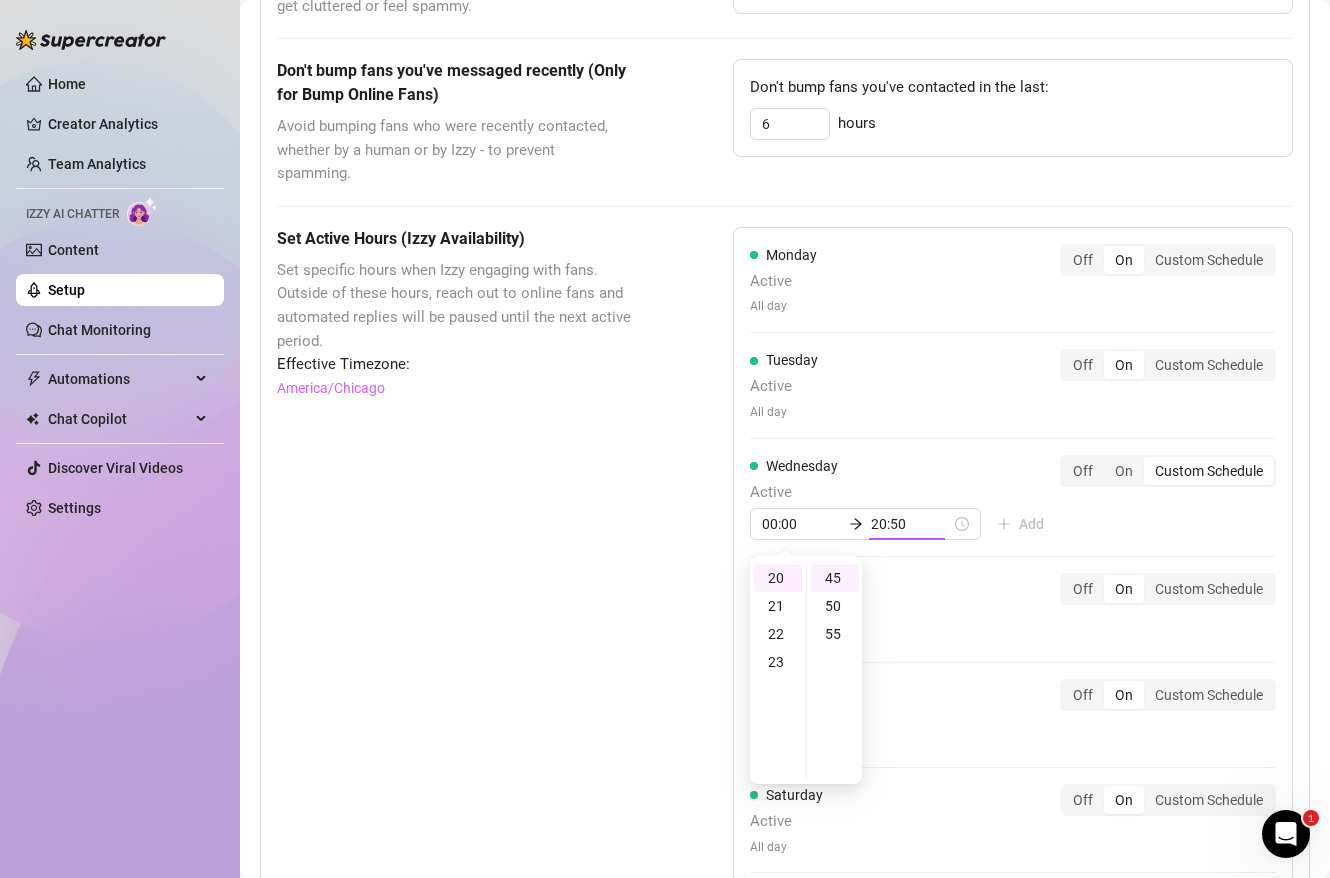 type on "20:45" 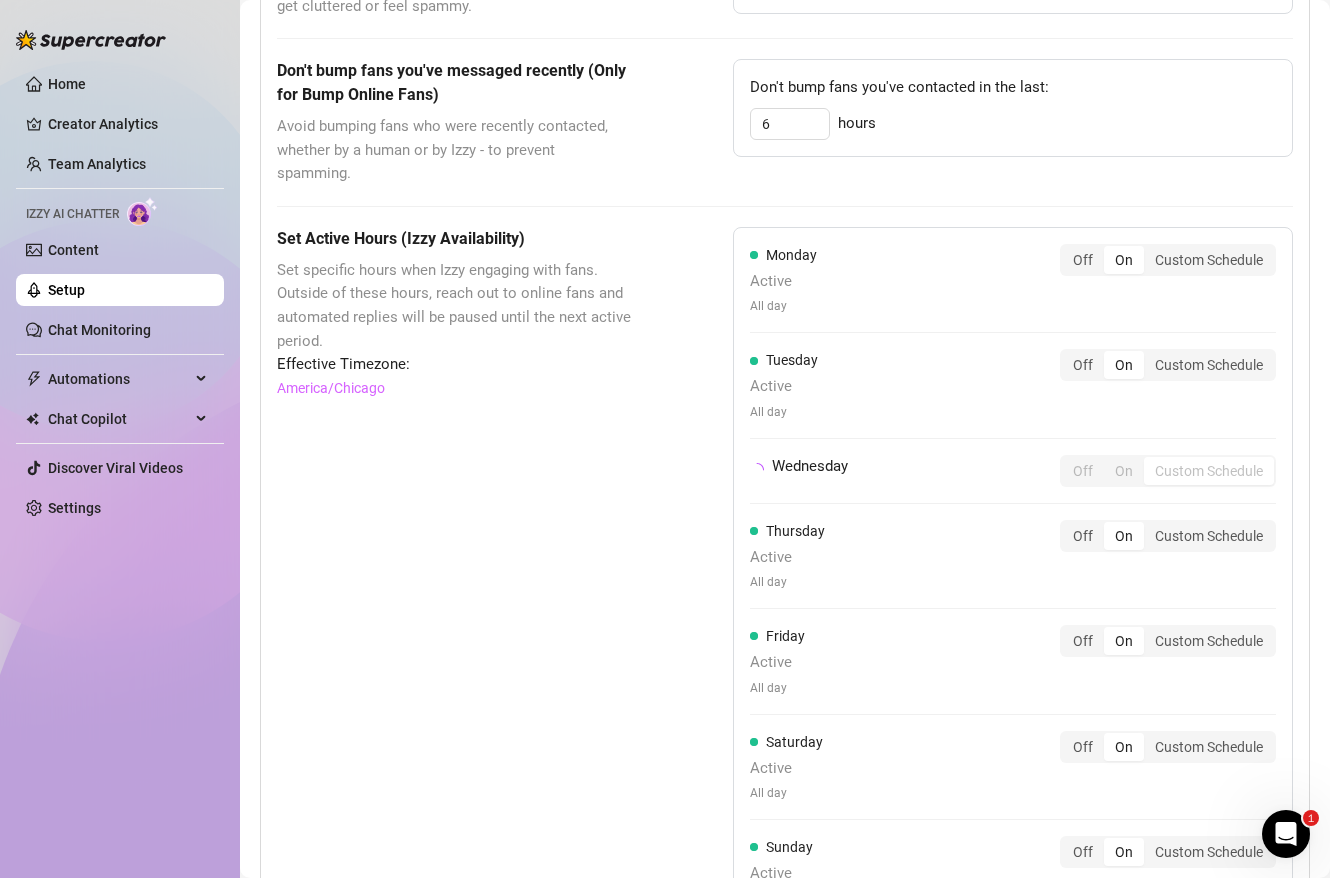 click on "Thursday Active All day Off On Custom Schedule" at bounding box center [1013, 556] 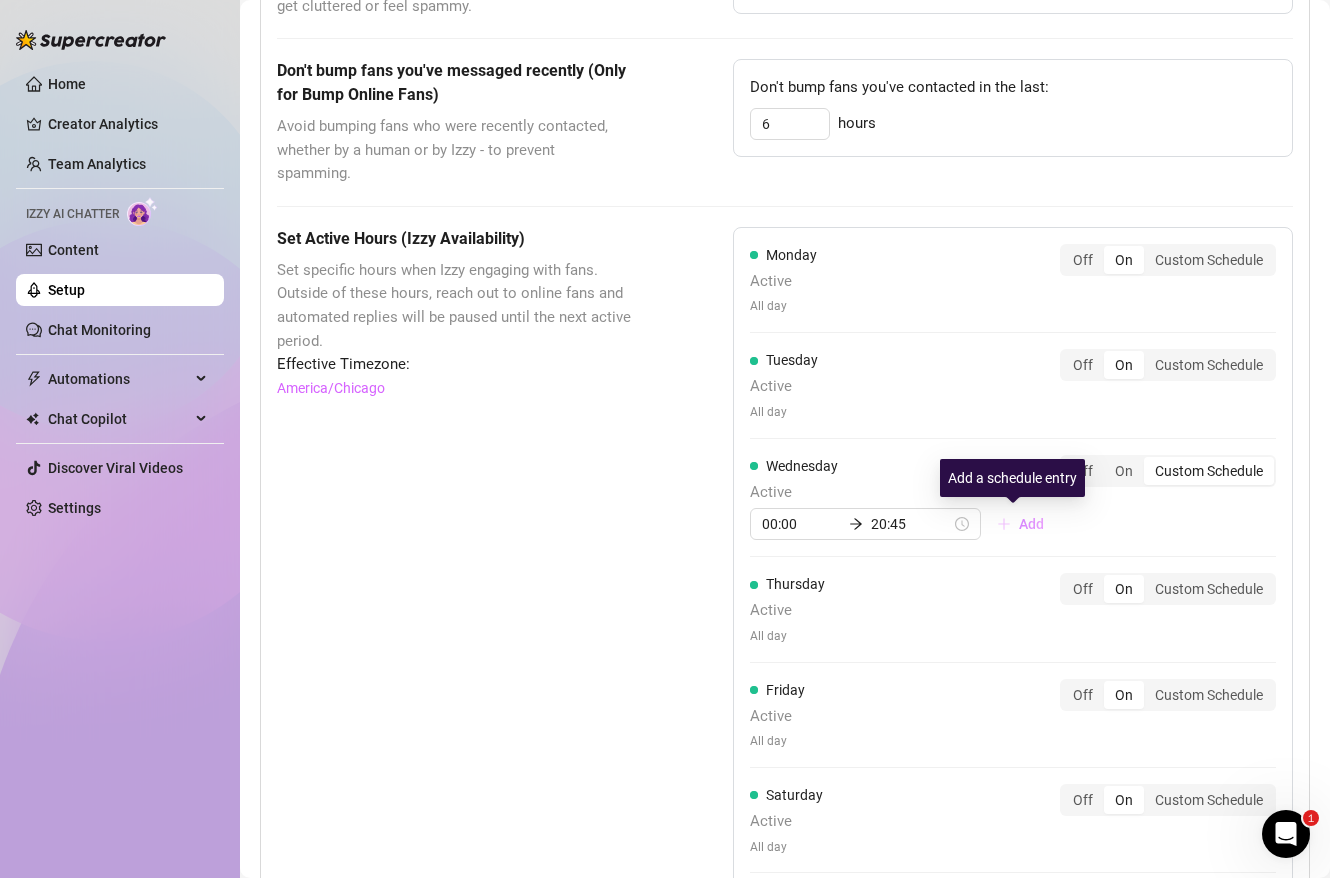 click on "Add" at bounding box center (1031, 524) 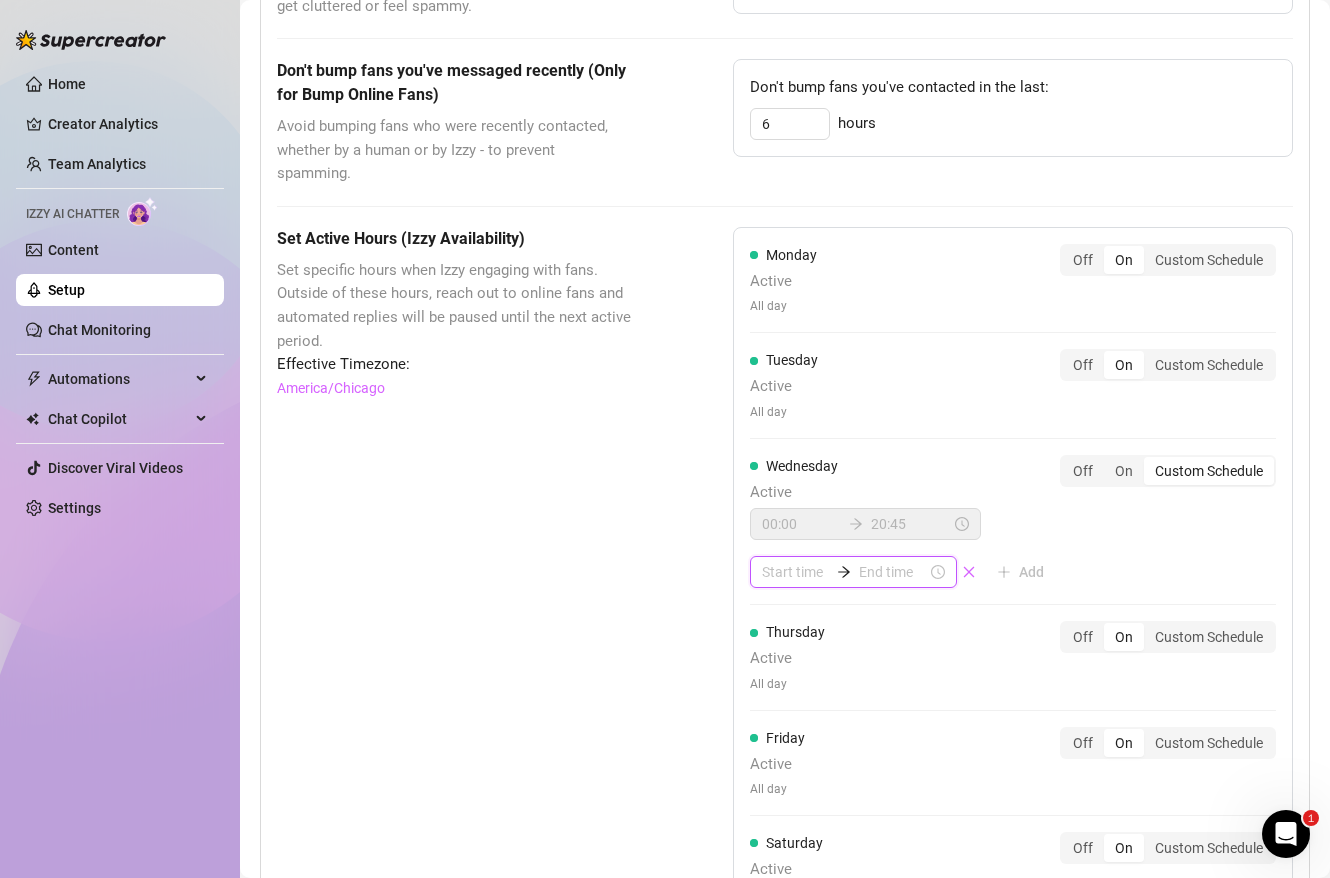 click at bounding box center [795, 572] 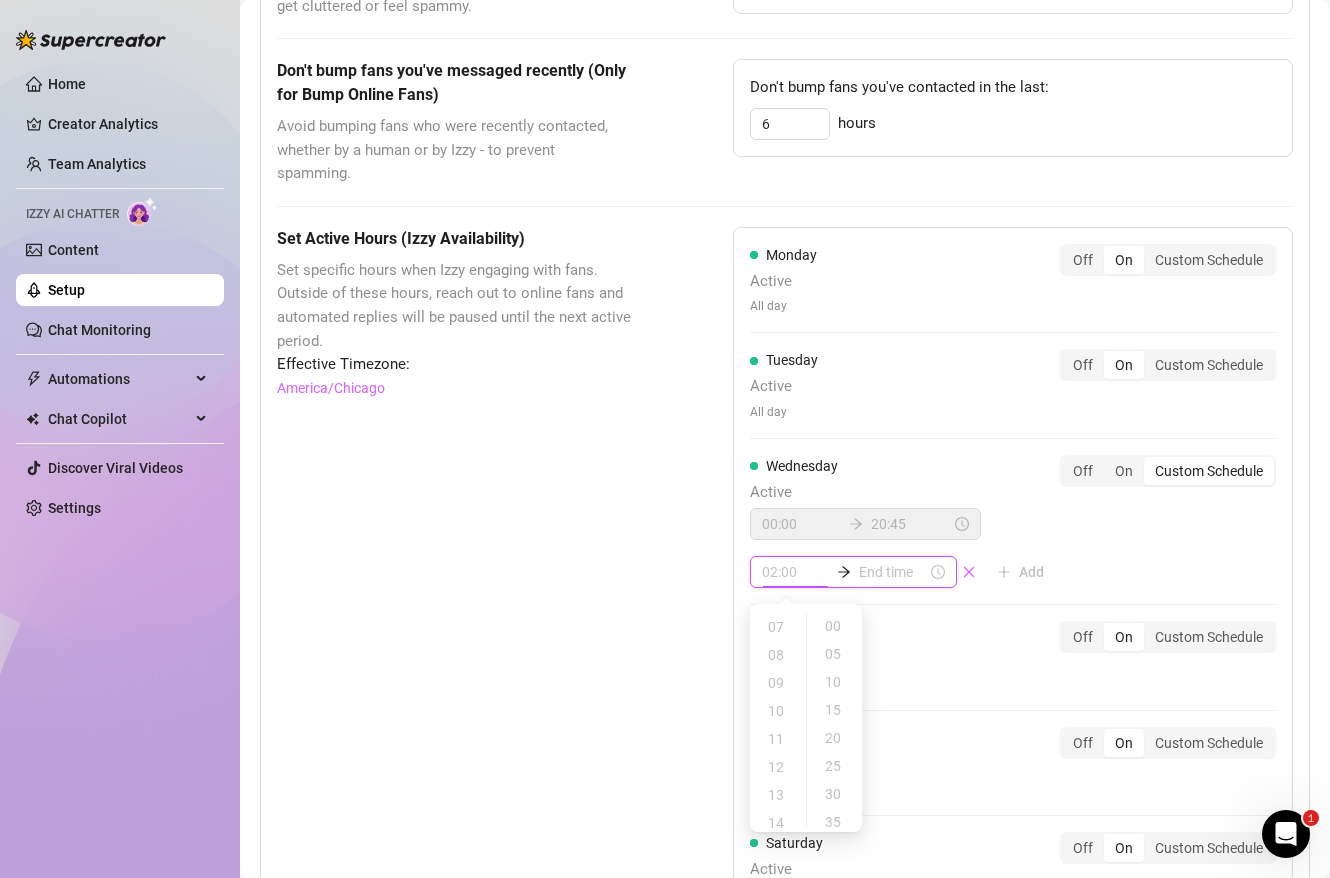 type on "10:00" 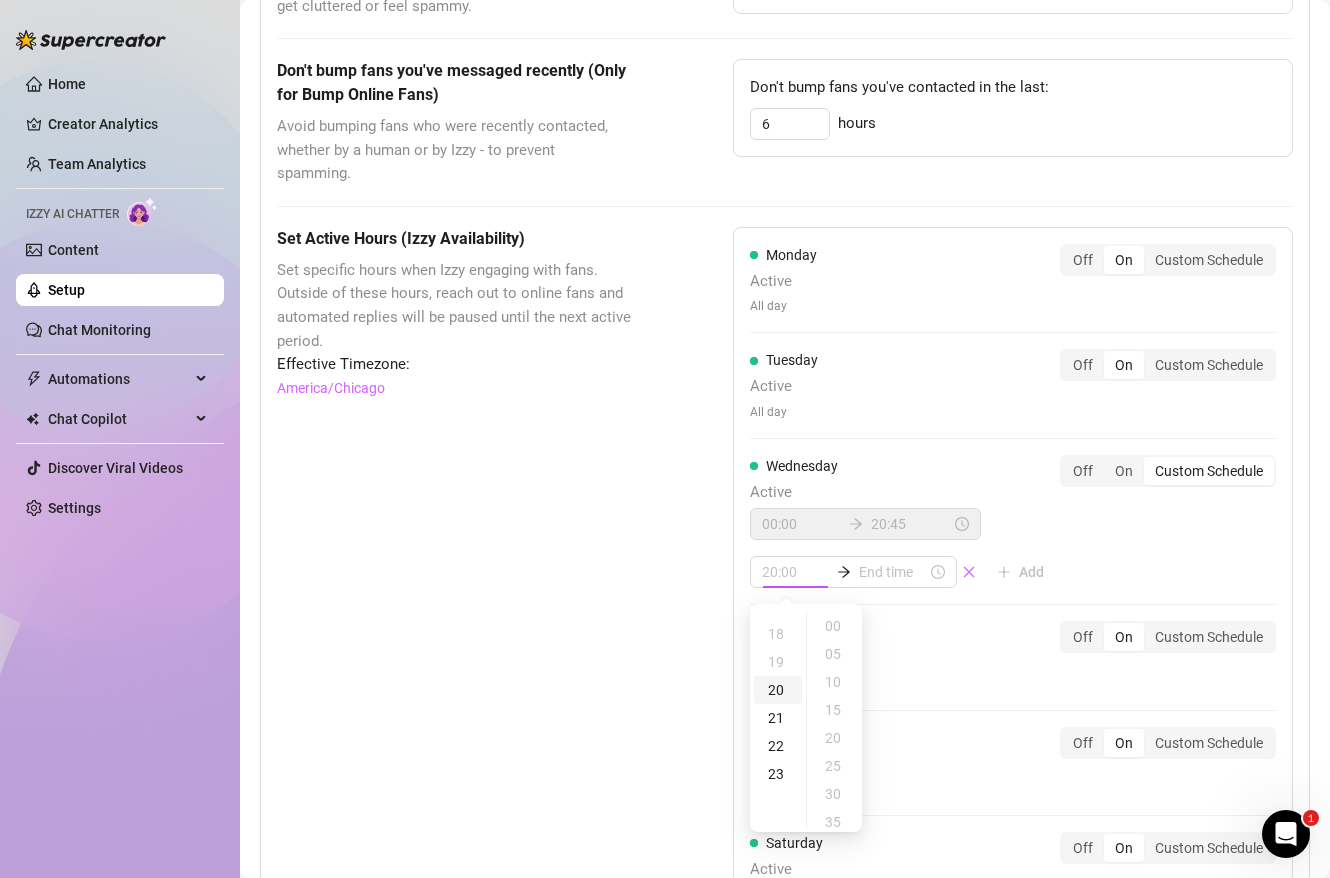 click on "20" at bounding box center [778, 690] 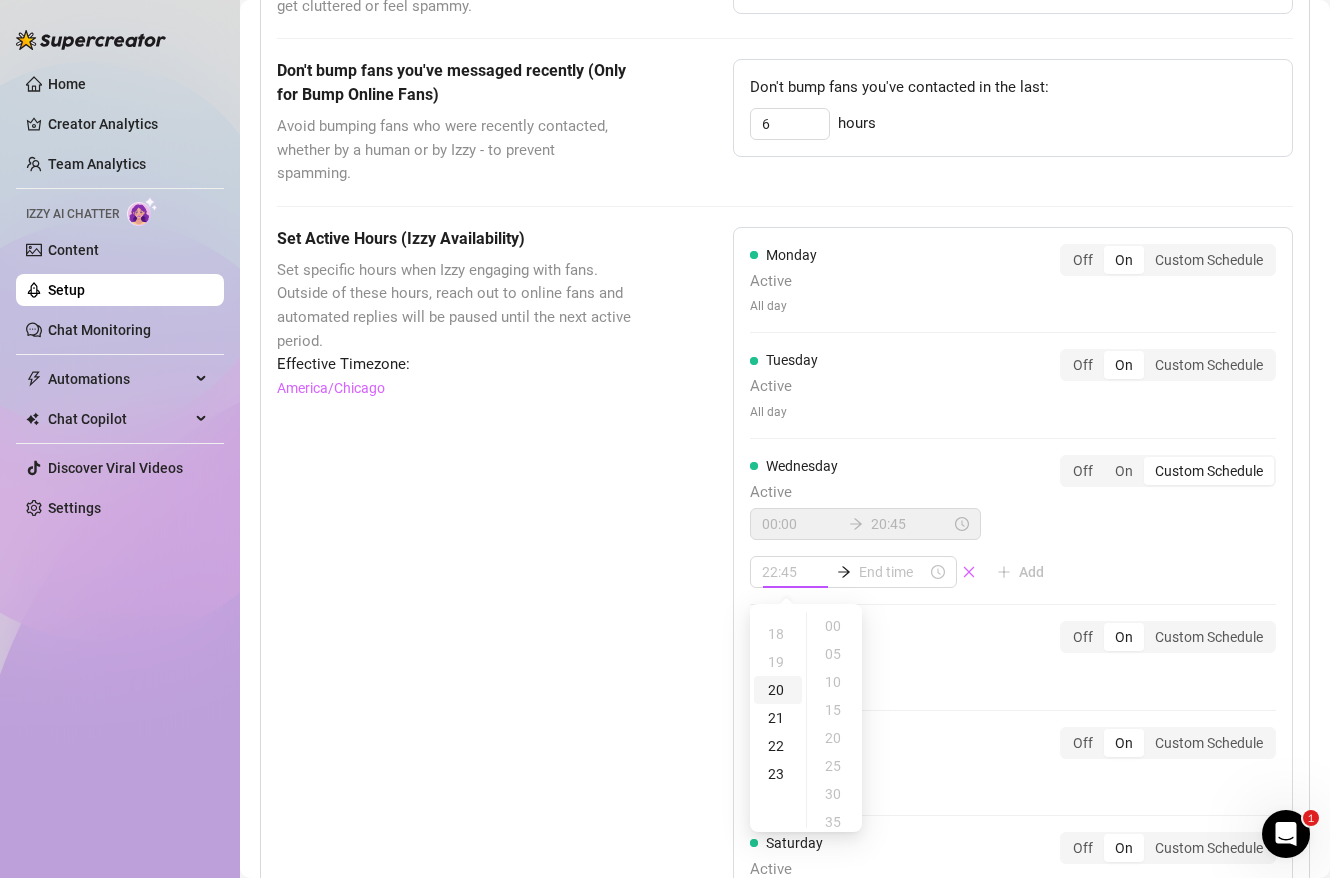 scroll, scrollTop: 560, scrollLeft: 0, axis: vertical 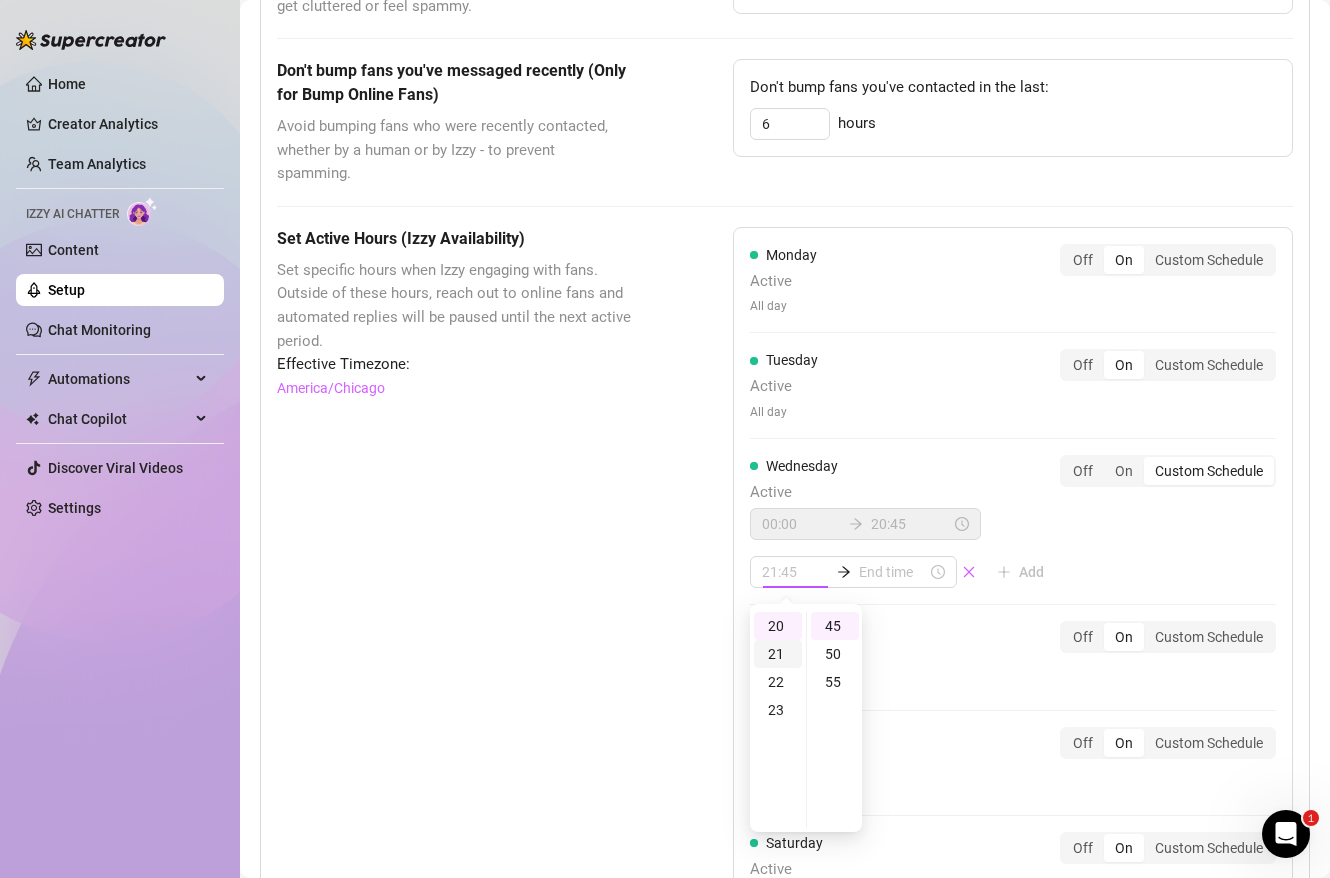 click on "21" at bounding box center [778, 654] 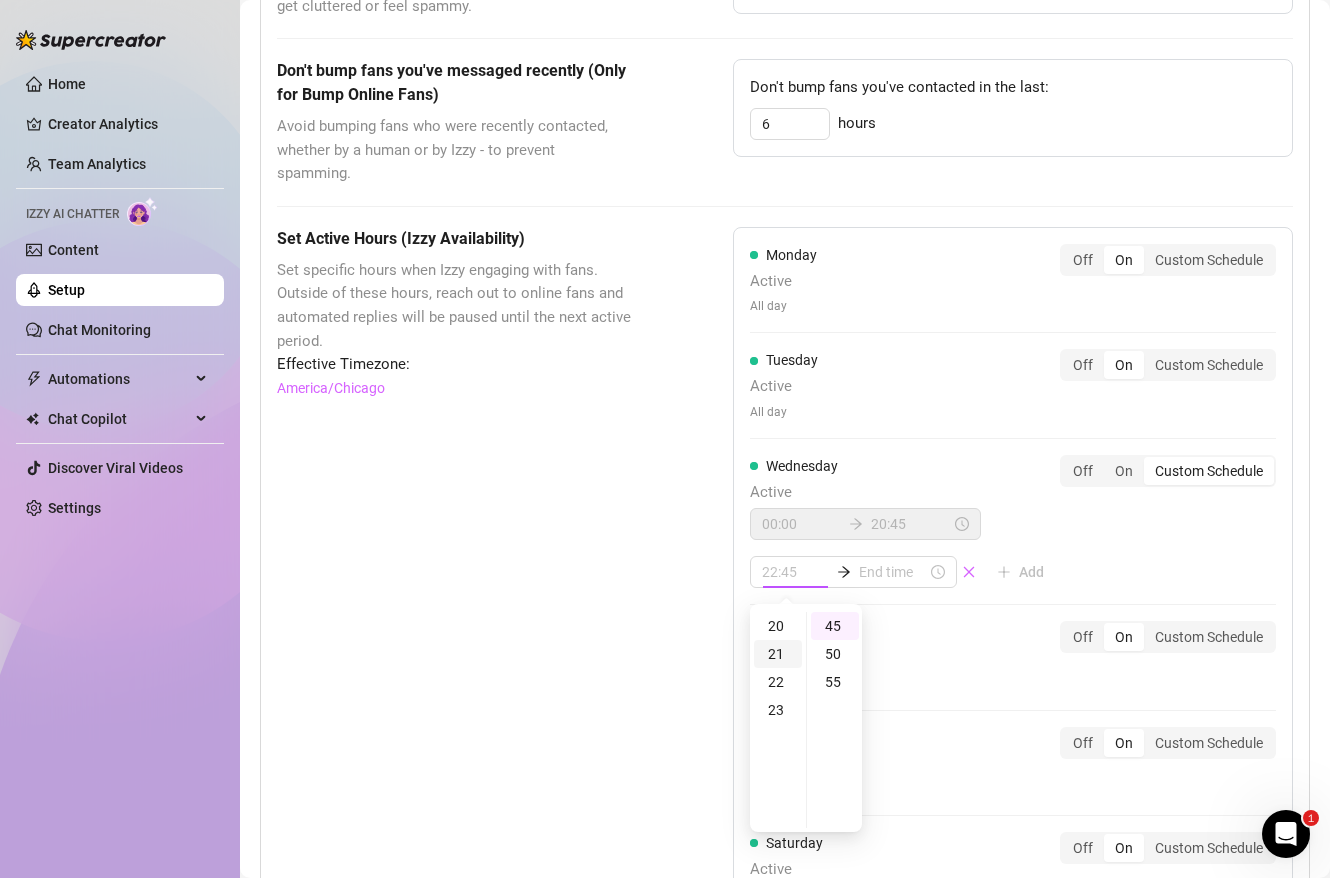 scroll, scrollTop: 588, scrollLeft: 0, axis: vertical 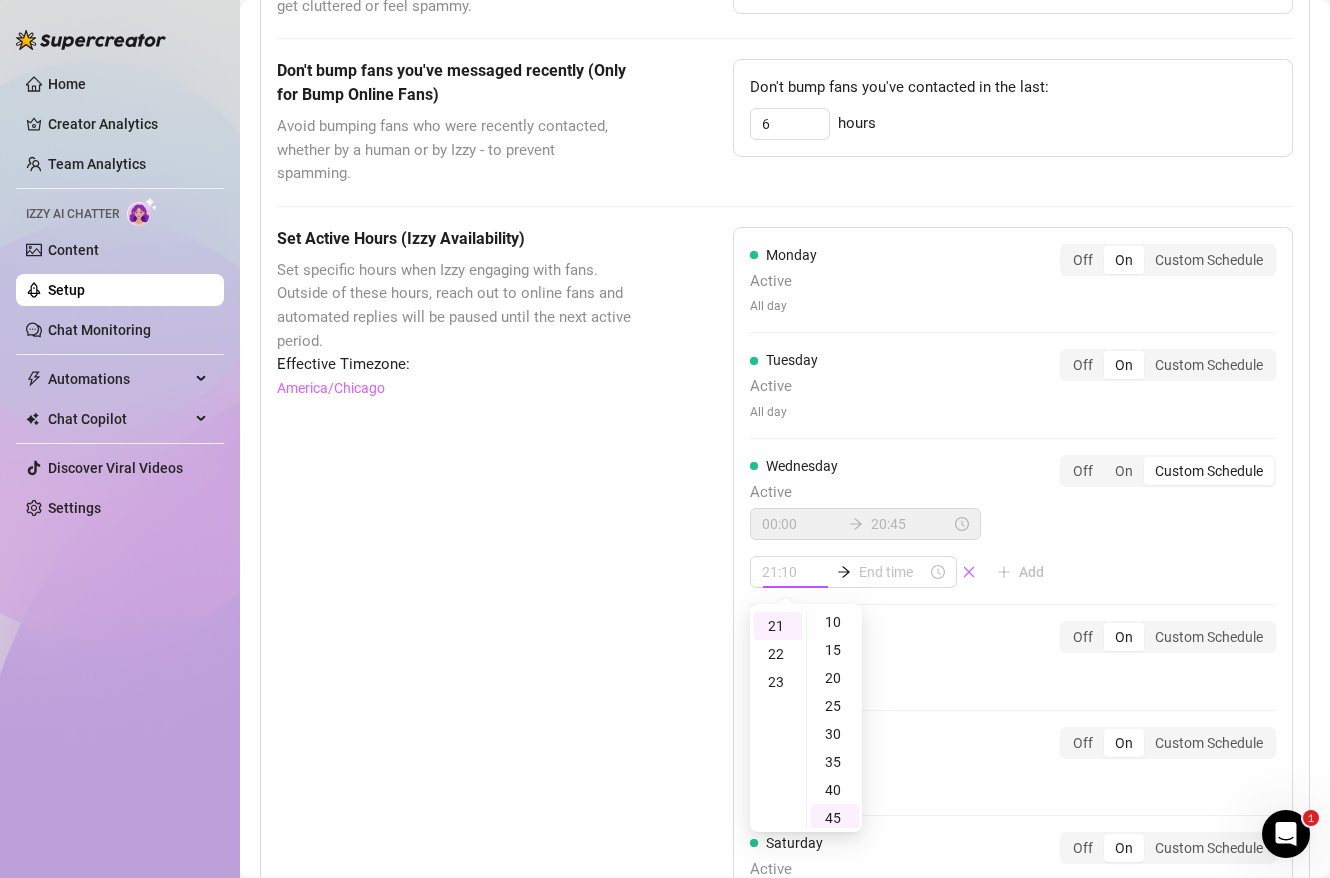 type on "21:45" 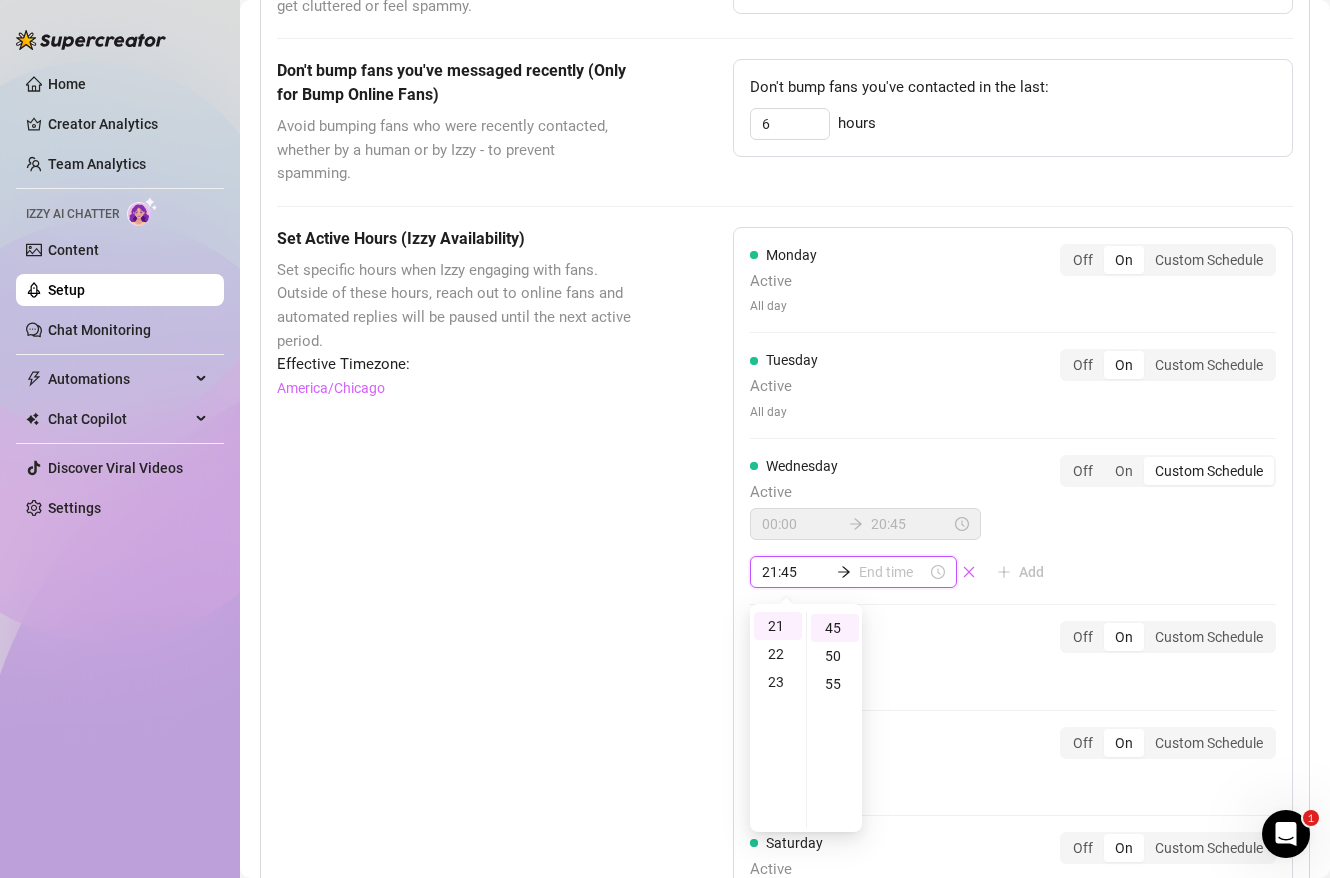 click on "00:00 20:45" at bounding box center [865, 524] 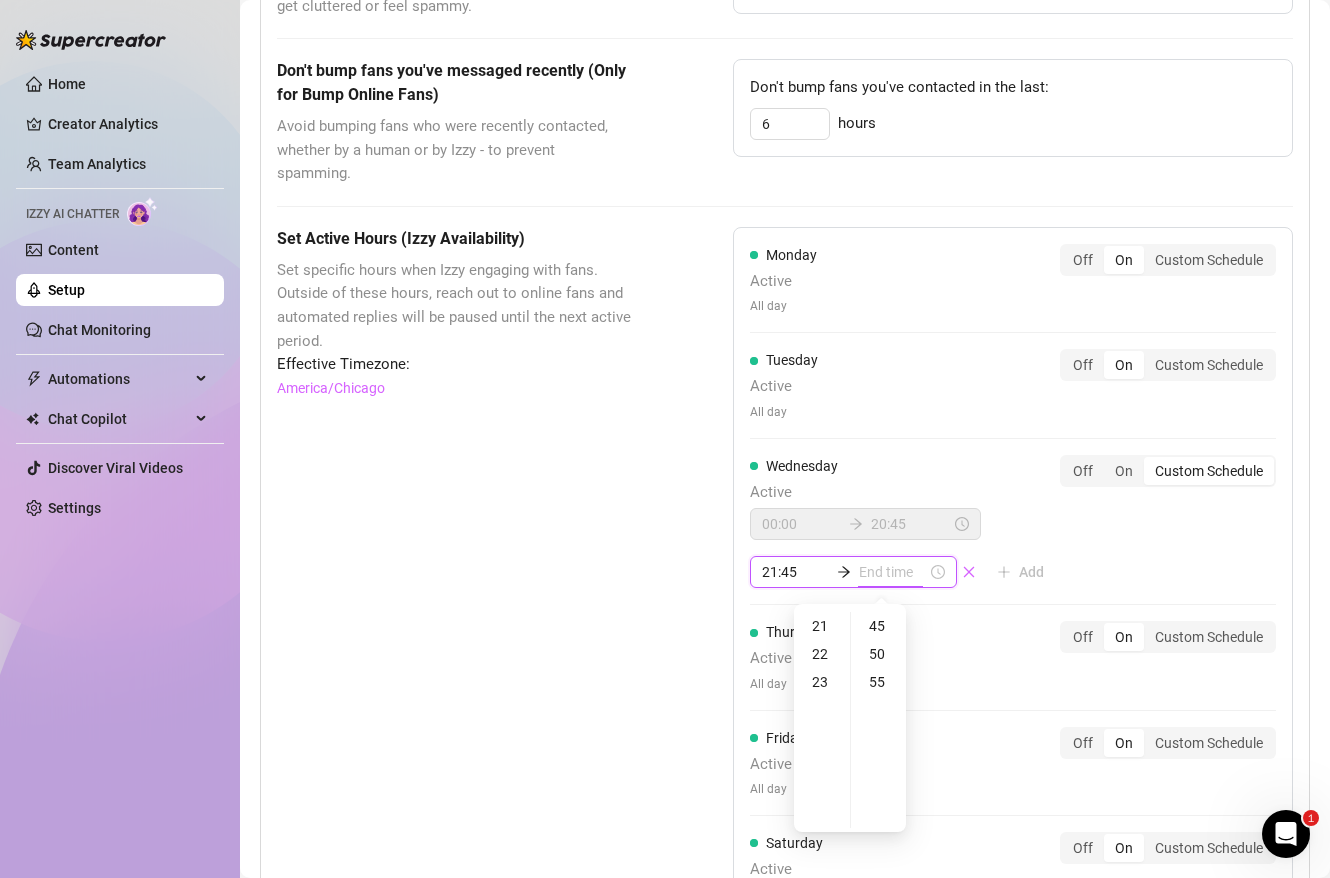 click on "00:00 20:45" at bounding box center (865, 524) 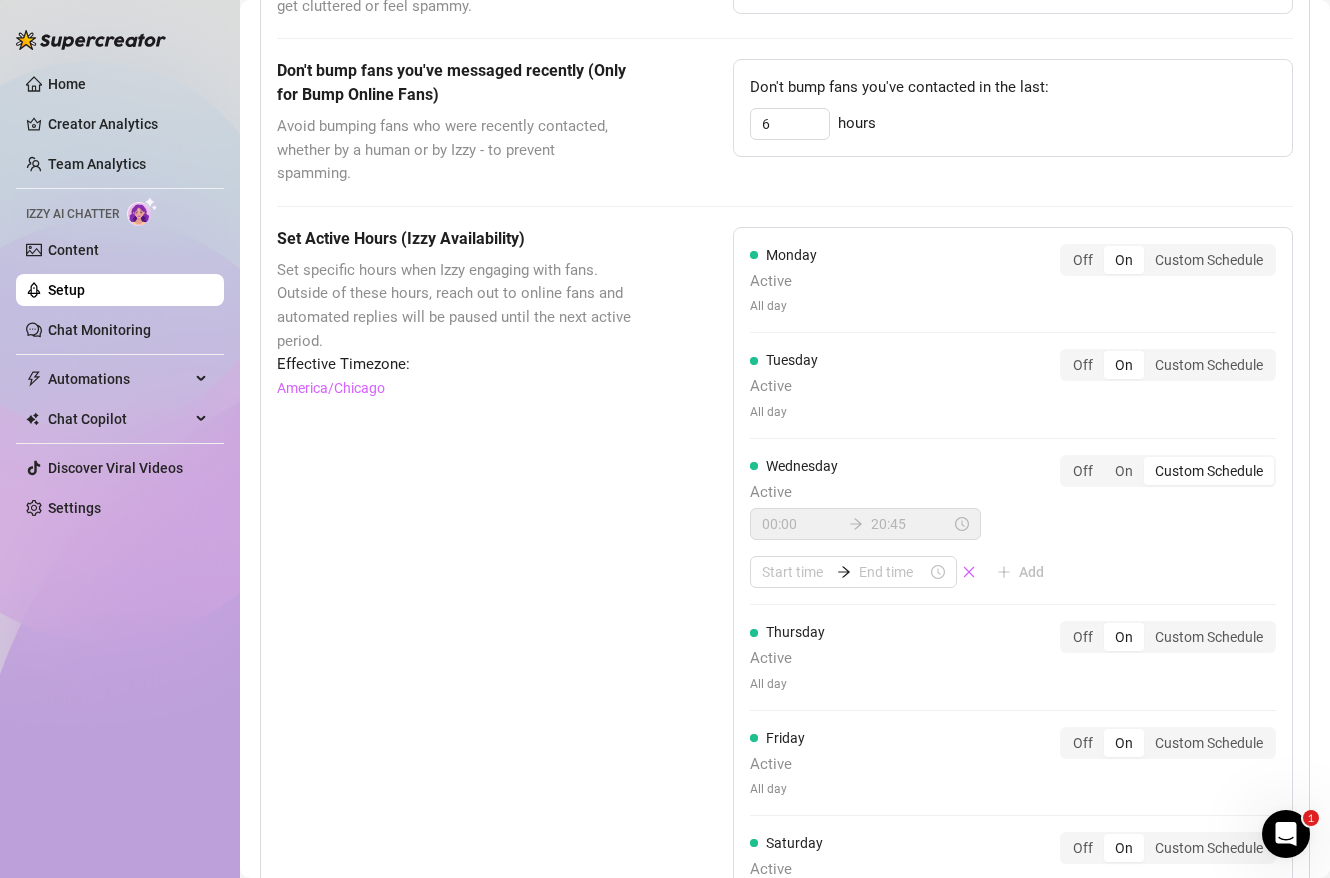 click on "00:00 20:45 Add" at bounding box center [905, 548] 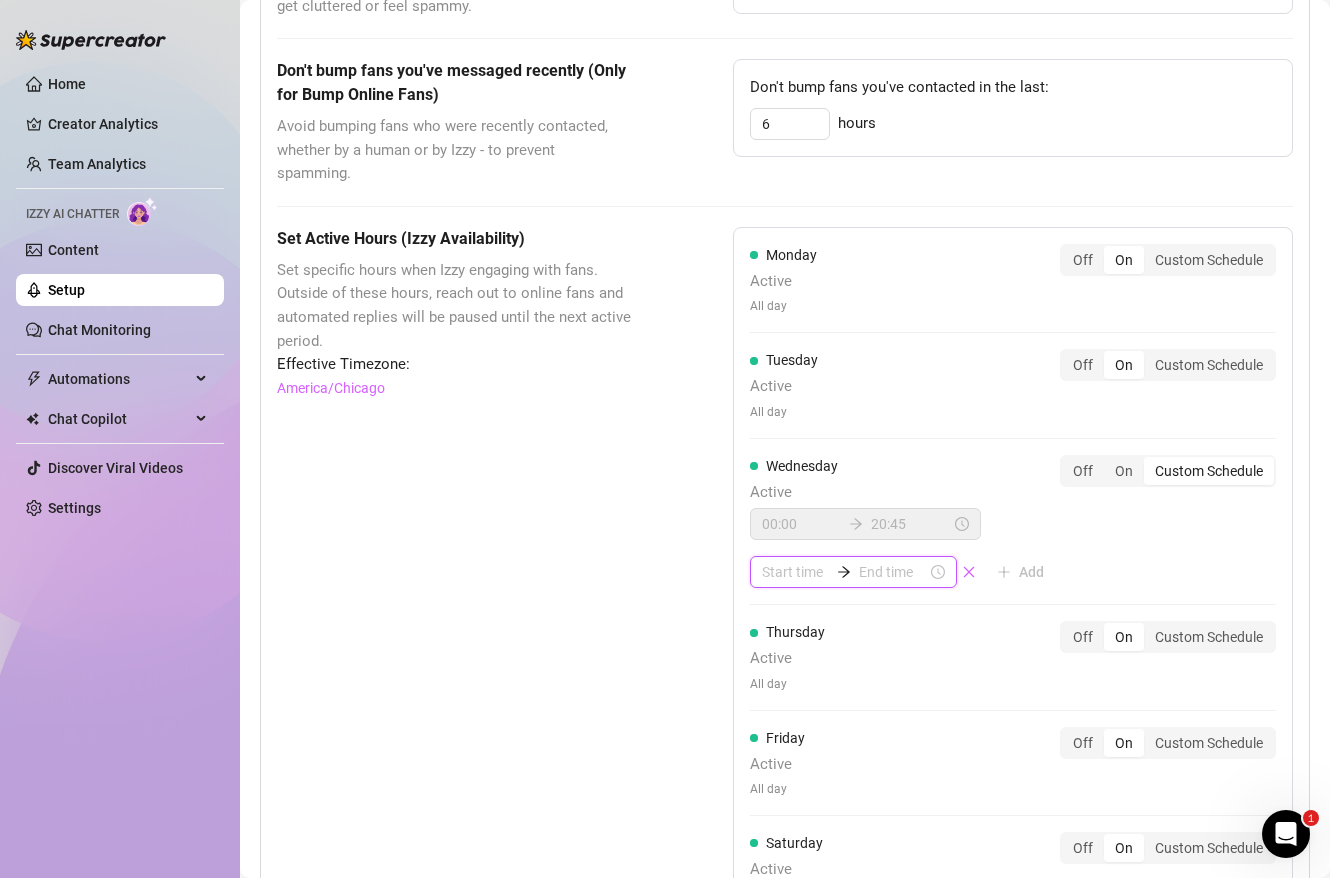 click at bounding box center (795, 572) 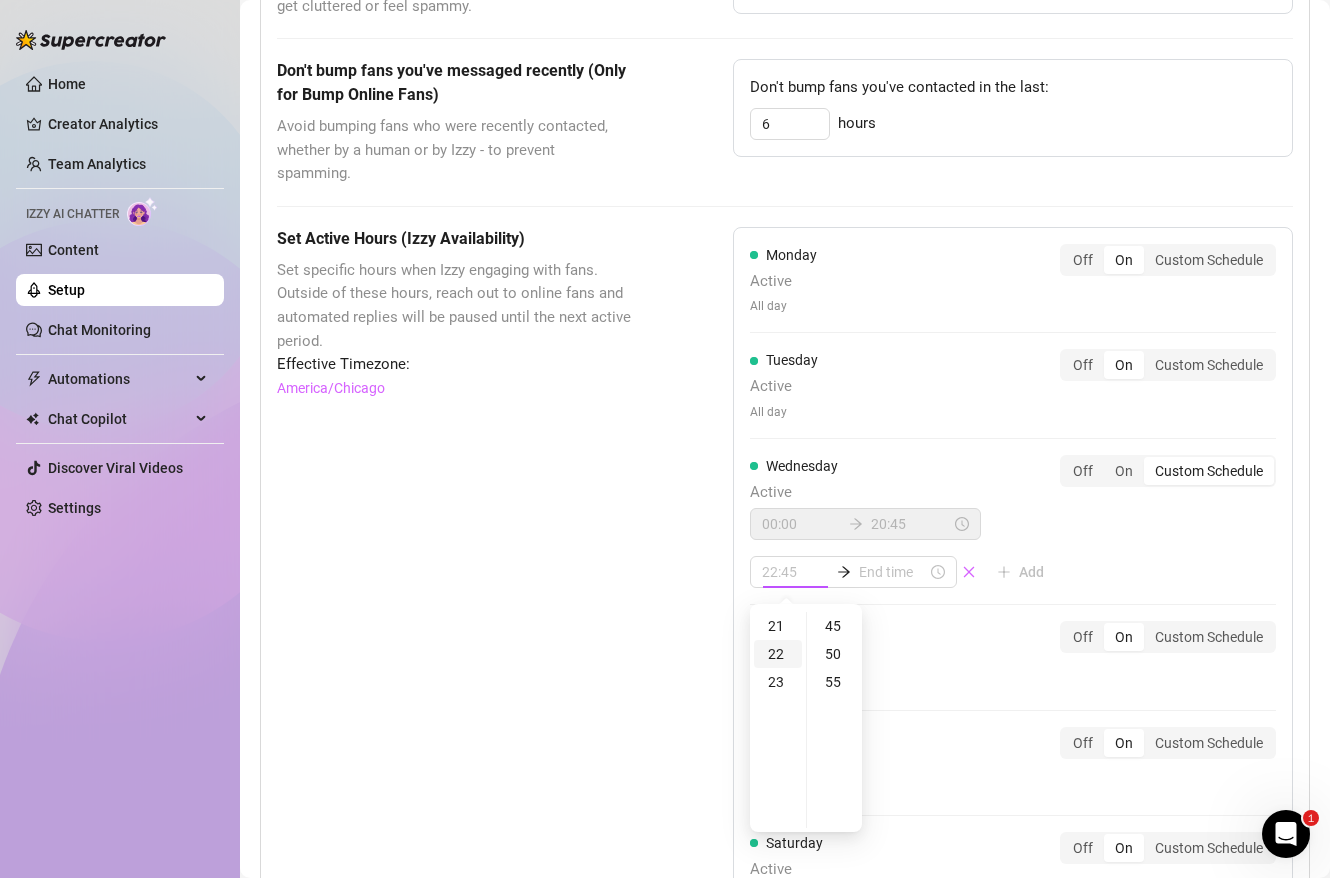 click on "22" at bounding box center (778, 654) 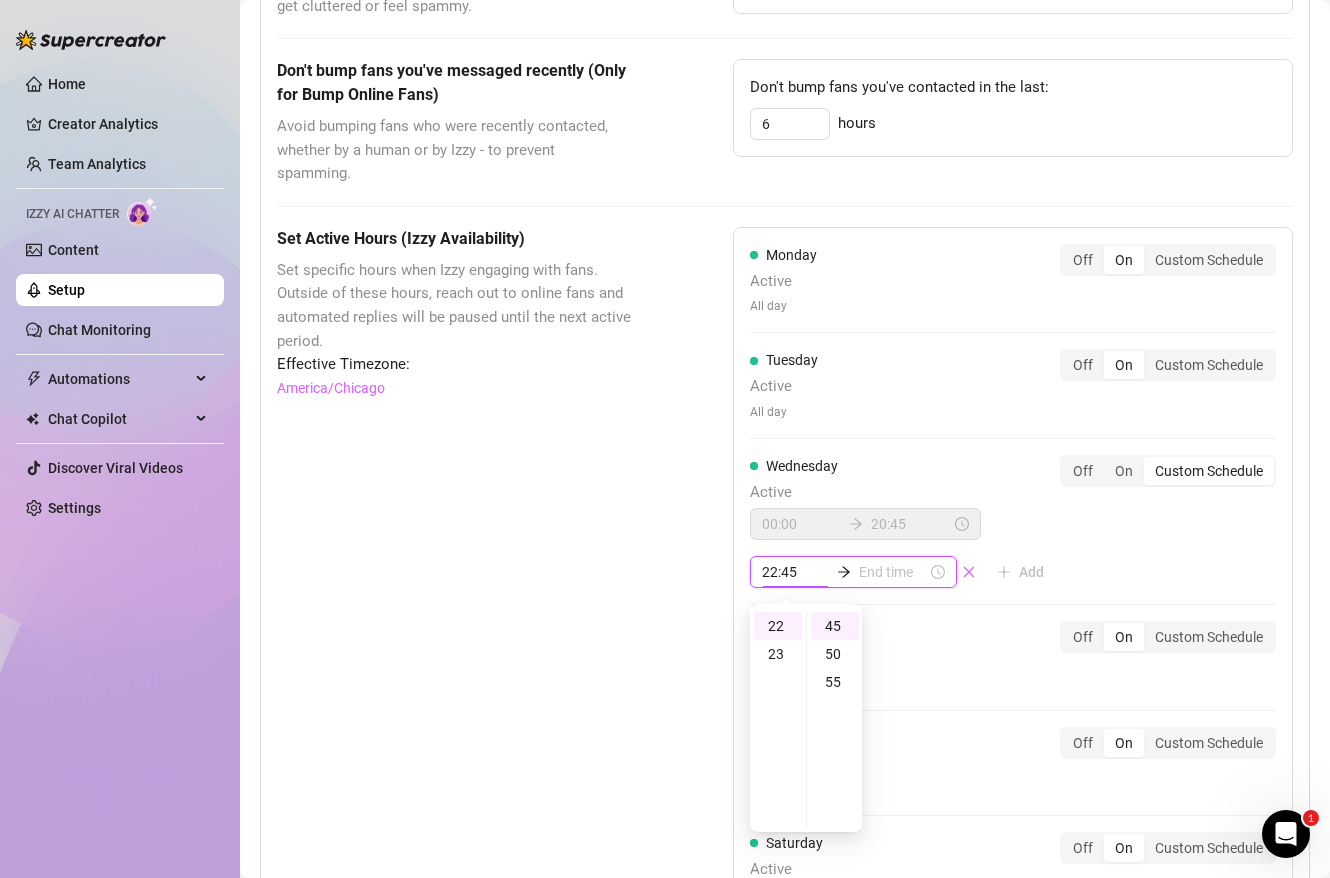 click on "22:45" at bounding box center (795, 572) 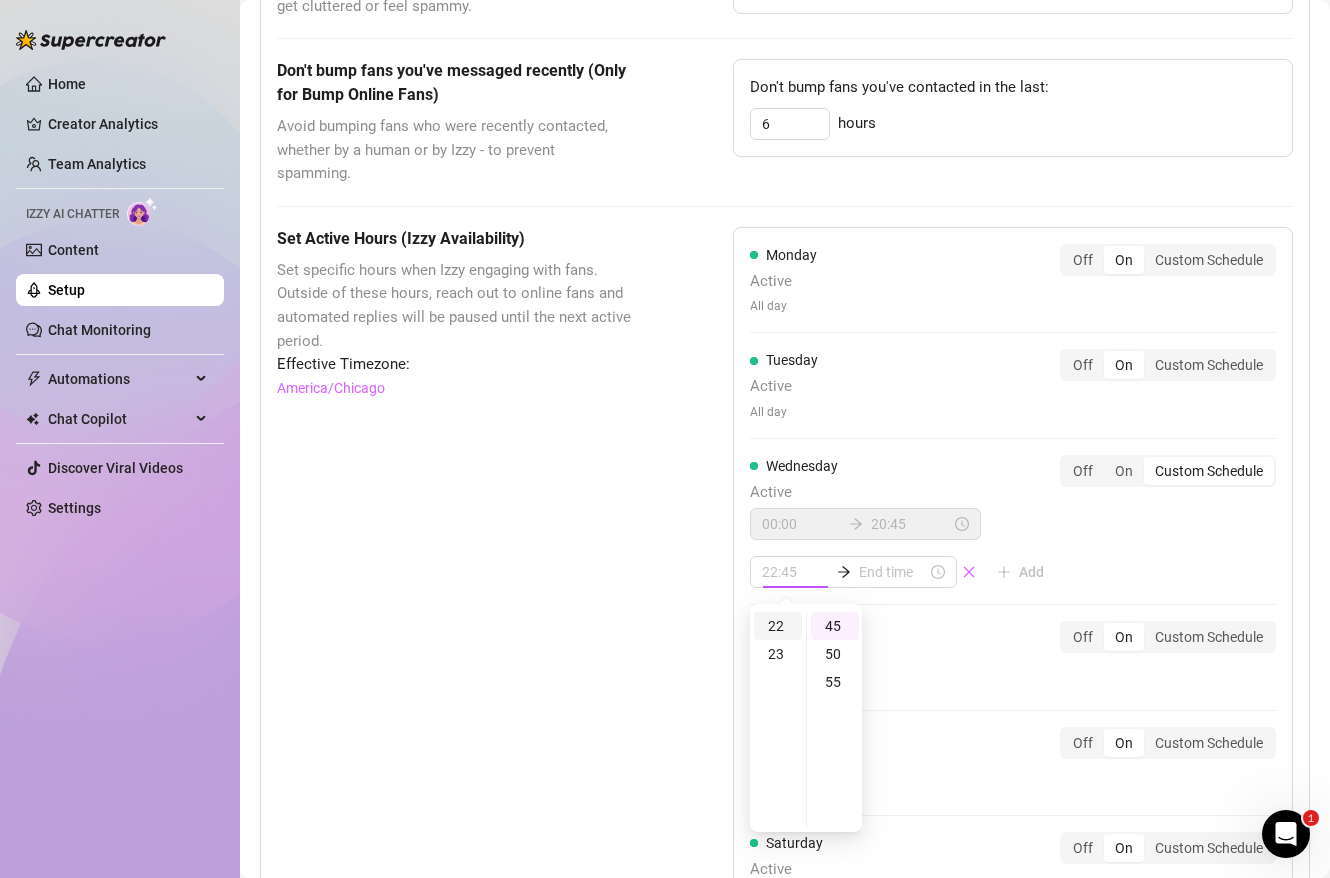 click on "22" at bounding box center (778, 626) 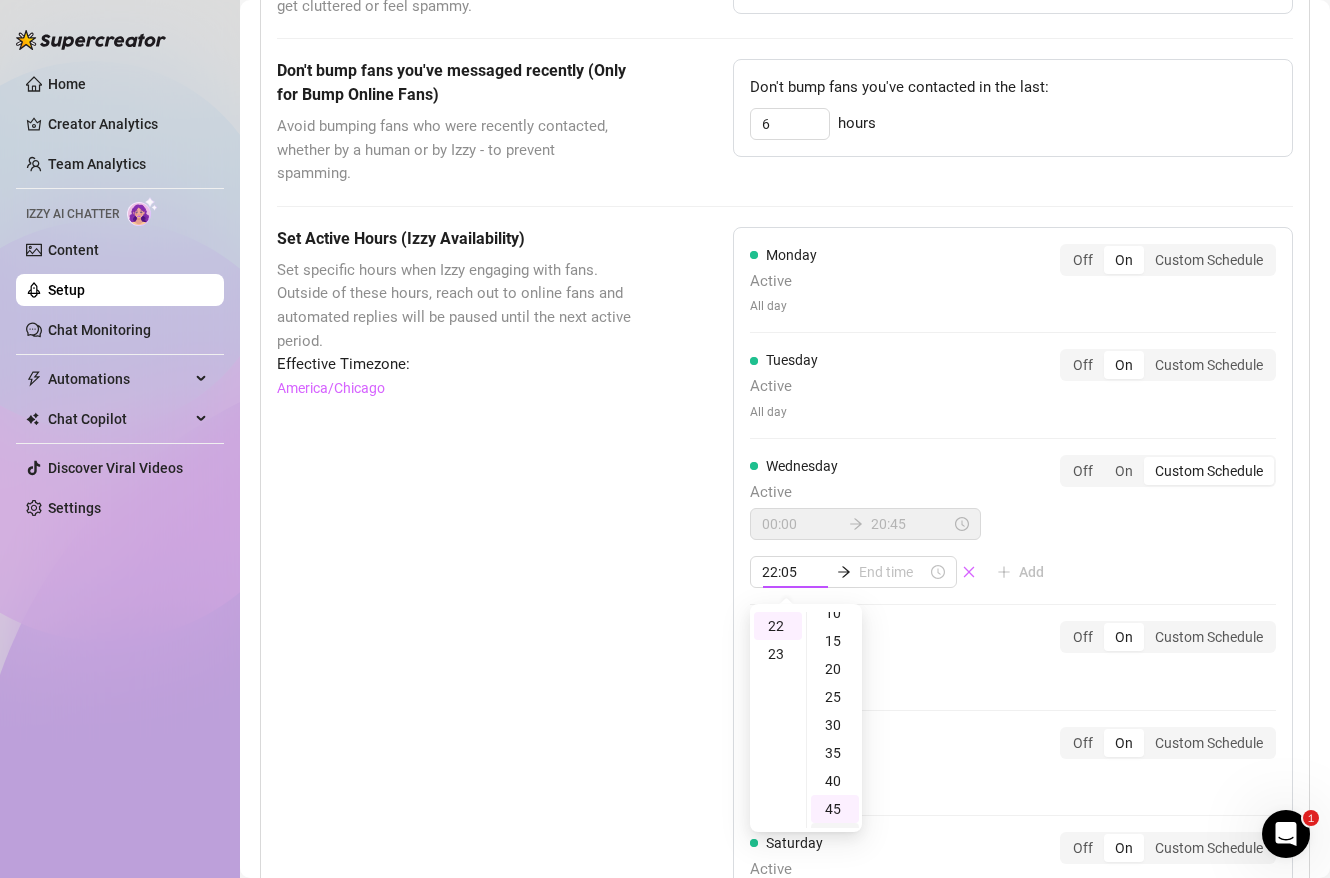 scroll, scrollTop: 0, scrollLeft: 0, axis: both 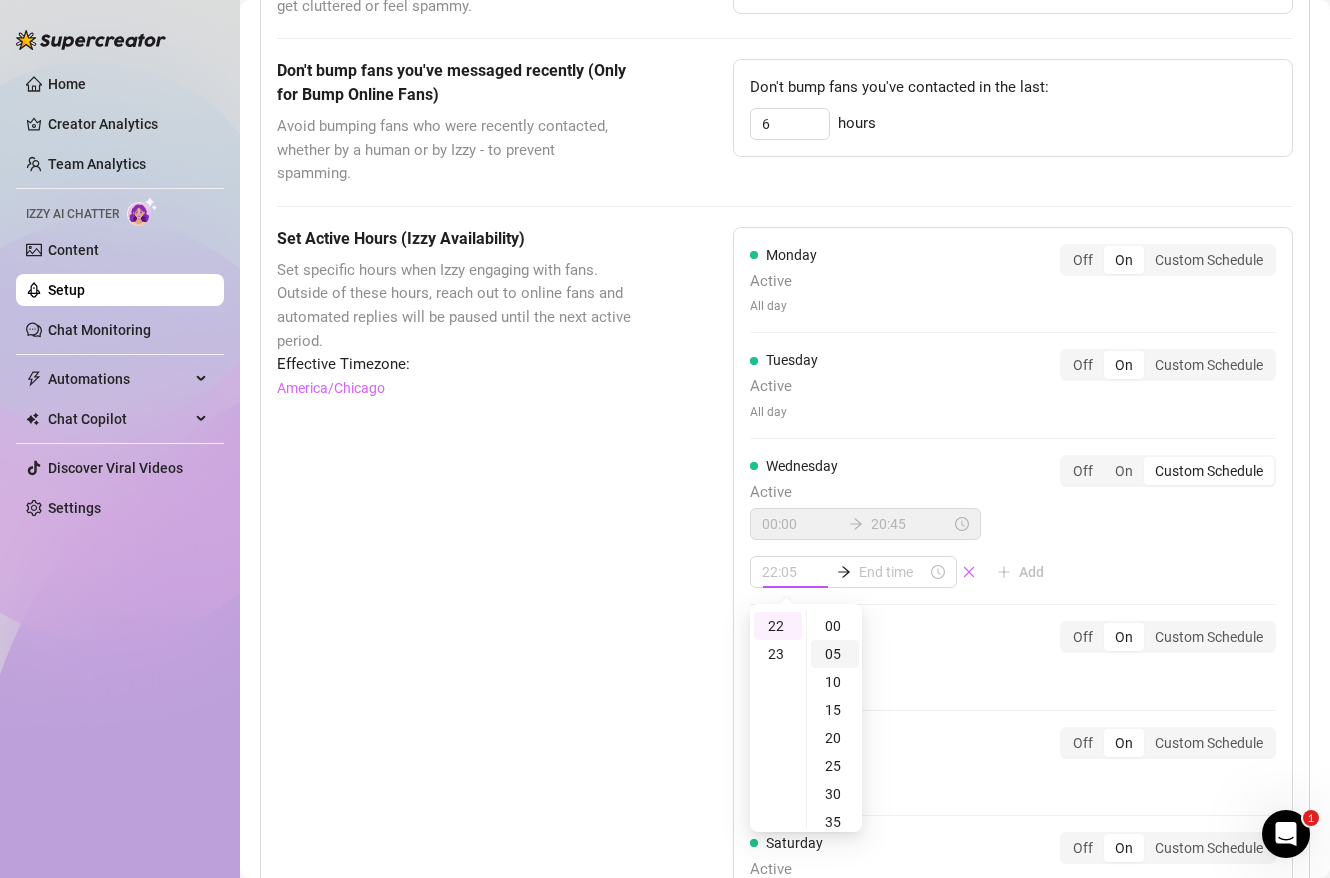 click on "05" at bounding box center (835, 654) 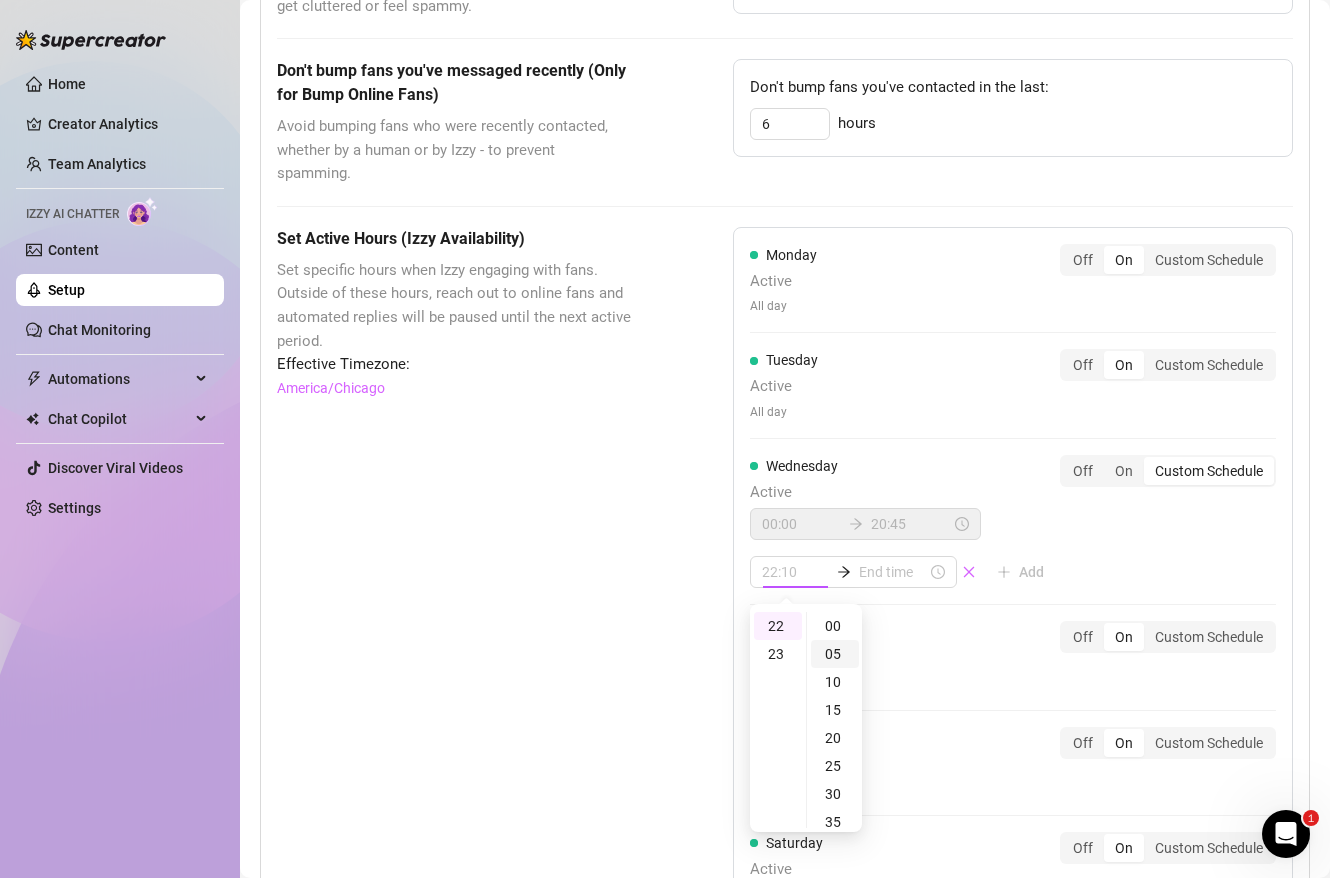 scroll, scrollTop: 28, scrollLeft: 0, axis: vertical 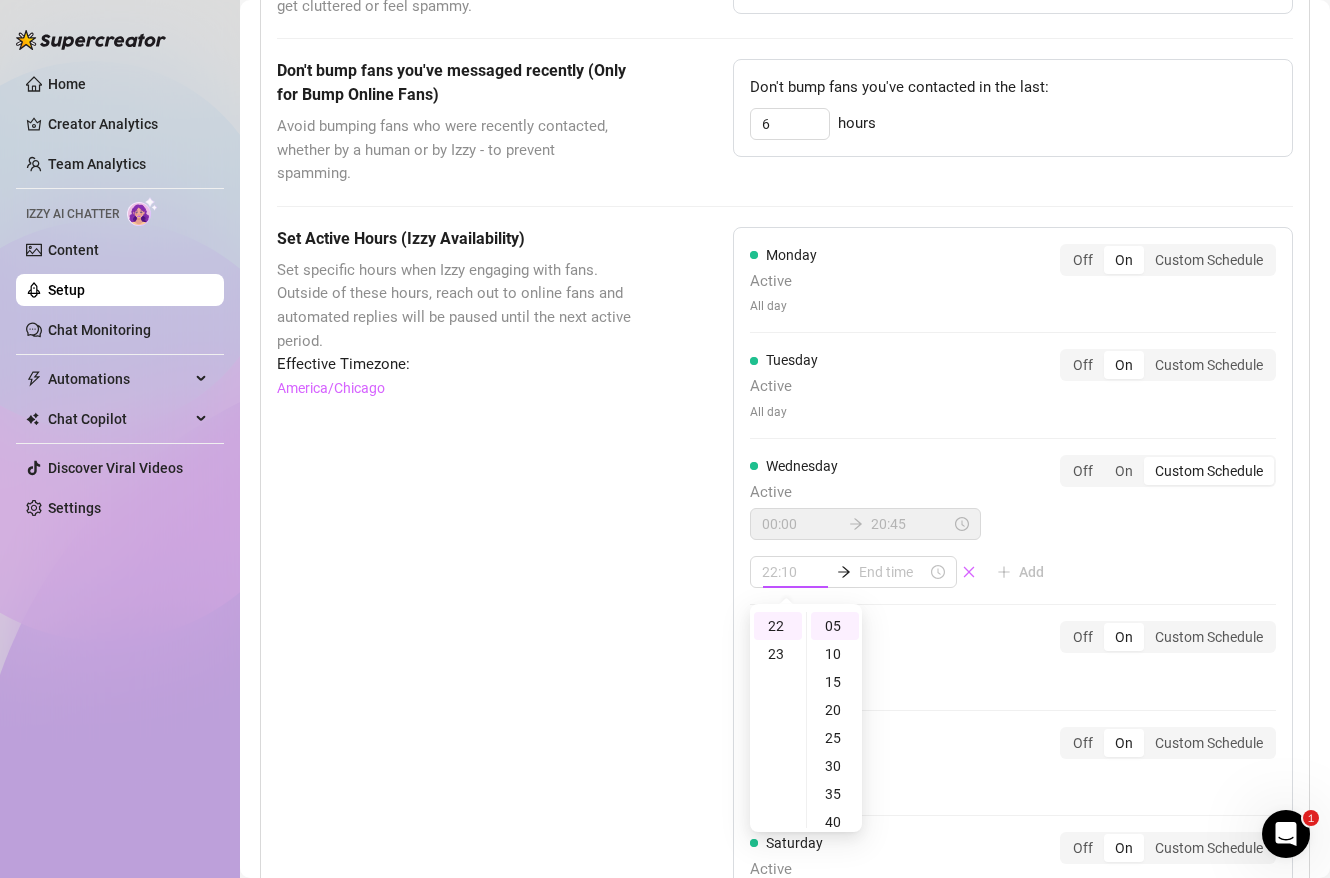 type on "22:05" 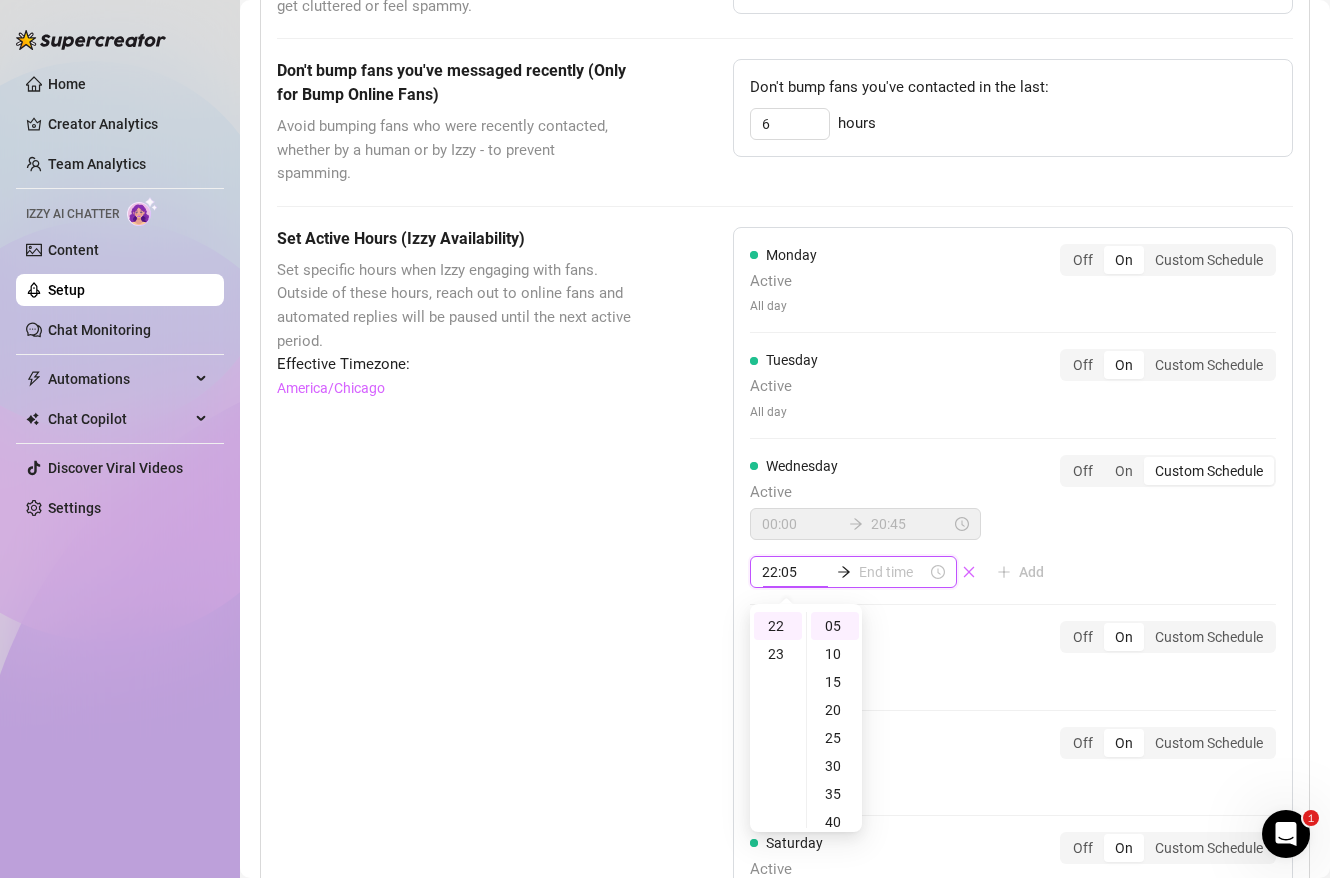 click on "Wednesday Active 00:00 20:45 22:05 Add Off On Custom Schedule" at bounding box center (1013, 530) 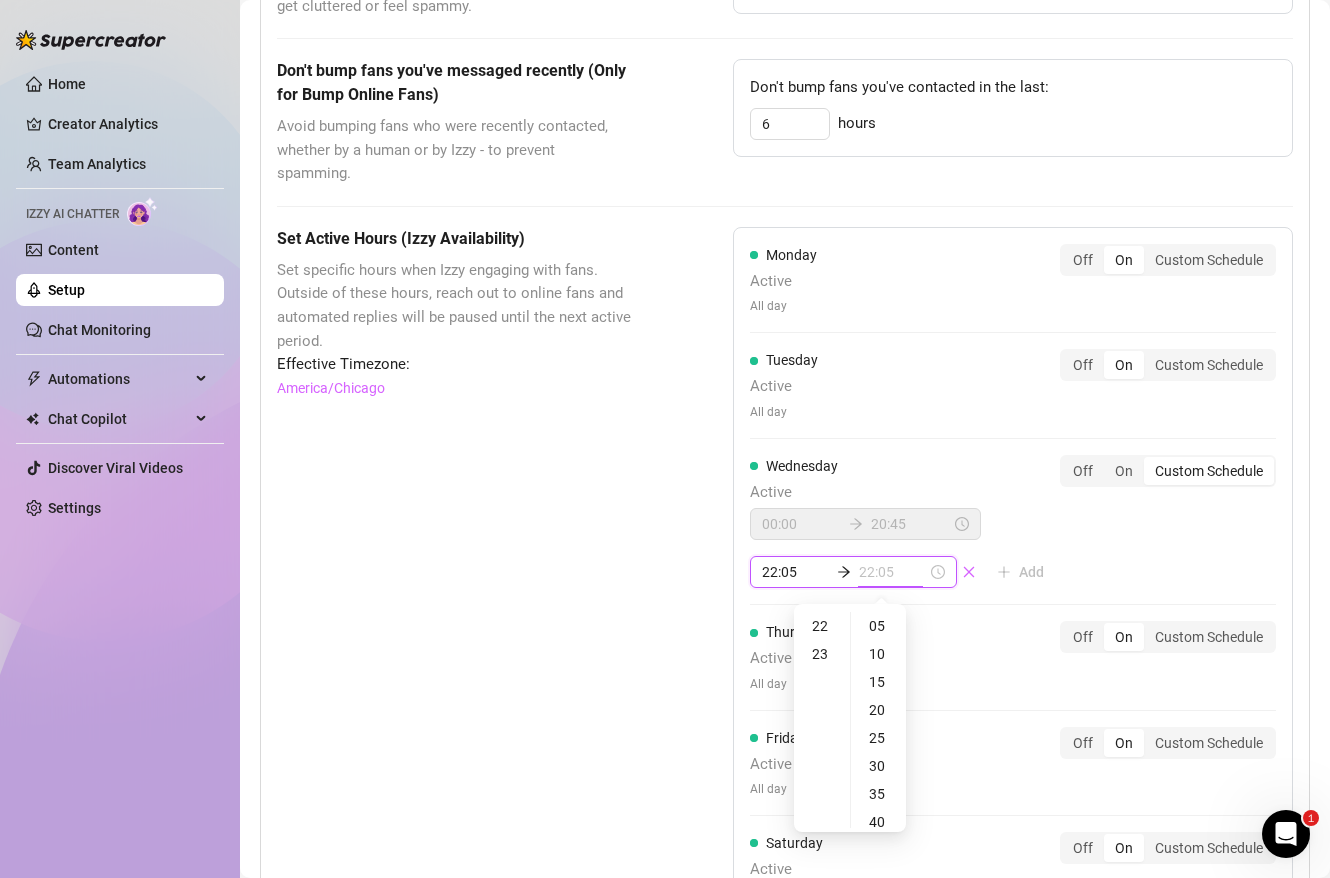 type on "22:10" 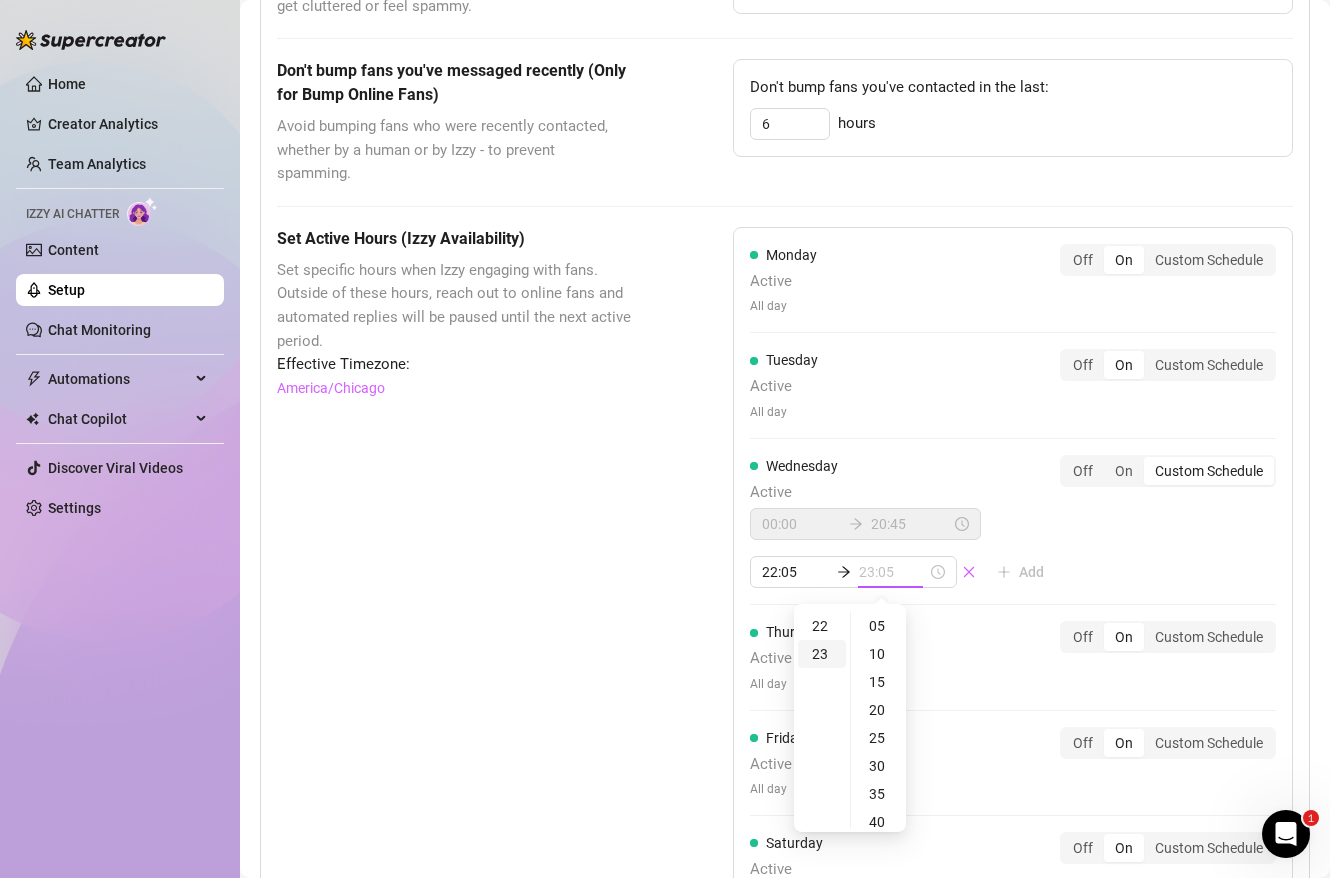 click on "23" at bounding box center (822, 654) 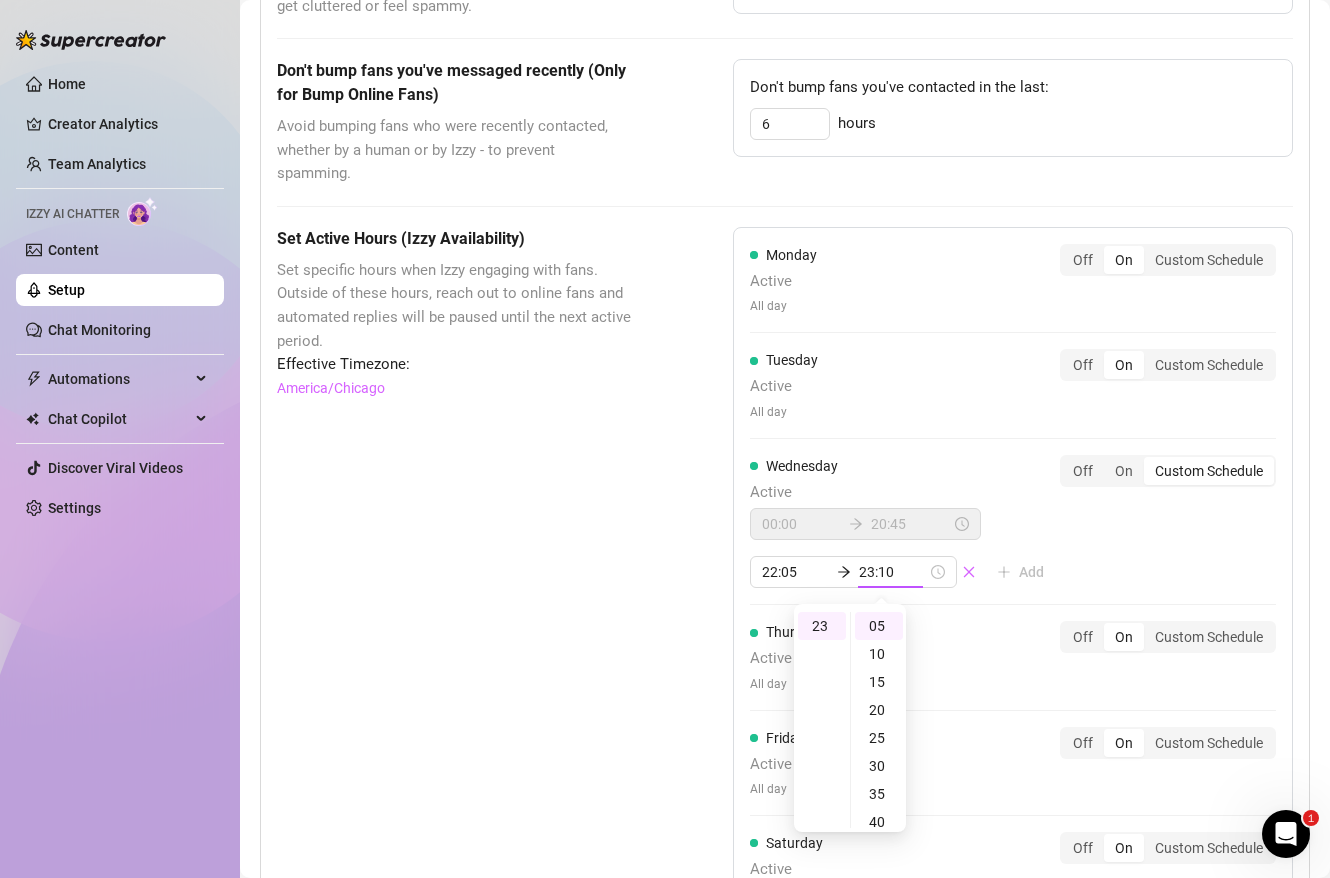 type on "23:05" 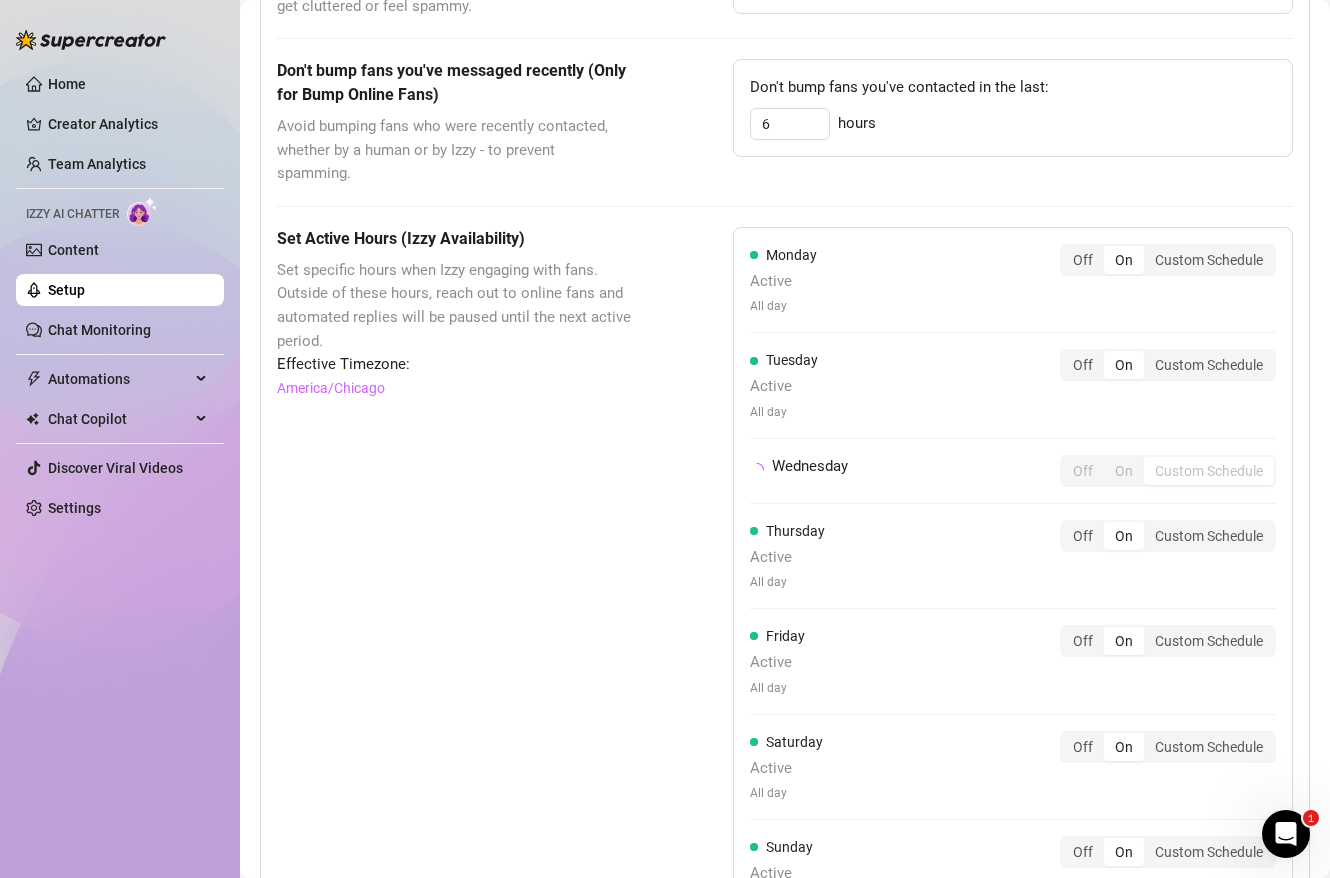 click on "Monday Active All day Off On Custom Schedule Tuesday Active All day Off On Custom Schedule Wednesday Off On Custom Schedule Thursday Active All day Off On Custom Schedule Friday Active All day Off On Custom Schedule Saturday Active All day Off On Custom Schedule Sunday Active All day Off On Custom Schedule" at bounding box center (1013, 584) 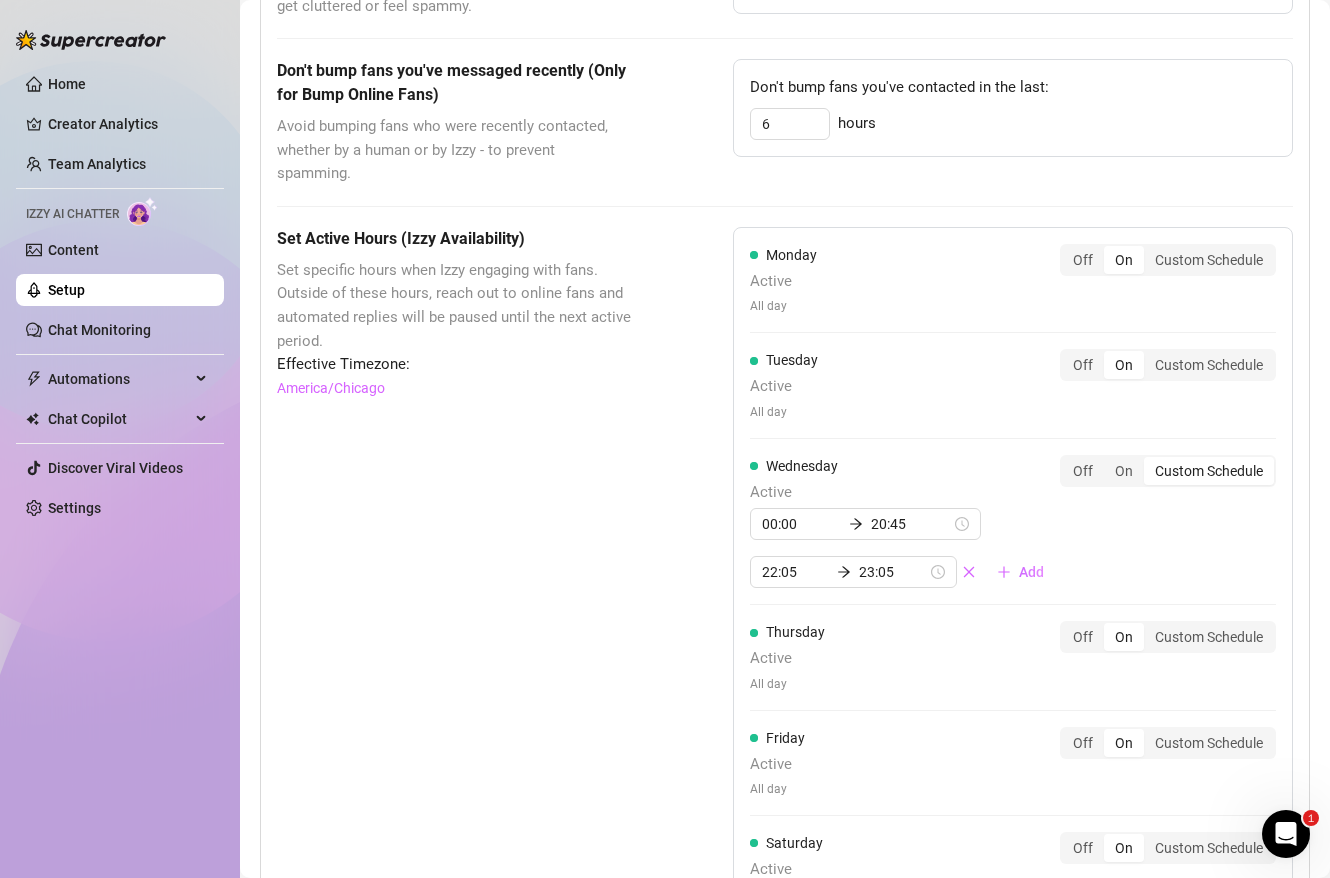click on "Wednesday Active 00:00 20:45 22:05 23:05 Add Off On Custom Schedule" at bounding box center [1013, 522] 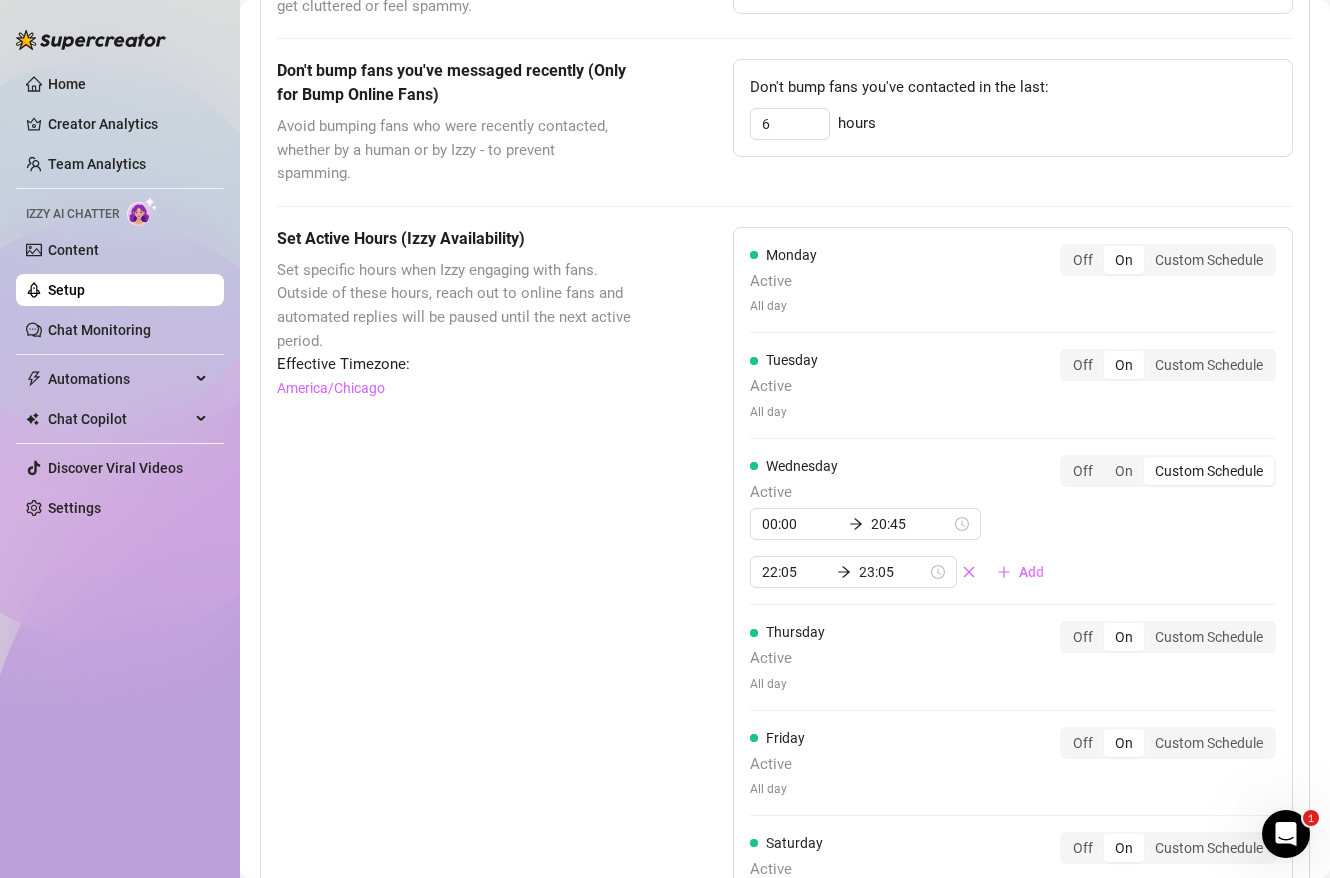 click on "Wednesday Active 00:00 20:45 22:05 23:05 Add Off On Custom Schedule" at bounding box center (1013, 522) 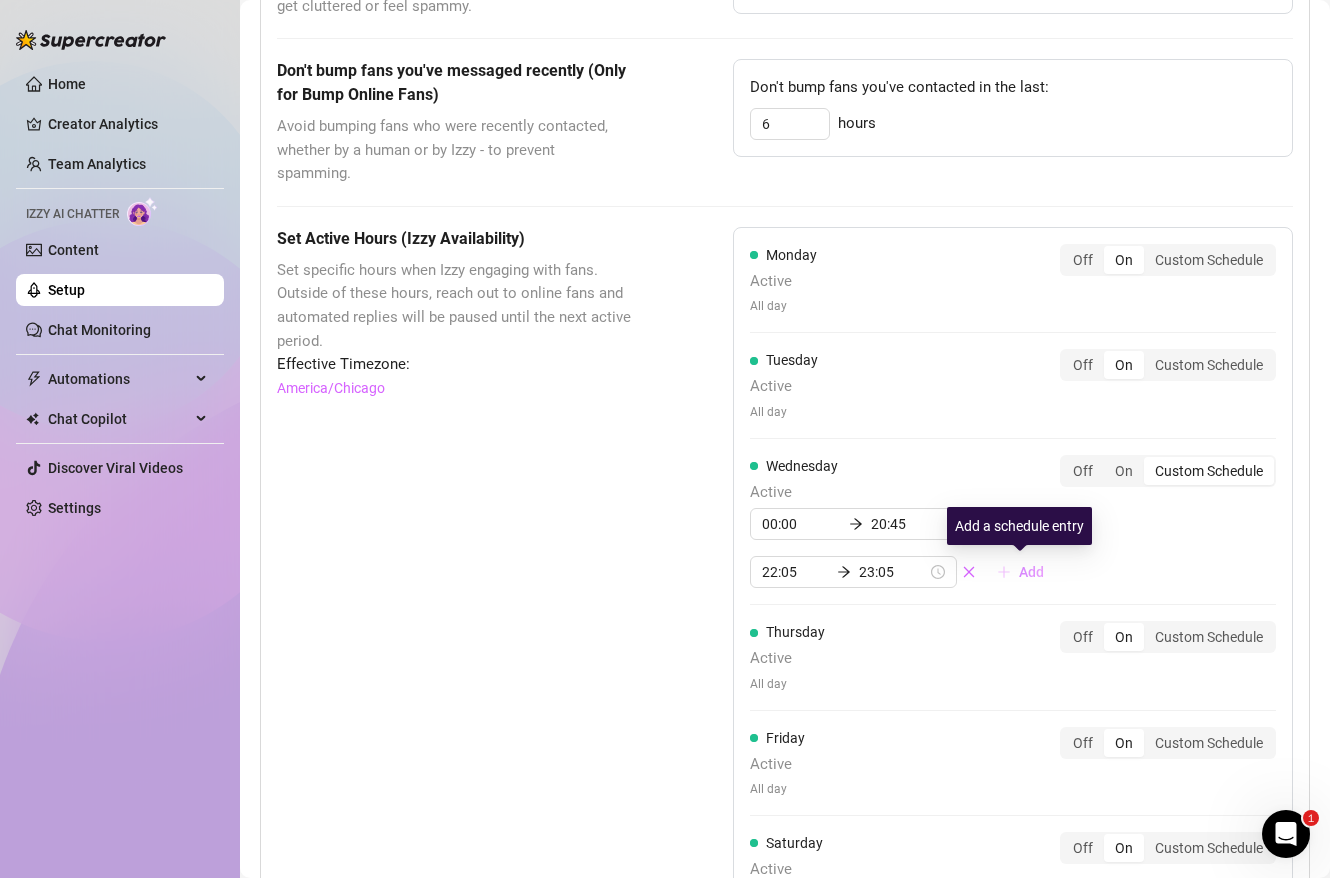 click on "Add" at bounding box center (1031, 572) 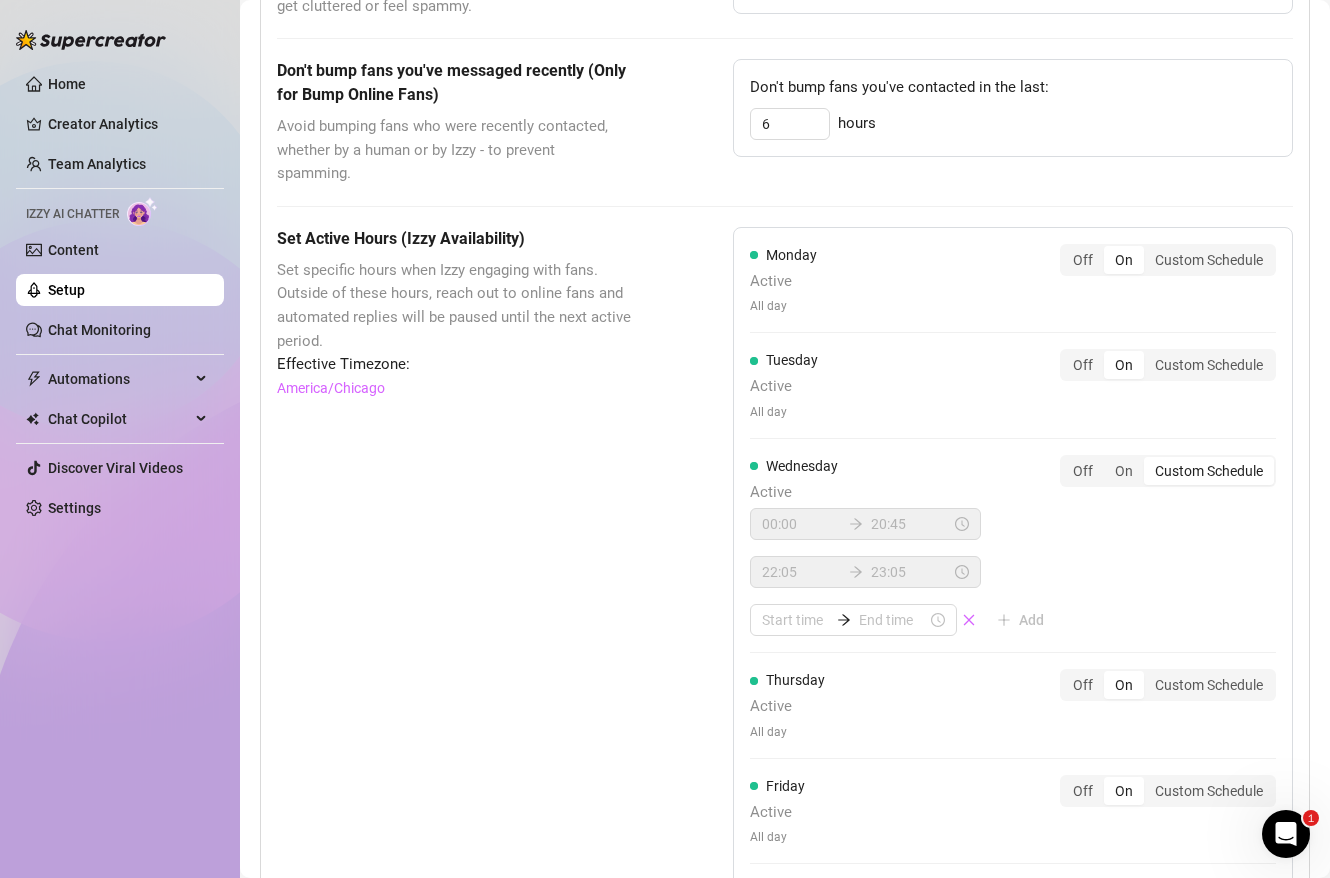 click on "Wednesday Active 00:00 20:45 22:05 23:05 Add Off On Custom Schedule" at bounding box center (1013, 546) 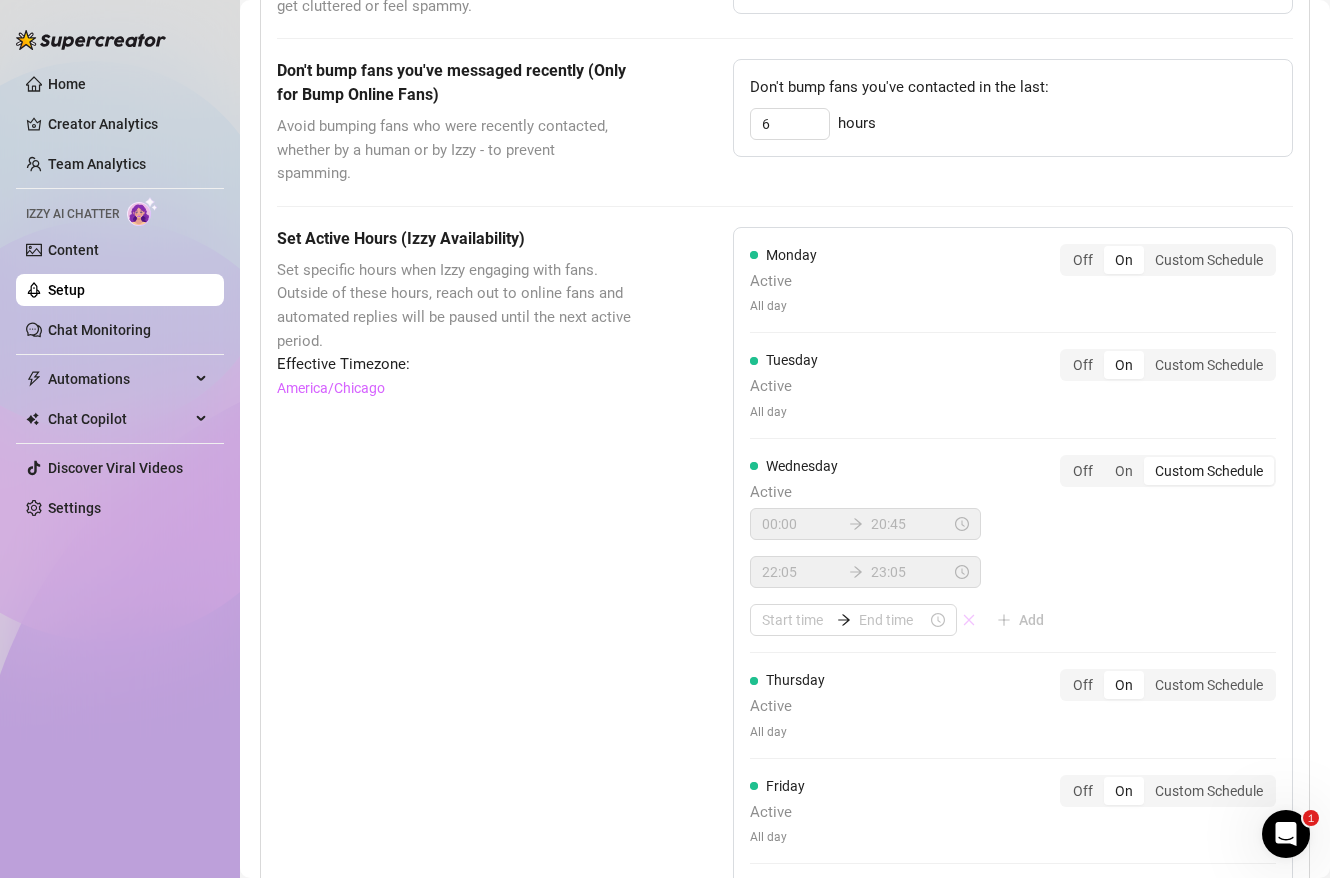 click 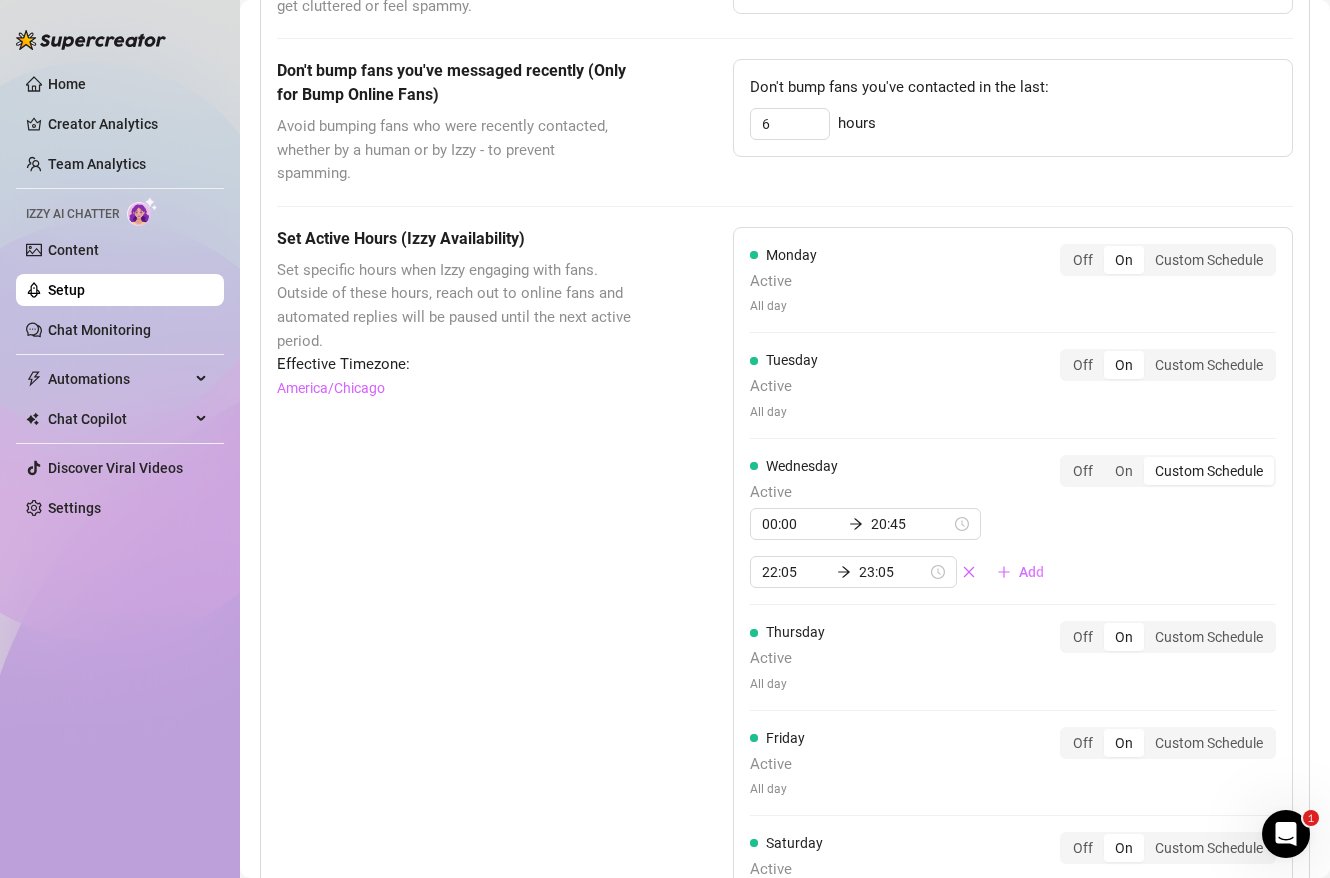 click on "Tuesday Active All day Off On Custom Schedule" at bounding box center (1013, 385) 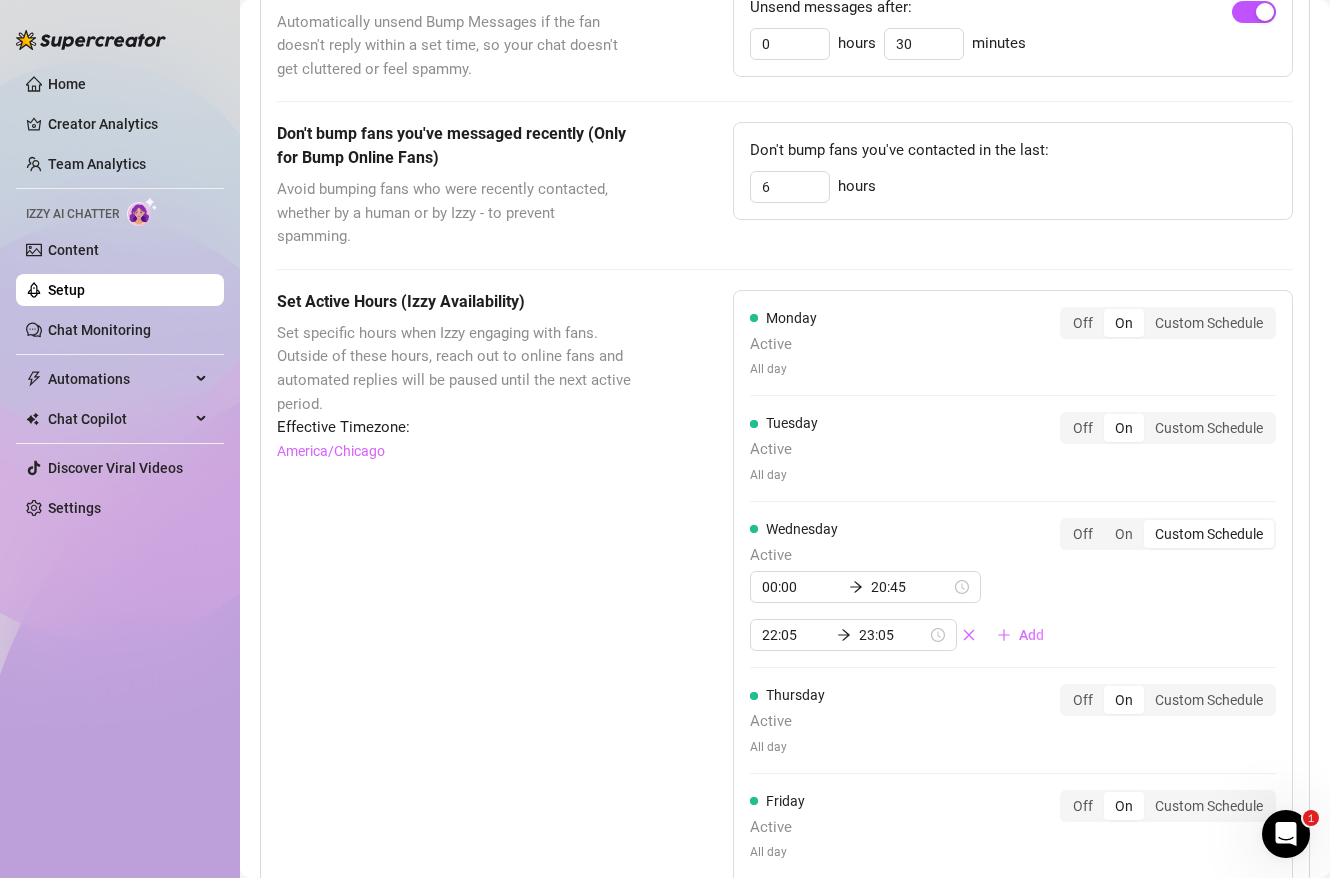 scroll, scrollTop: 935, scrollLeft: 0, axis: vertical 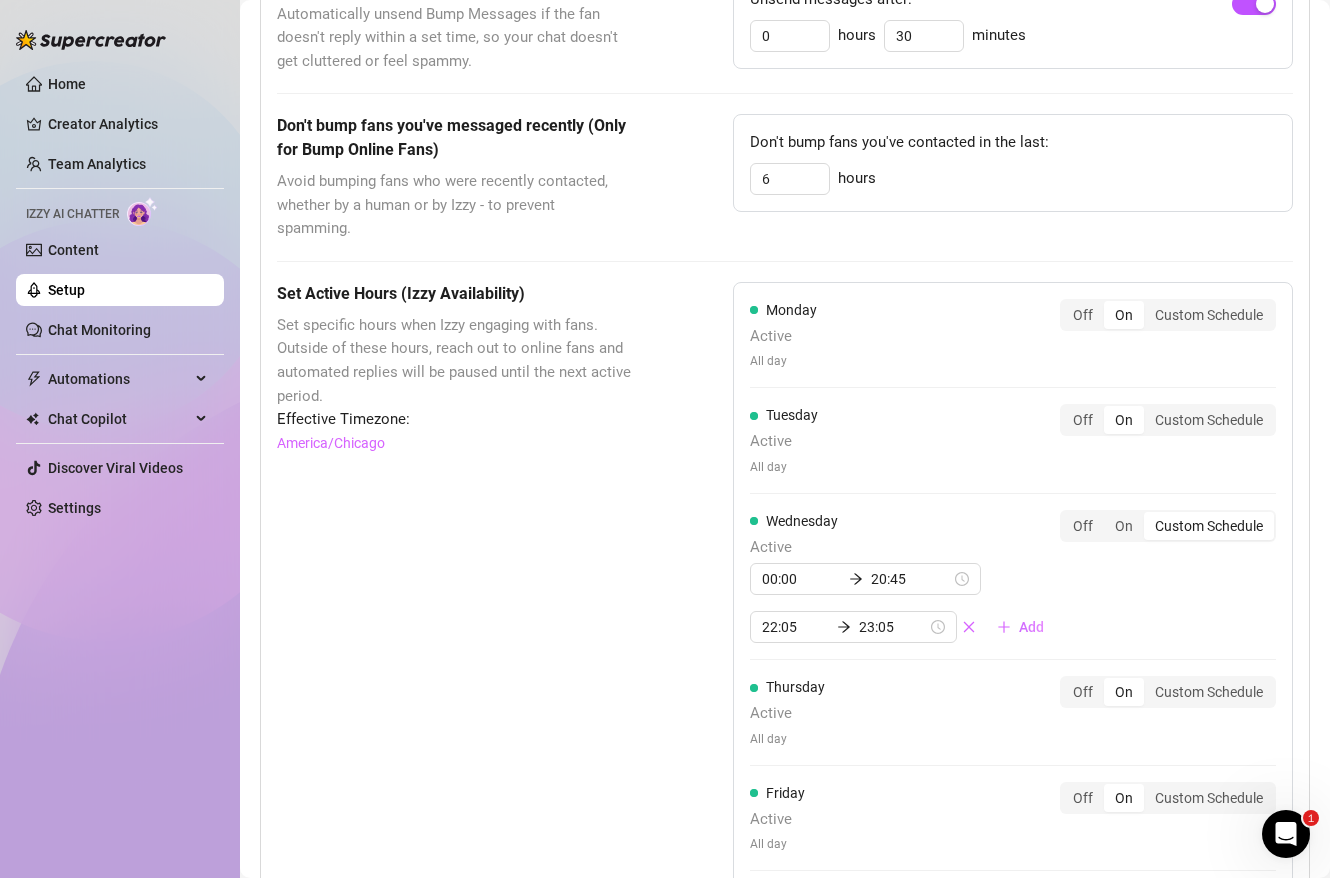 click on "Set Active Hours ([NAME] Availability) Set specific hours when [NAME] engaging with fans. Outside of these hours, reach out to online fans and automated replies will be paused until the next active period. Effective Timezone: America/Chicago Monday Active All day Off On Custom Schedule Tuesday Active All day Off On Custom Schedule Wednesday Active 00:00 20:45 22:05 23:05 Add Off On Custom Schedule Thursday Active All day Off On Custom Schedule Friday Active All day Off On Custom Schedule Saturday Active All day Off On Custom Schedule Sunday Active All day Off On Custom Schedule Respond to unread messages when you're back online Let [NAME] reply to messages that came in while she was offline. If this is off, any messages received during offline hours will be ignored." at bounding box center (785, 761) 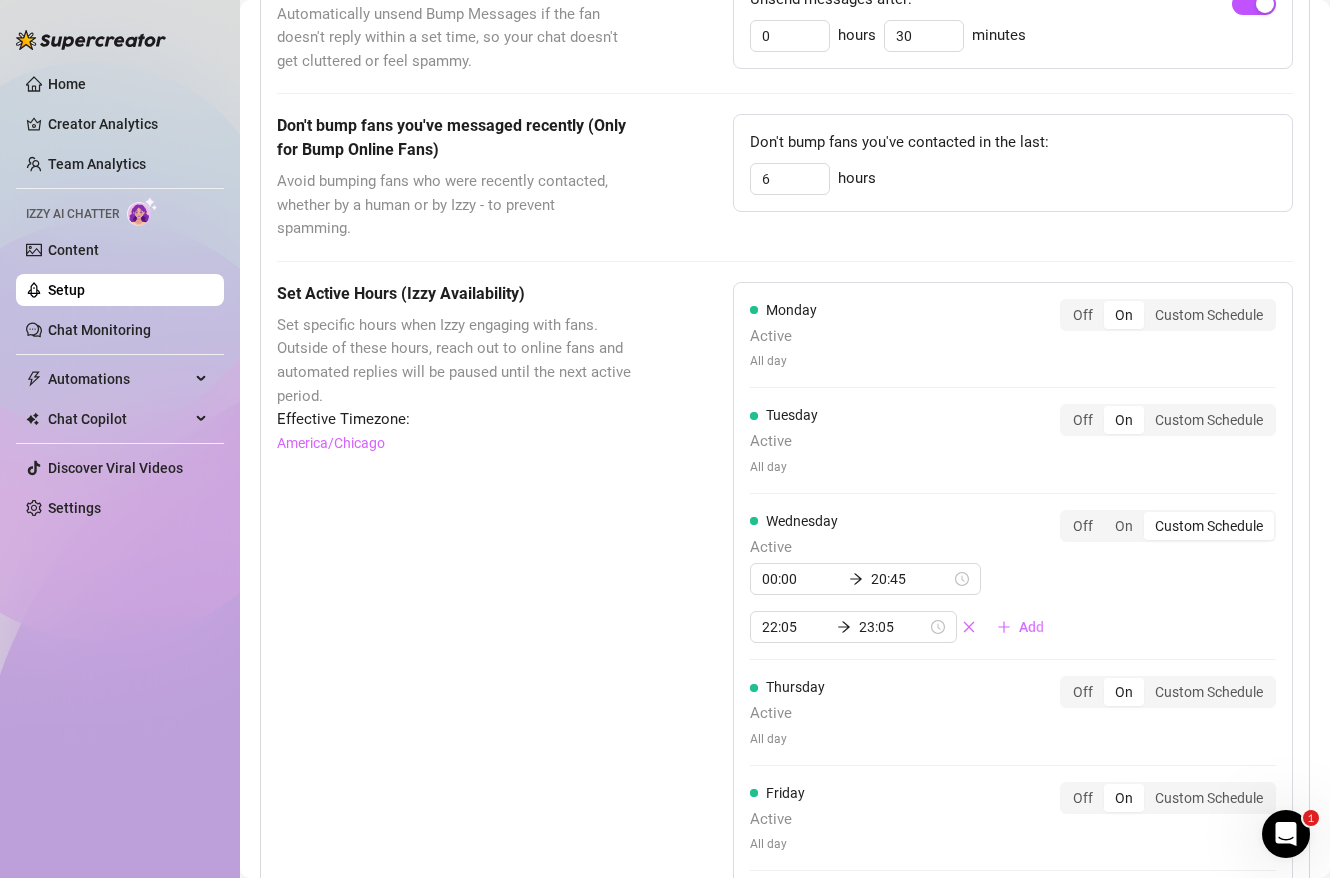 click on "Wednesday Active 00:00 20:45 22:05 23:05 Add Off On Custom Schedule" at bounding box center [1013, 577] 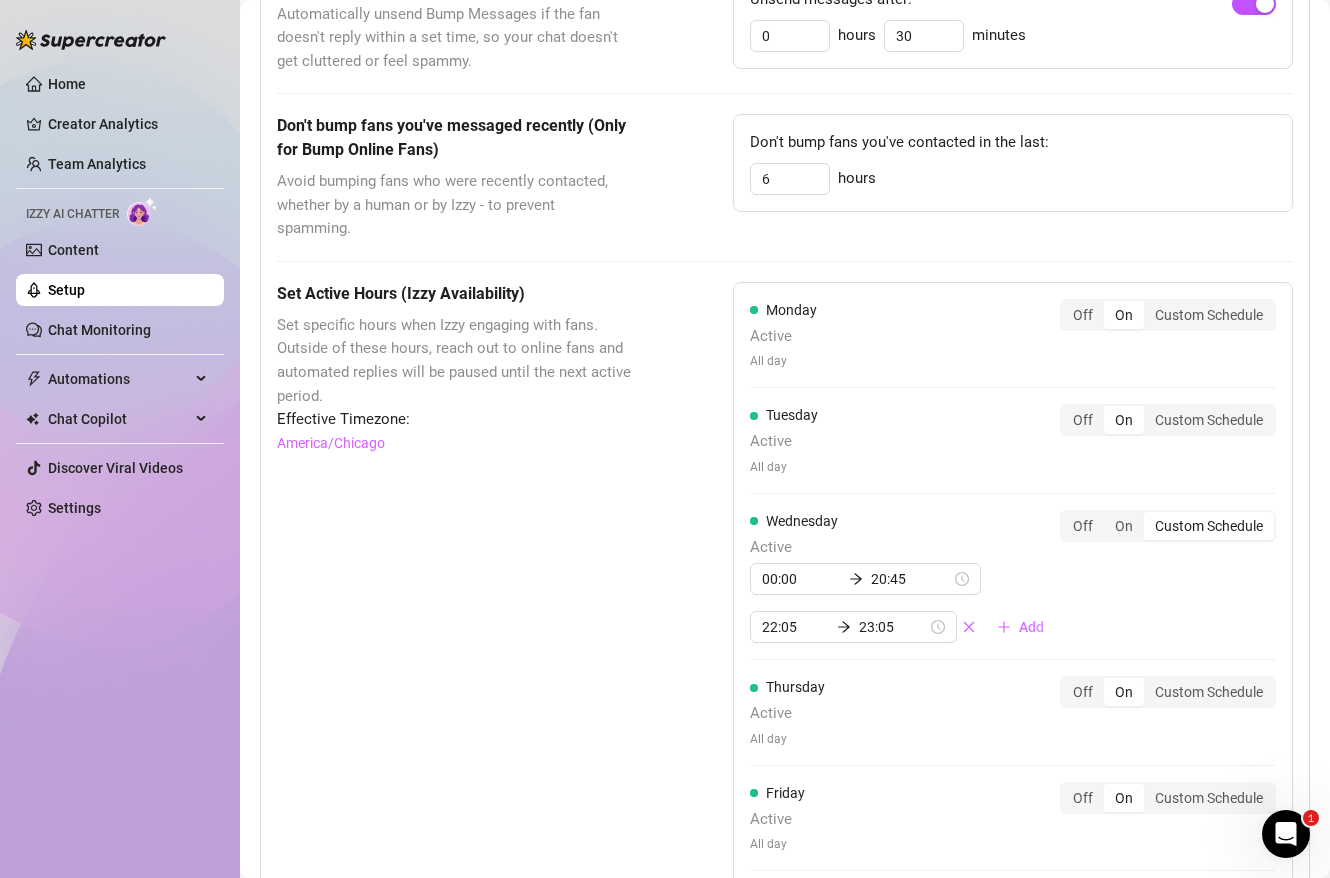 click on "Set Active Hours ([NAME] Availability) Set specific hours when [NAME] engaging with fans. Outside of these hours, reach out to online fans and automated replies will be paused until the next active period. Effective Timezone: America/Chicago" at bounding box center (455, 761) 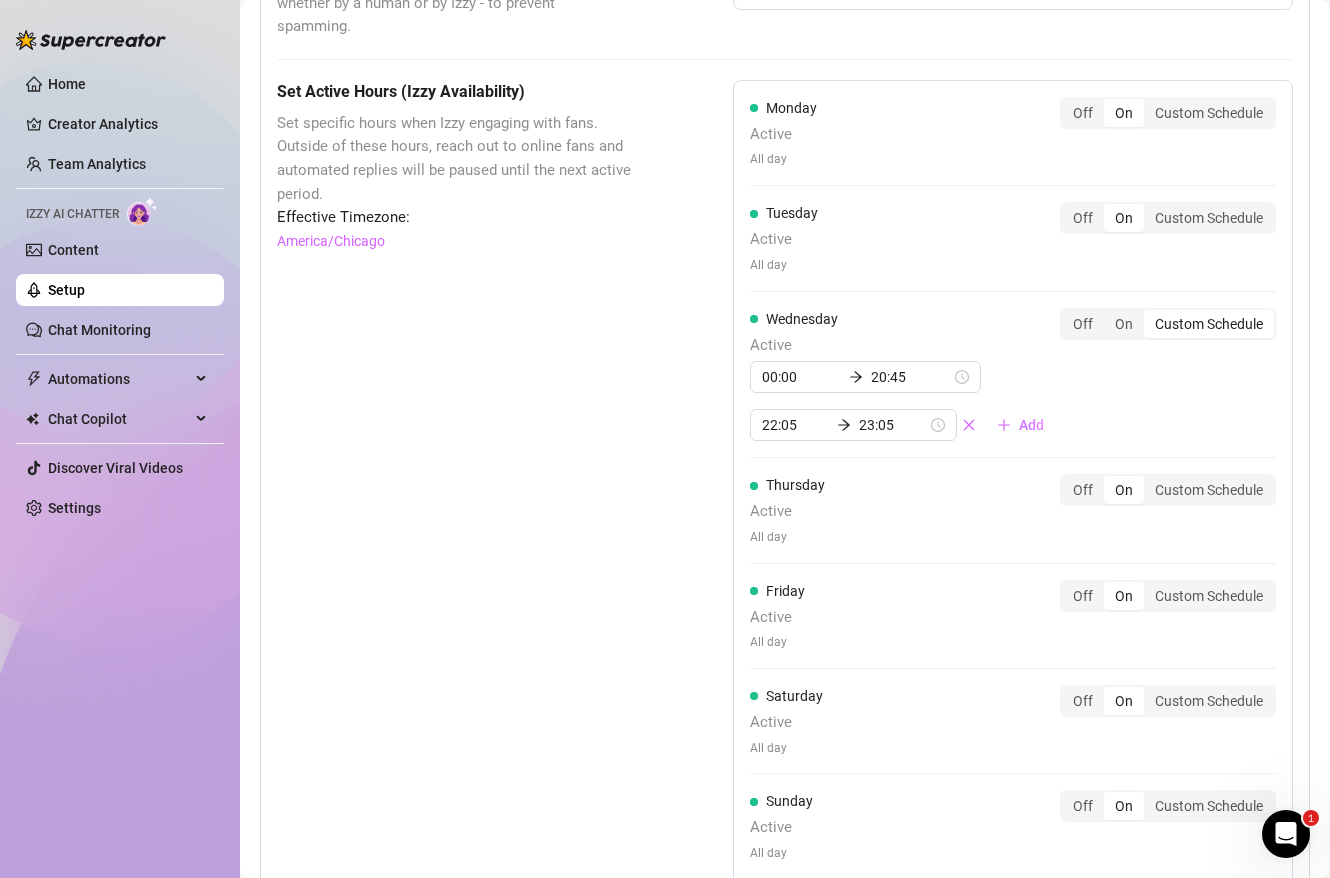 scroll, scrollTop: 1139, scrollLeft: 0, axis: vertical 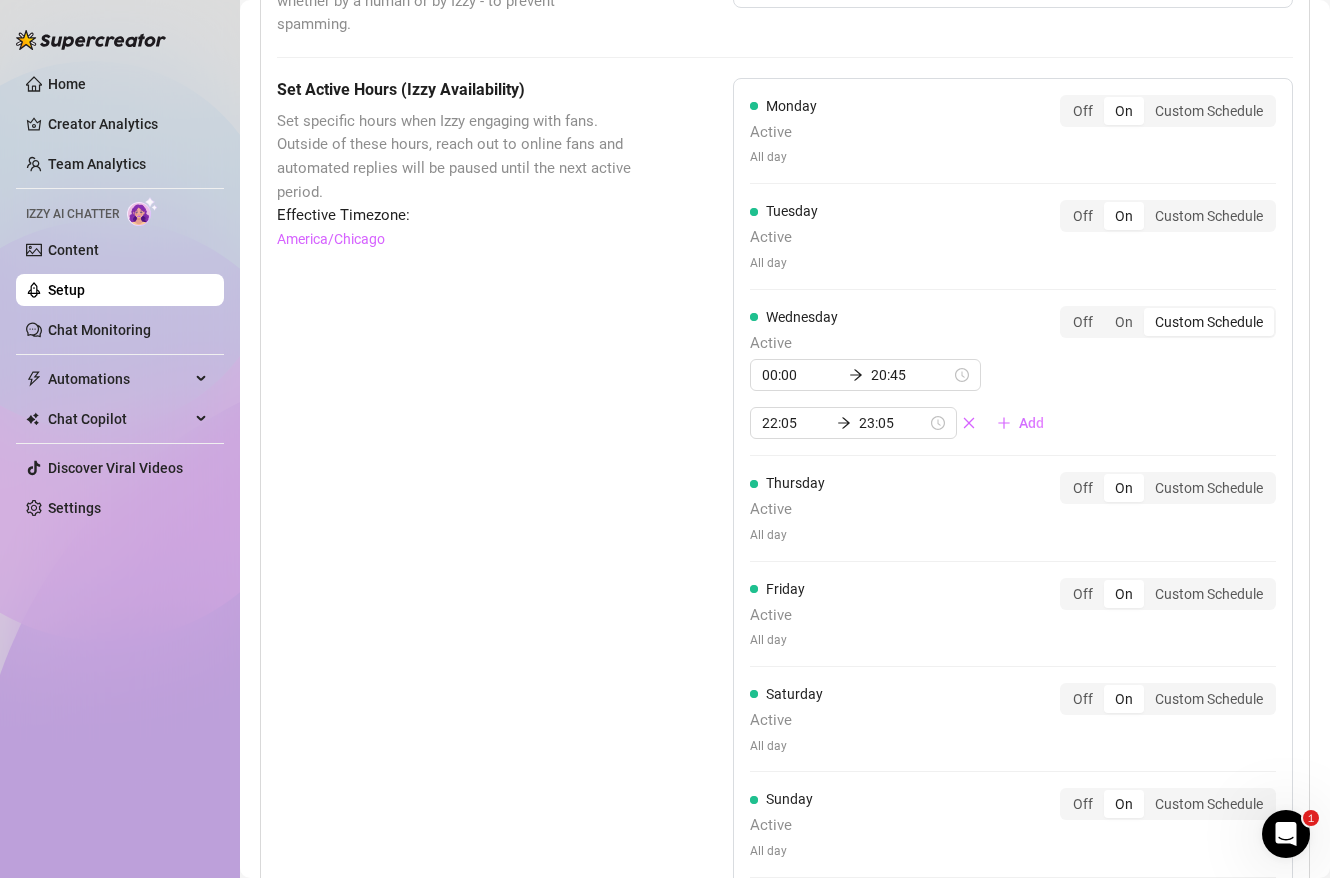 click on "Set Active Hours ([NAME] Availability) Set specific hours when [NAME] engaging with fans. Outside of these hours, reach out to online fans and automated replies will be paused until the next active period. Effective Timezone: America/Chicago Monday Active All day Off On Custom Schedule Tuesday Active All day Off On Custom Schedule Wednesday Active 00:00 20:45 22:05 23:05 Add Off On Custom Schedule Thursday Active All day Off On Custom Schedule Friday Active All day Off On Custom Schedule Saturday Active All day Off On Custom Schedule Sunday Active All day Off On Custom Schedule Respond to unread messages when you're back online Let [NAME] reply to messages that came in while she was offline. If this is off, any messages received during offline hours will be ignored." at bounding box center [785, 557] 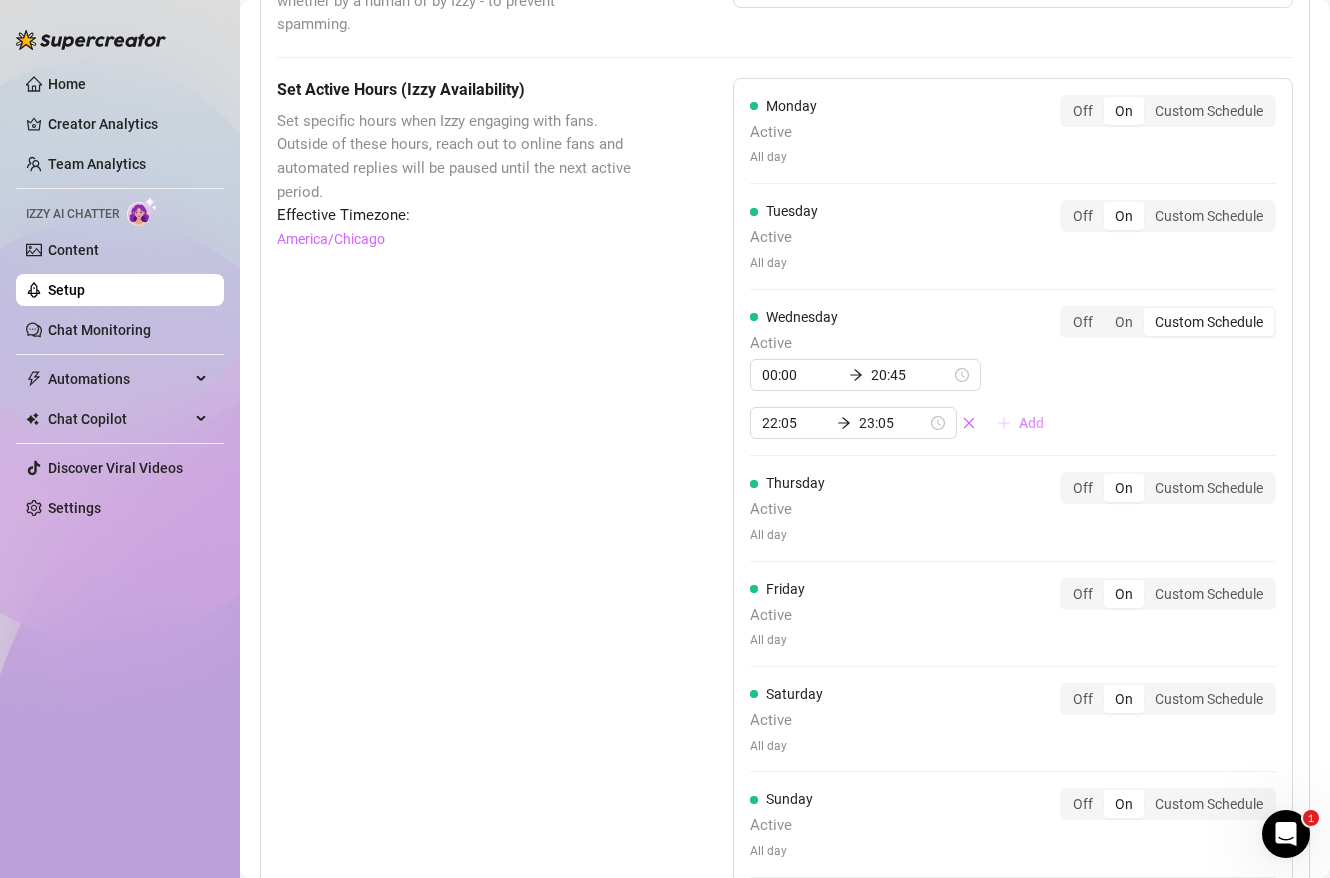 click on "Add" at bounding box center (1031, 423) 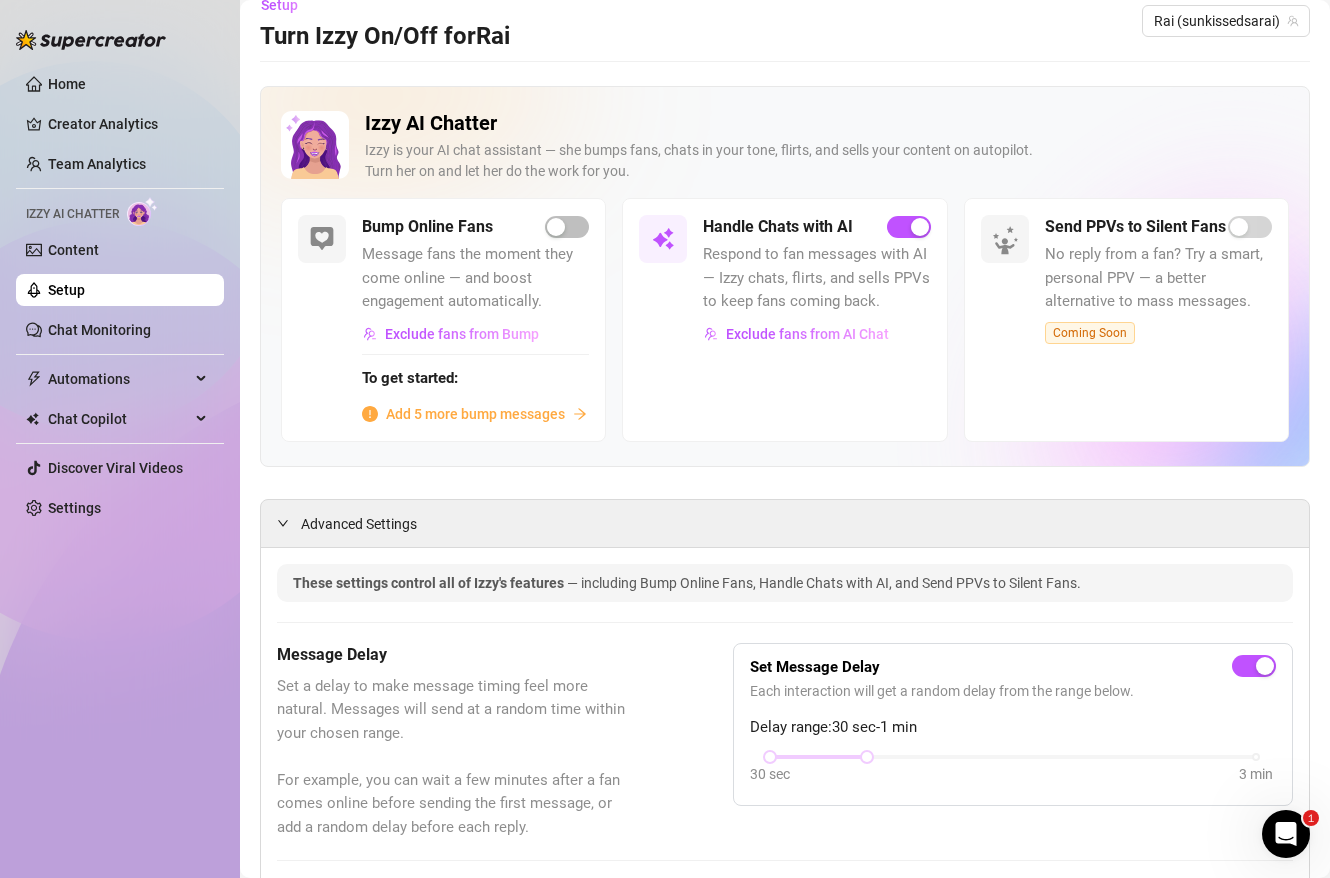 scroll, scrollTop: 0, scrollLeft: 0, axis: both 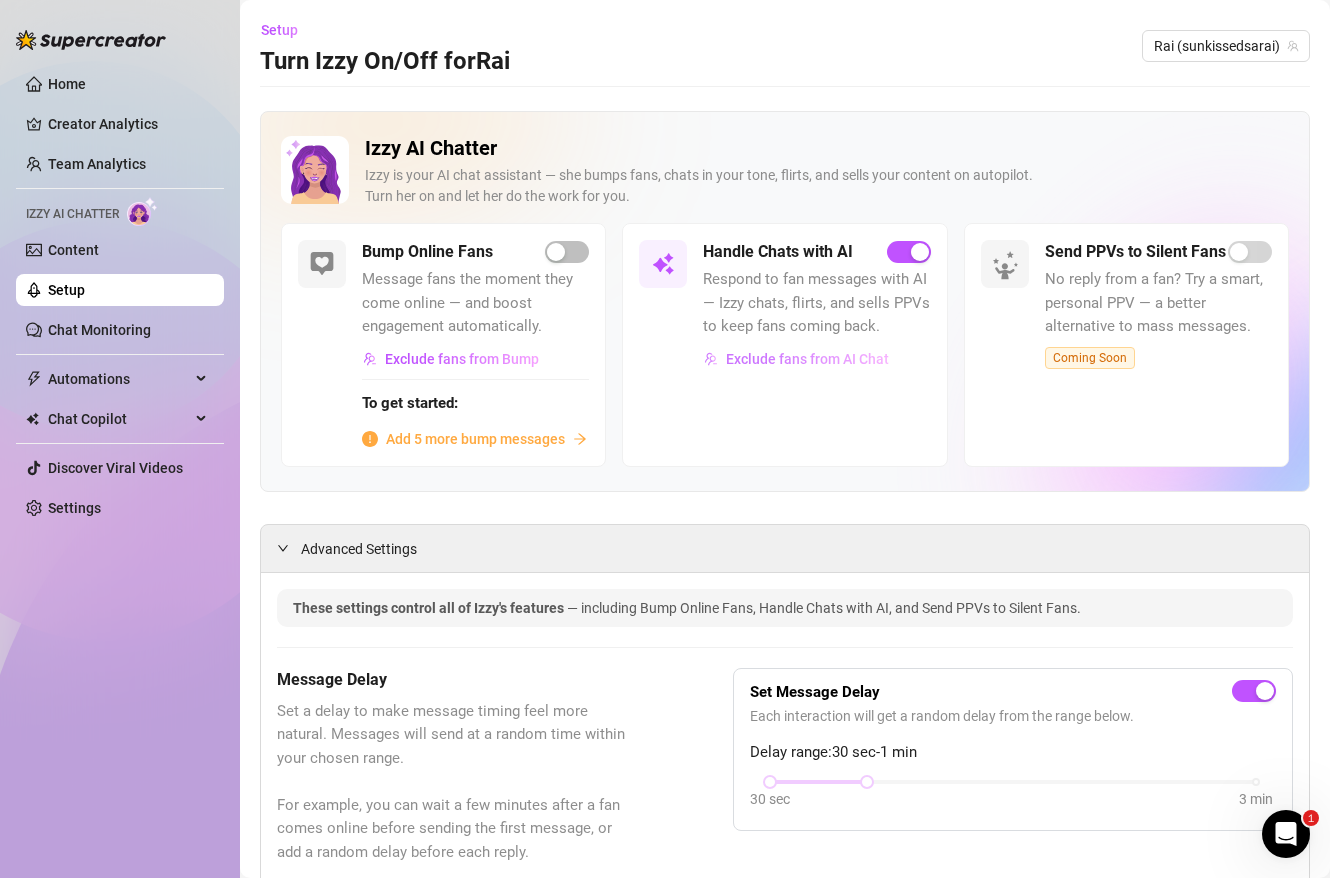 click on "Exclude fans from AI Chat" at bounding box center (807, 359) 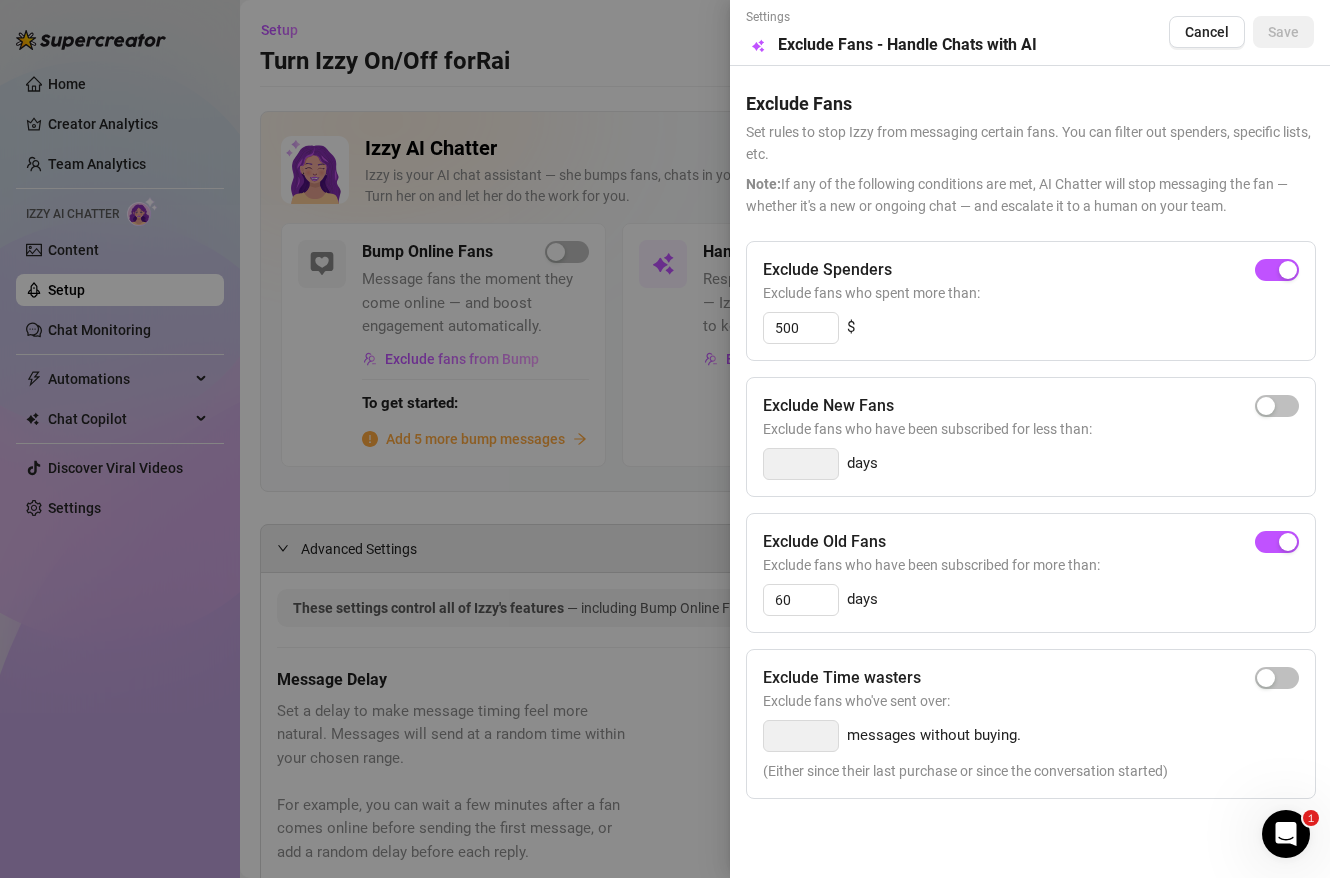 click at bounding box center [665, 439] 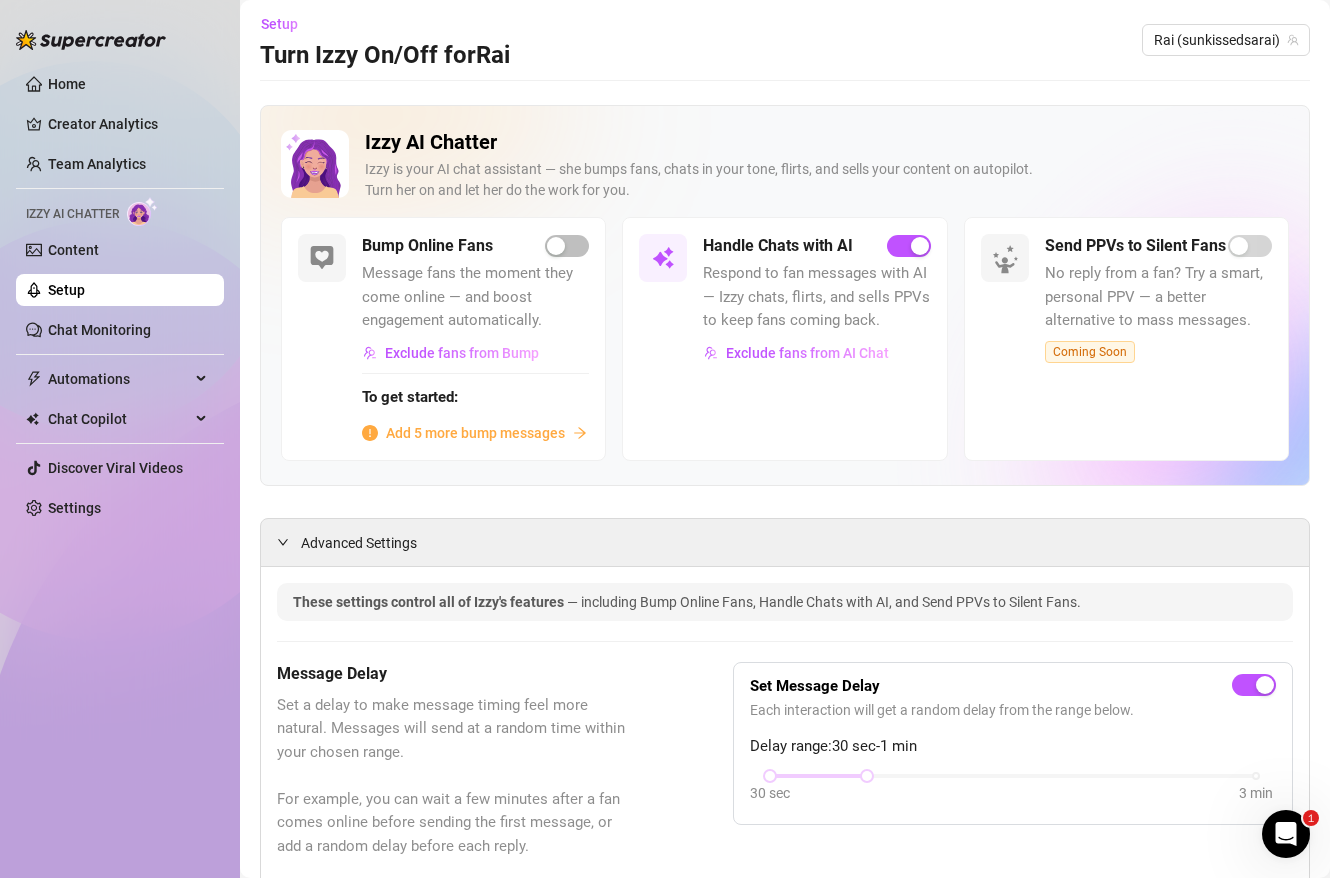 scroll, scrollTop: 0, scrollLeft: 0, axis: both 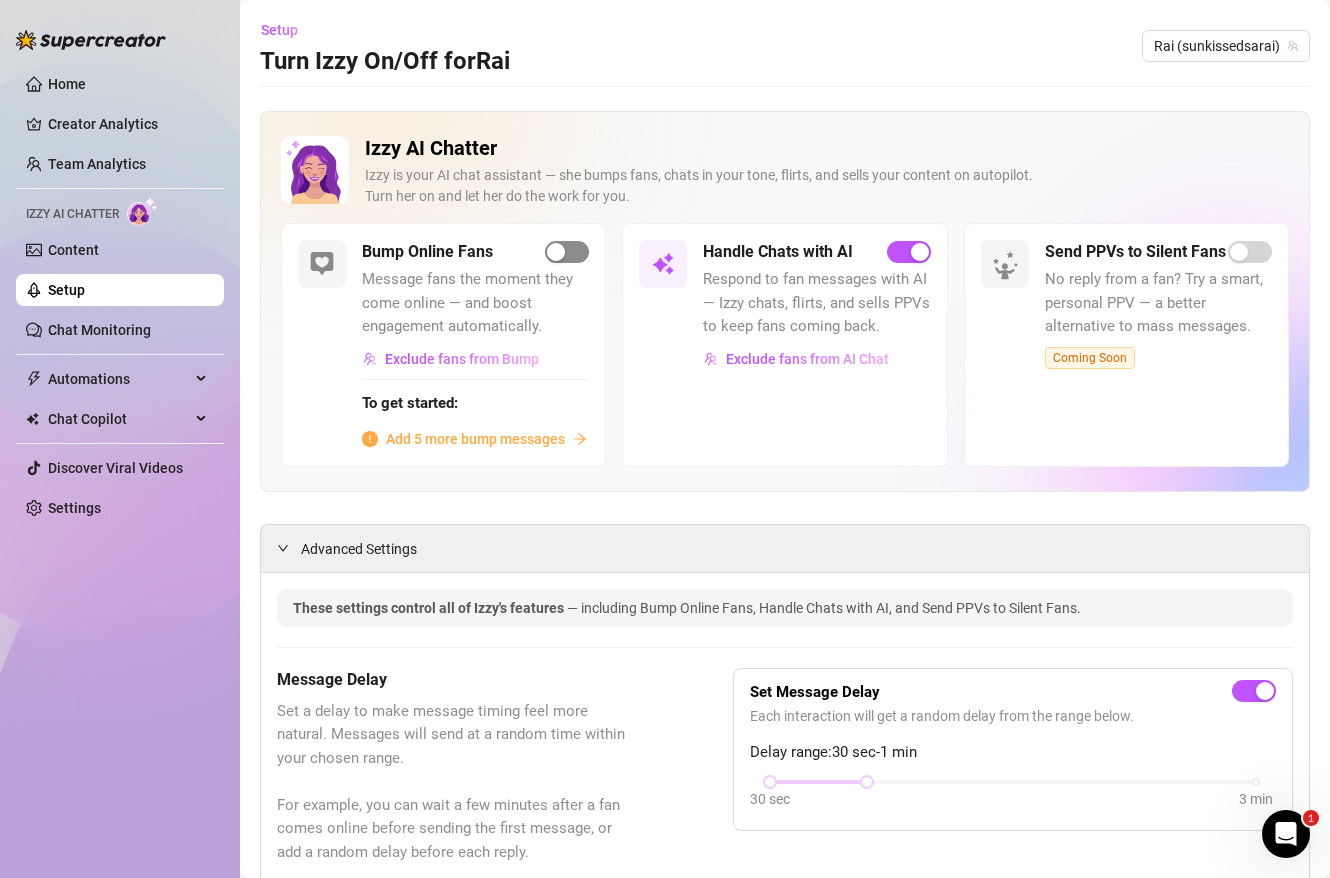click at bounding box center [556, 252] 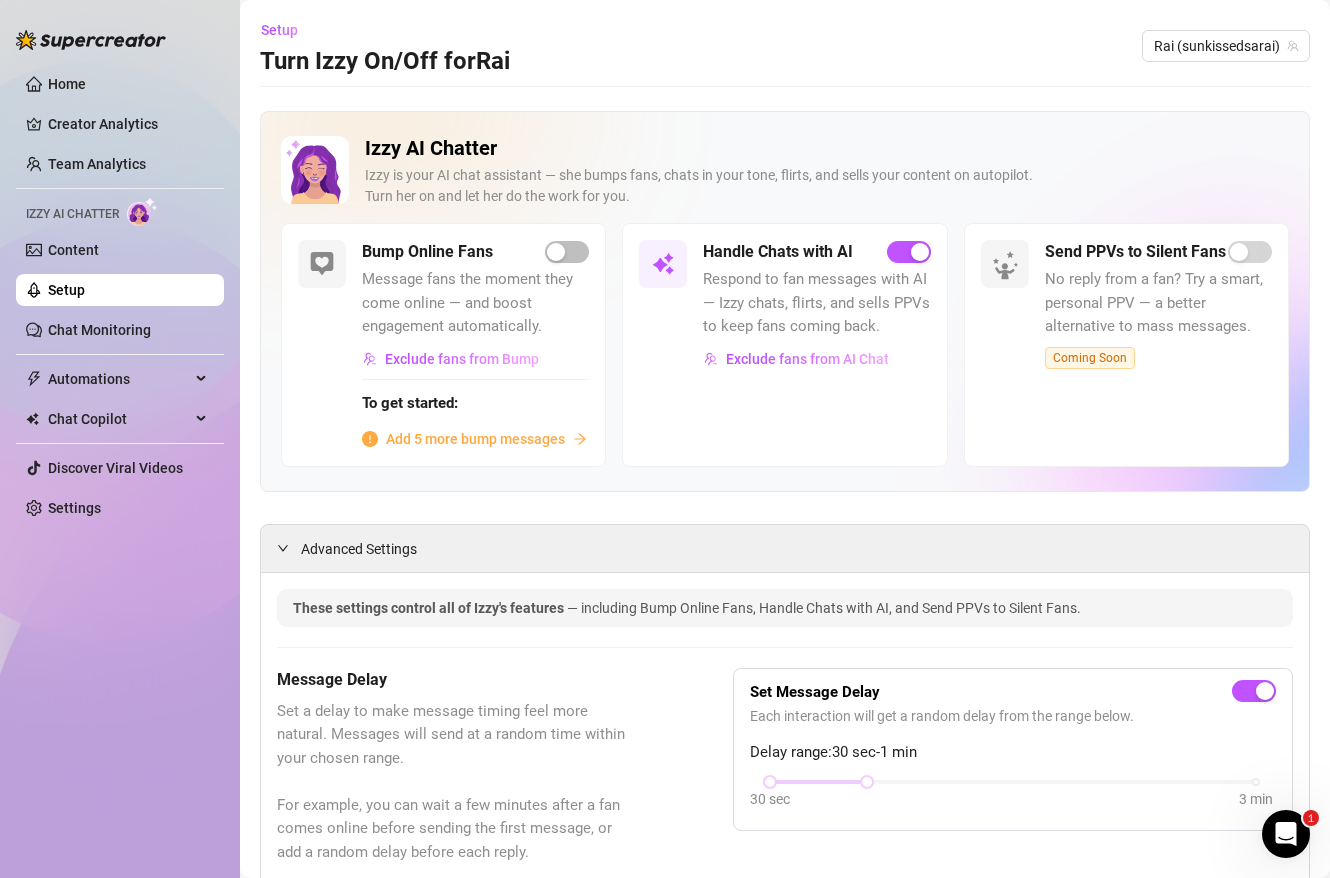 click on "Bump Online Fans" at bounding box center [427, 252] 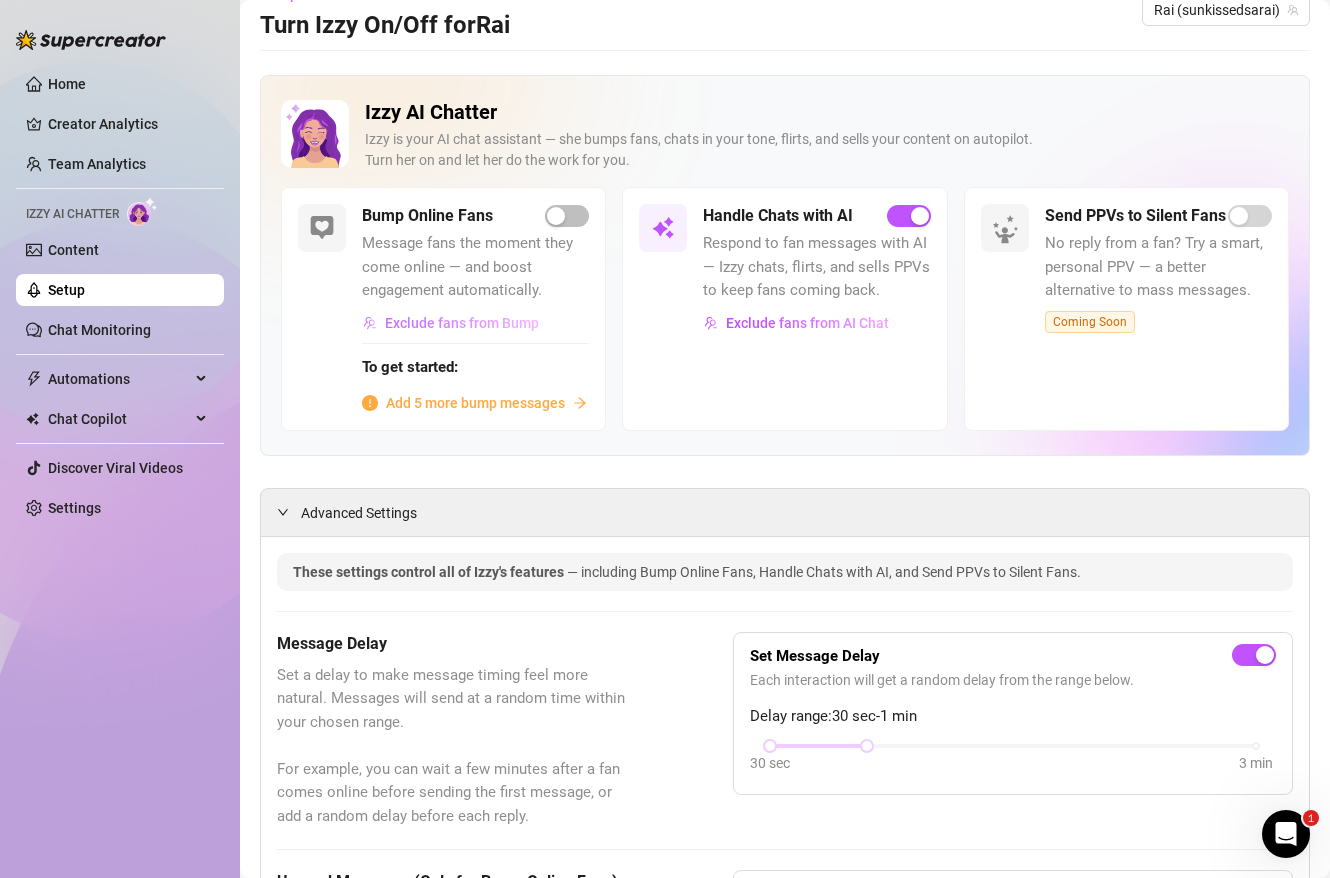 scroll, scrollTop: 37, scrollLeft: 0, axis: vertical 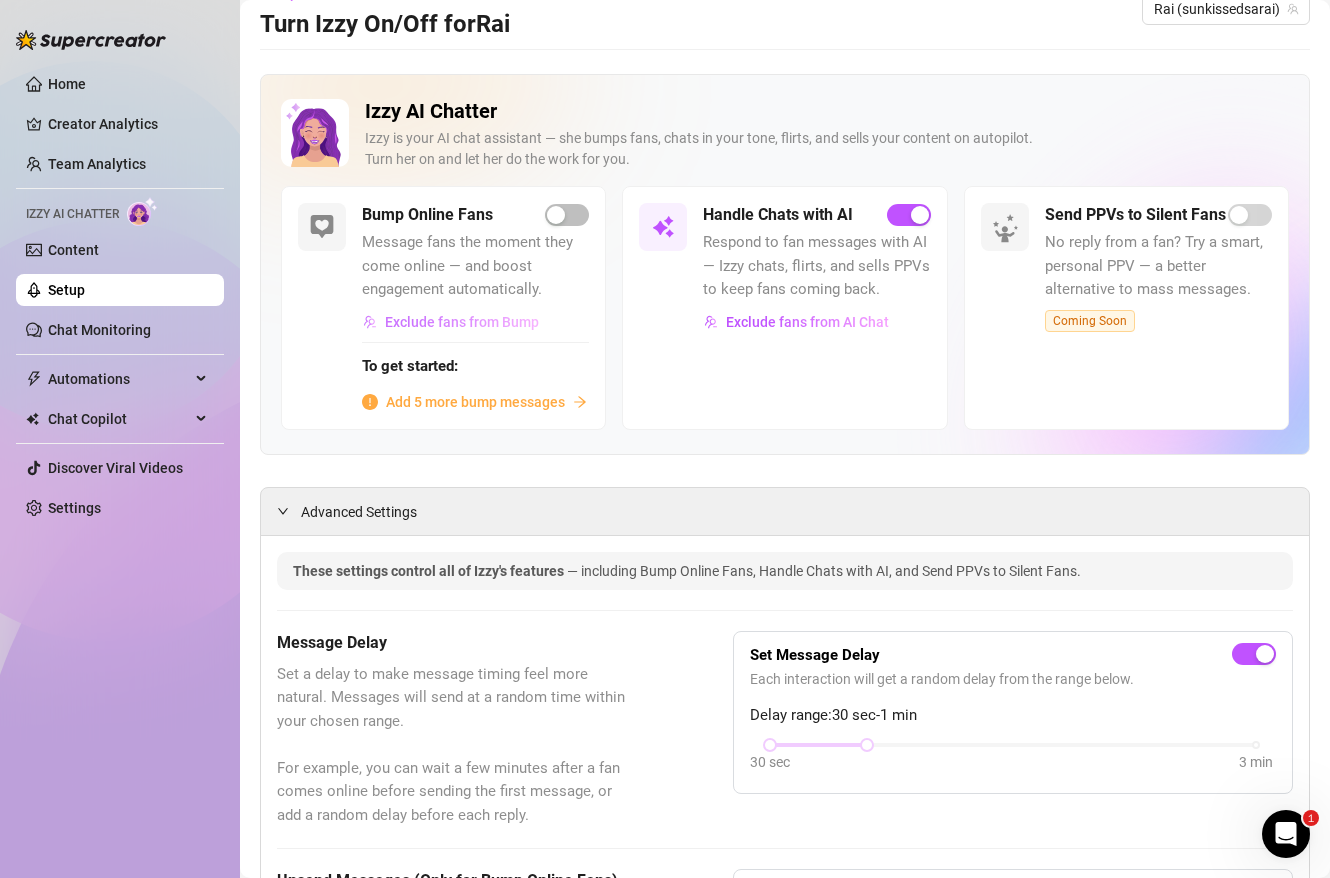 click on "Exclude fans from Bump" at bounding box center (462, 322) 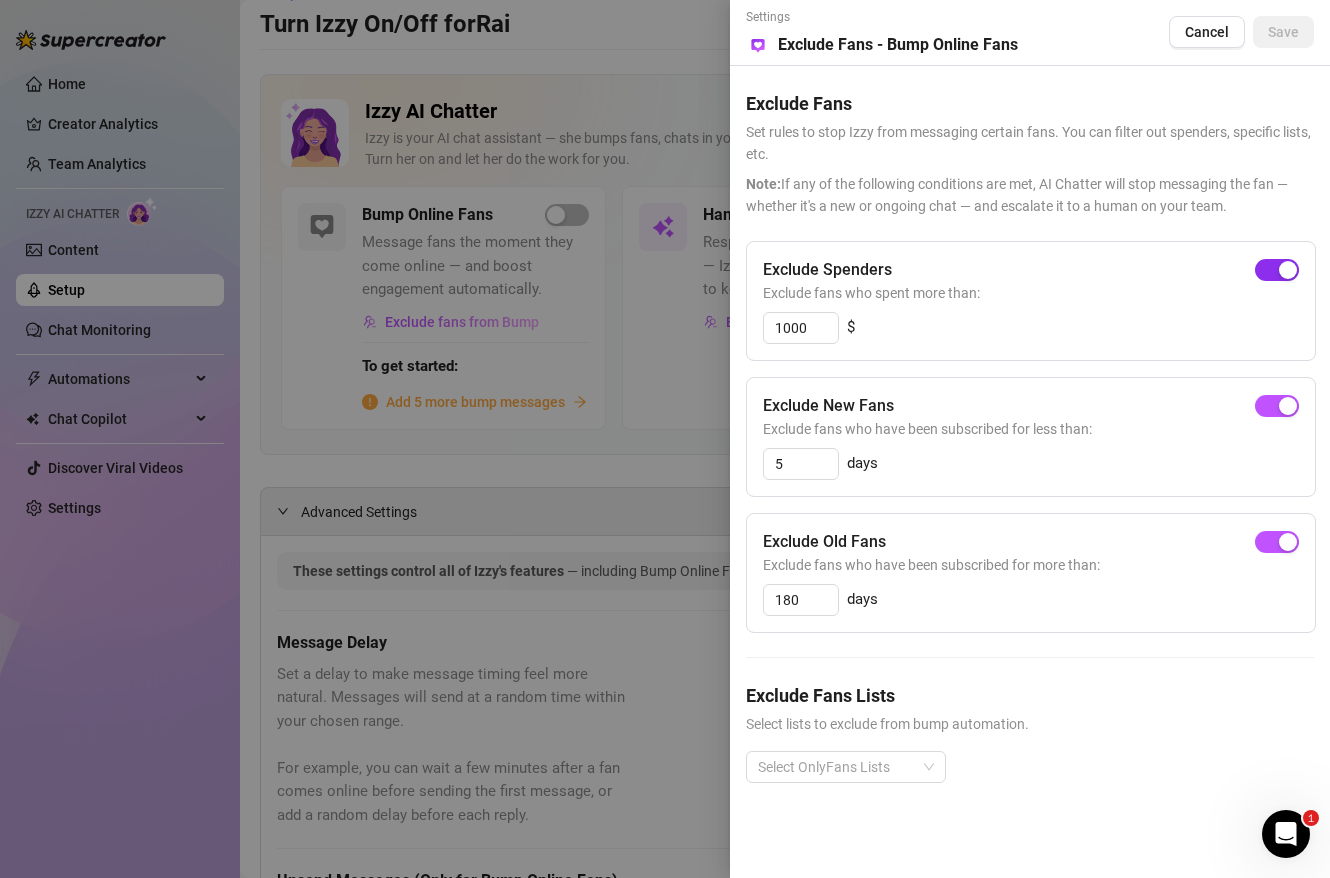 click at bounding box center (1277, 270) 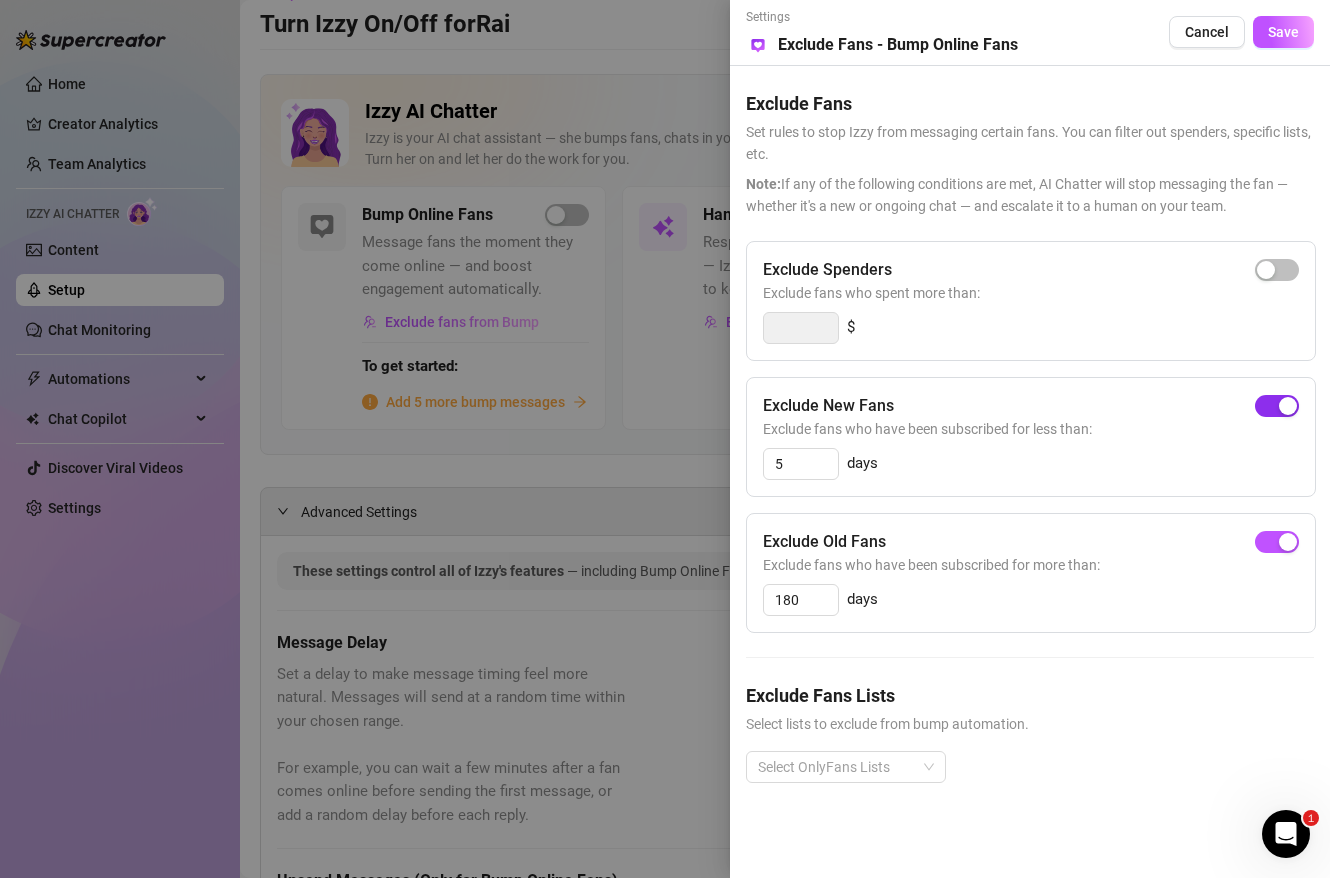 click at bounding box center (1277, 406) 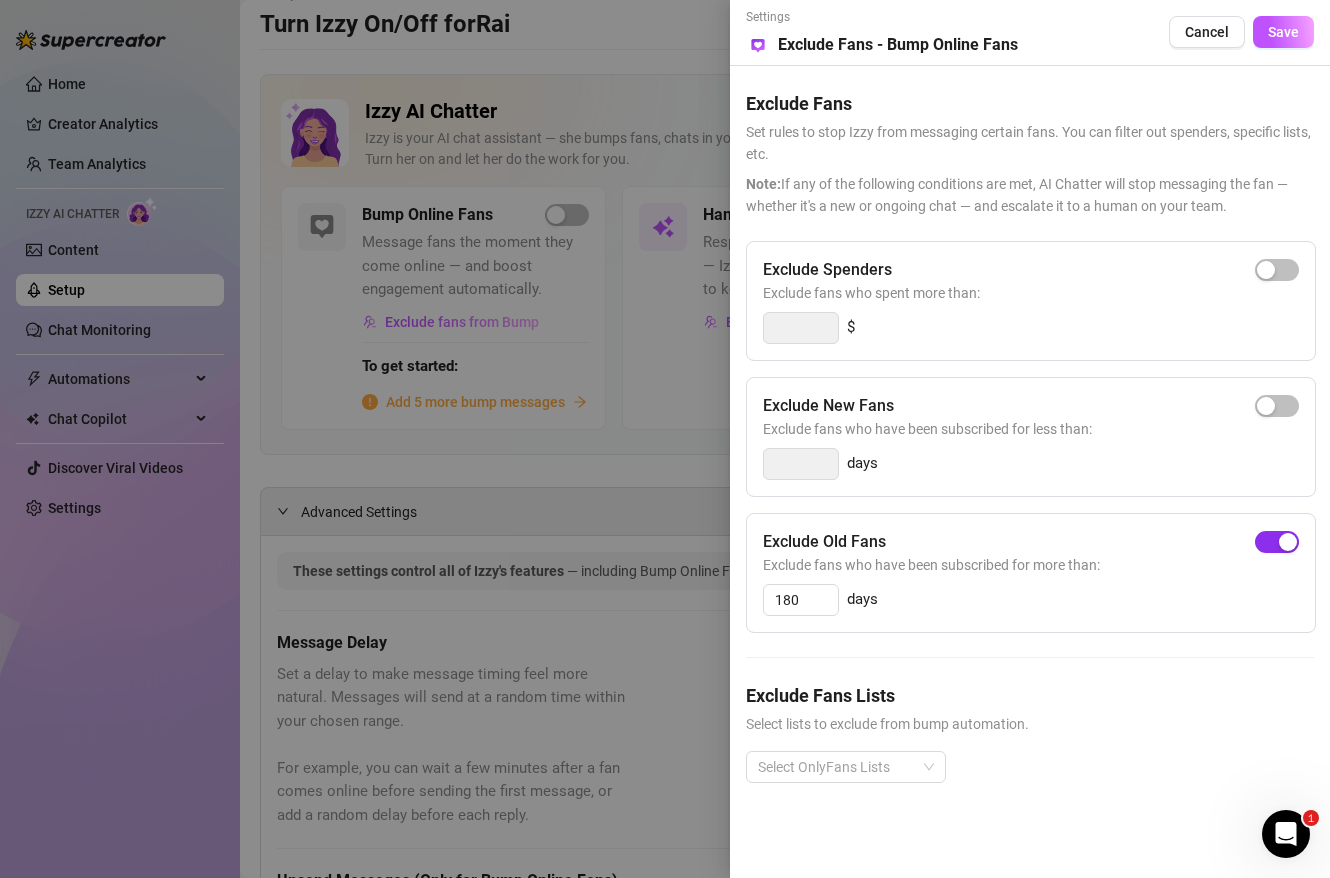click at bounding box center [1277, 542] 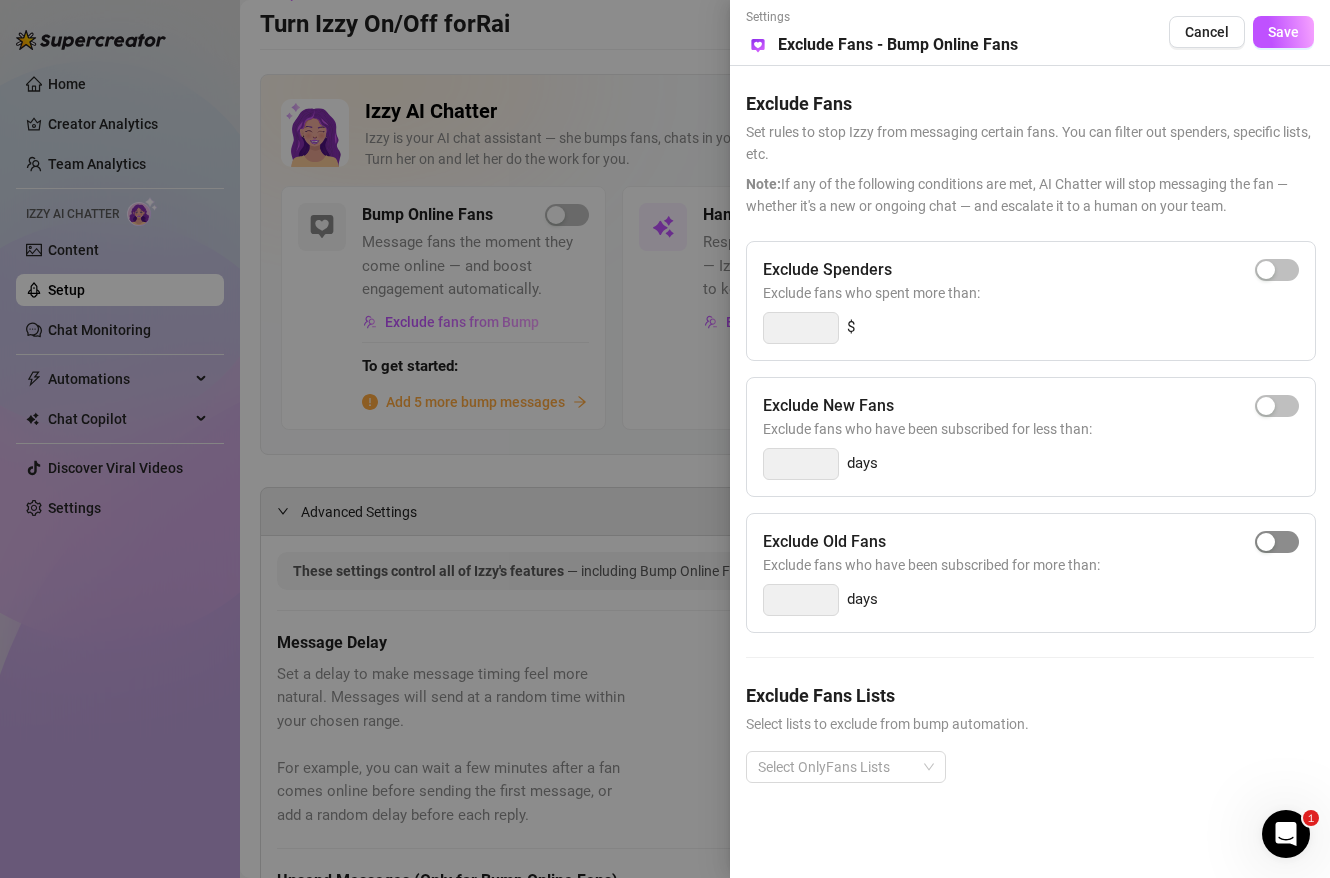 click at bounding box center [1277, 542] 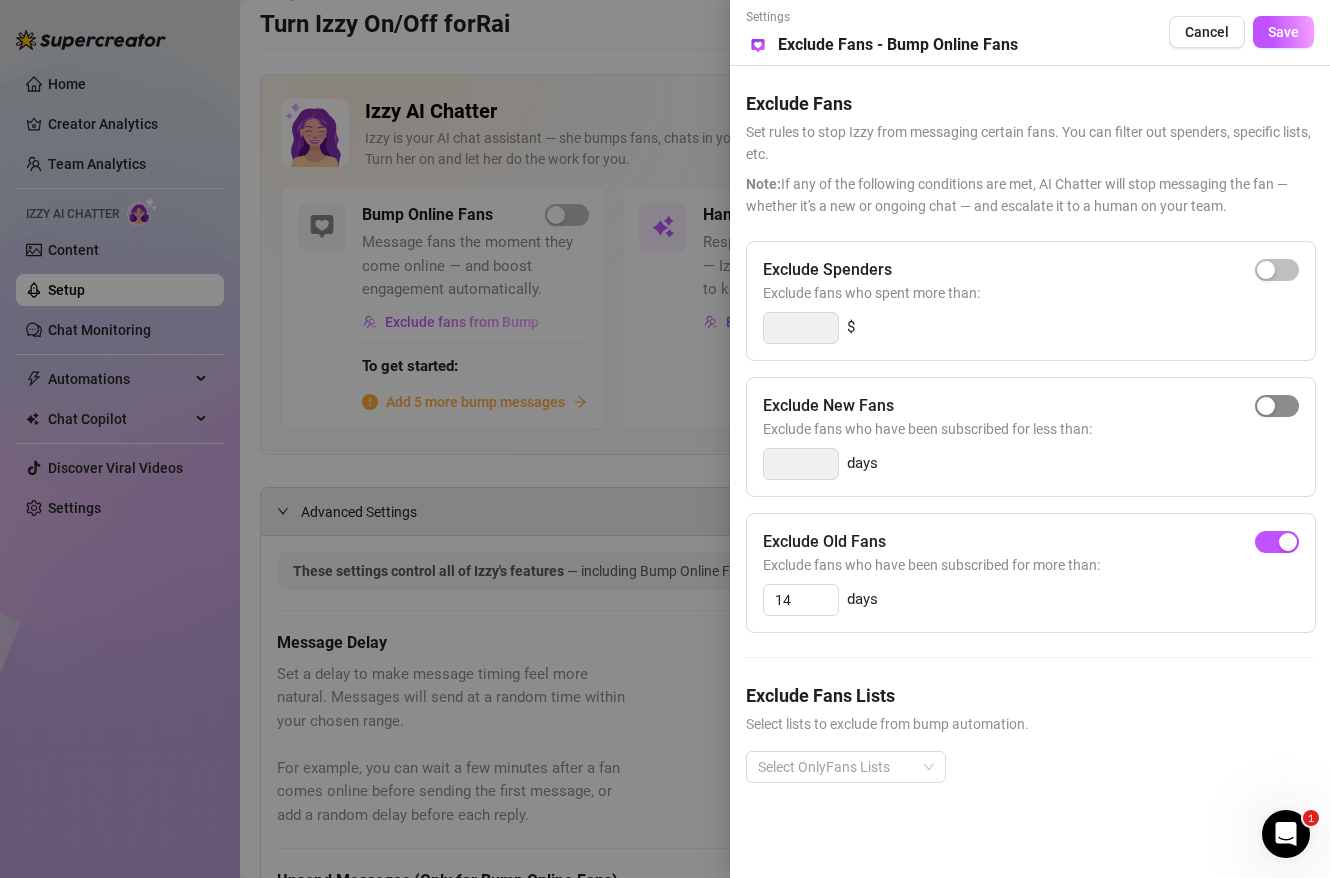 click at bounding box center (1277, 406) 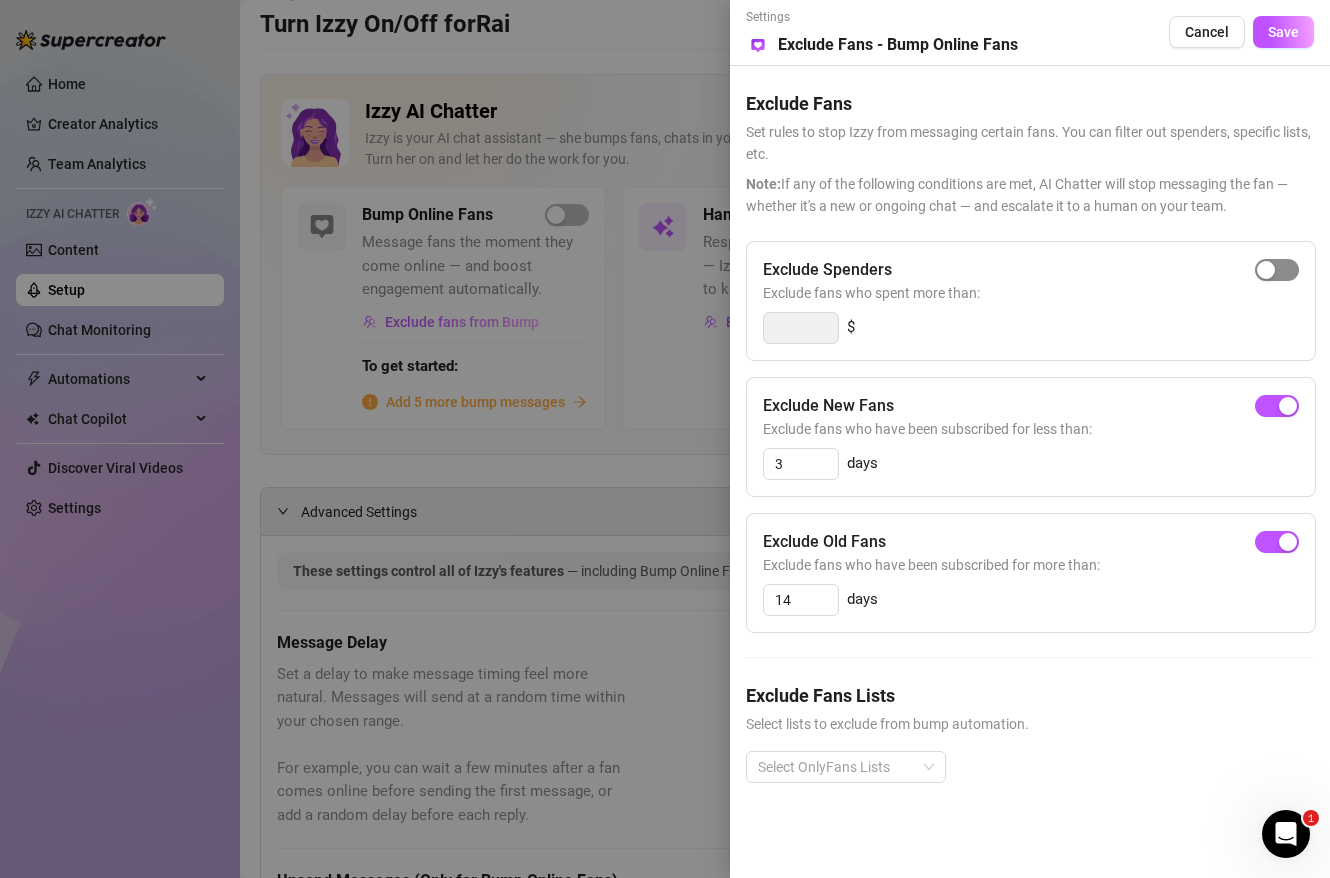 click at bounding box center [1277, 270] 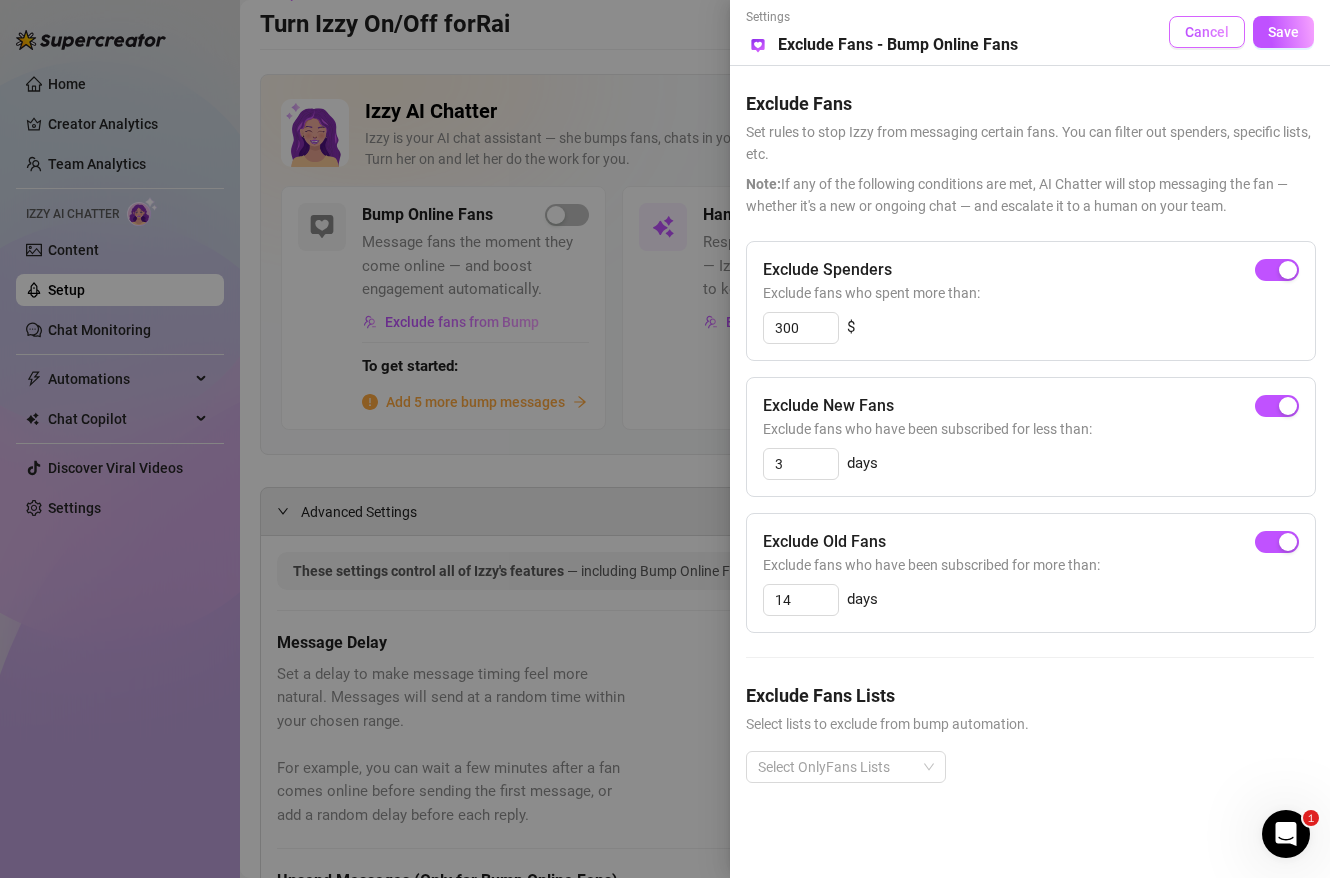click on "Cancel" at bounding box center (1207, 32) 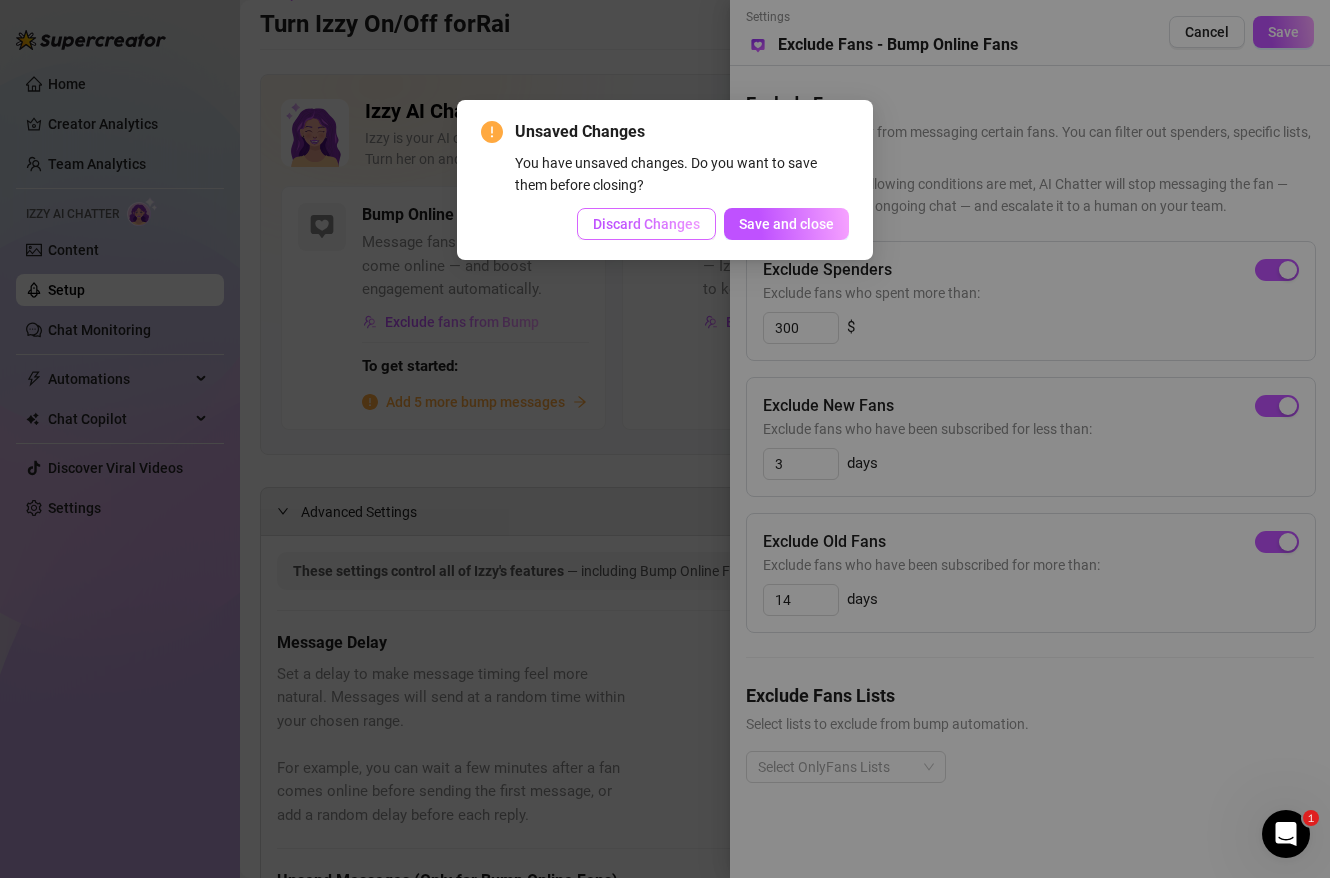 click on "Discard Changes" at bounding box center [646, 224] 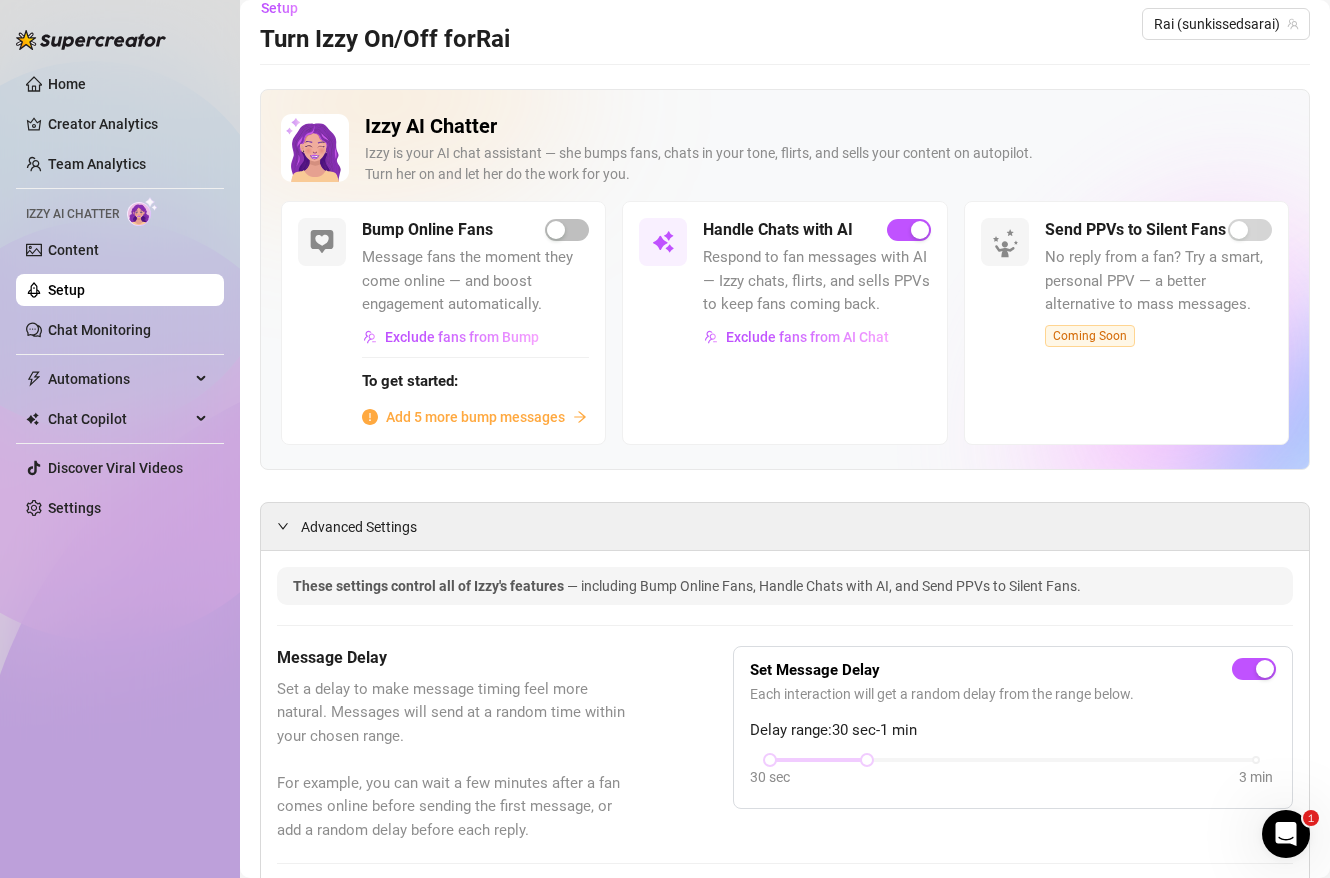 scroll, scrollTop: 0, scrollLeft: 0, axis: both 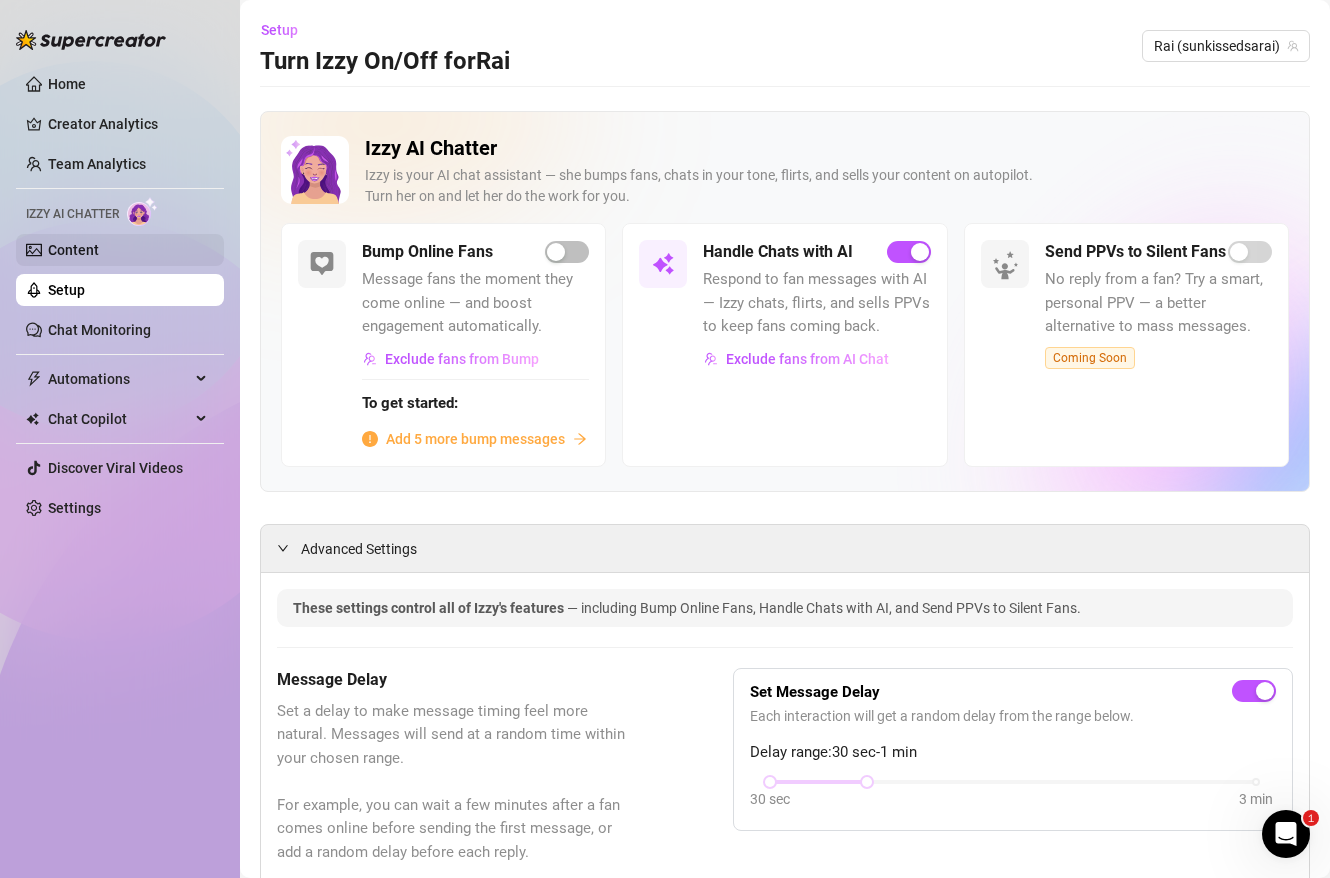 click on "Content" at bounding box center [73, 250] 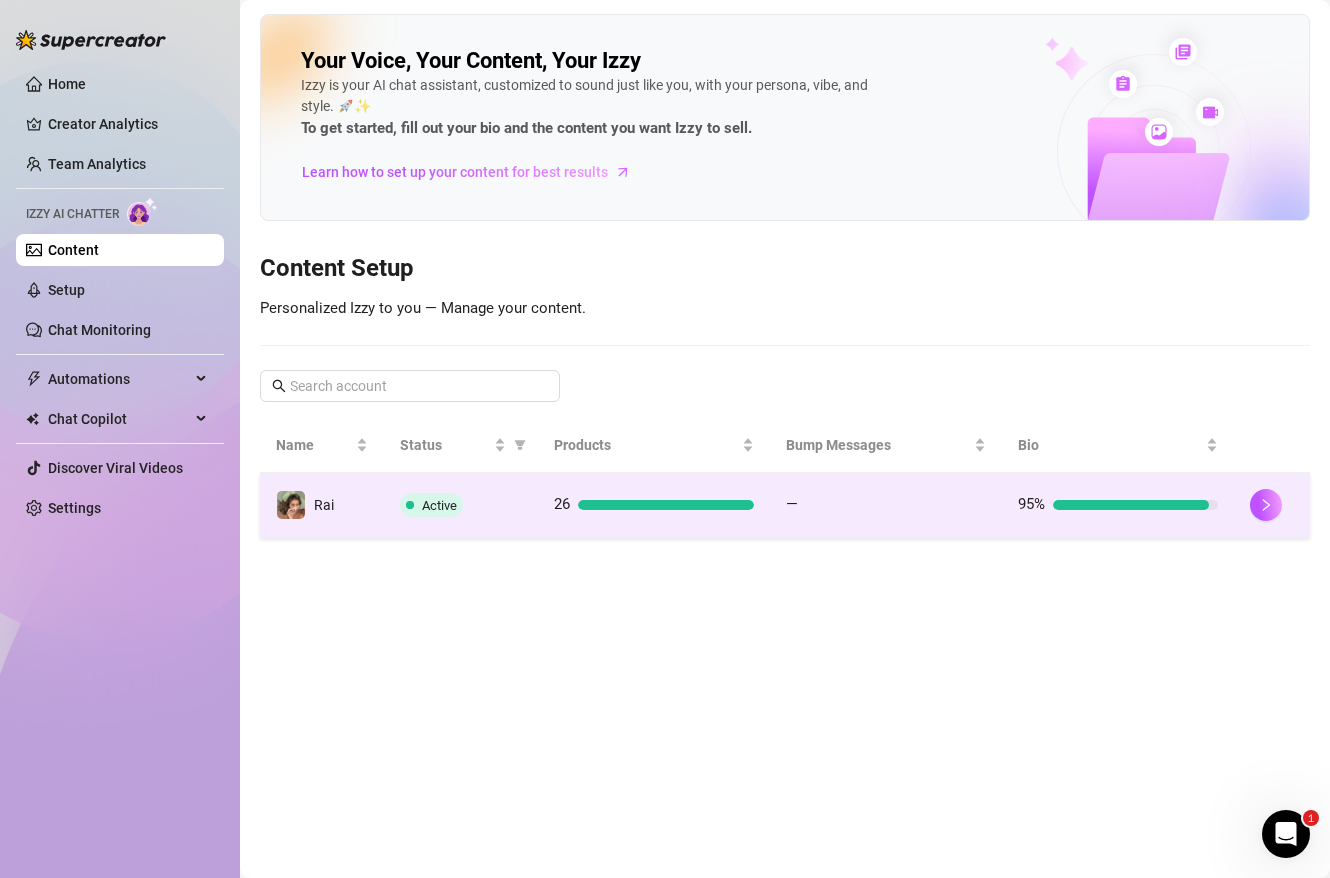 click on "Active" at bounding box center (461, 505) 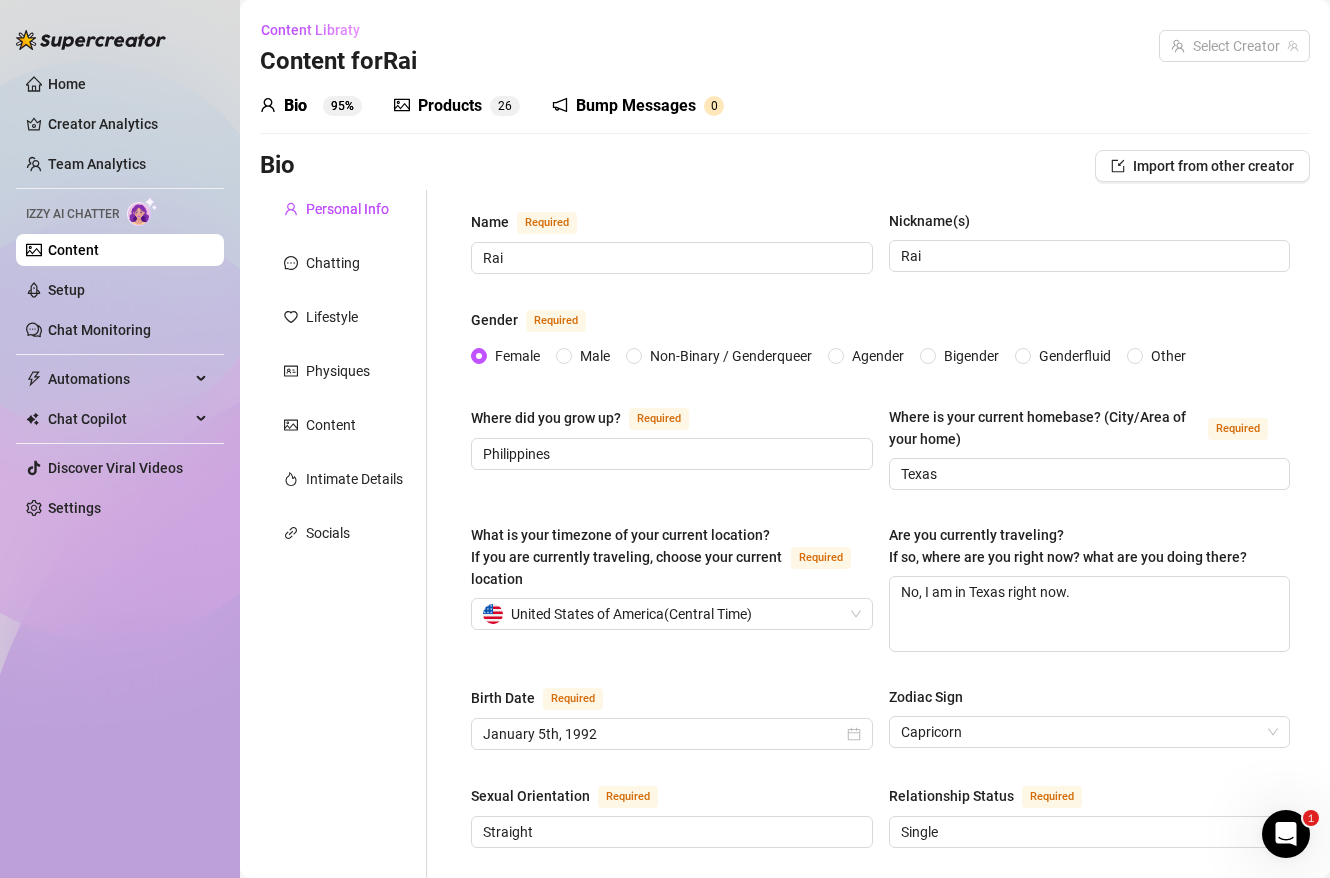 type 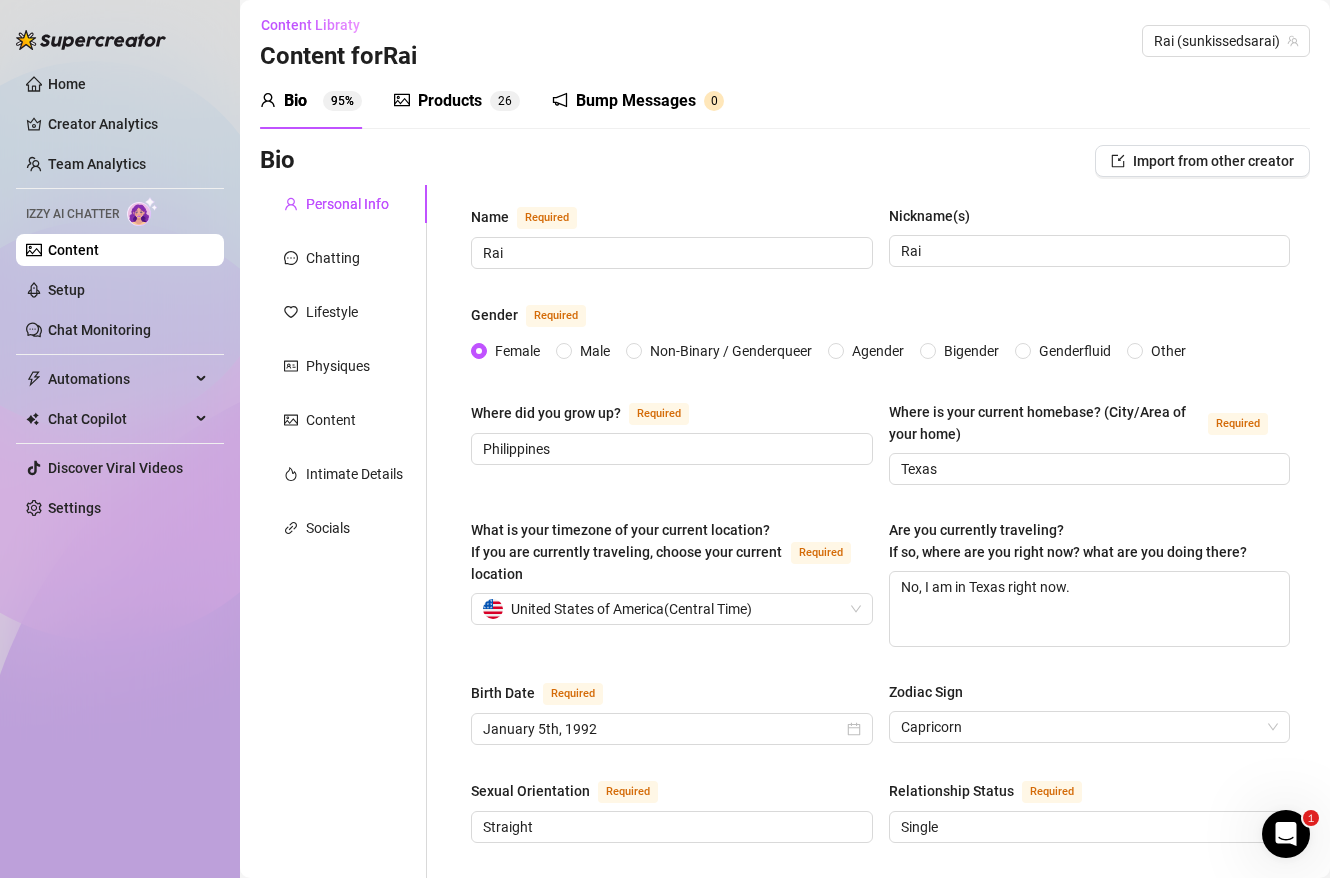 scroll, scrollTop: 0, scrollLeft: 0, axis: both 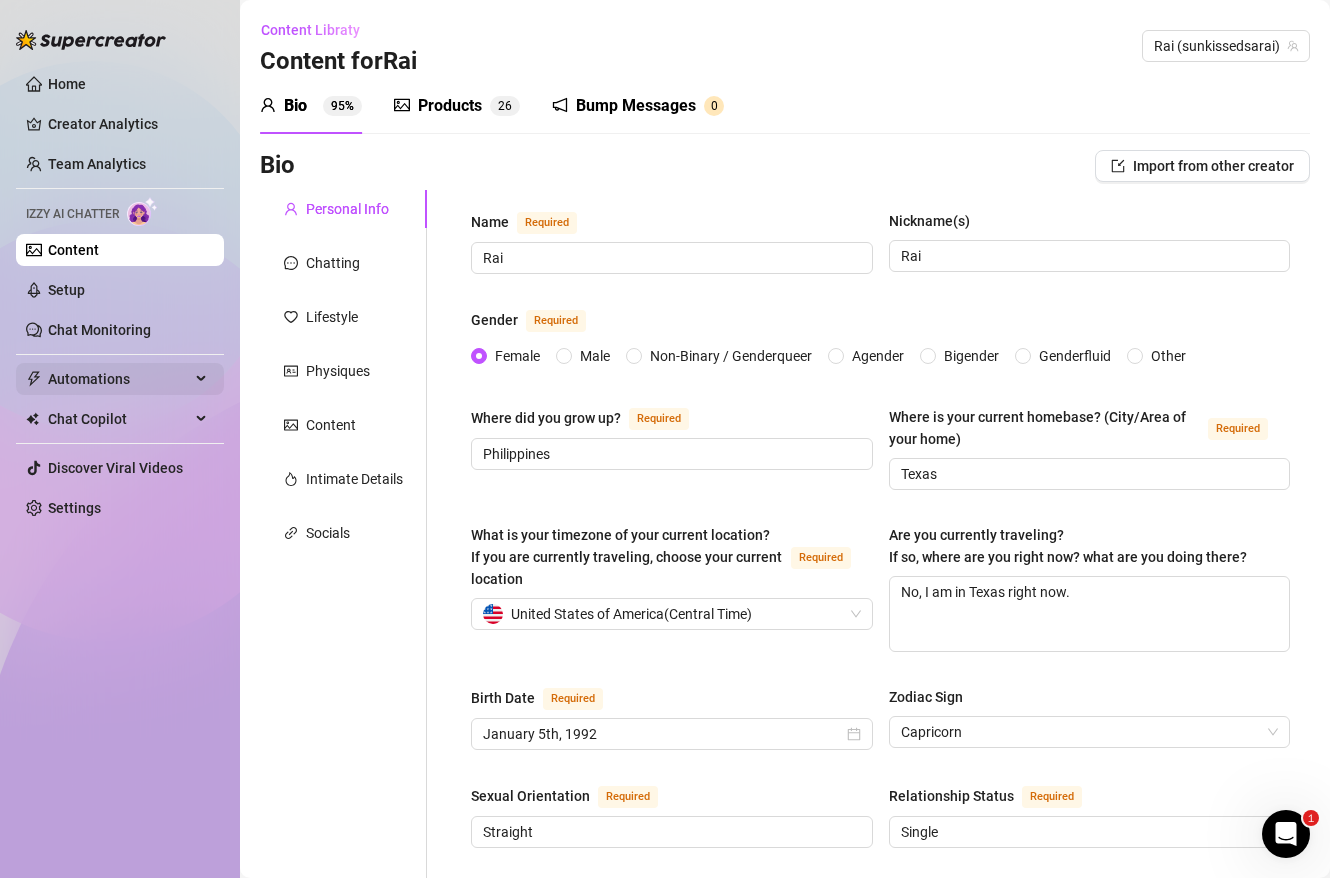 click on "Automations" at bounding box center [119, 379] 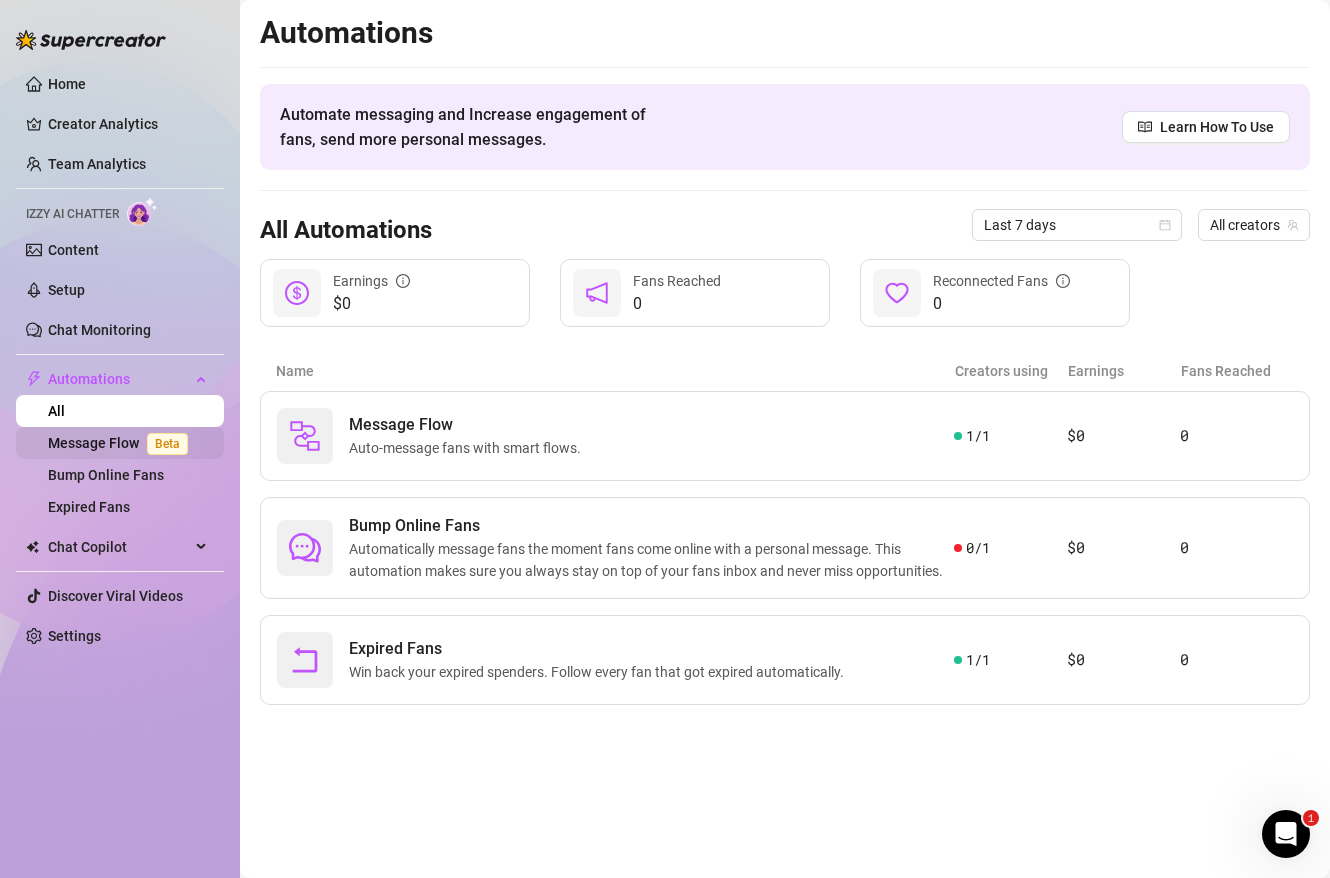 click on "Message Flow Beta" at bounding box center (122, 443) 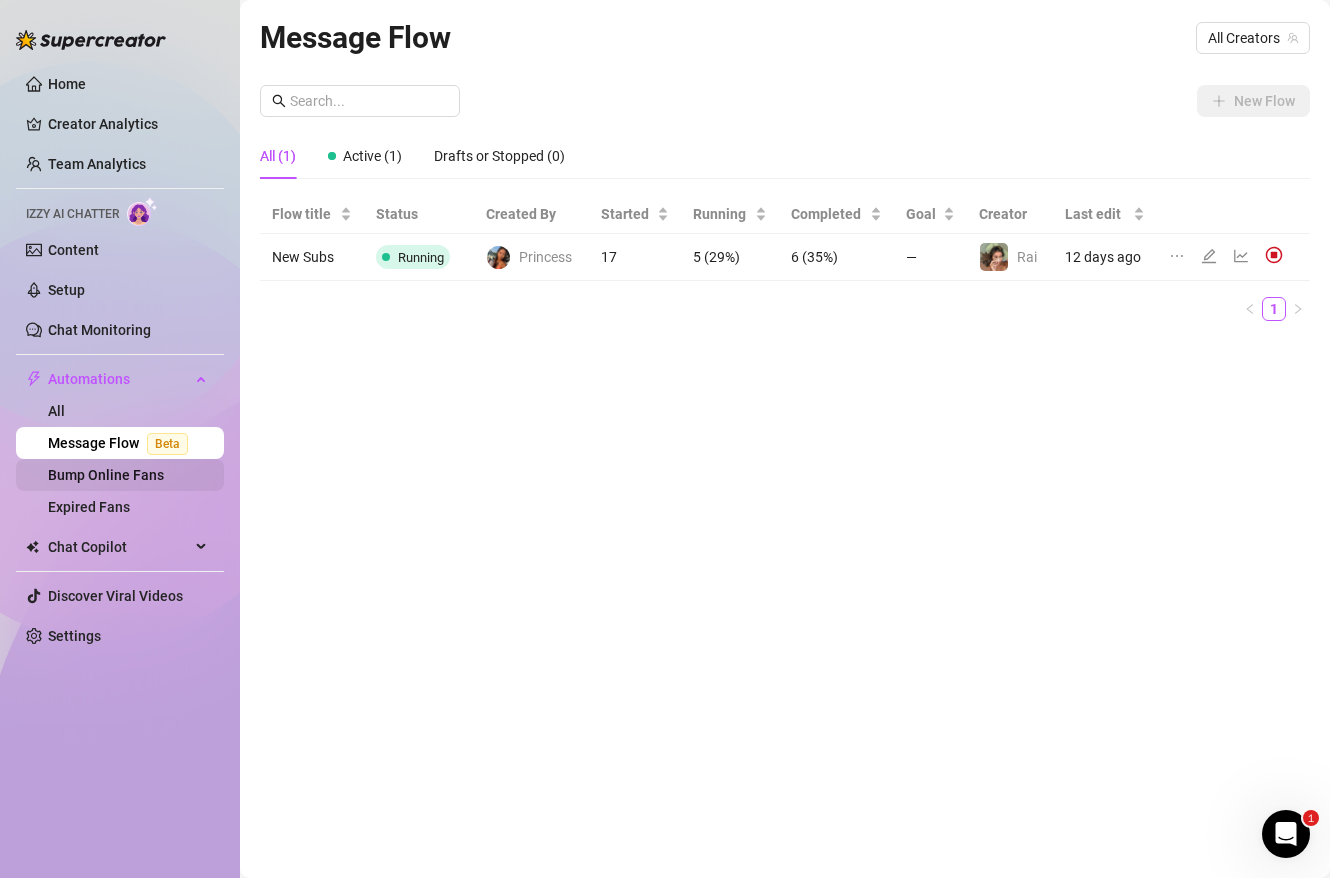 click on "Bump Online Fans" at bounding box center (106, 475) 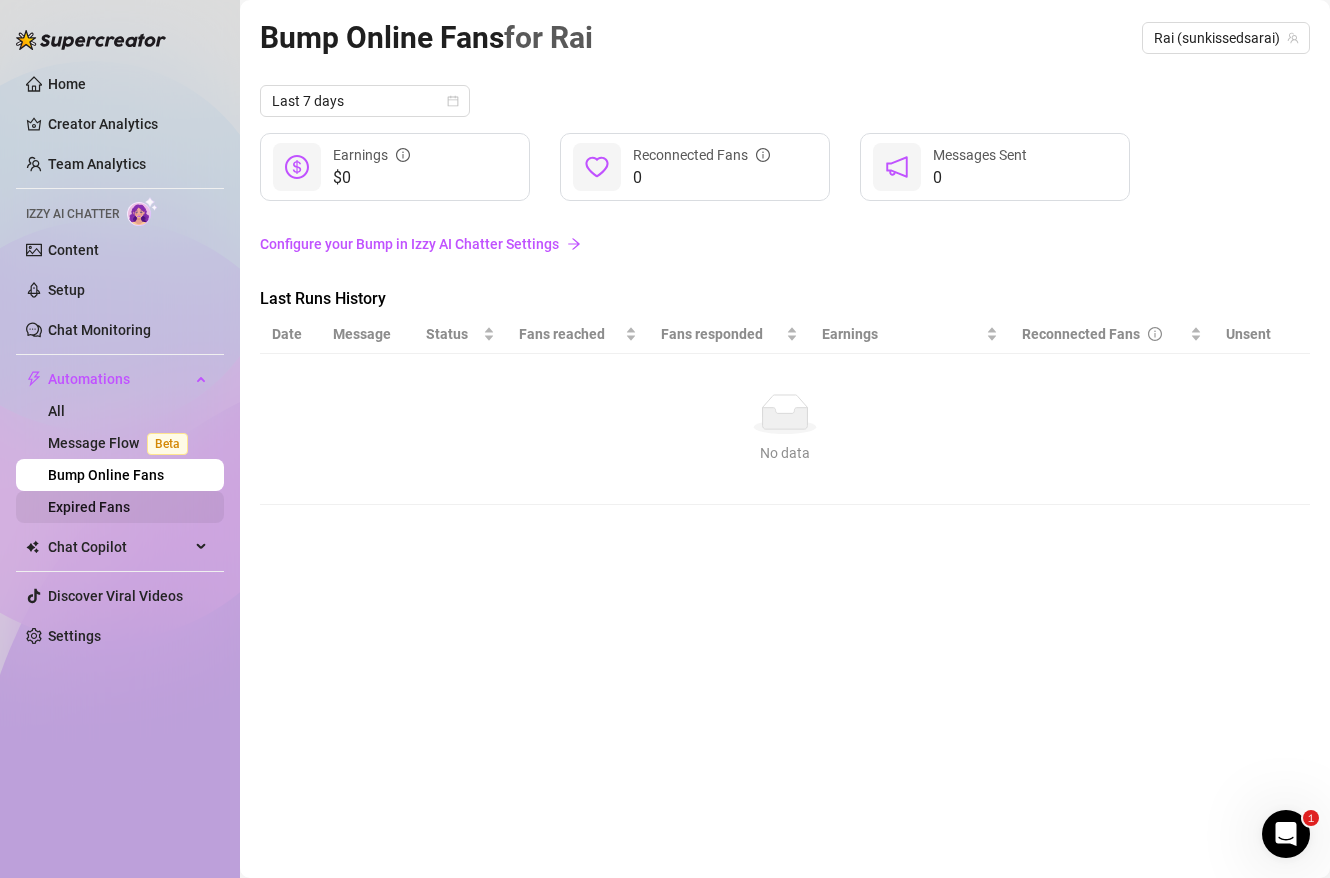 click on "Expired Fans" at bounding box center (89, 507) 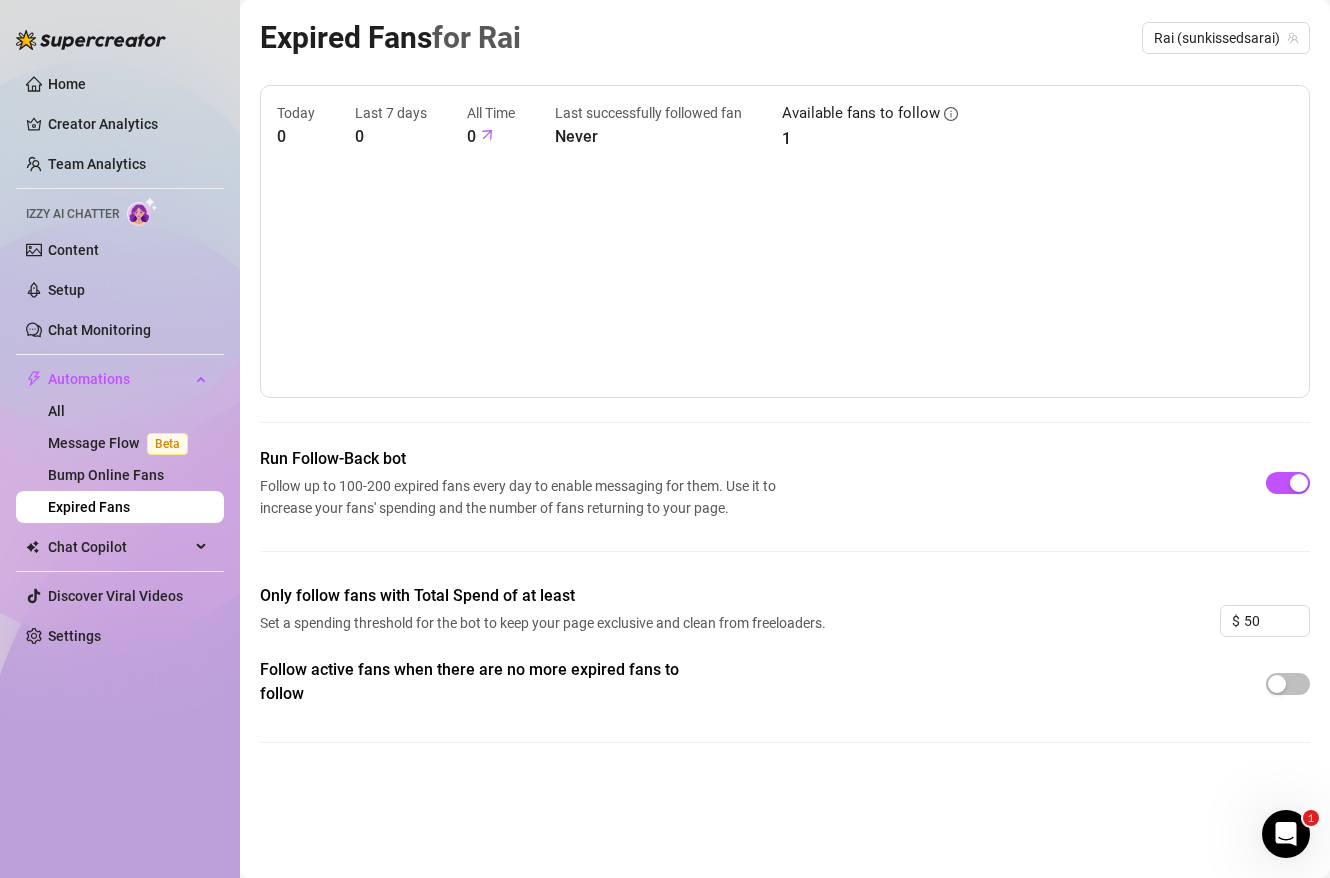 click on "Home Creator Analytics   Team Analytics Izzy AI Chatter Content Setup Chat Monitoring Automations All Message Flow Beta Bump Online Fans Expired Fans Chat Copilot All AI Reply Message Library Fan CRM Discover Viral Videos Settings" at bounding box center [120, 360] 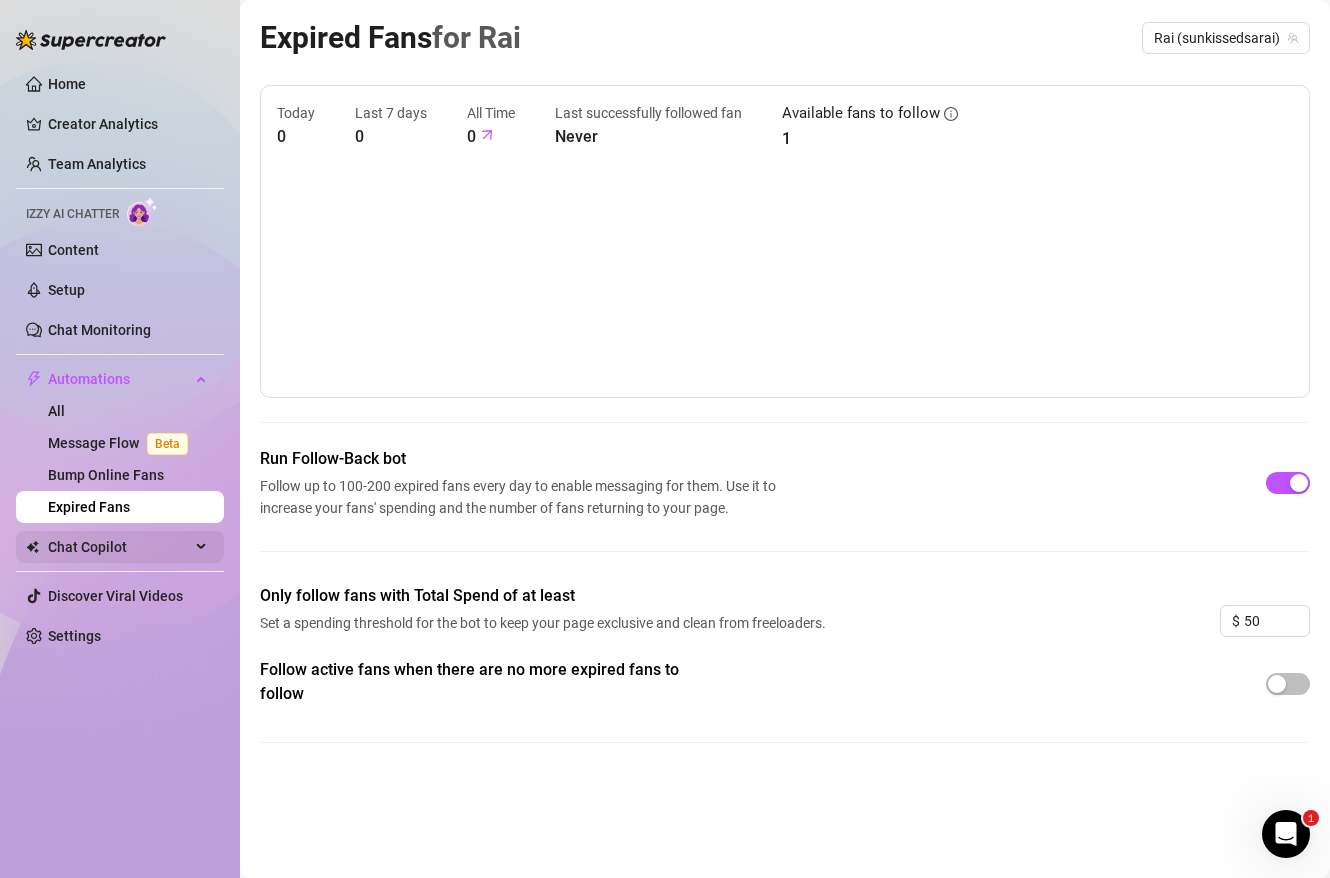 click on "Chat Copilot" at bounding box center [119, 547] 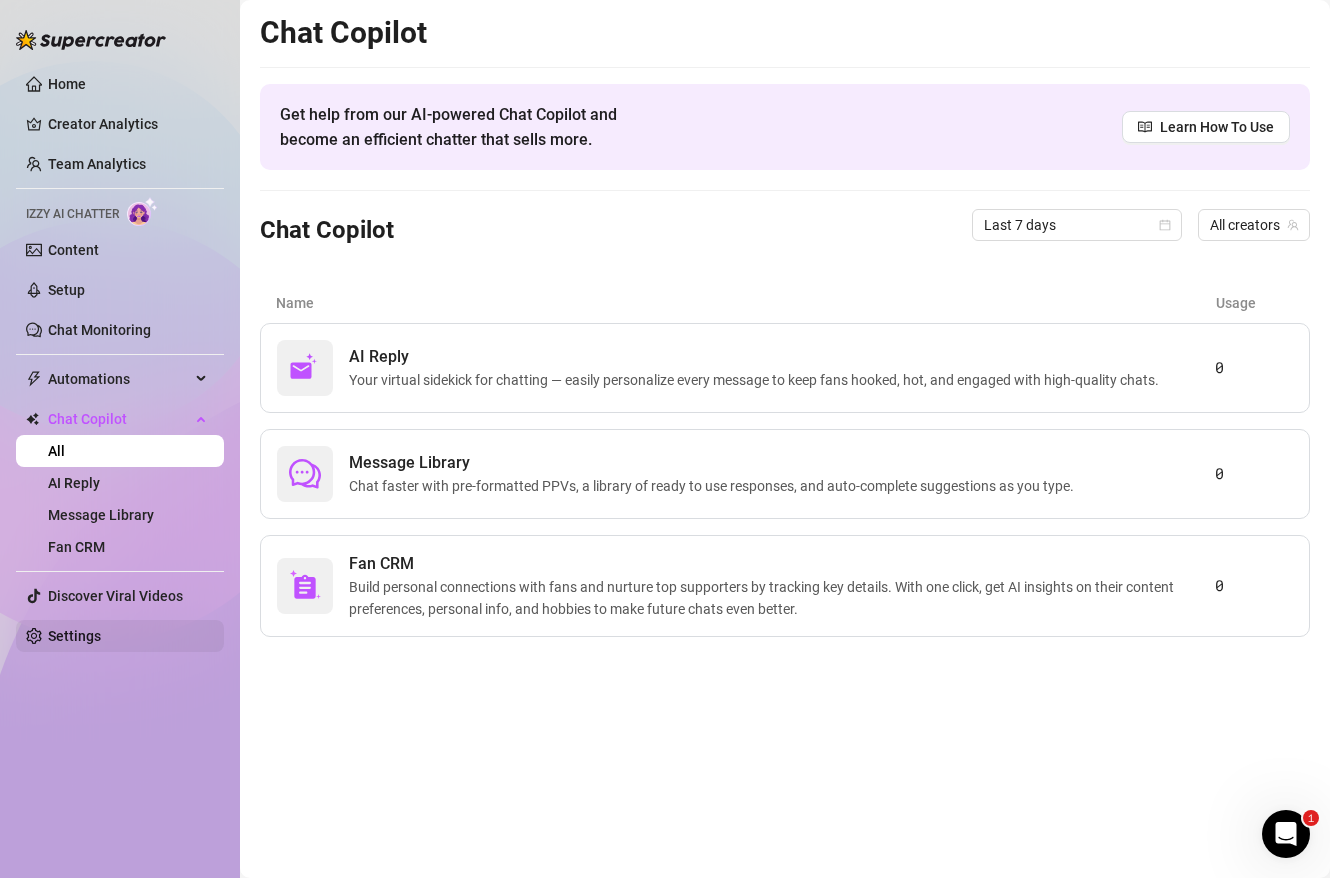 click on "Settings" at bounding box center [74, 636] 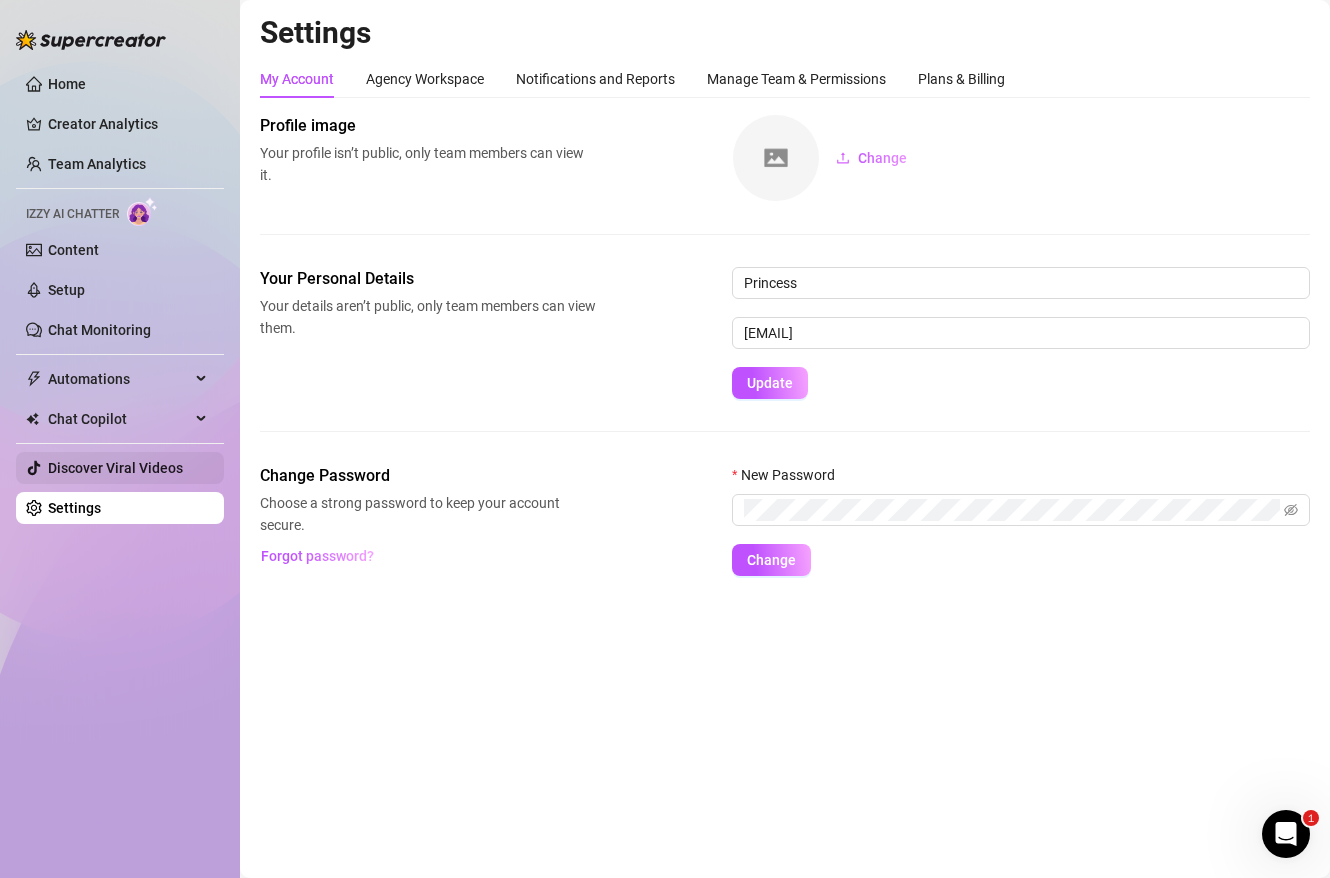 click on "Discover Viral Videos" at bounding box center (115, 468) 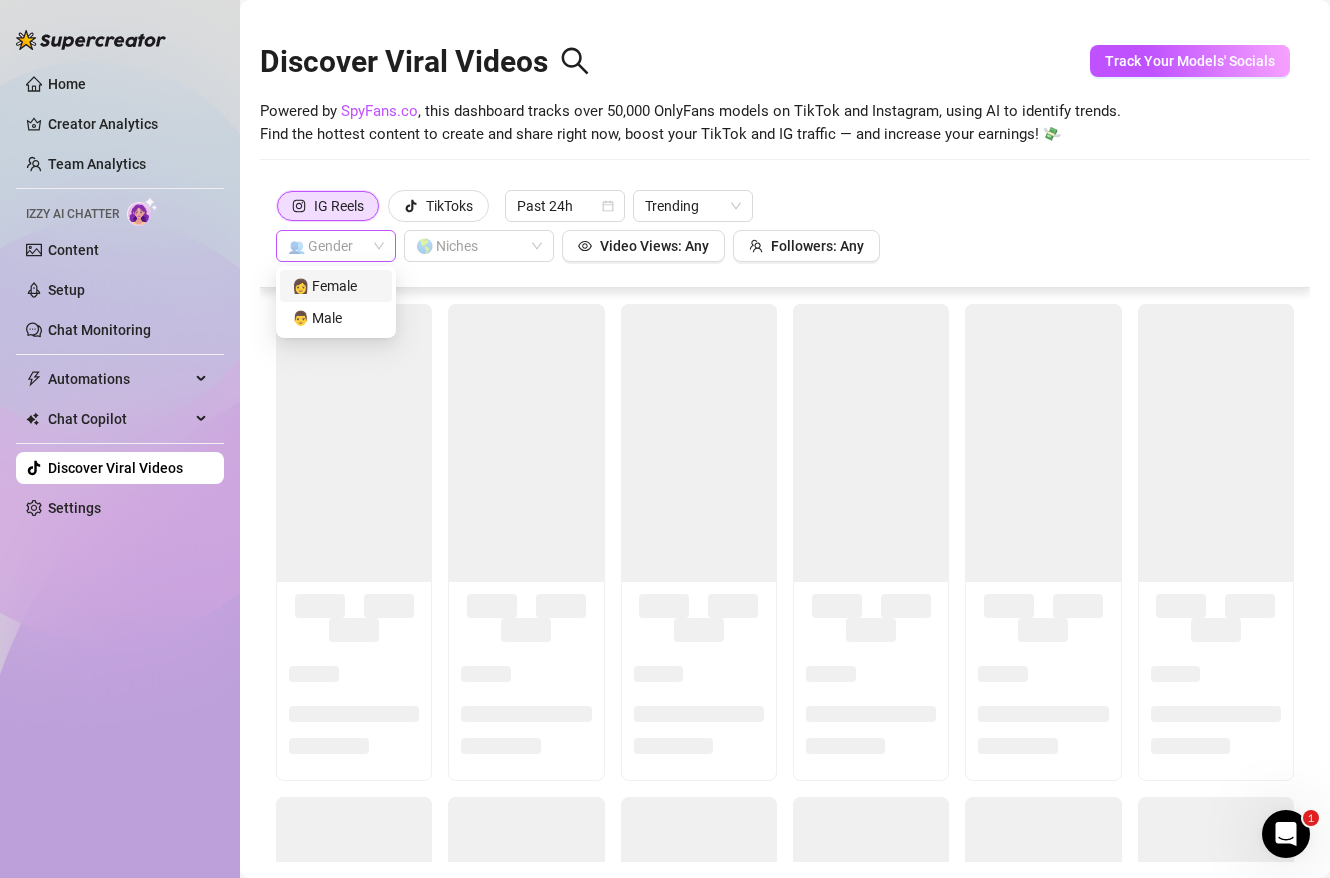 click at bounding box center (336, 246) 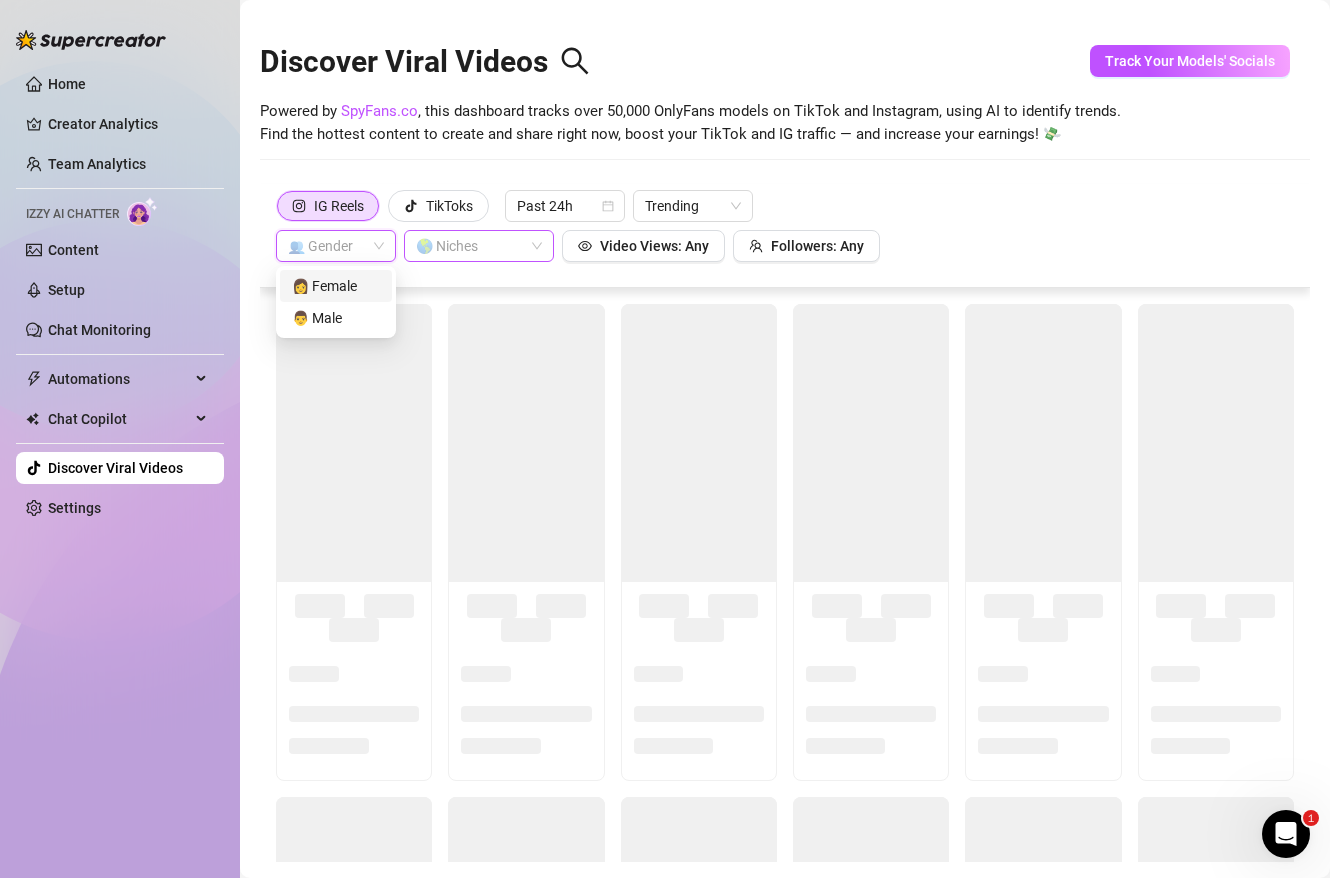 click at bounding box center [468, 246] 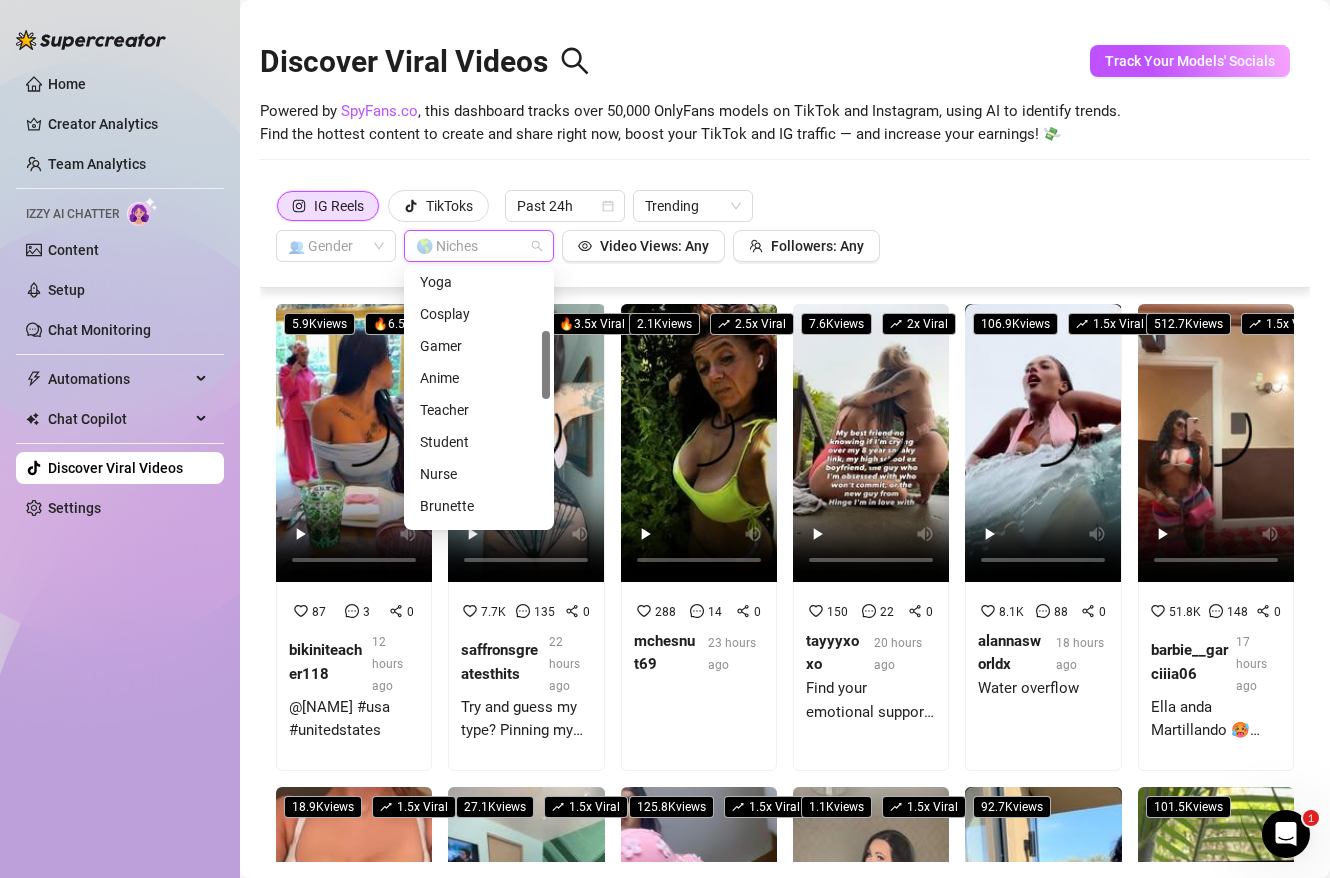 scroll, scrollTop: 230, scrollLeft: 0, axis: vertical 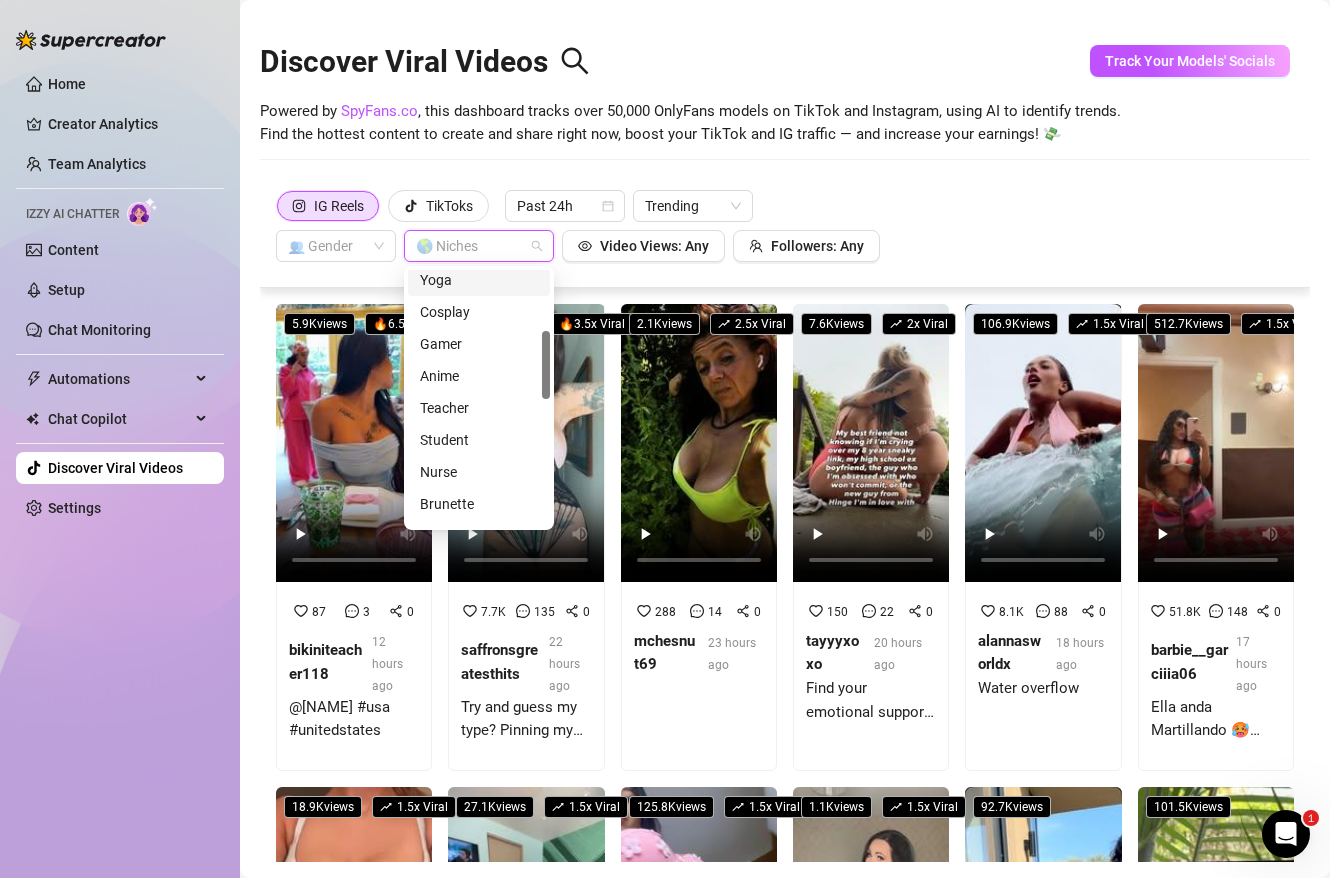 click on "Yoga" at bounding box center (479, 280) 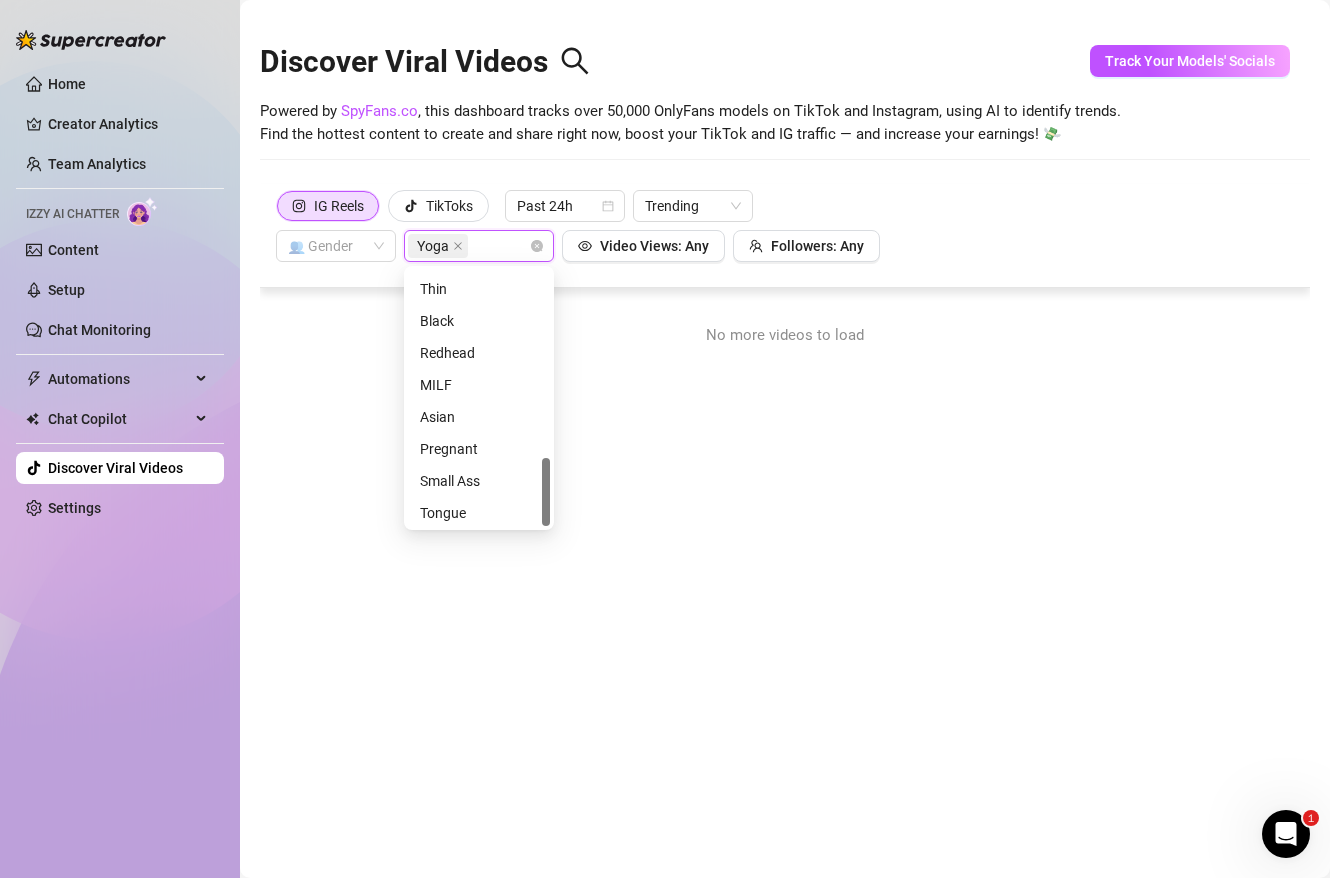 scroll, scrollTop: 704, scrollLeft: 0, axis: vertical 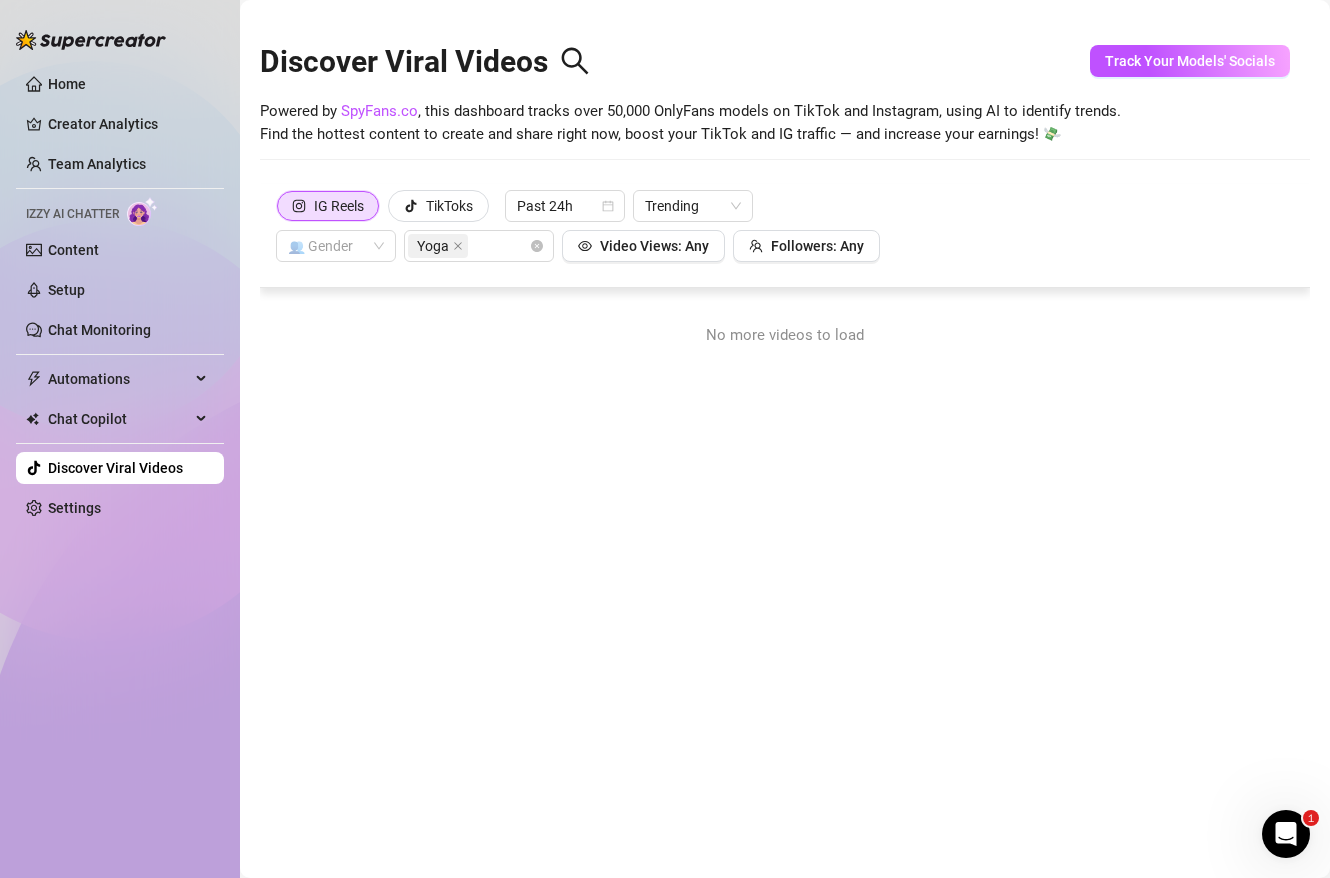 click on "IG Reels TikToks Past 24h Trending 👥 Gender Yoga  Video Views: Any Followers: Any" at bounding box center (785, 226) 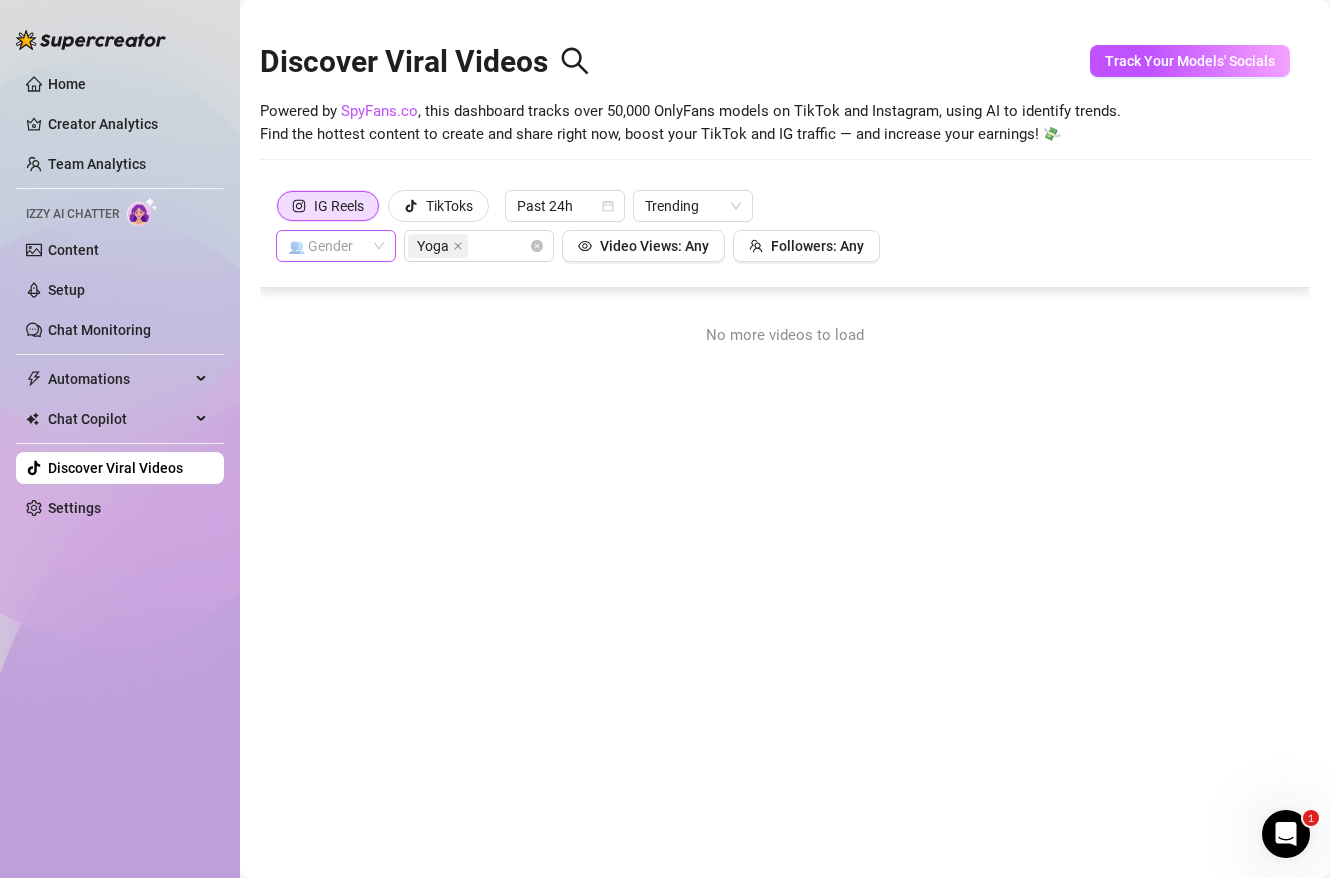 click on "👥 Gender" at bounding box center [336, 246] 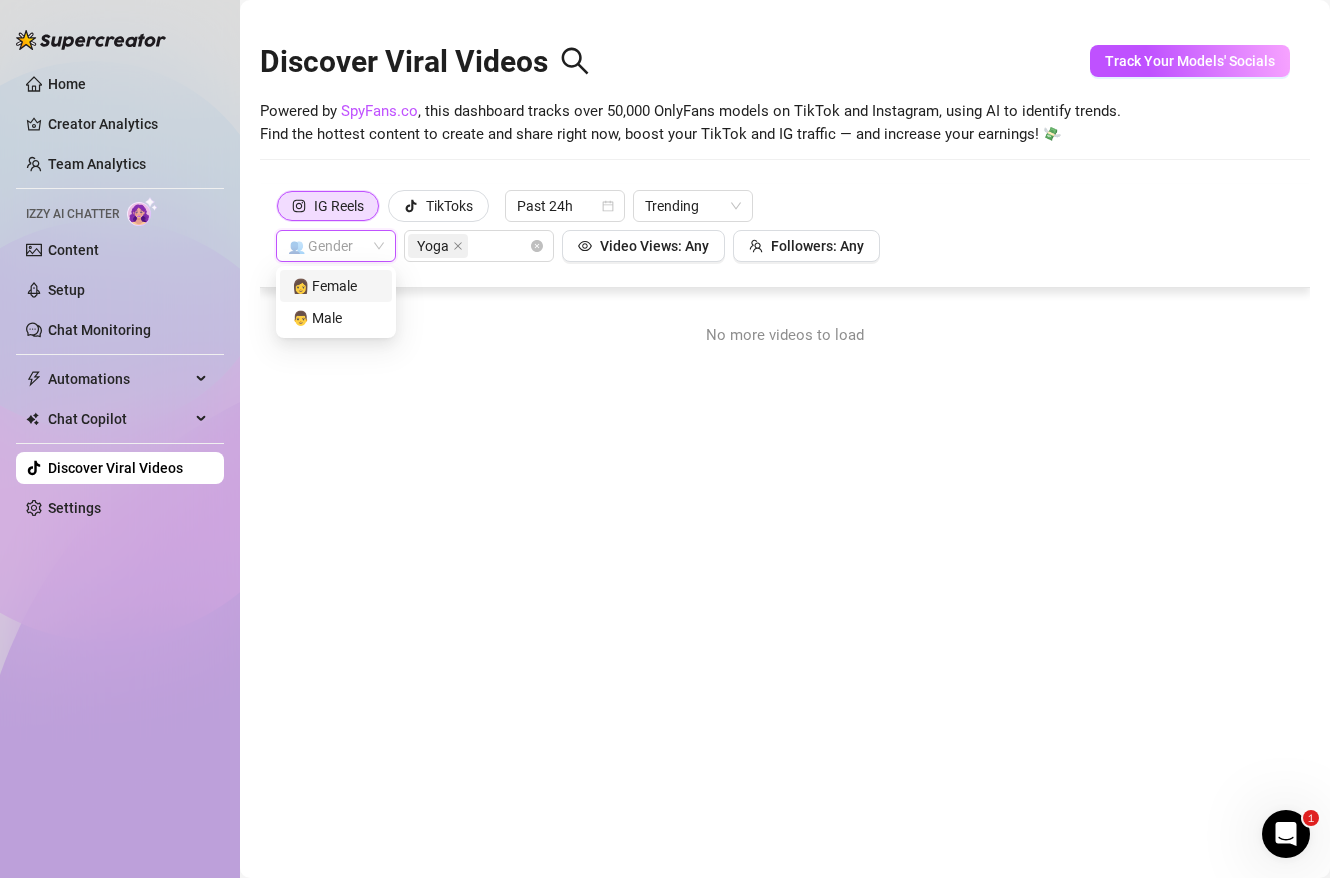click on "👩 Female" at bounding box center [336, 286] 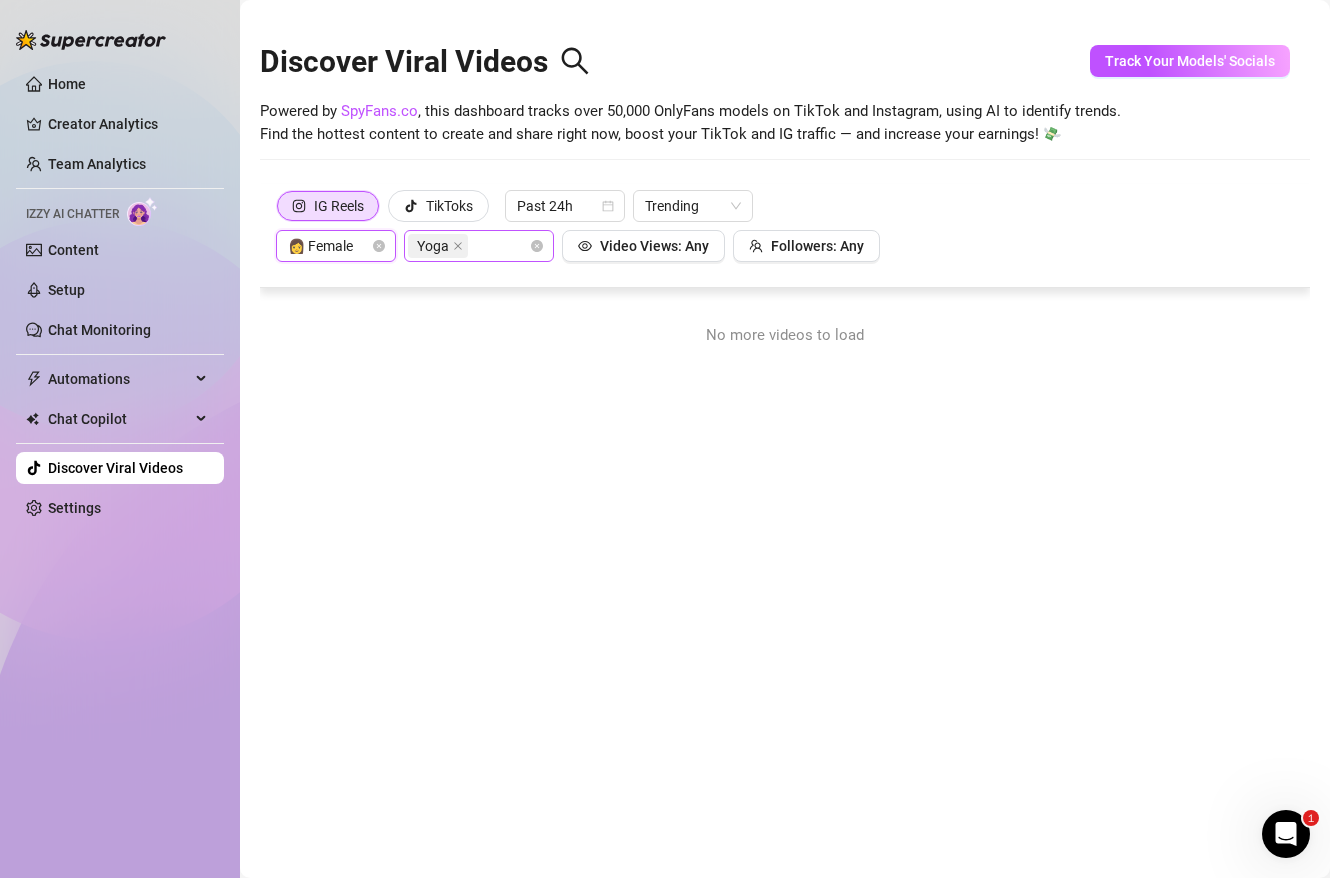 click on "Yoga" at bounding box center [468, 246] 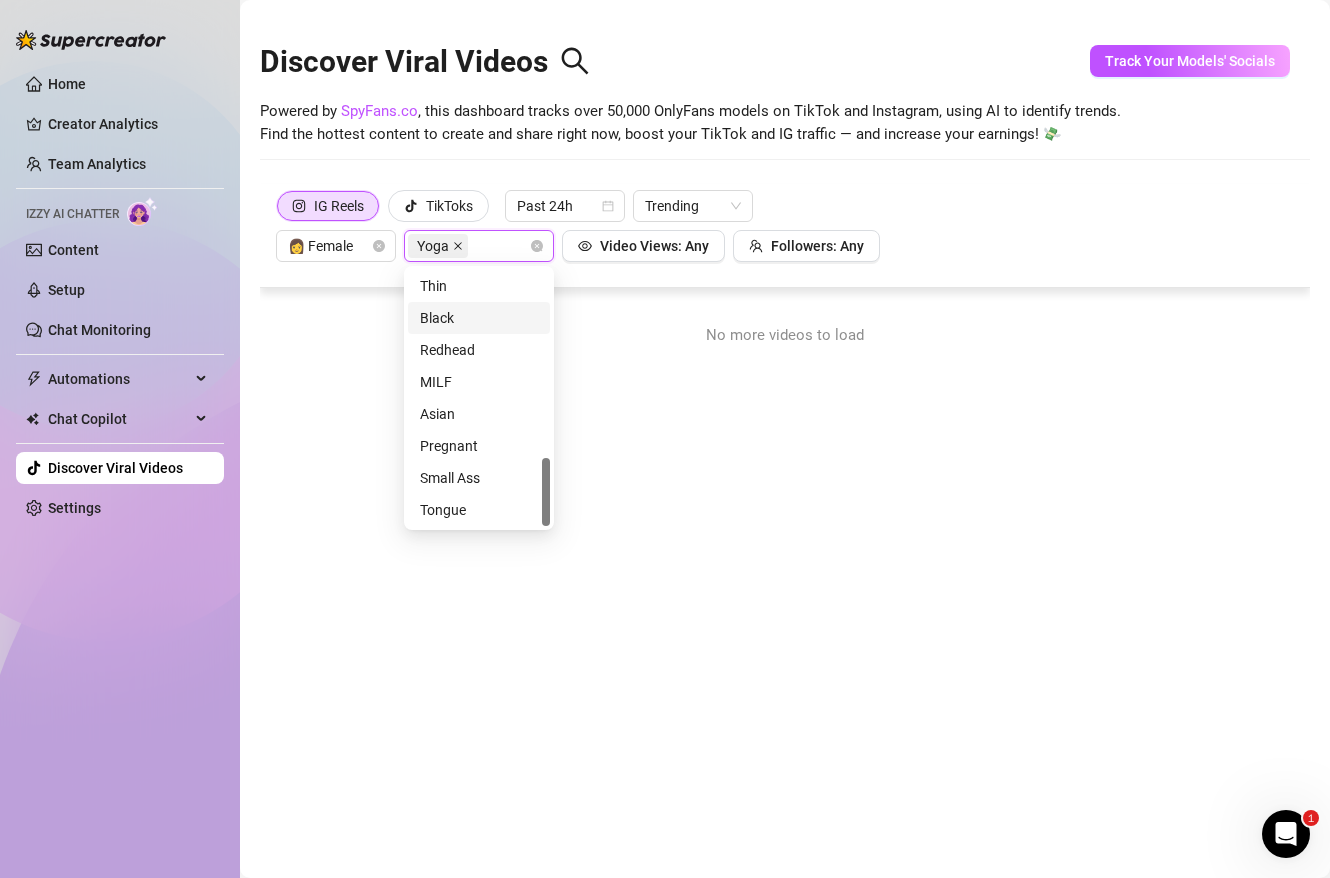 click 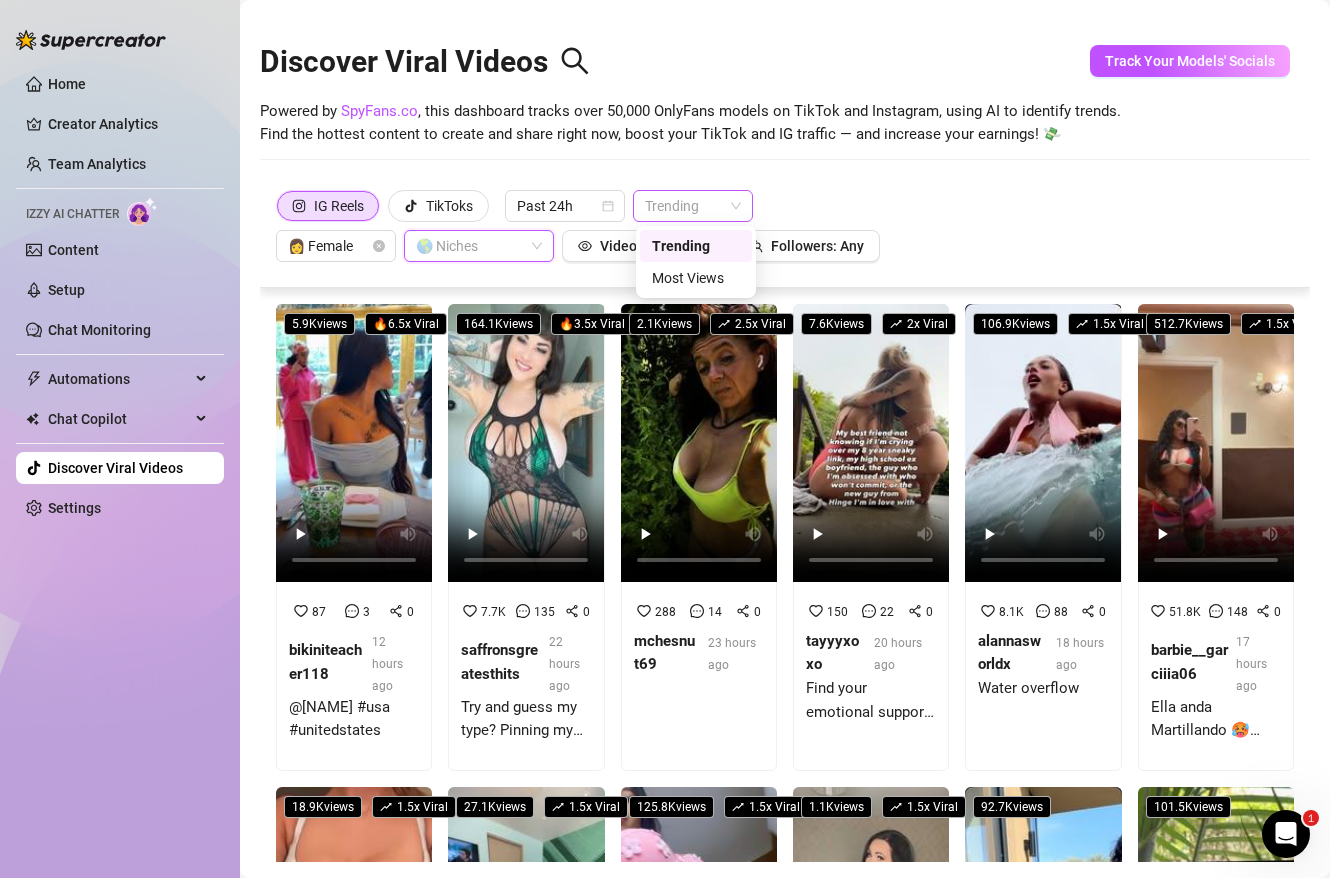 click on "Trending" at bounding box center (693, 206) 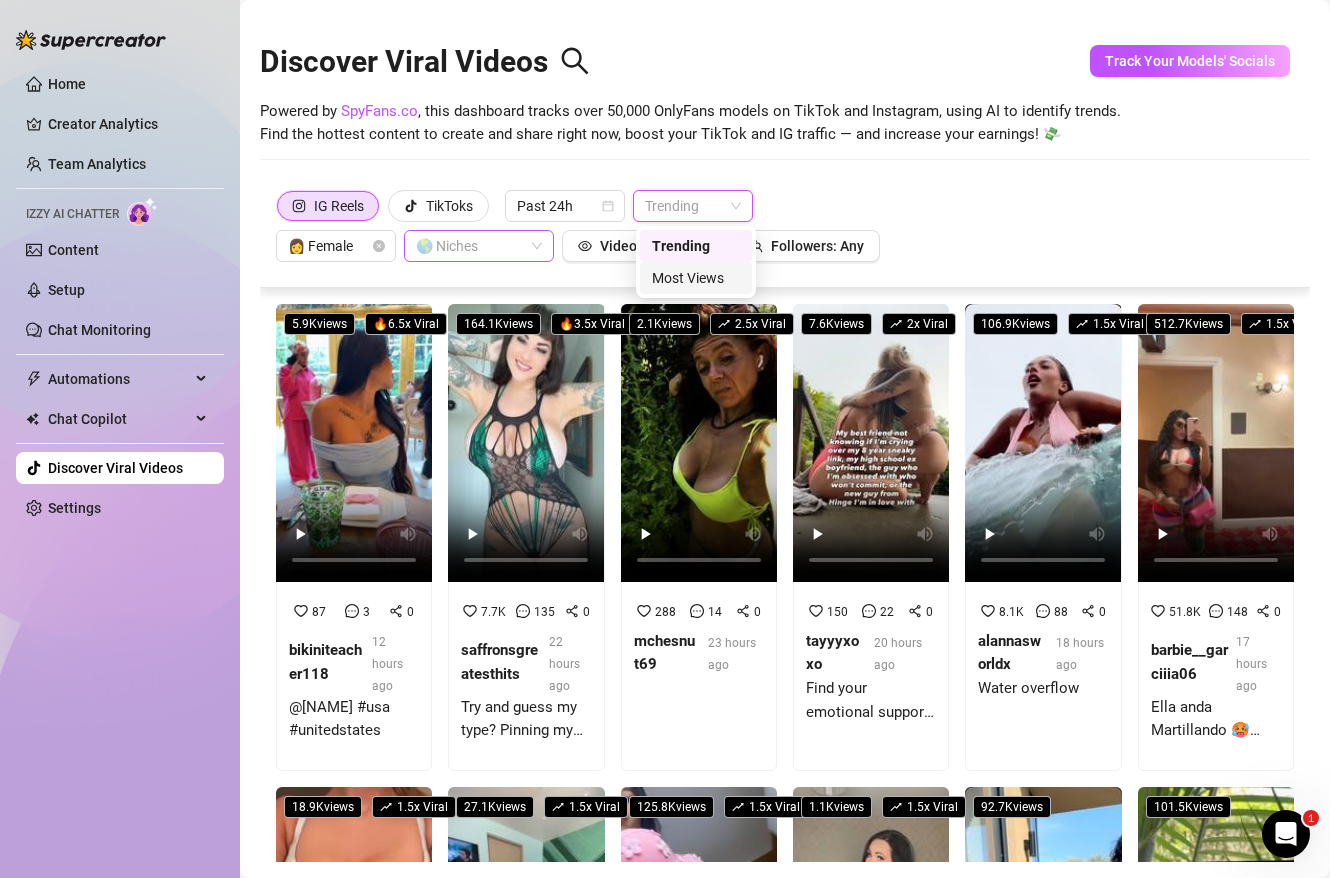 click on "Most Views" at bounding box center [696, 278] 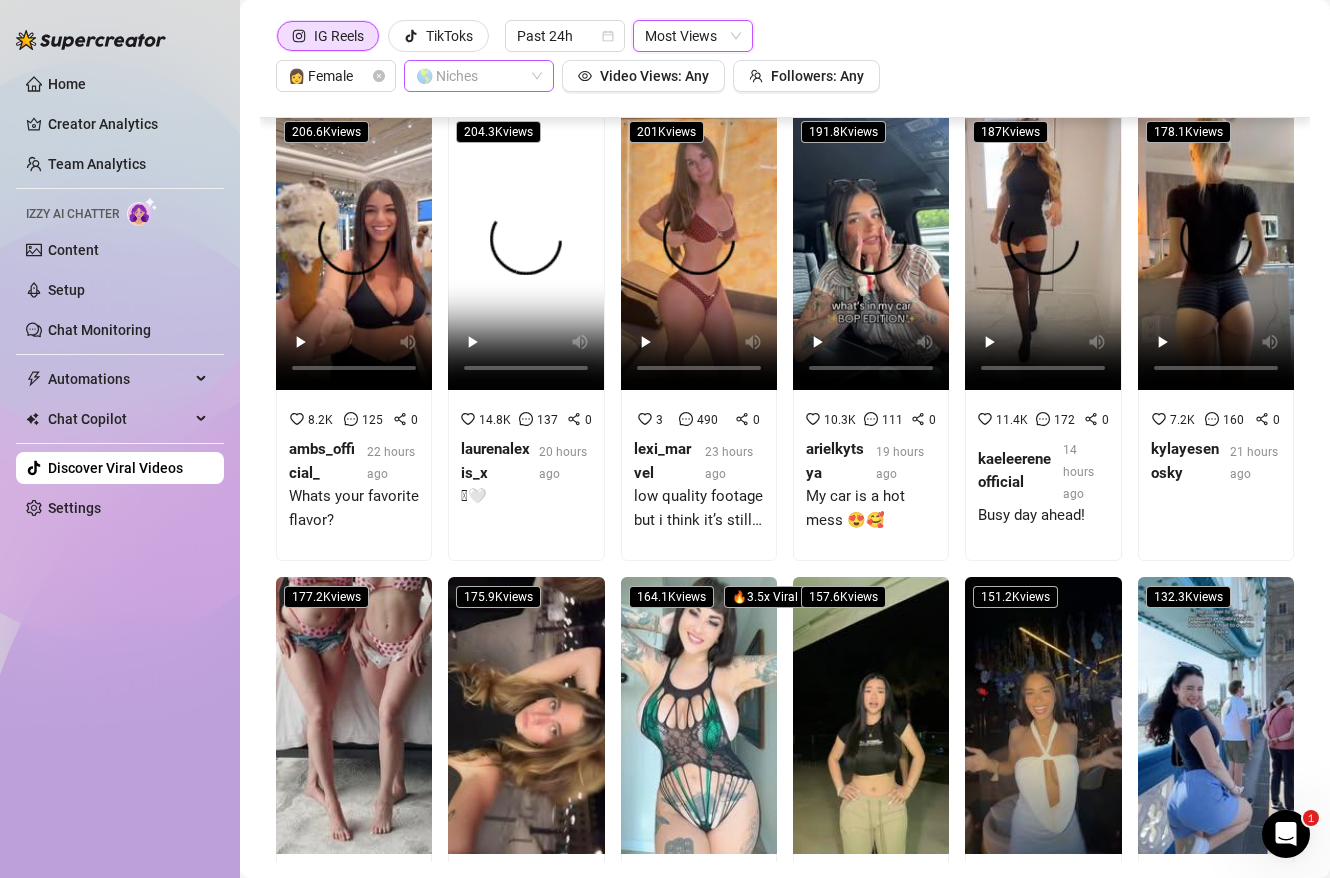 scroll, scrollTop: 1414, scrollLeft: 0, axis: vertical 